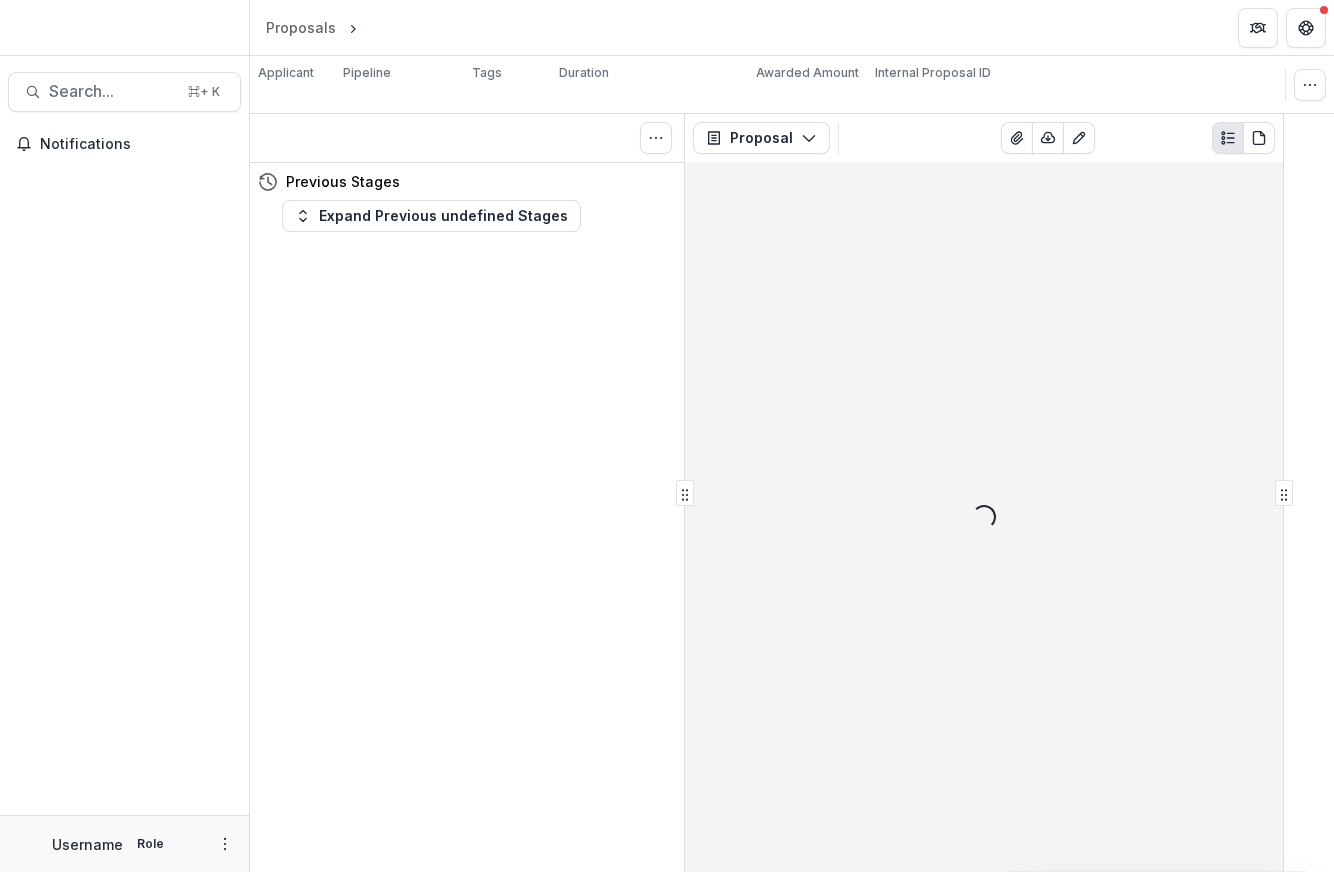 scroll, scrollTop: 0, scrollLeft: 0, axis: both 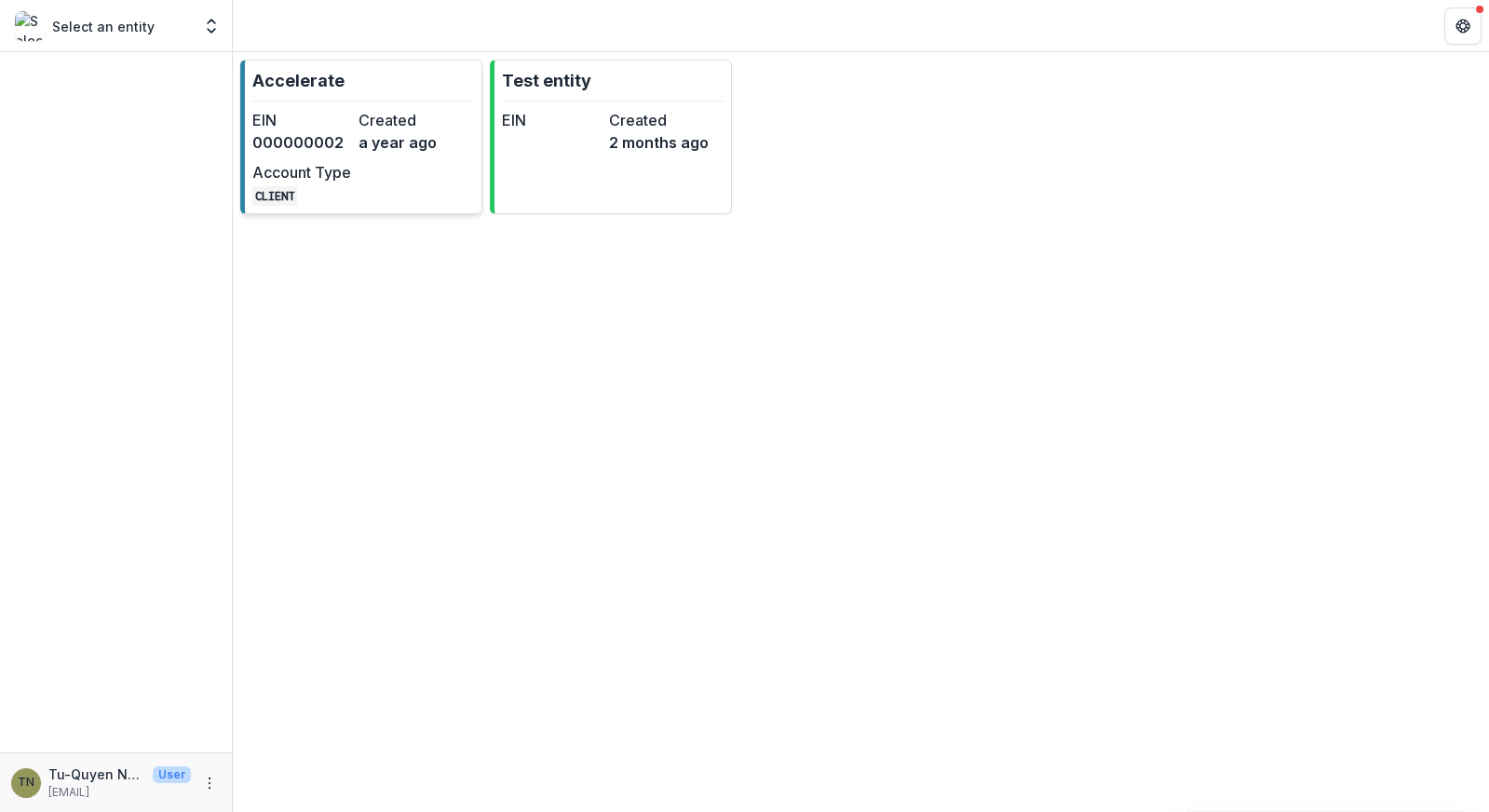 click on "EIN [NUMBER] Created a year ago Account Type CLIENT" at bounding box center [355, 157] 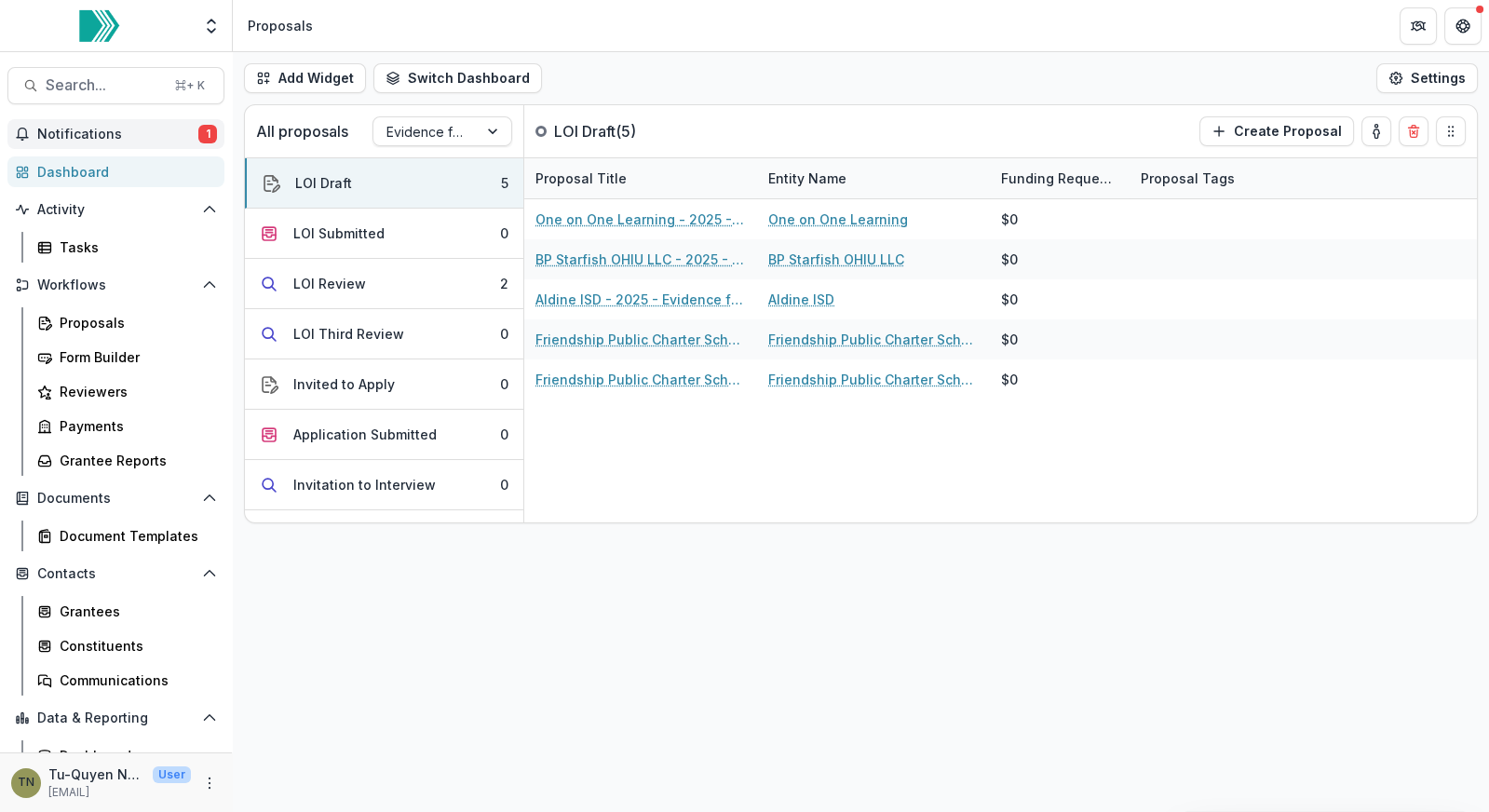 click on "Notifications" at bounding box center (117, 134) 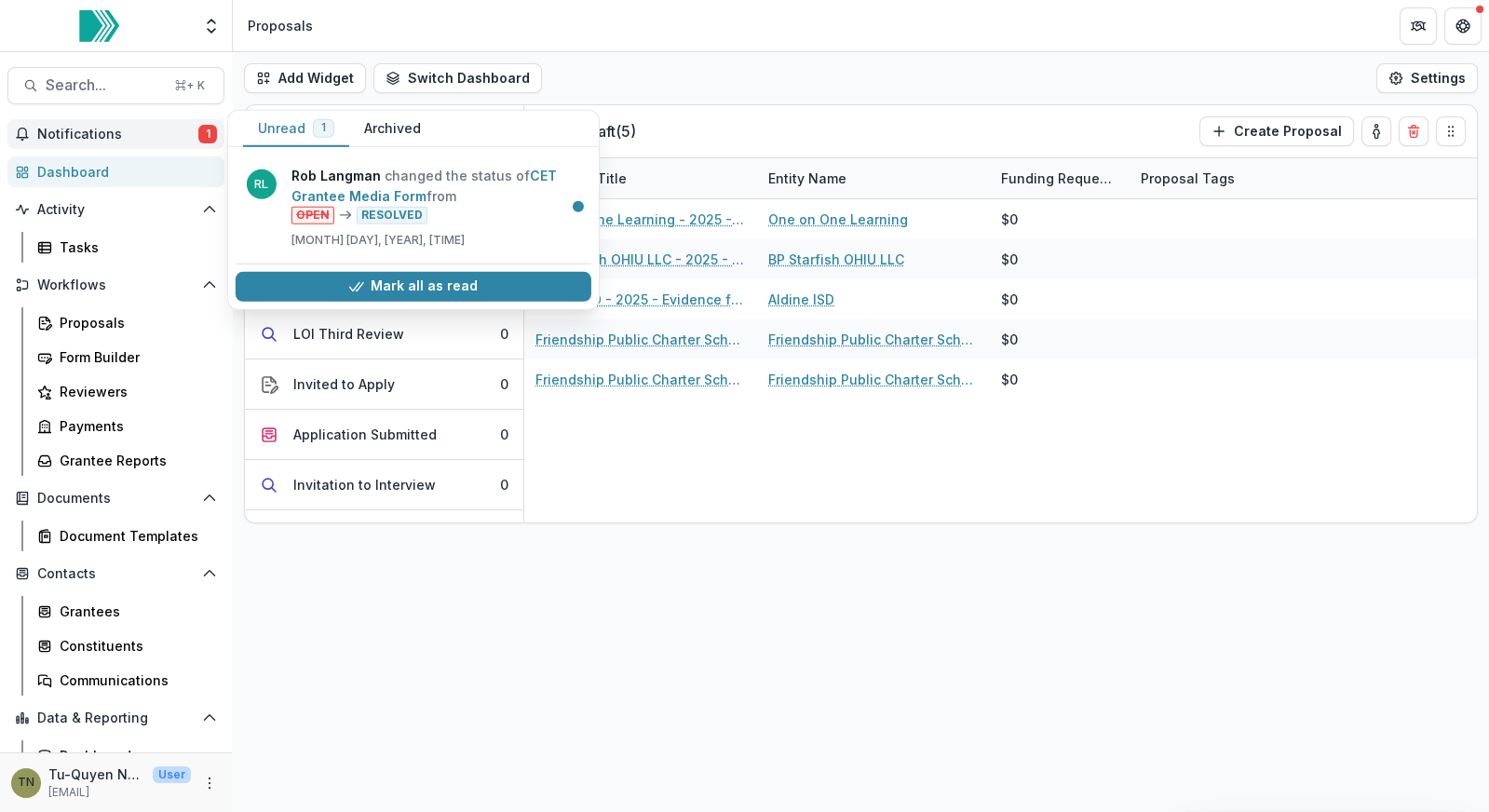 click on "Notifications" at bounding box center (117, 134) 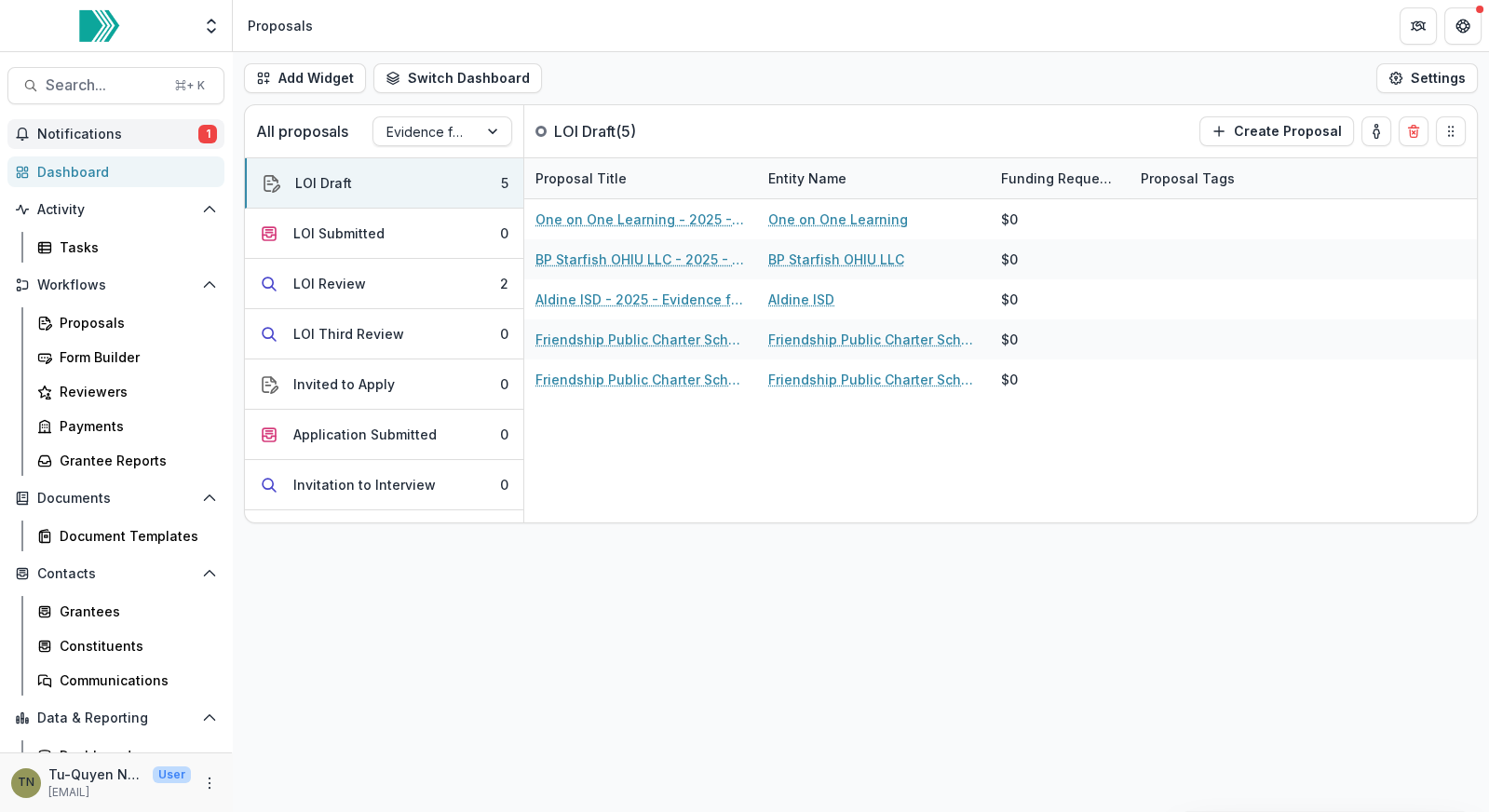 click on "Notifications" at bounding box center [117, 134] 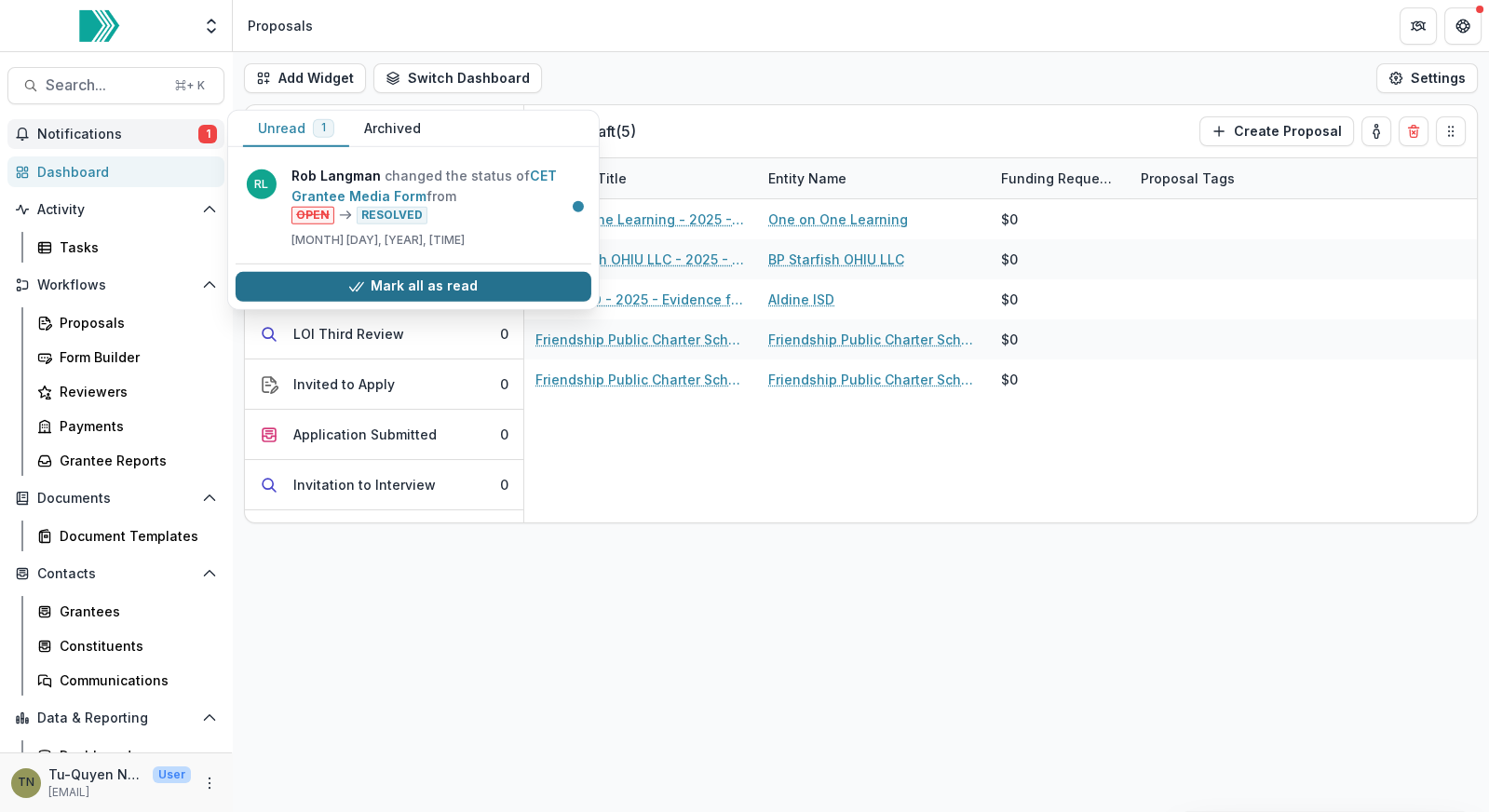click on "Mark all as read" at bounding box center (413, 287) 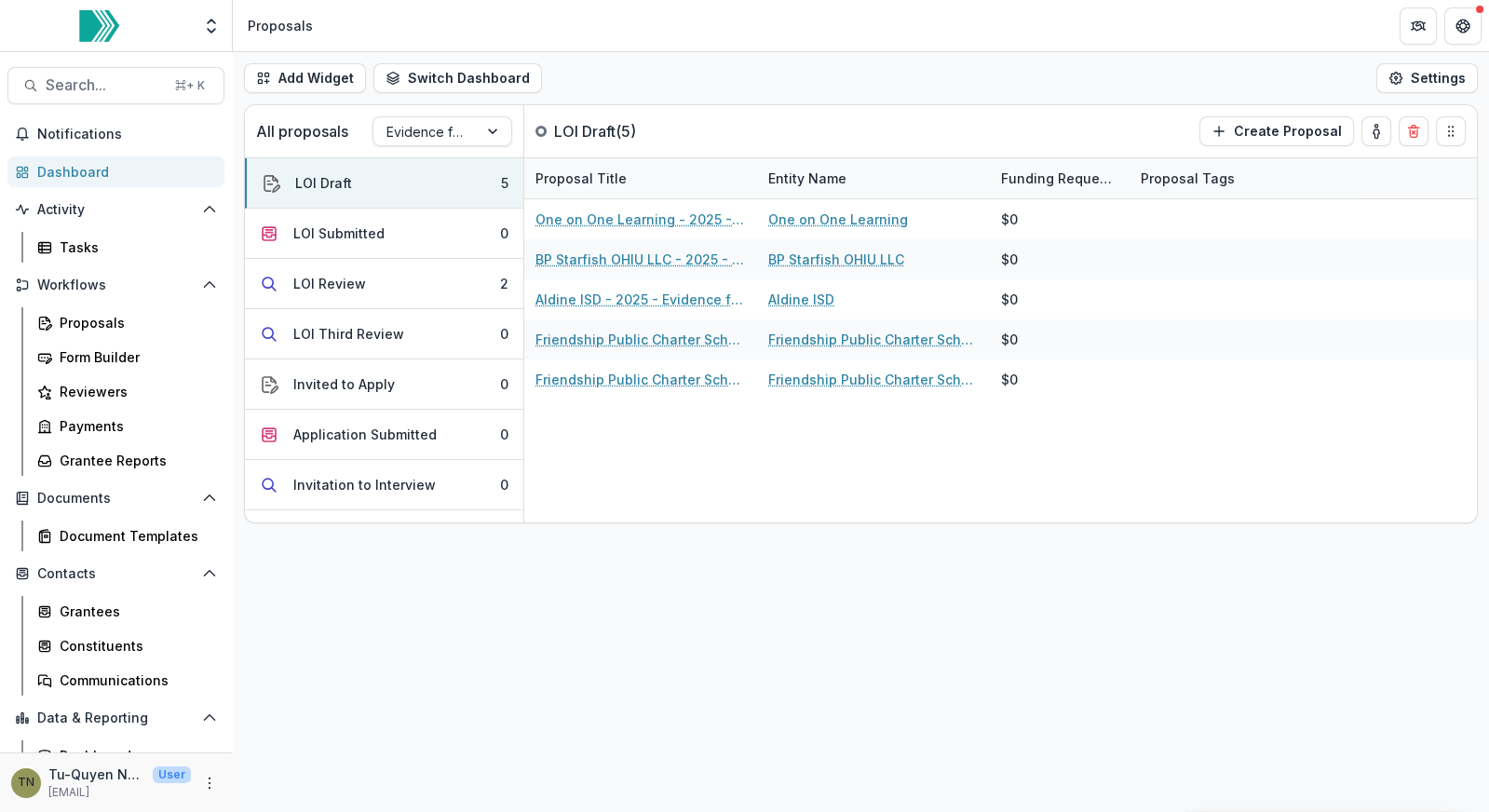click on "Add Widget Switch Dashboard Proposals Default New Dashboard Settings All proposals Evidence for Impact LOI and Application LOI Draft  ( 5 ) Create Proposal LOI Draft 5 LOI Submitted 0 LOI Review 2 LOI Third Review 0 Invited to Apply 0 Application Submitted 0 Invitation to Interview 0 LOI Decline 0 Team Review 0 Committee Review 0 Portfolio Review 0 Approved 0 Grantmaking Milestones Available 0 Grantmaking Milestones Submitted 0 Payment Schedule 0 Grant Agreement Generation 0 Declined 34 Onboarding Email 0 Agreement Signature 4 Awarded 183 Proposal Title Entity Name Funding Requested Proposal Tags One on One Learning - 2025 - Evidence for Impact Letter of Interest Form One on One Learning $0 BP Starfish OHIU LLC - 2025 - Evidence for Impact Letter of Interest Form BP Starfish OHIU LLC $0 Aldine ISD - 2025 - Evidence for Impact Letter of Interest Form Aldine ISD $0 Friendship Public Charter School - 2025 - Evidence for Impact Letter of Interest Form Friendship Public Charter School $0 $0" at bounding box center (860, 432) 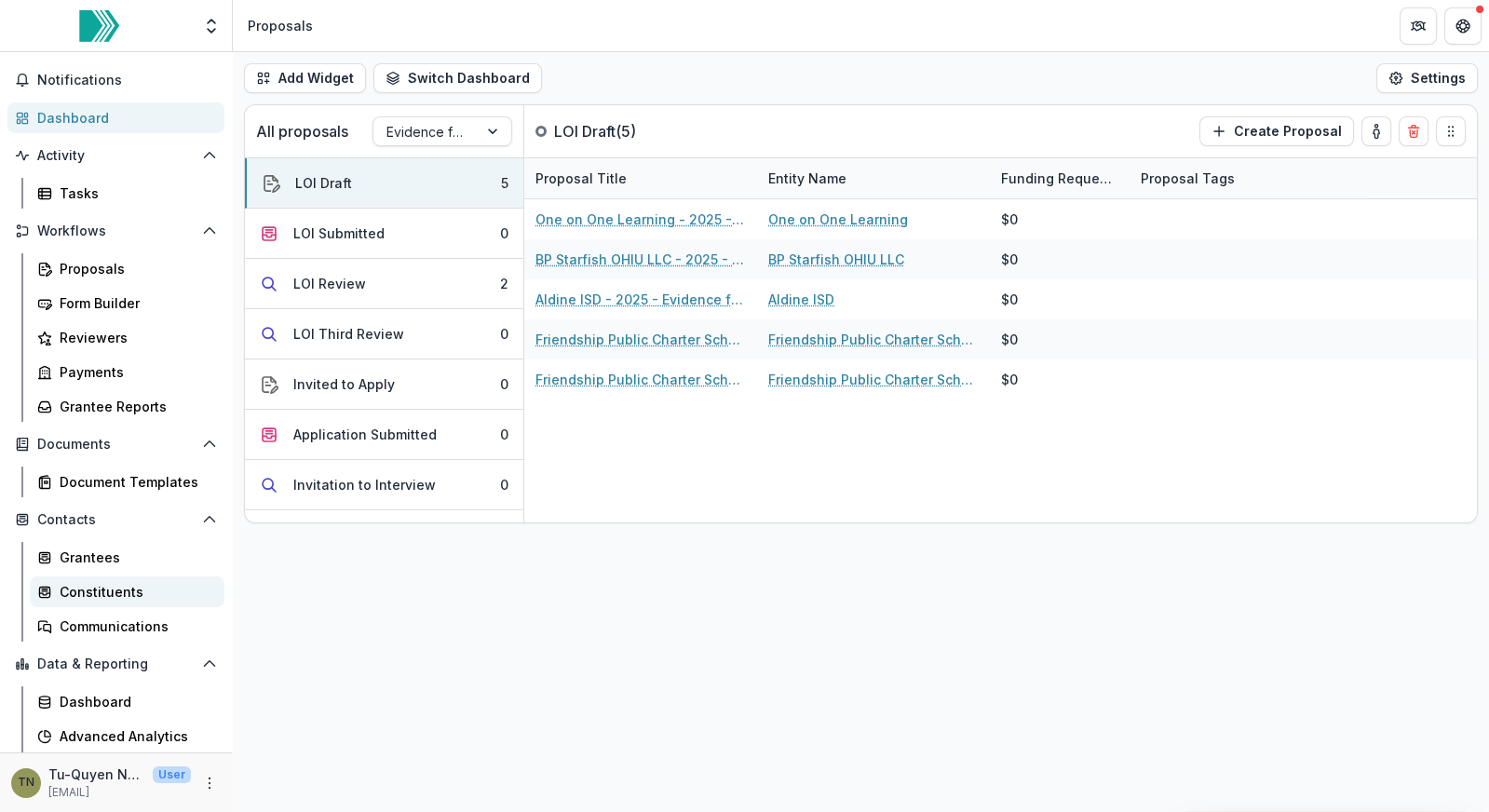 scroll, scrollTop: 86, scrollLeft: 0, axis: vertical 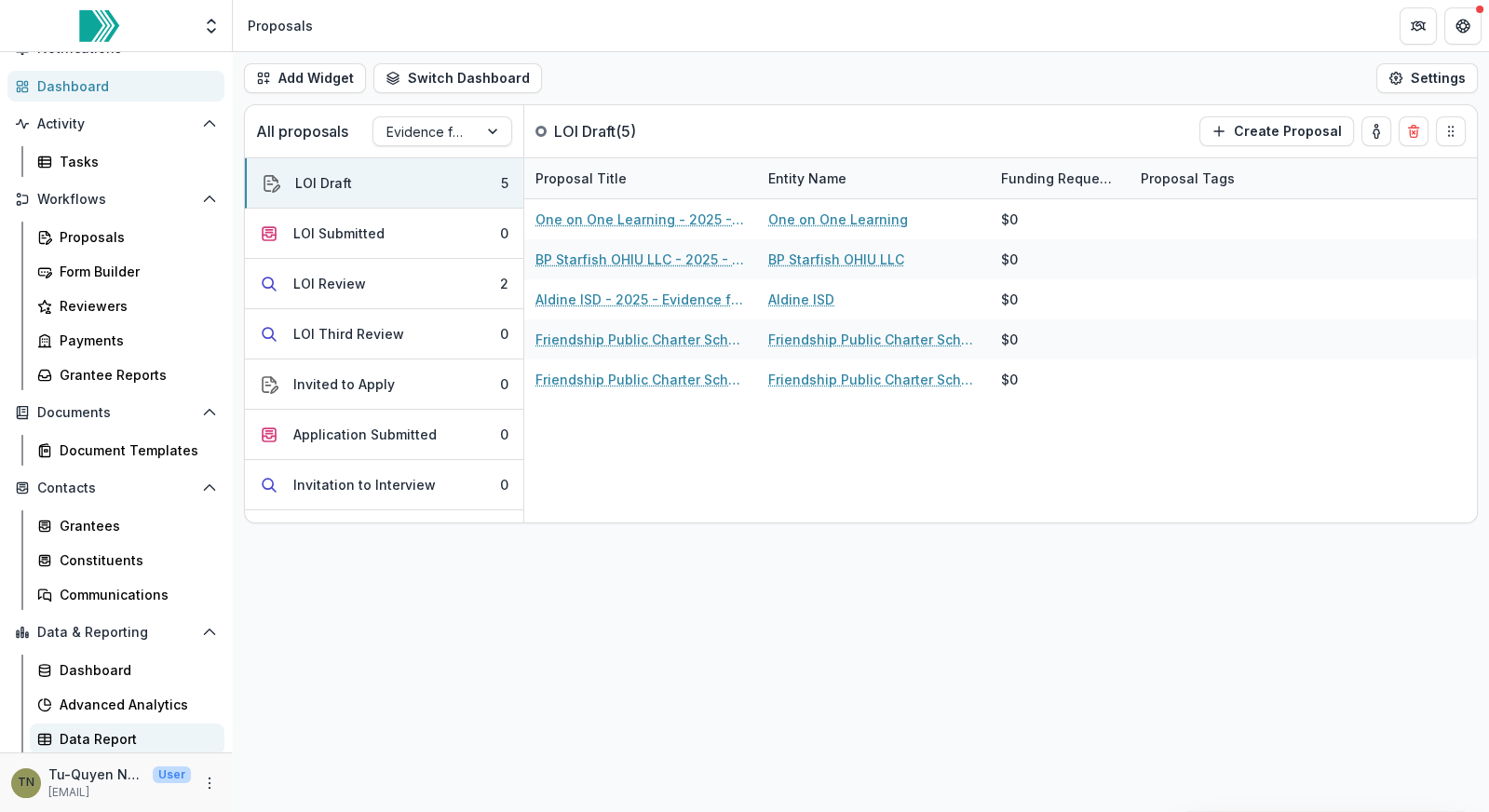 click on "Data Report" at bounding box center [134, 738] 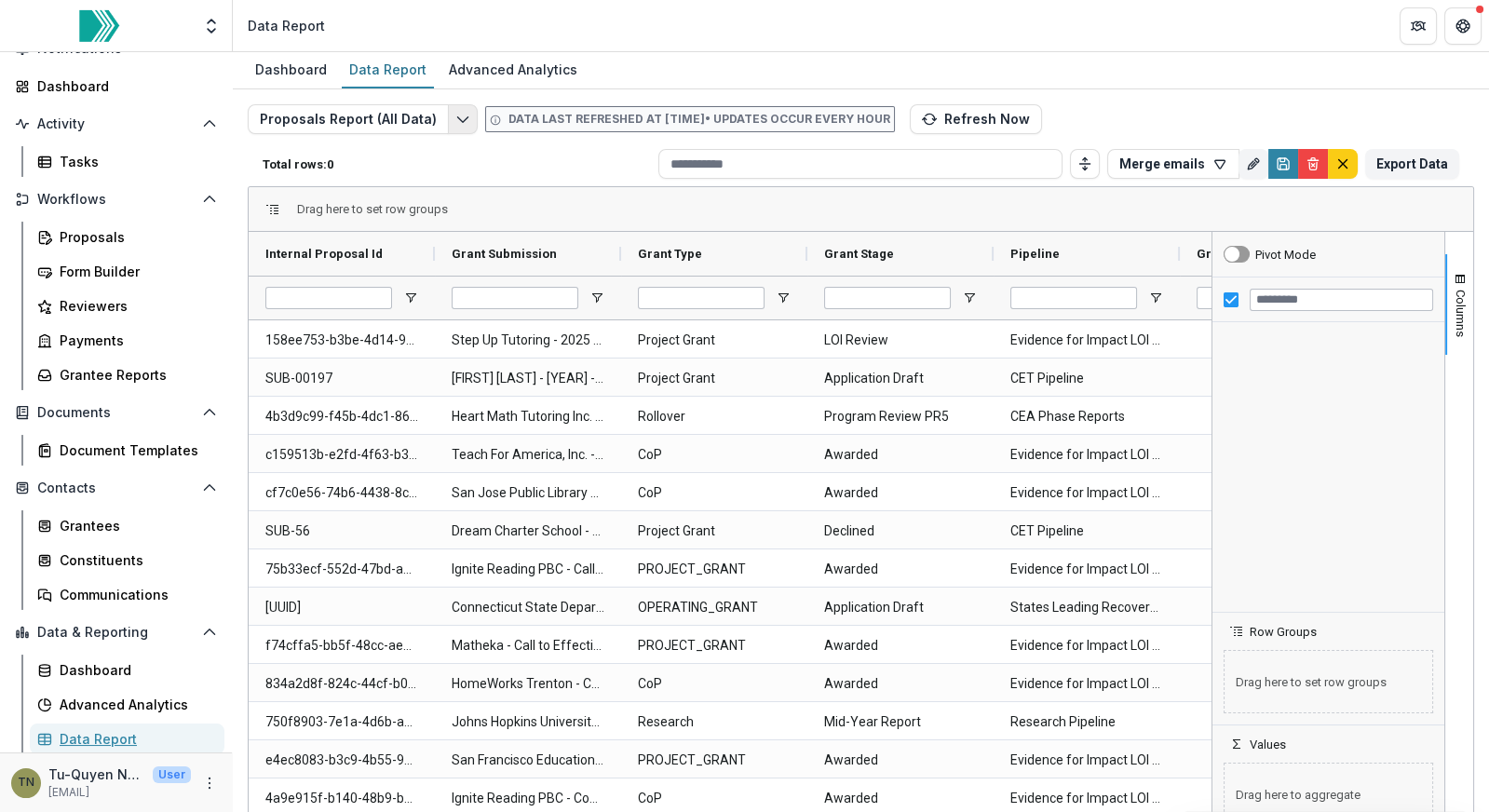 type on "********" 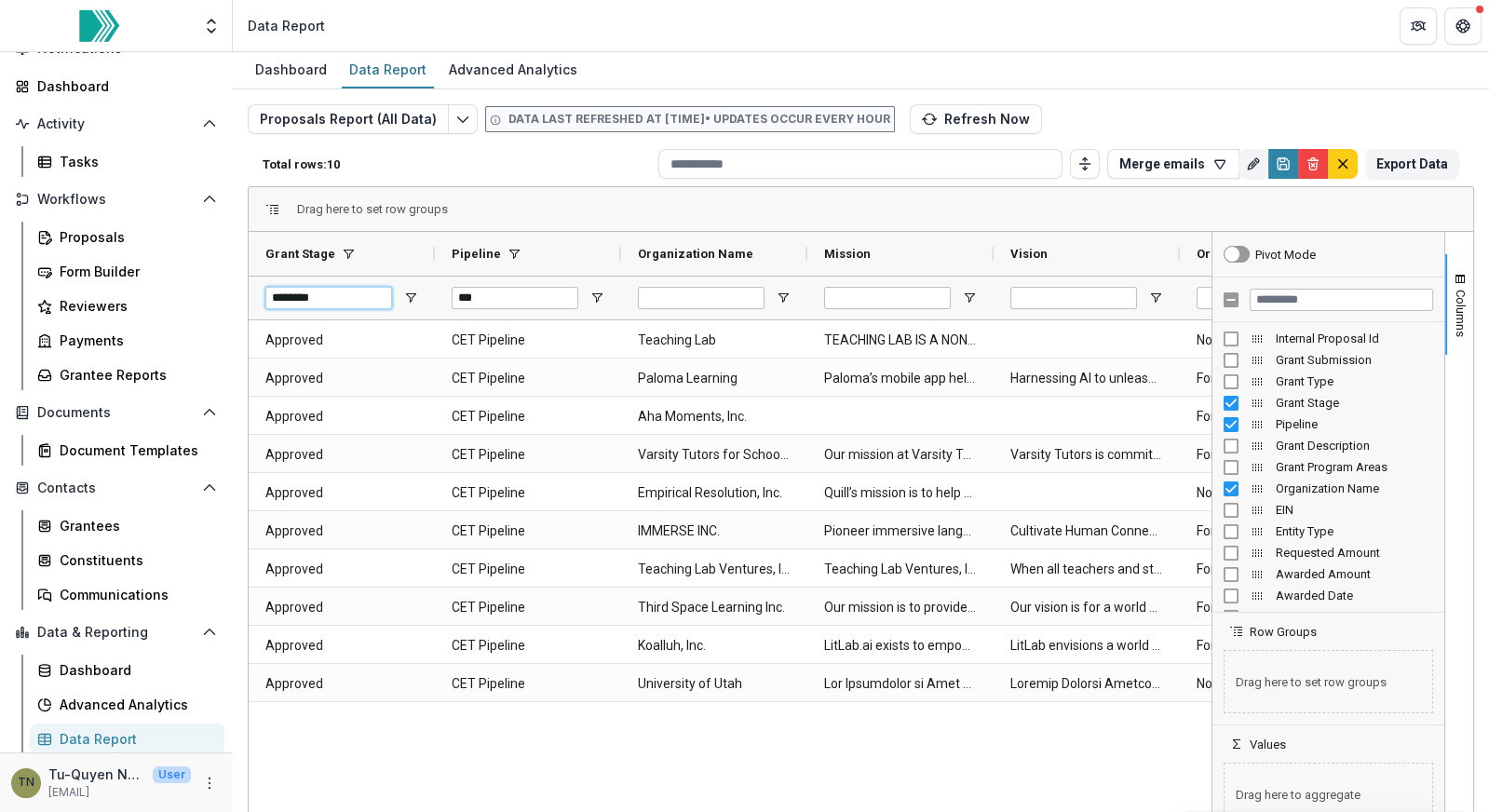 click on "********" at bounding box center [329, 298] 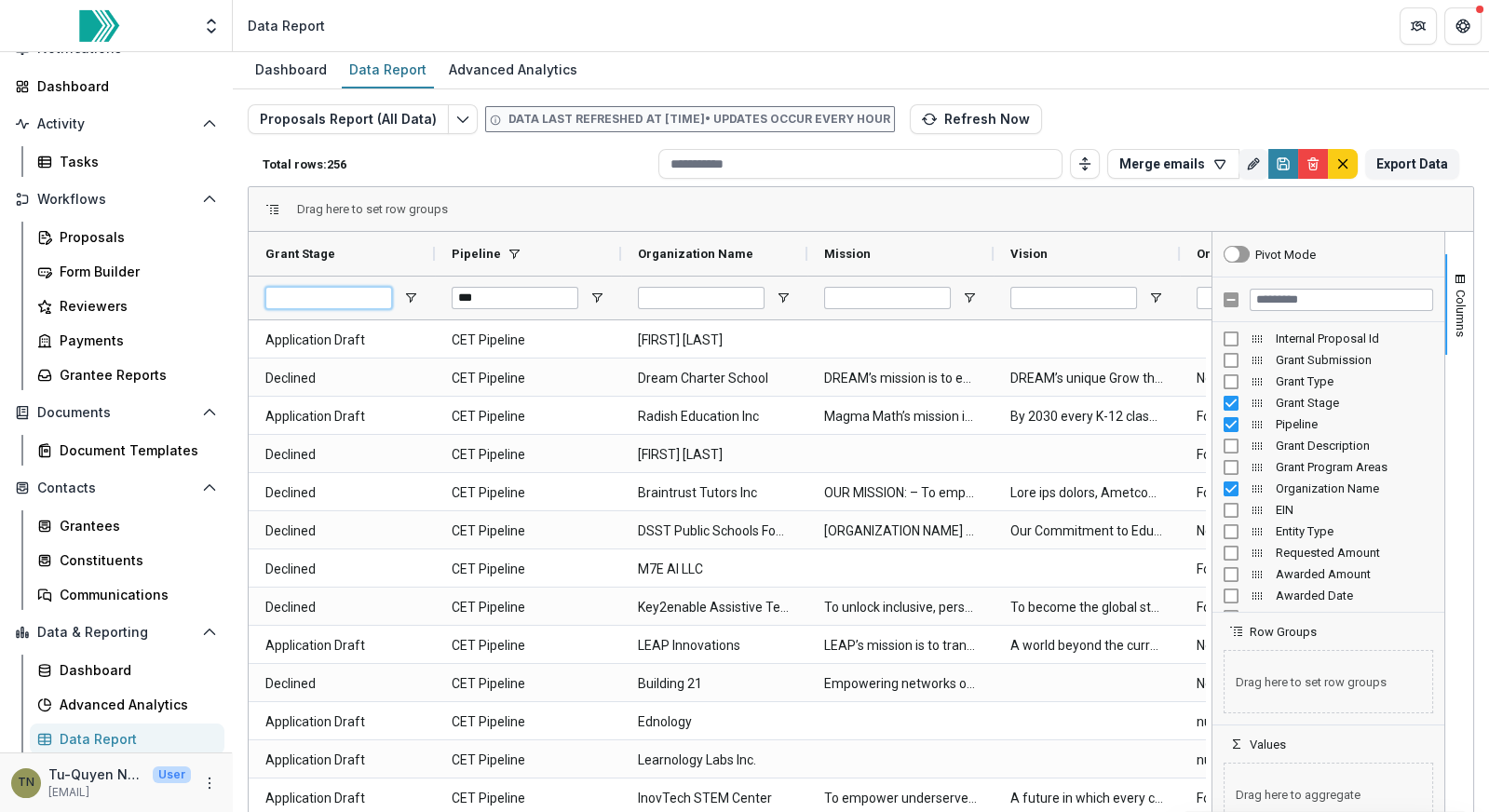 type 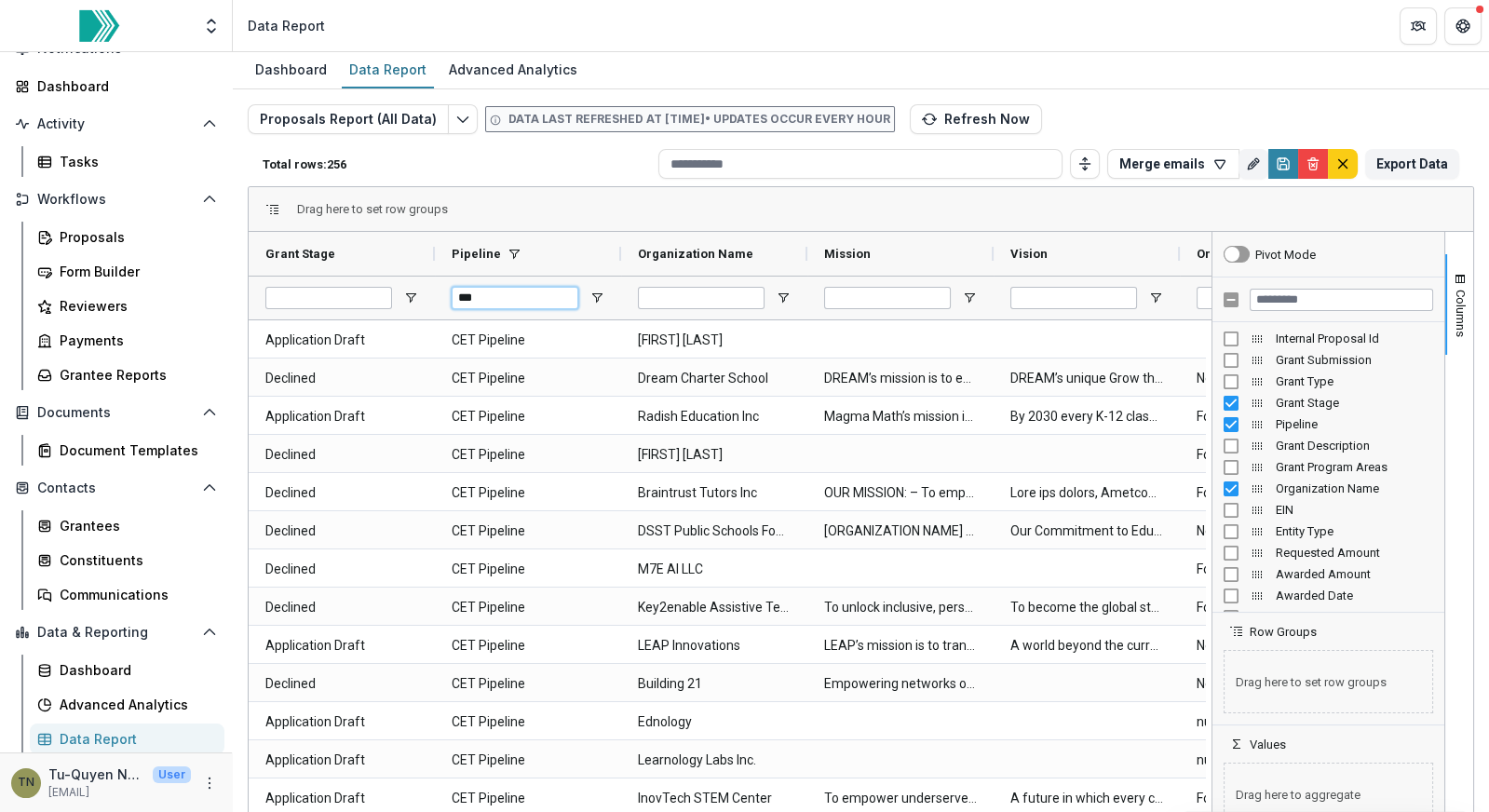 click on "***" at bounding box center [515, 298] 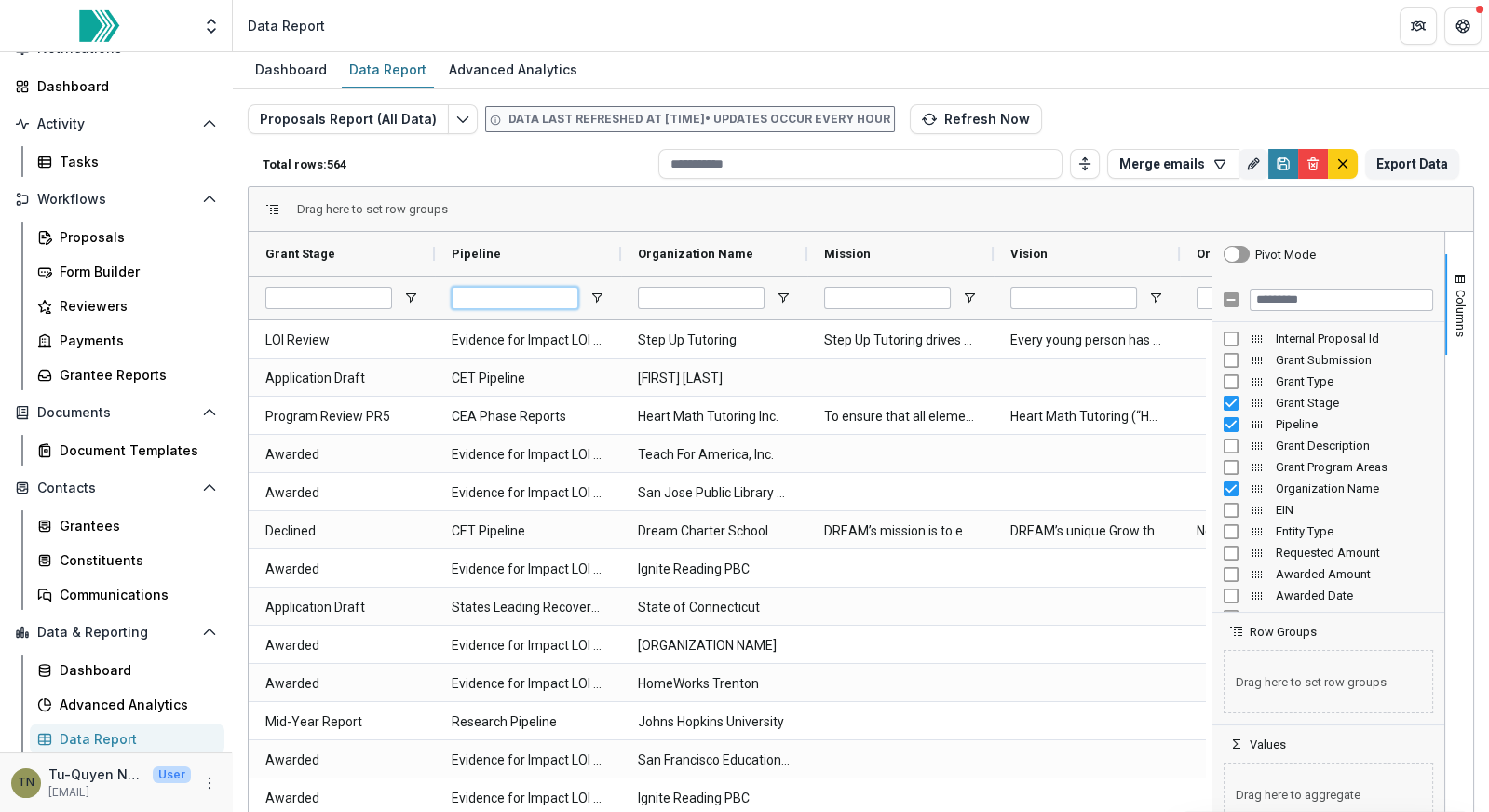 type 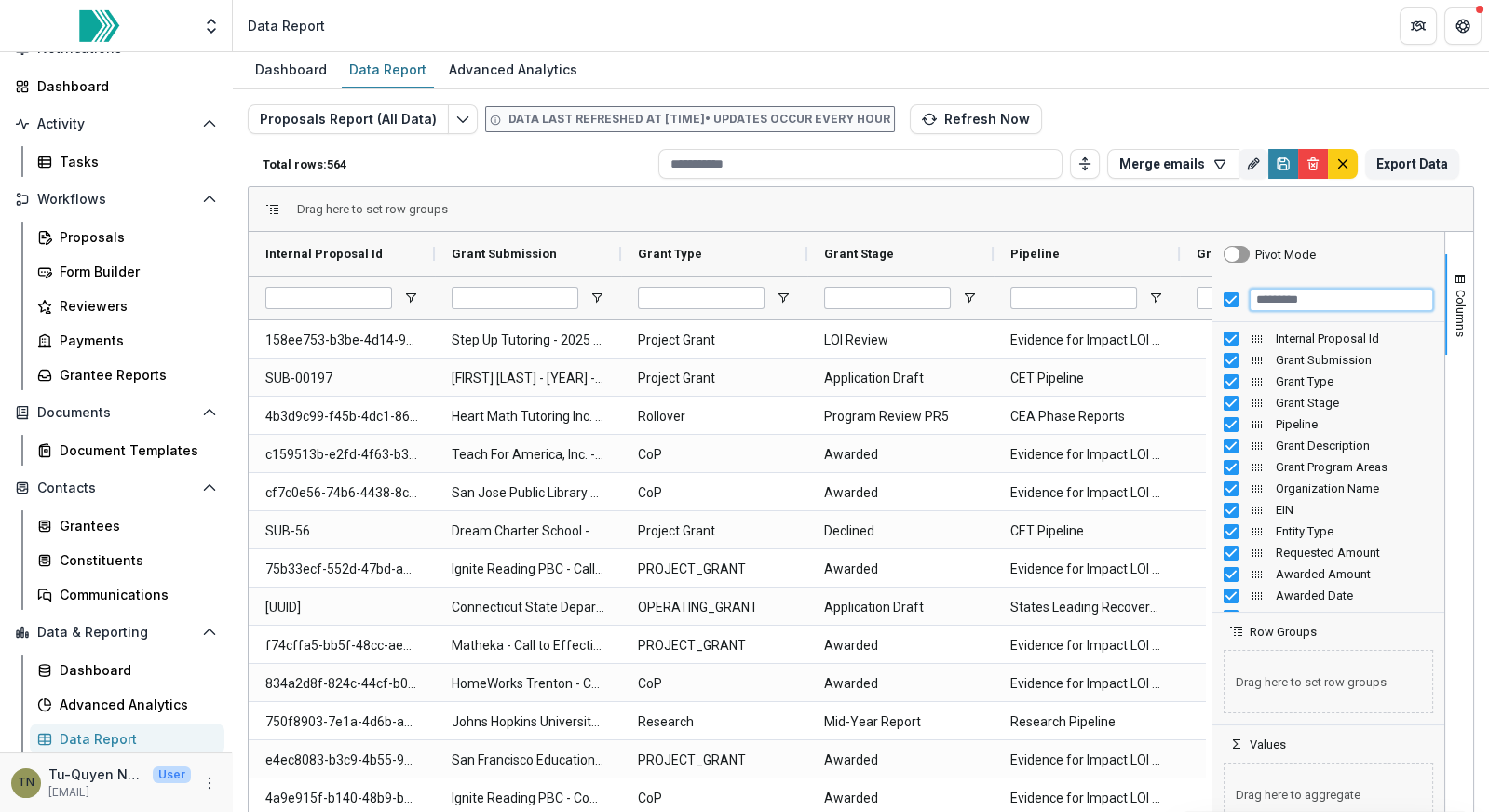 click at bounding box center (1341, 300) 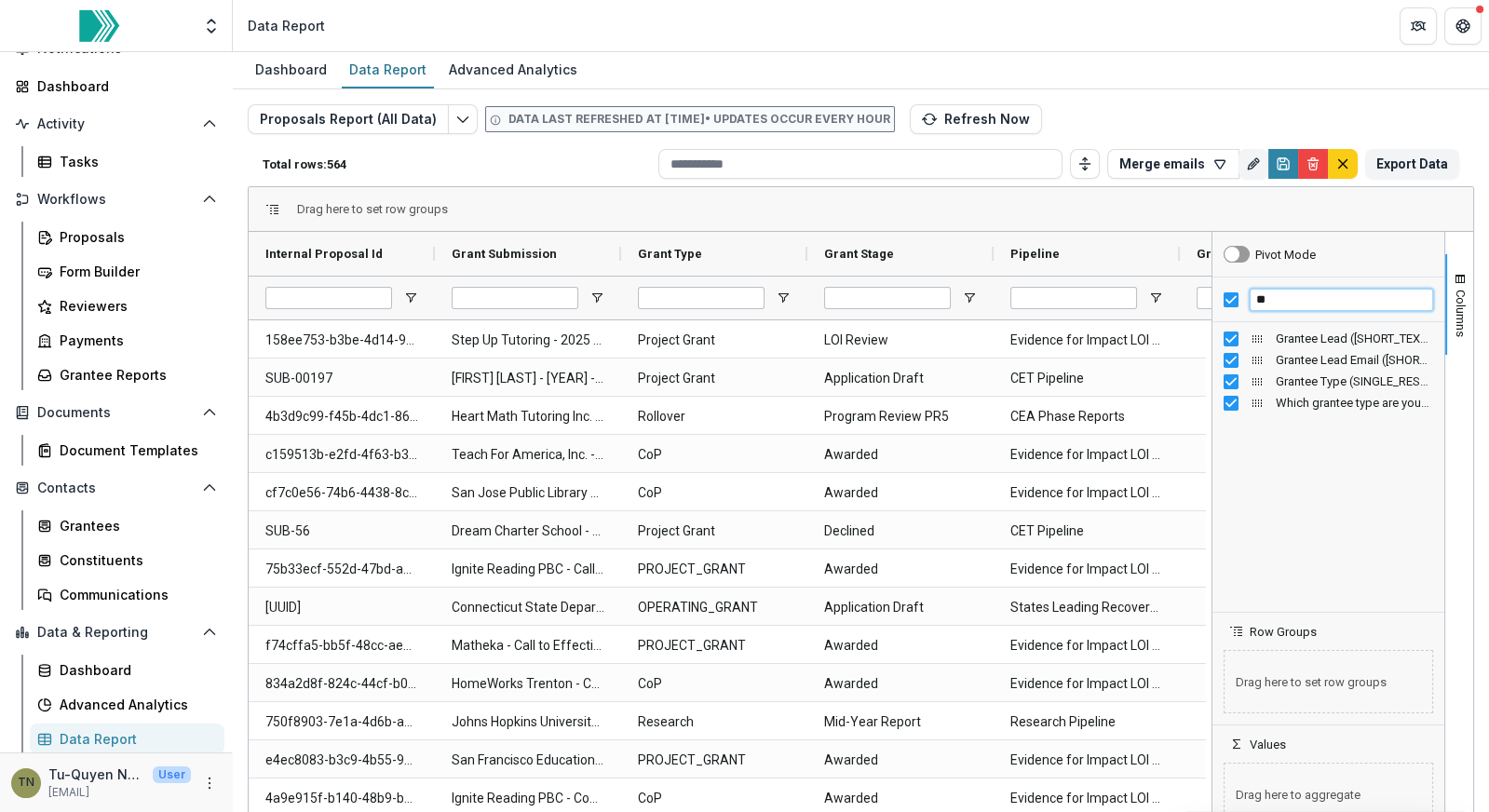 type on "*" 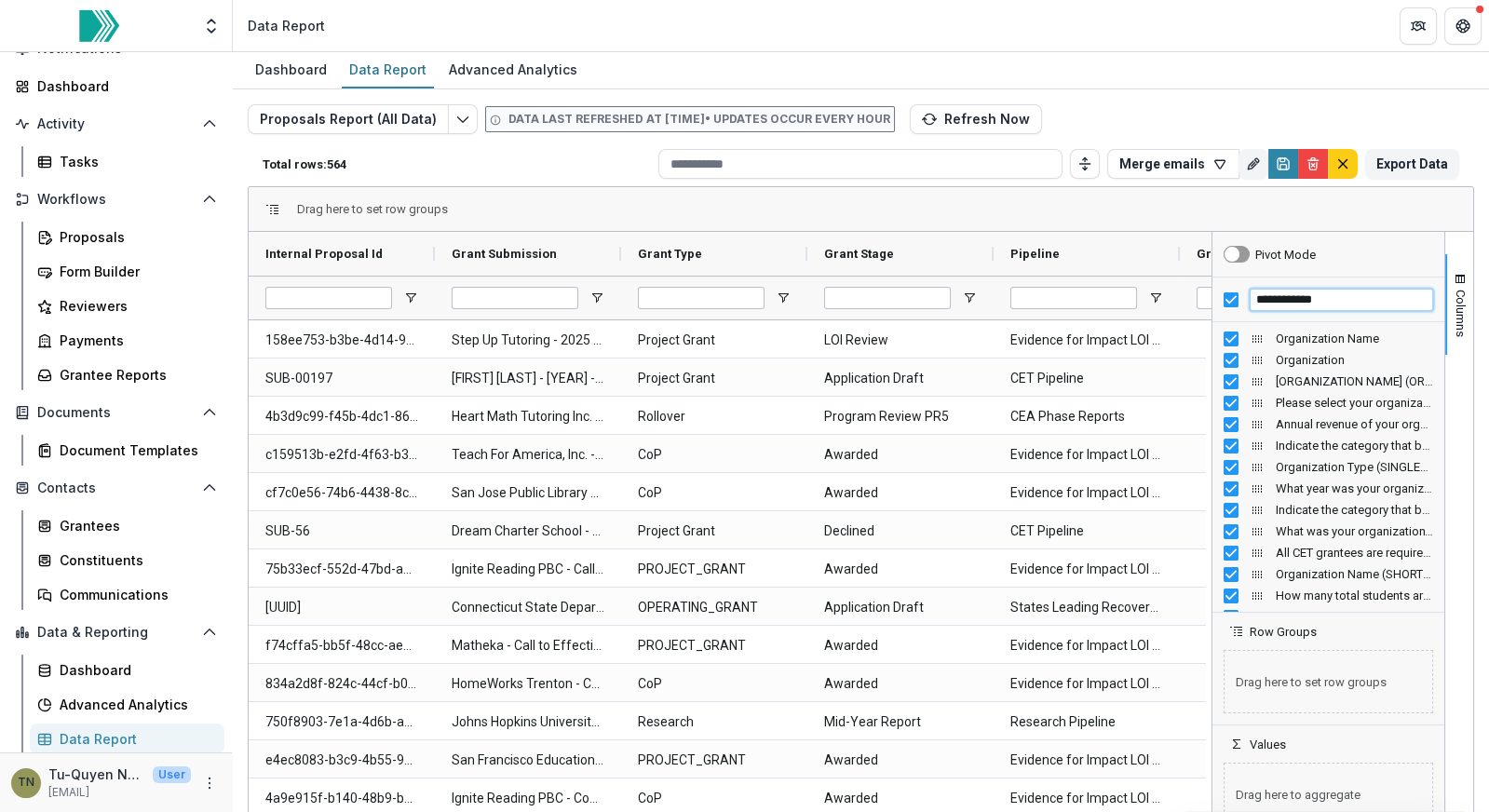 click on "**********" at bounding box center [1341, 300] 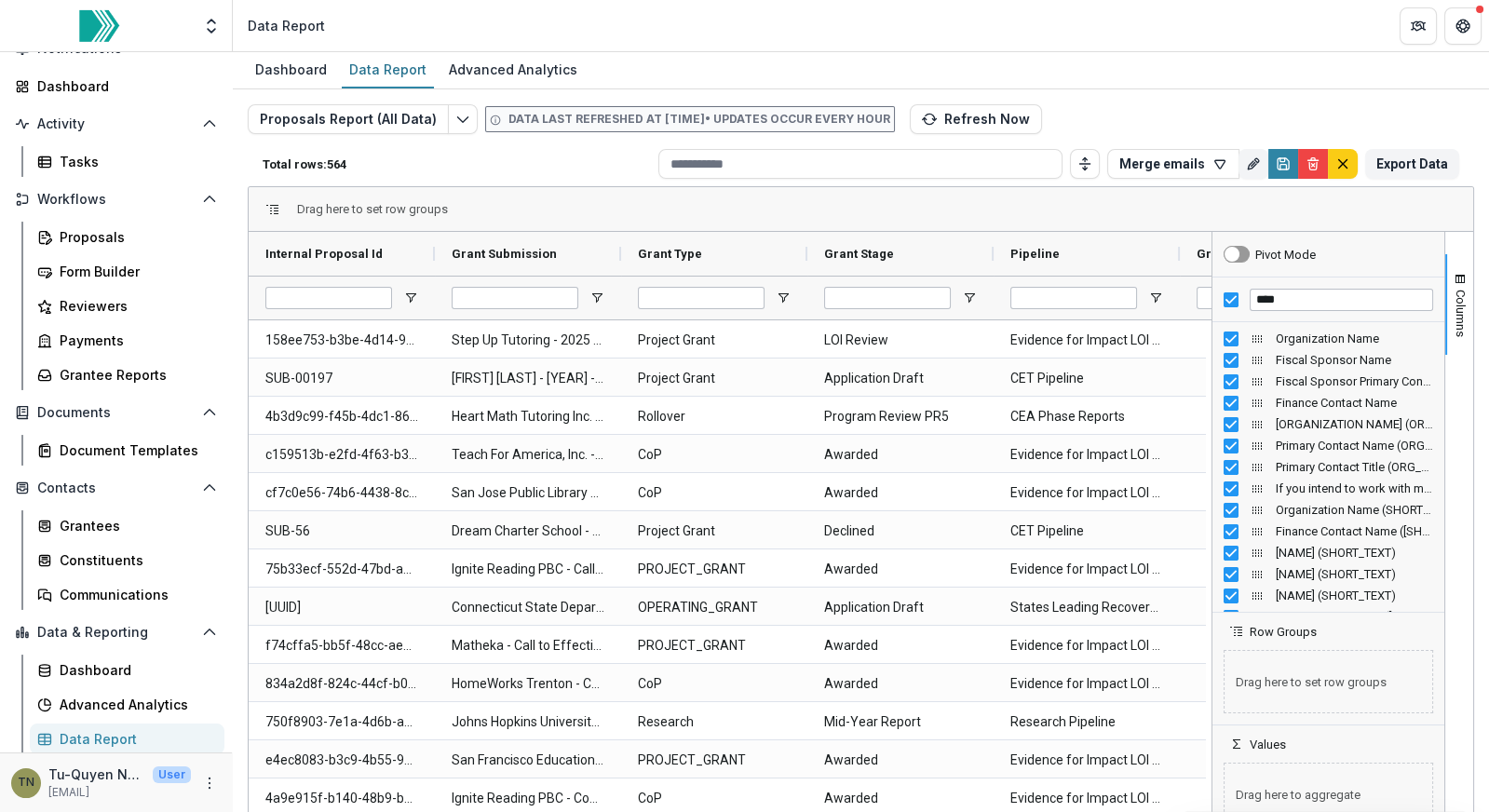 click on "Organization Name" at bounding box center [1354, 338] 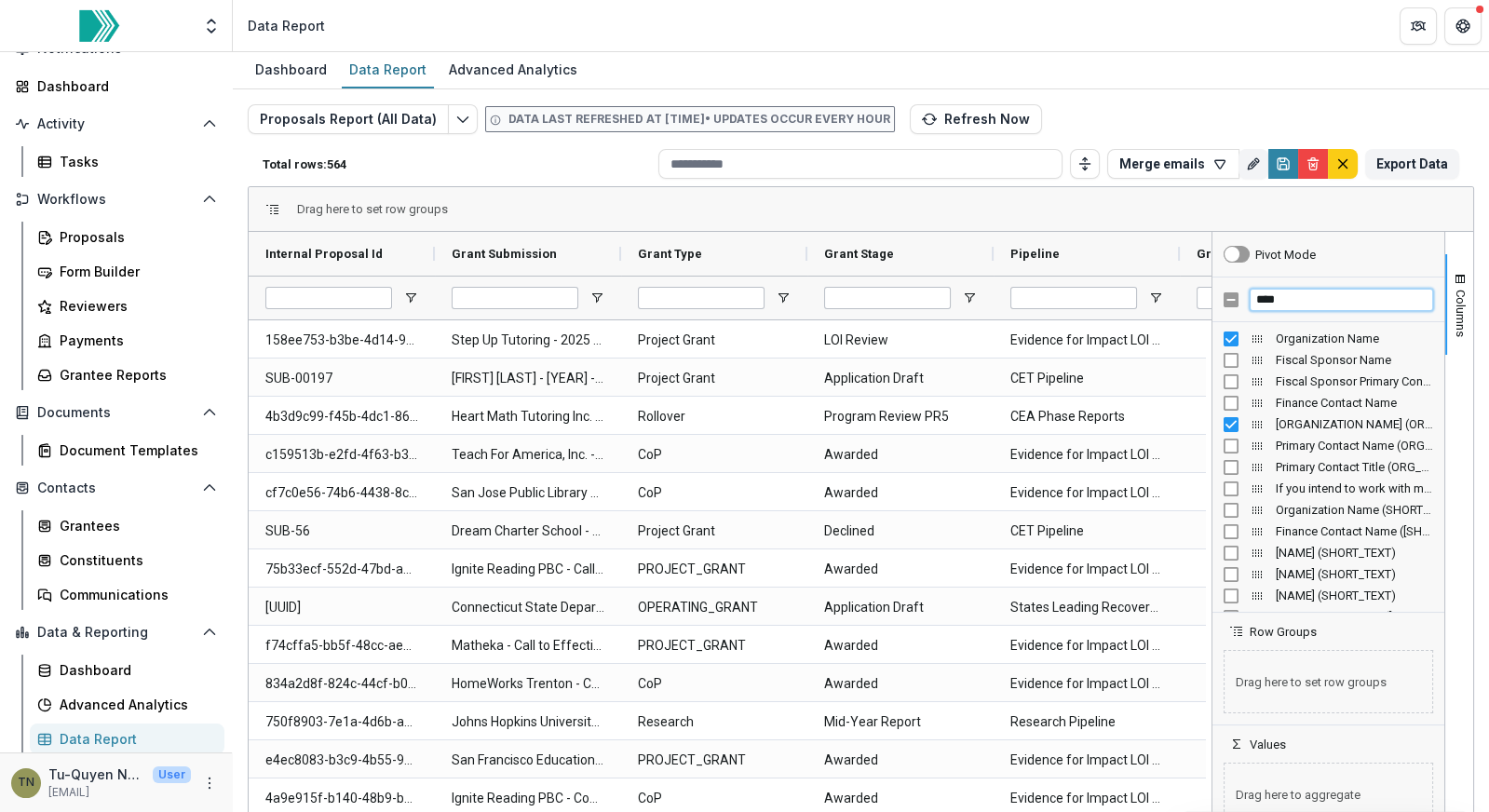 click on "****" at bounding box center (1341, 300) 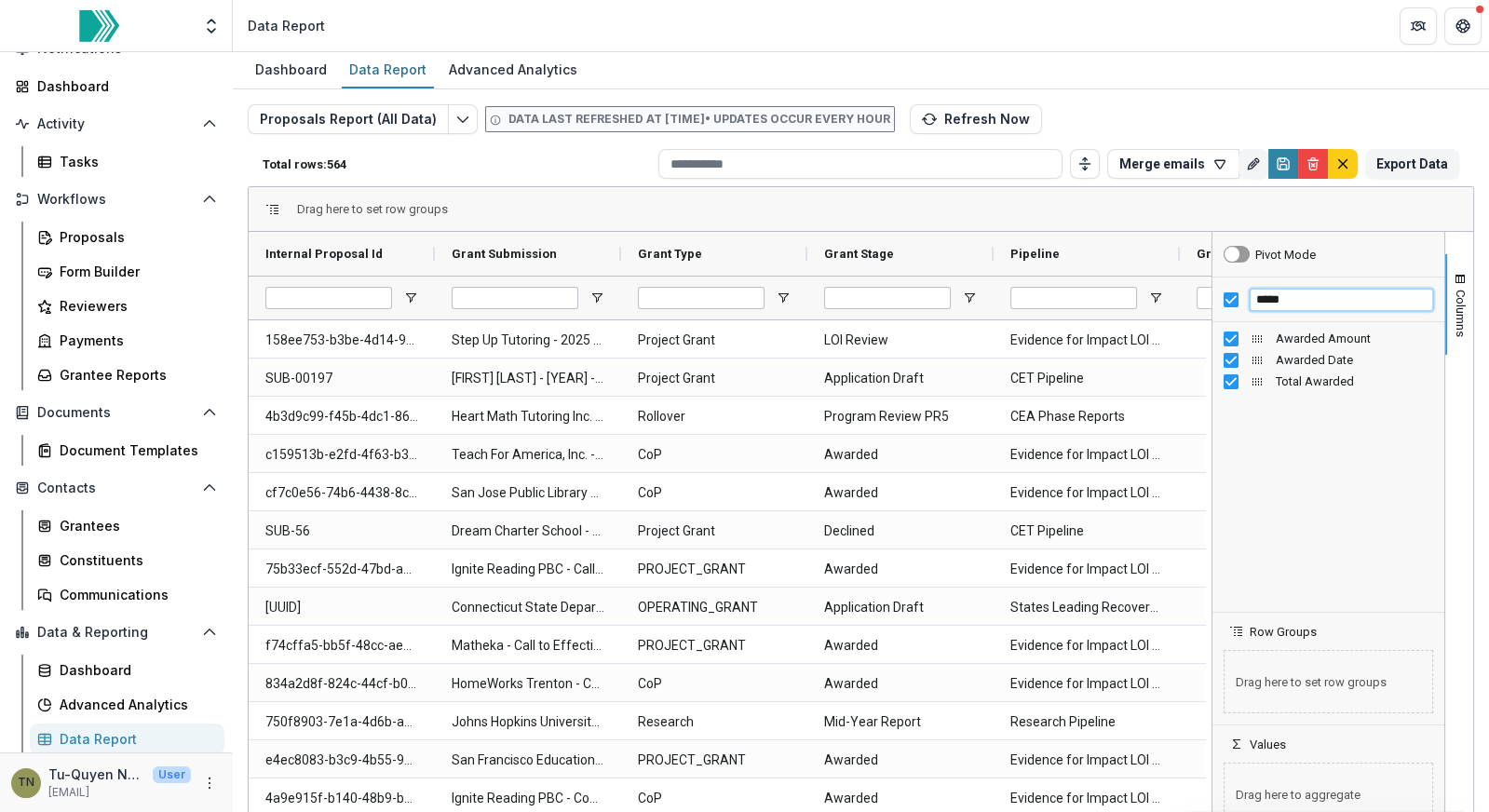 type on "*****" 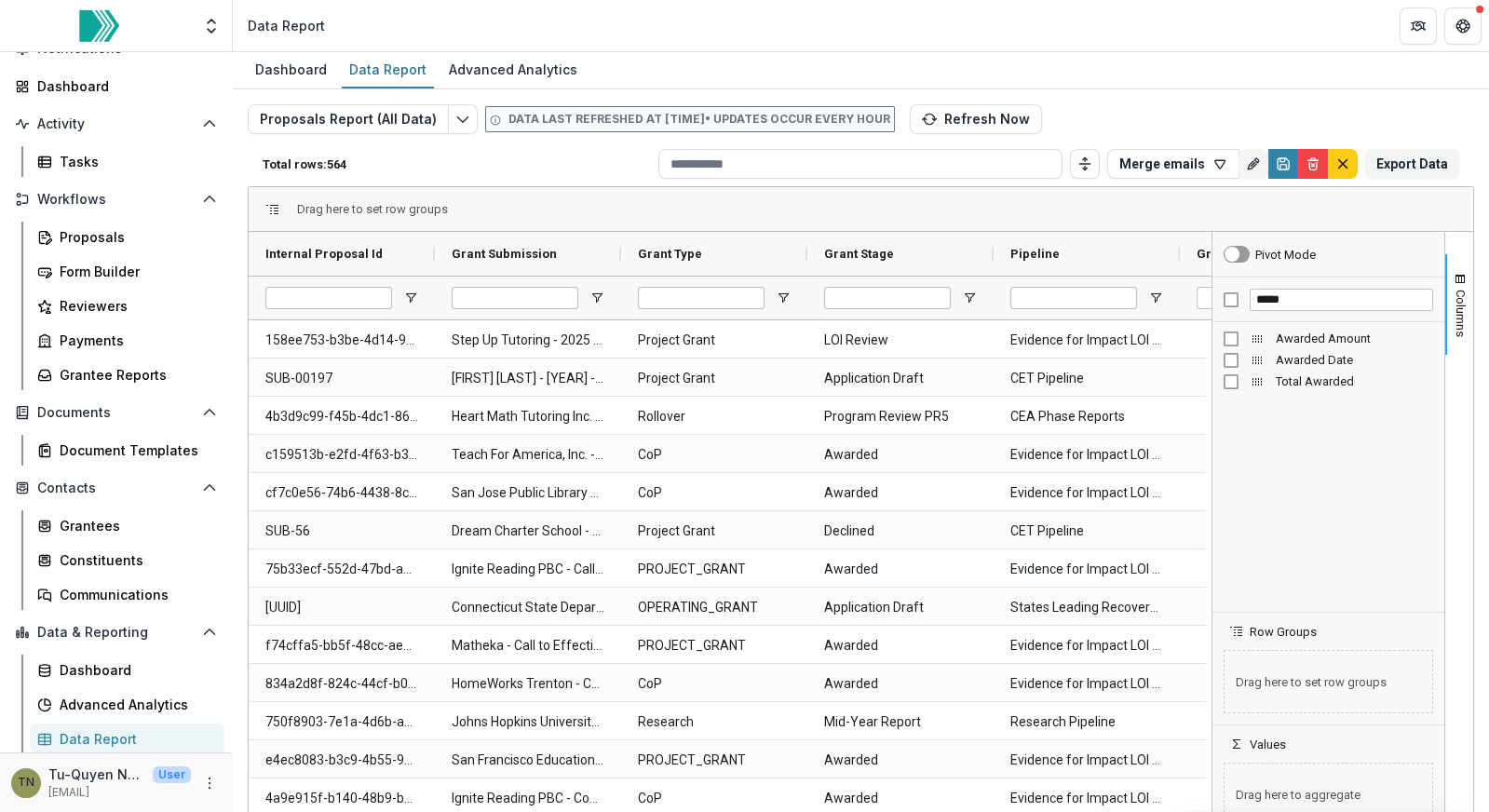 click on "Awarded Amount
Awarded Date
Total Awarded" at bounding box center (1328, 467) 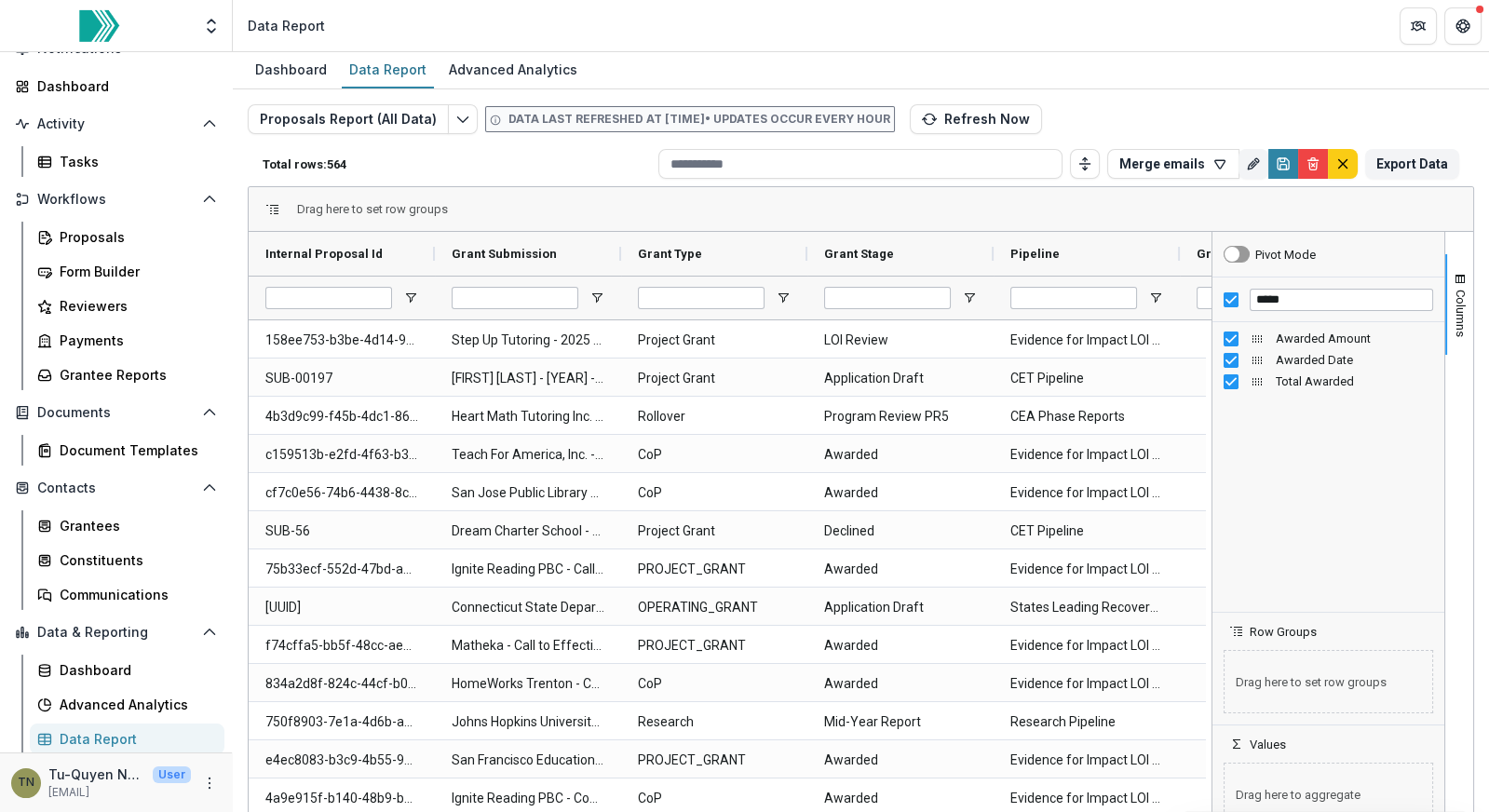 click on "Awarded Date" at bounding box center [1328, 359] 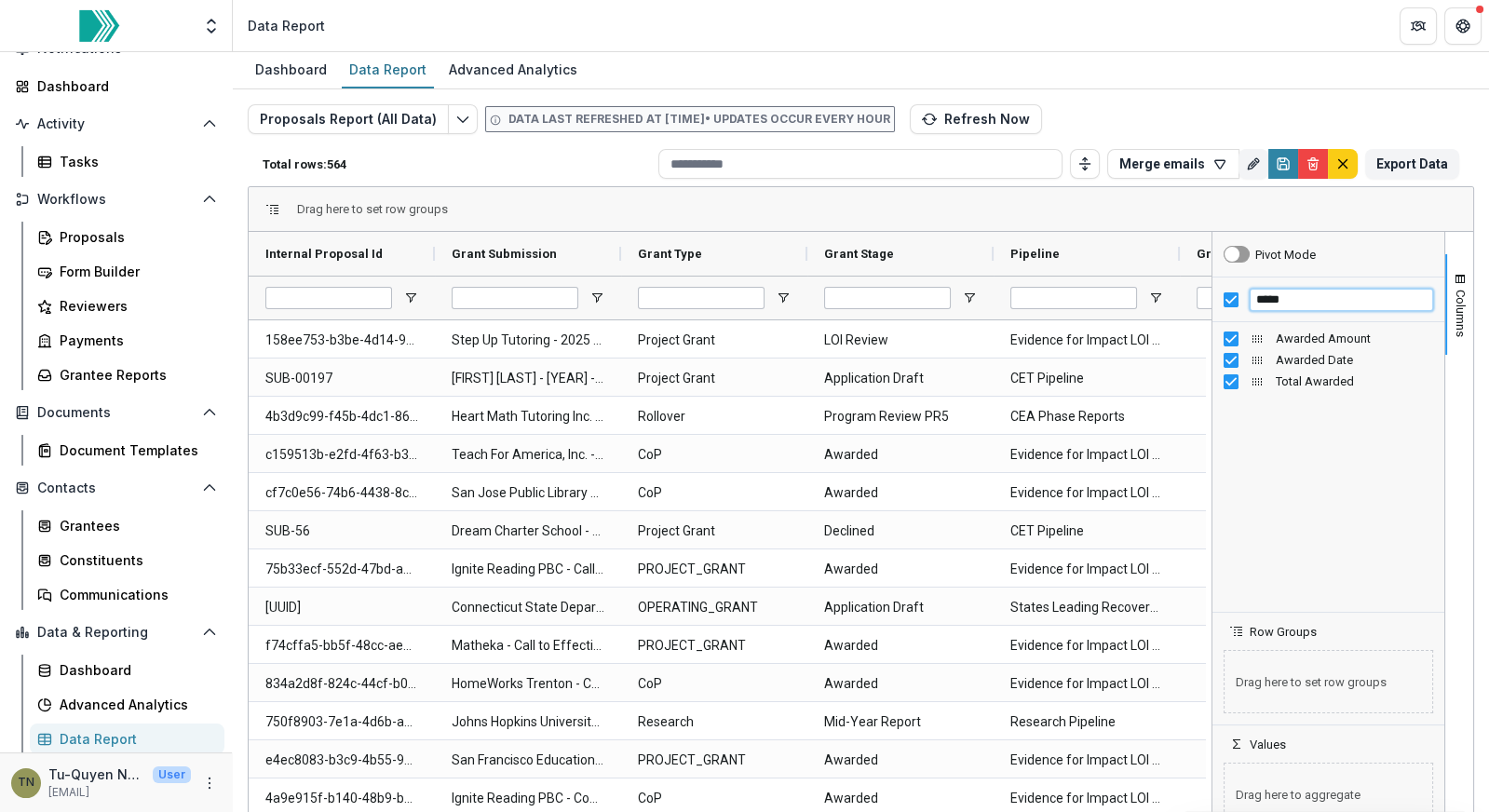 click on "*****" at bounding box center [1341, 300] 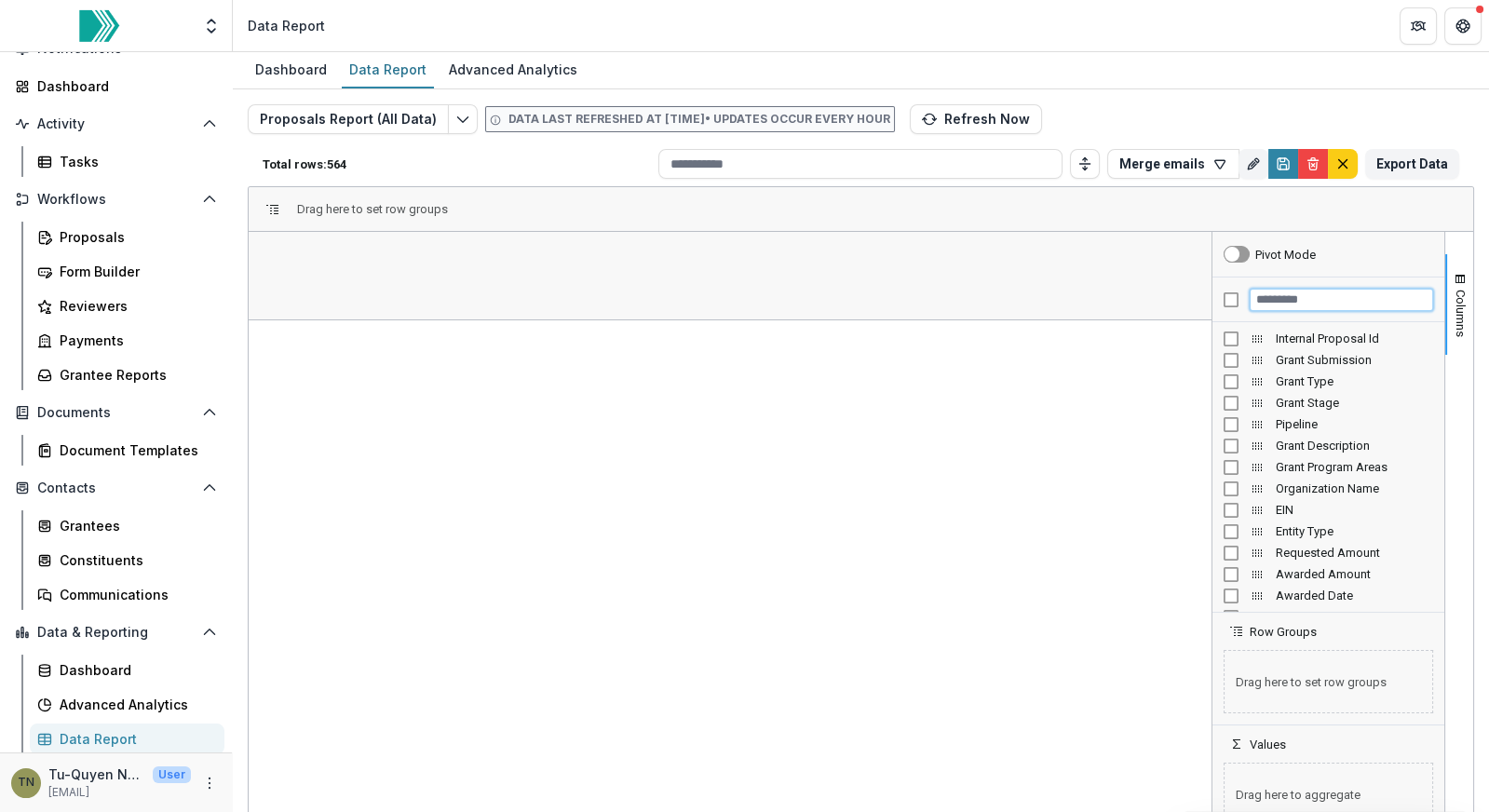 click at bounding box center [1341, 300] 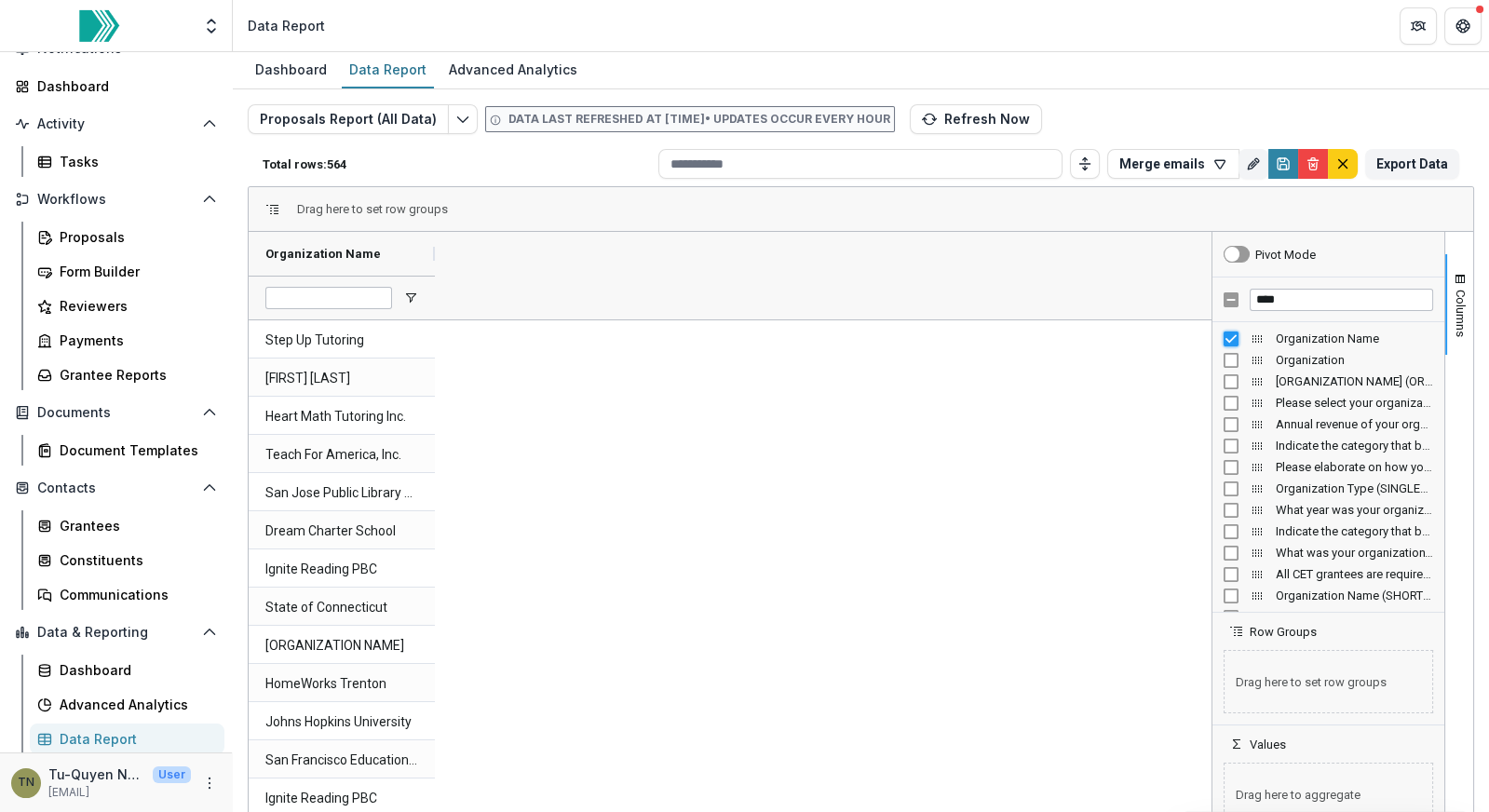 scroll, scrollTop: 116, scrollLeft: 0, axis: vertical 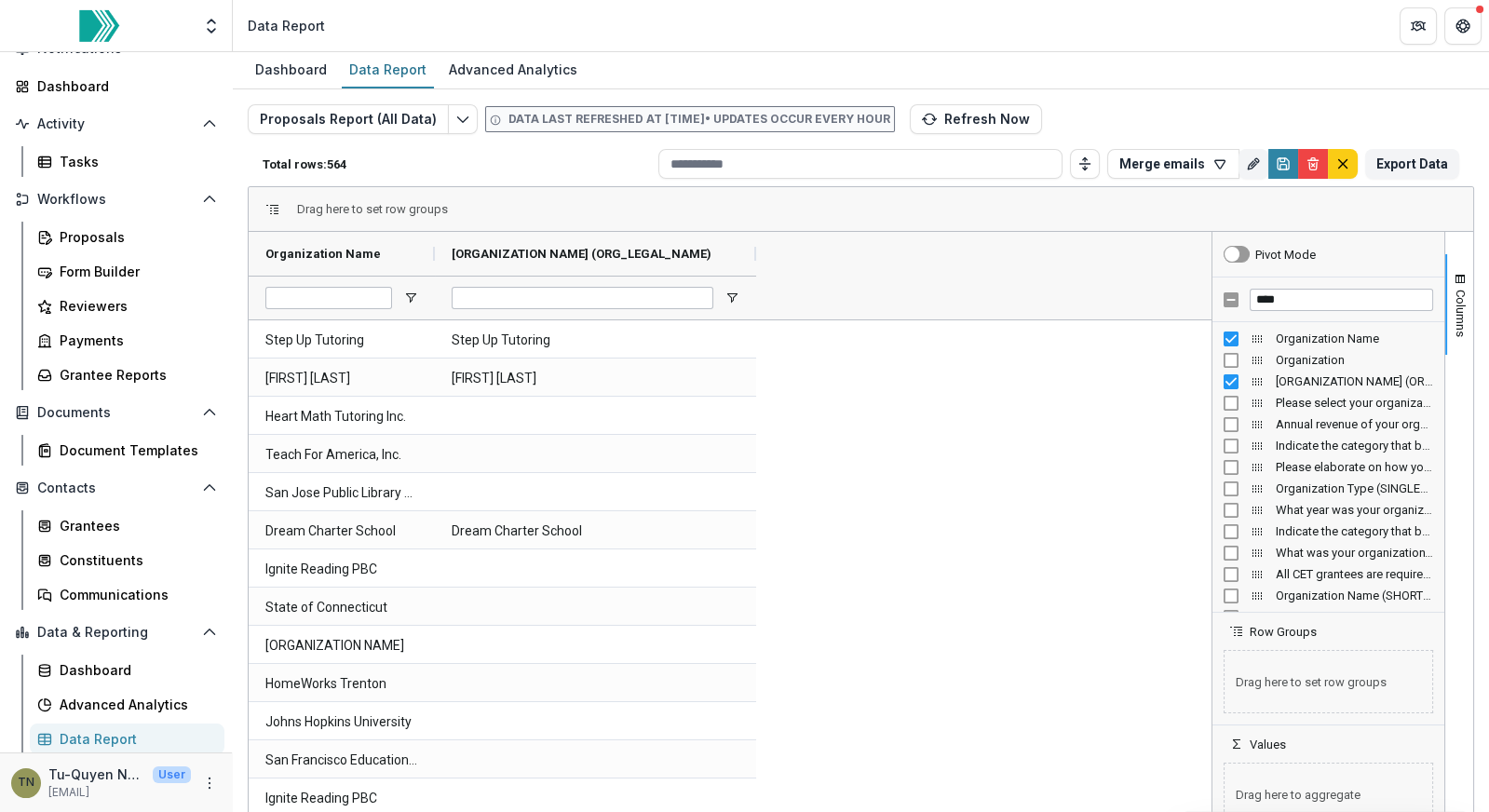 drag, startPoint x: 618, startPoint y: 253, endPoint x: 750, endPoint y: 278, distance: 134.34657 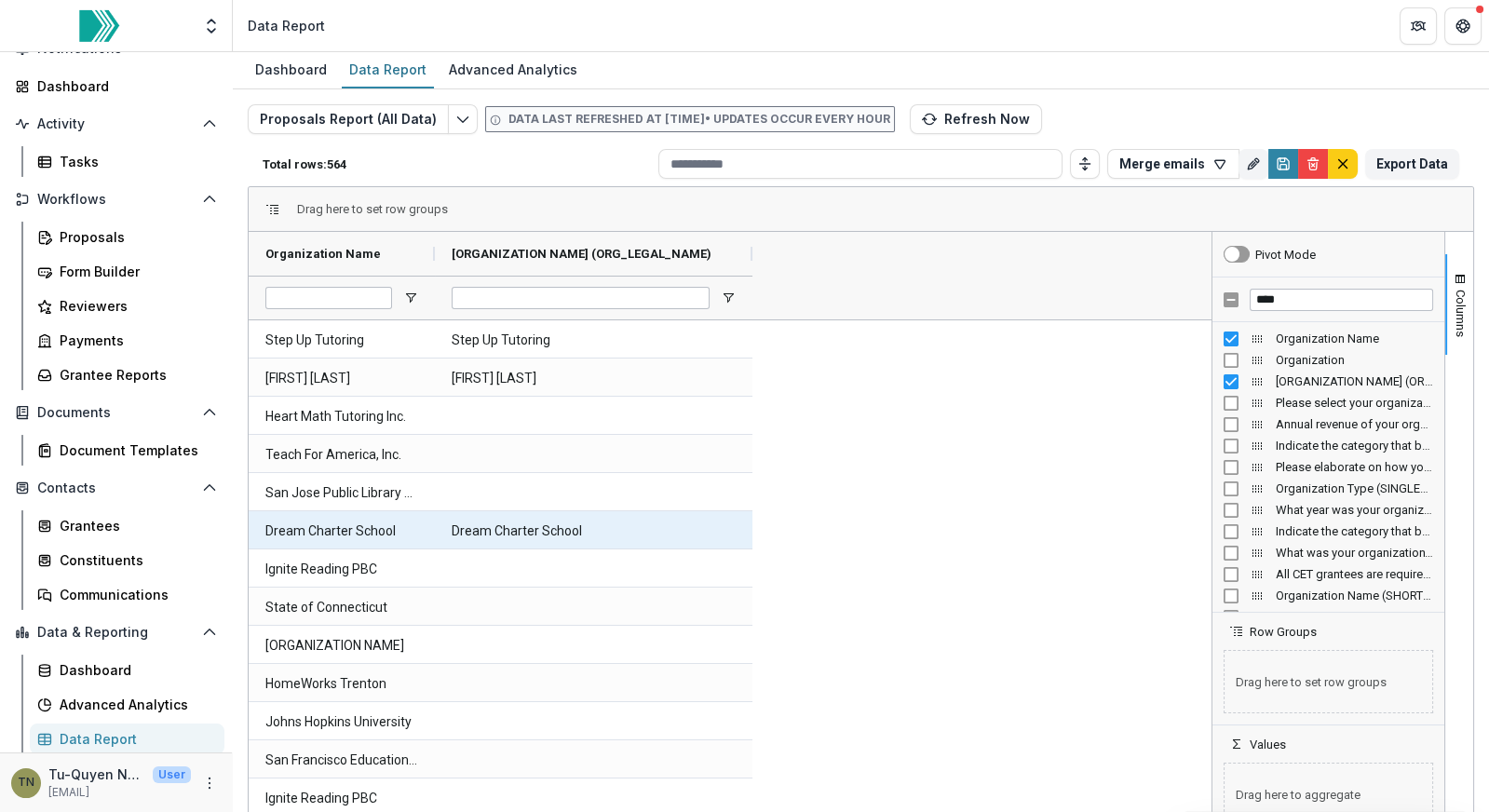 scroll, scrollTop: 710, scrollLeft: 0, axis: vertical 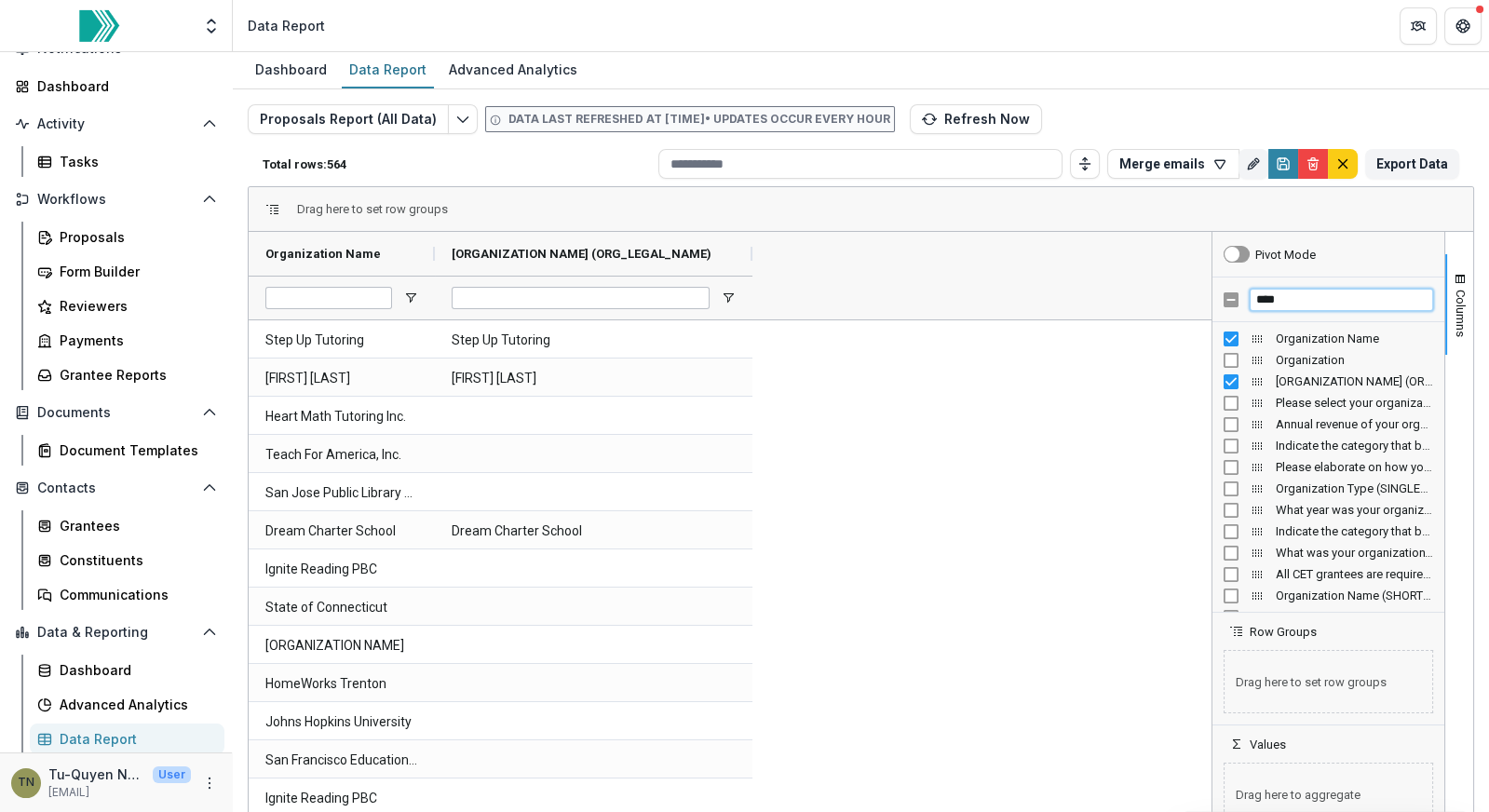 click on "****" at bounding box center (1341, 300) 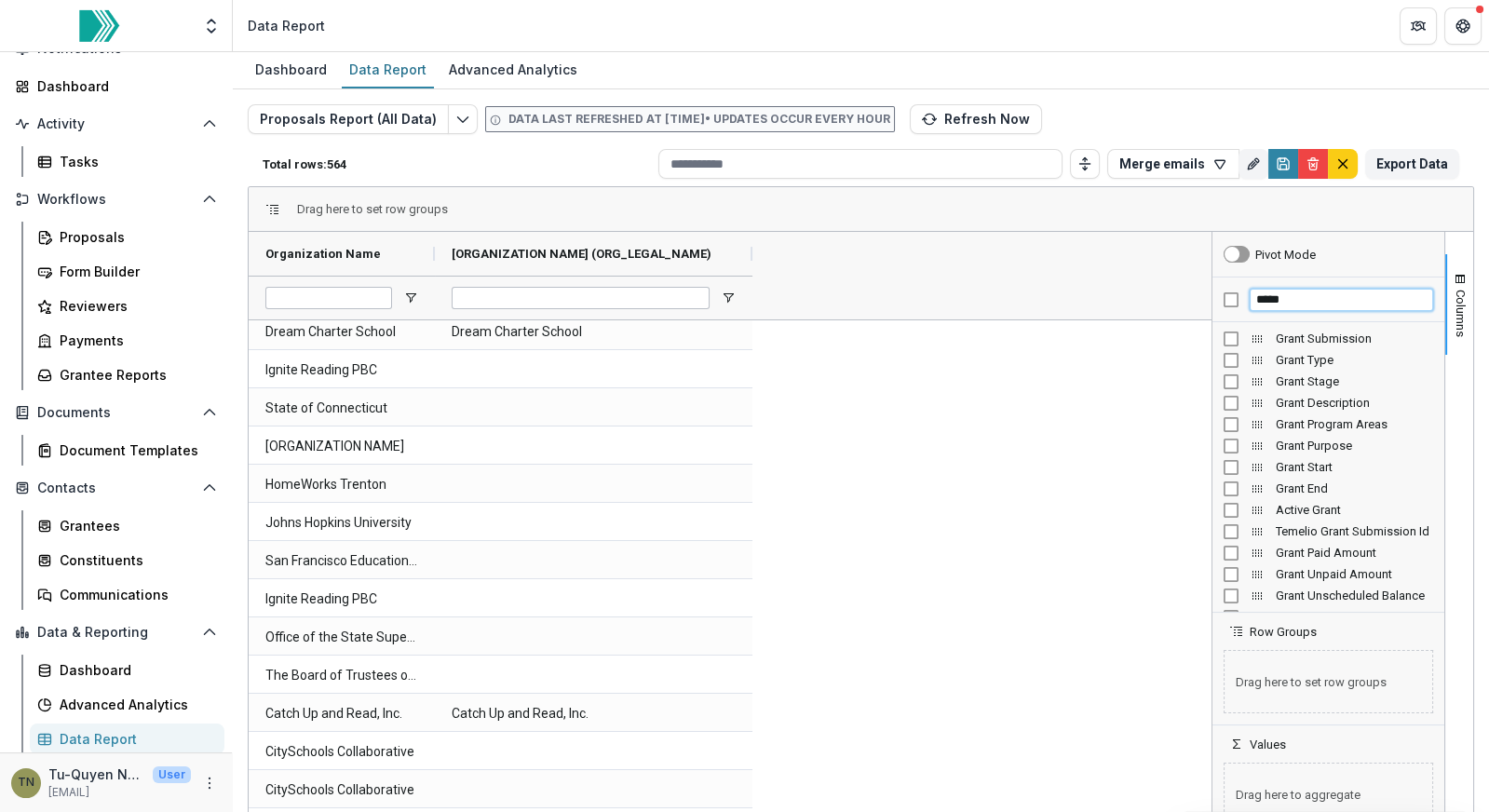 click on "*****" at bounding box center (1341, 300) 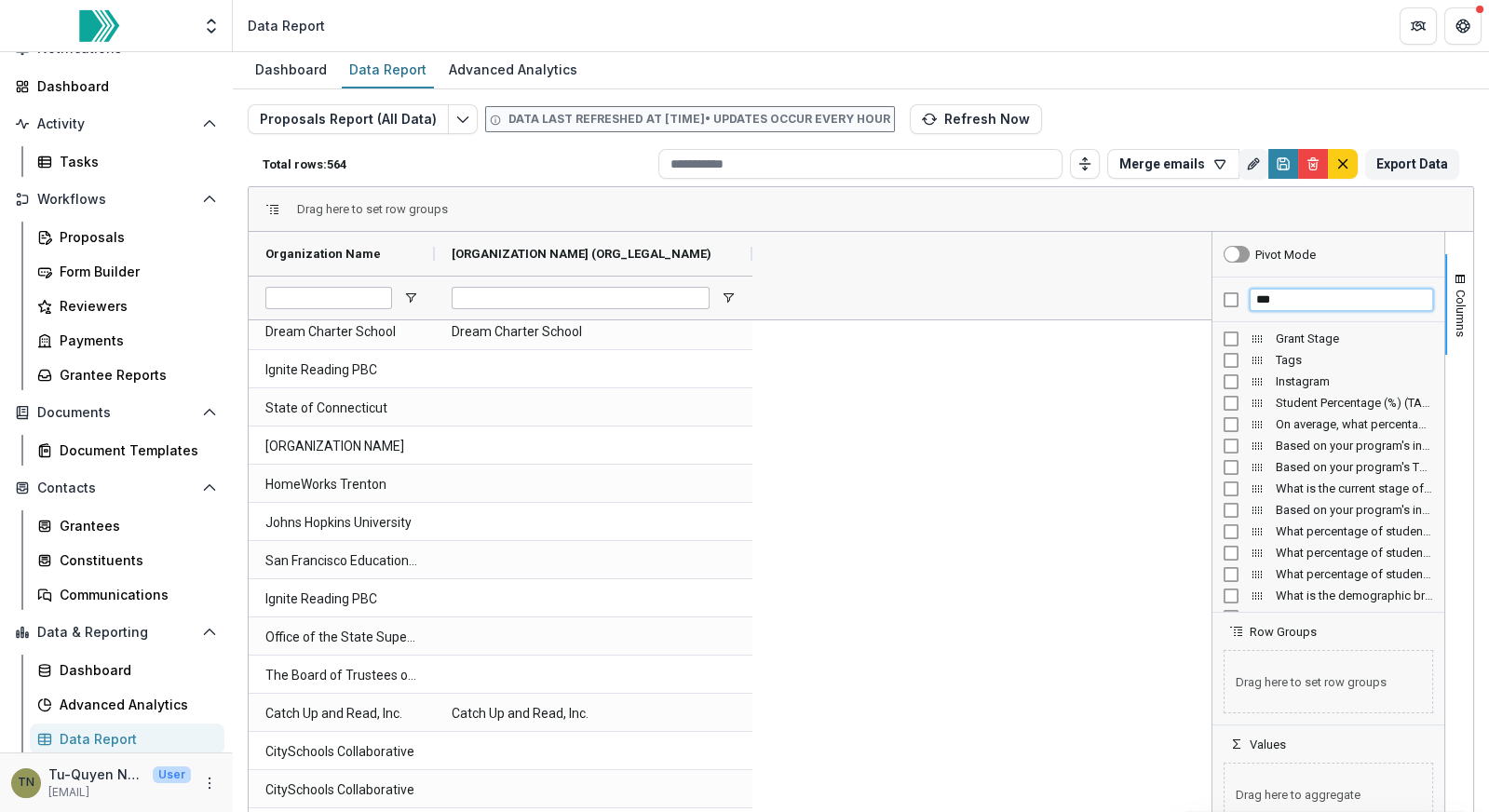 type on "***" 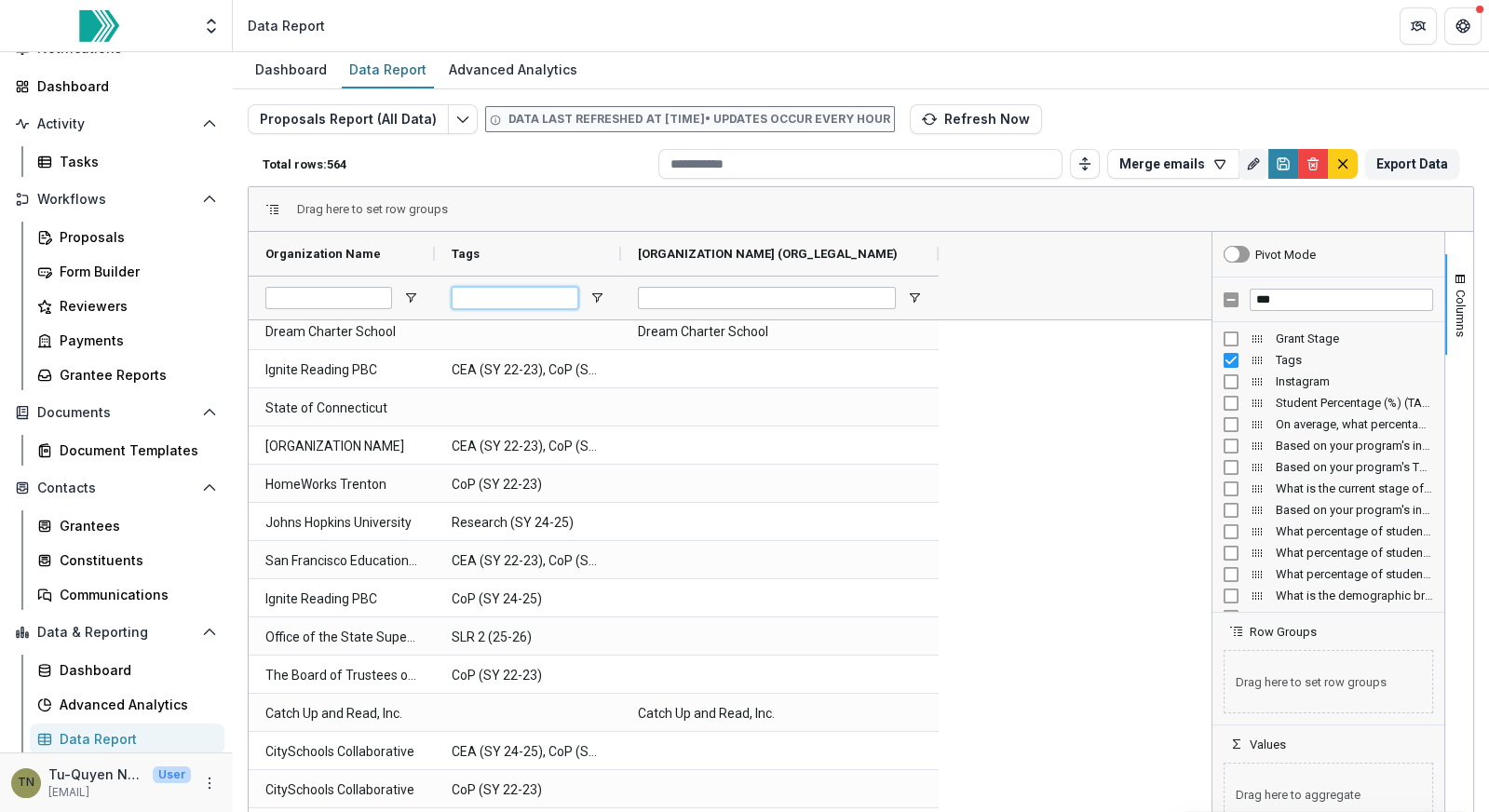 click at bounding box center (515, 298) 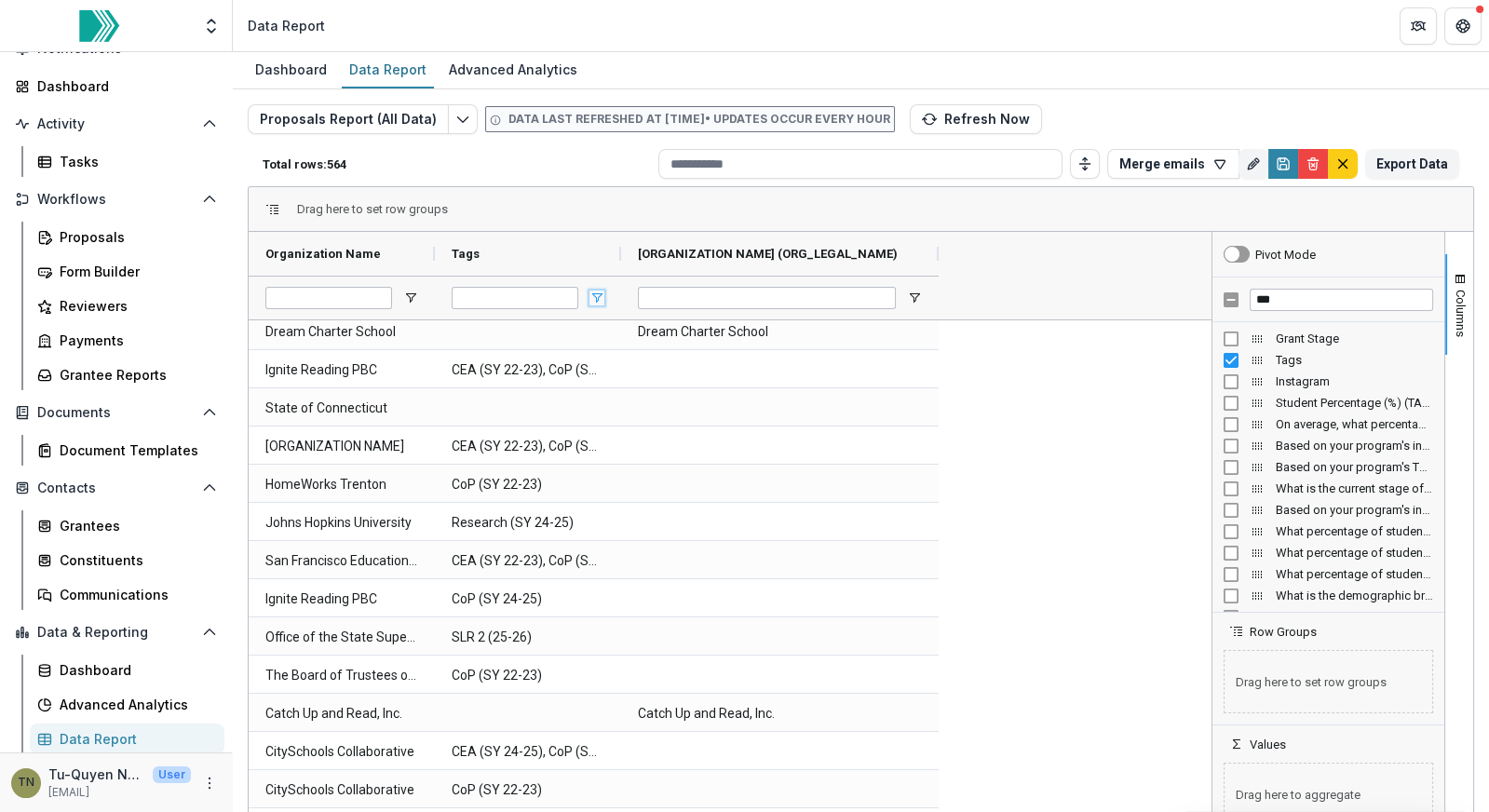 click at bounding box center (597, 298) 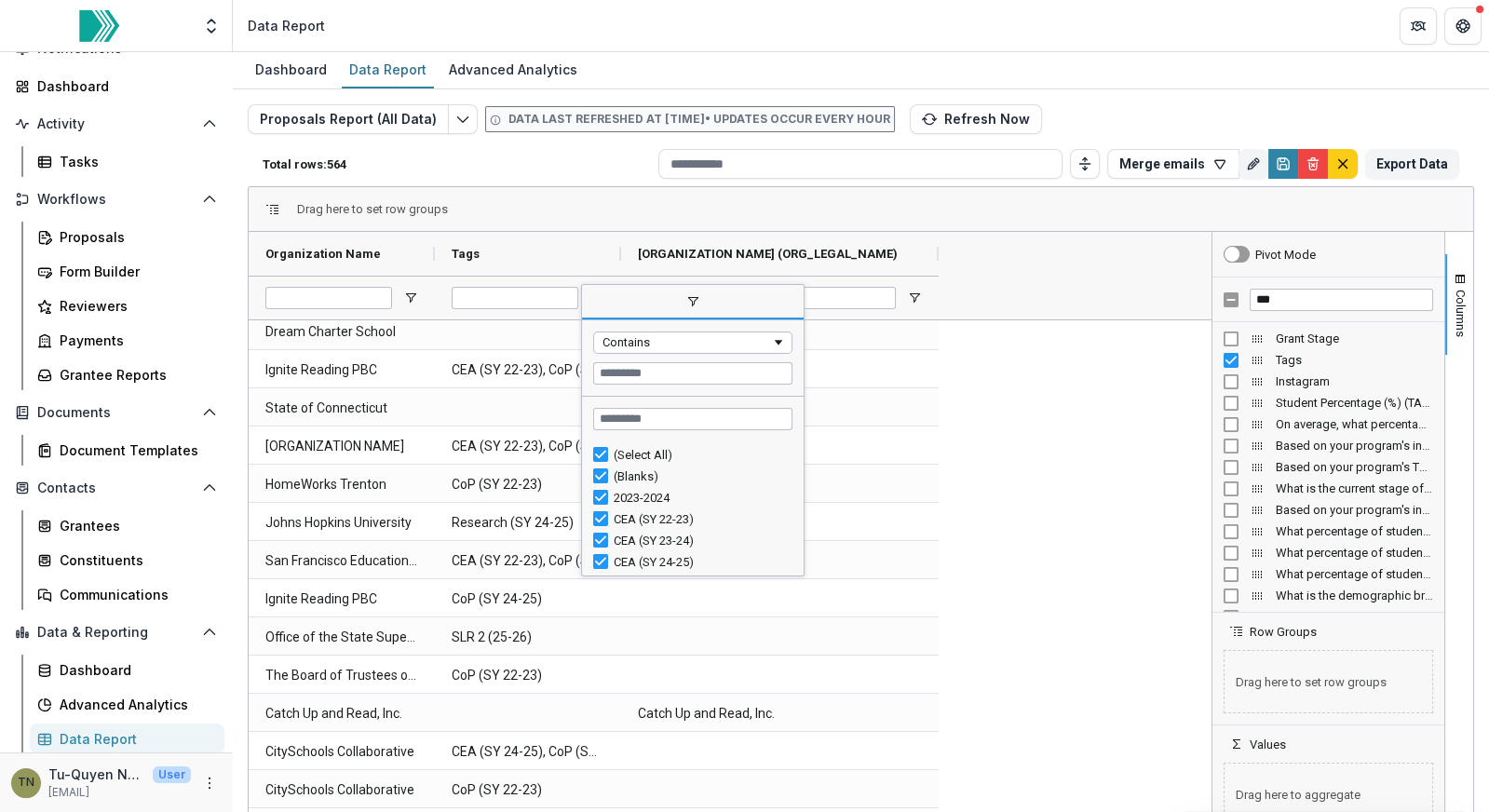 click on "(Blanks)" at bounding box center (700, 476) 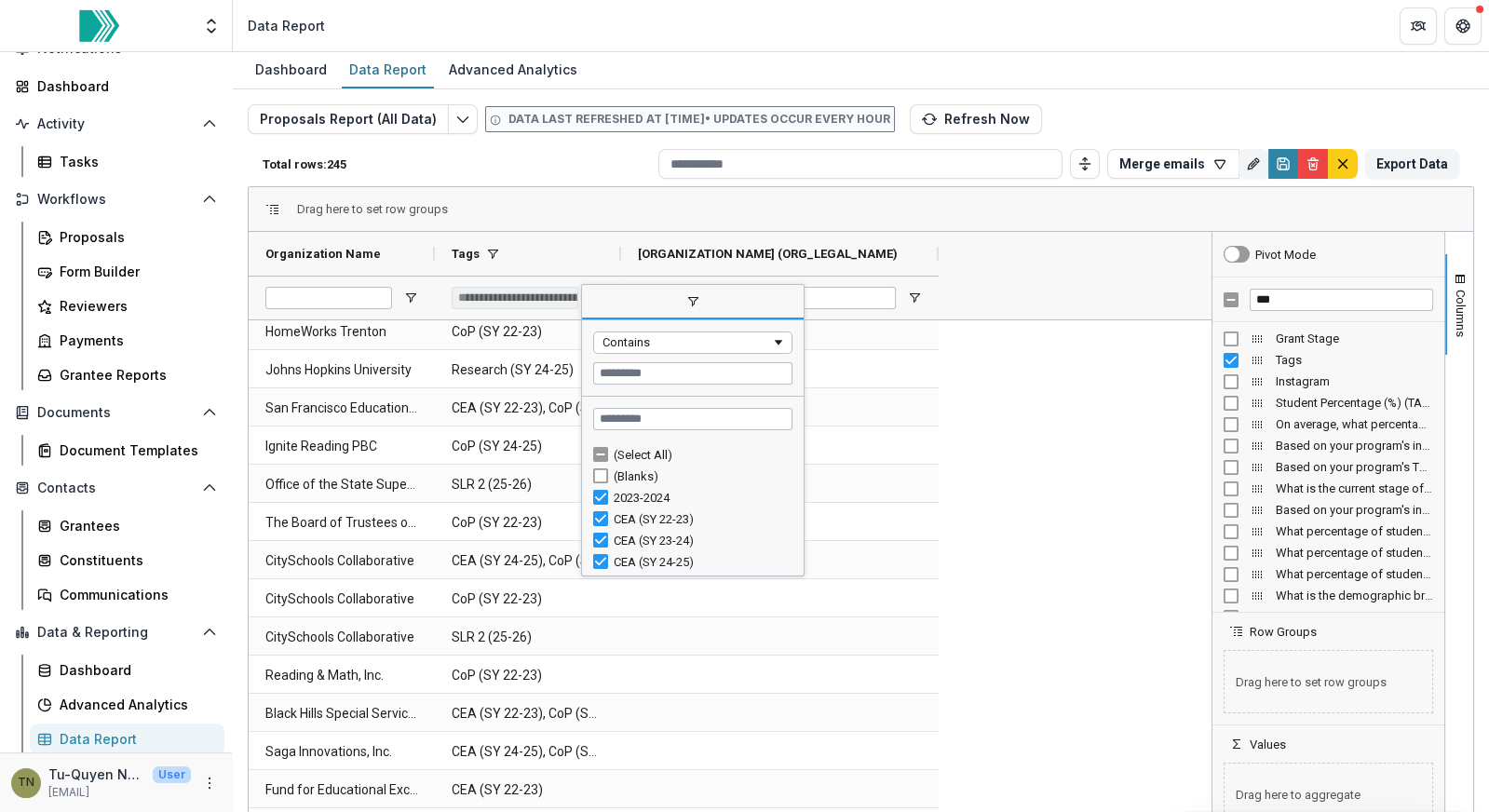 click on "2023-2024" at bounding box center [700, 497] 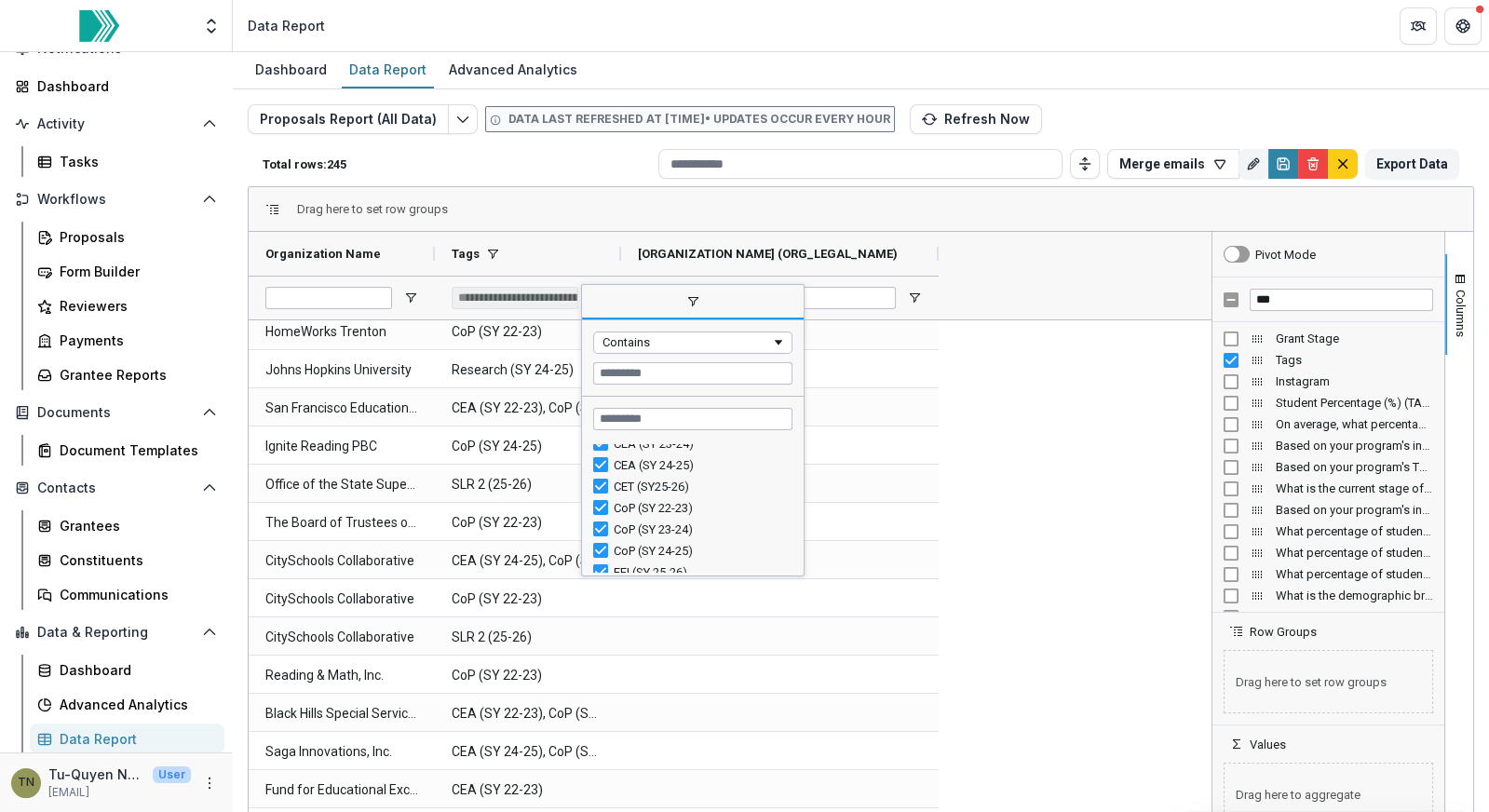 click on "CoP (SY 22-23)" at bounding box center [700, 508] 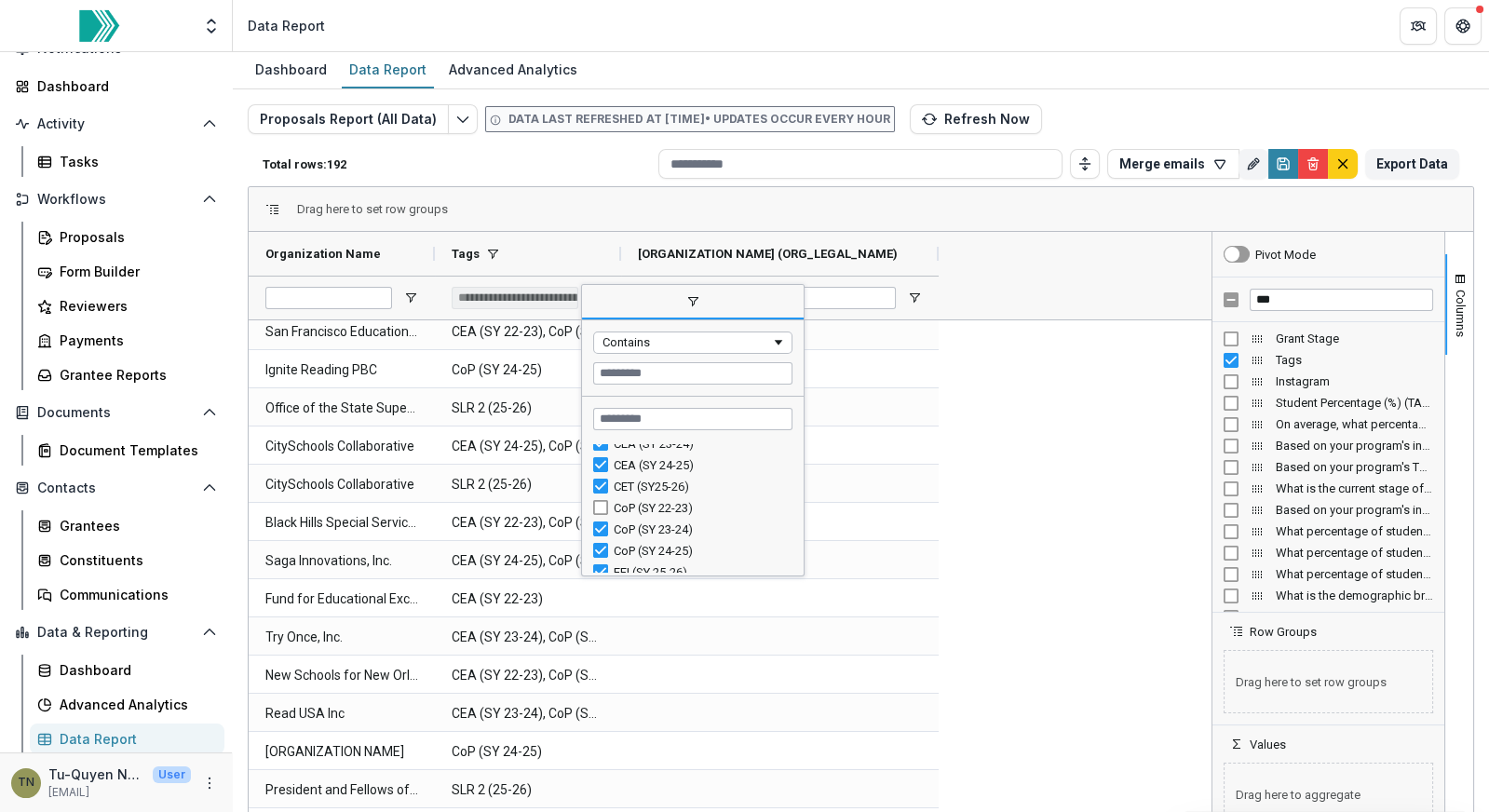 click on "CoP (SY 23-24)" at bounding box center (700, 529) 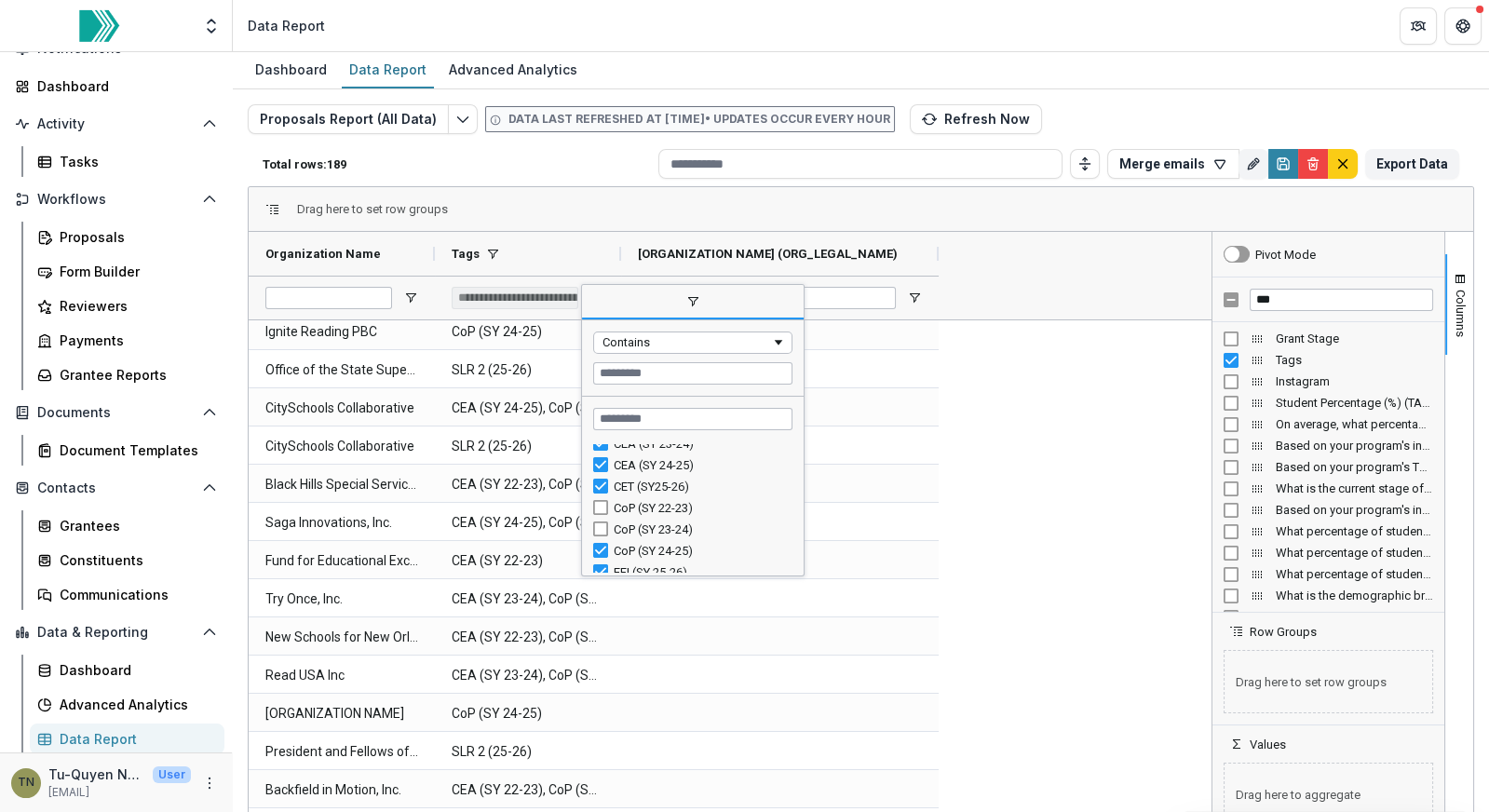 click on "CoP (SY 24-25)" at bounding box center [700, 550] 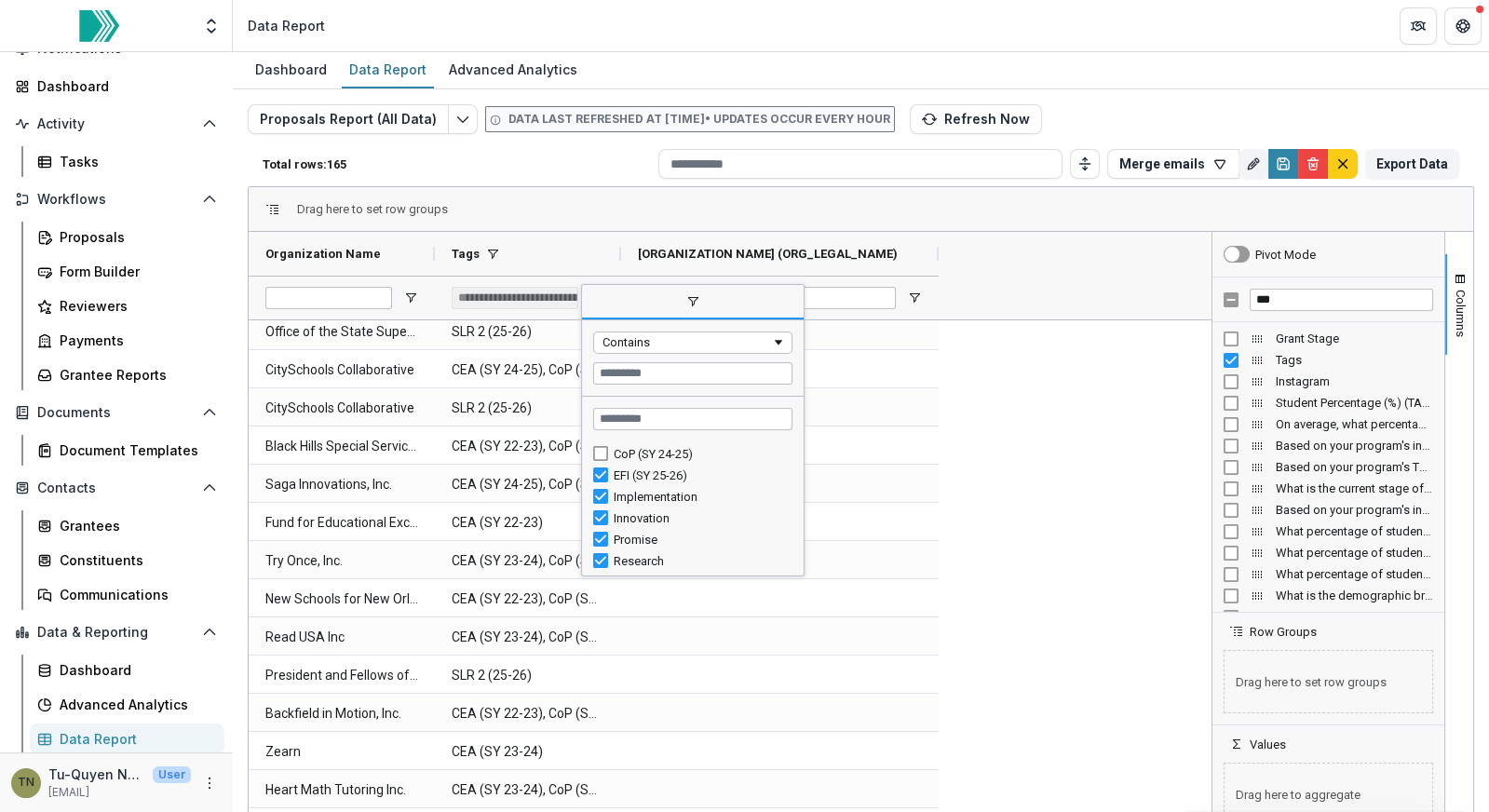 click on "Implementation" at bounding box center [700, 496] 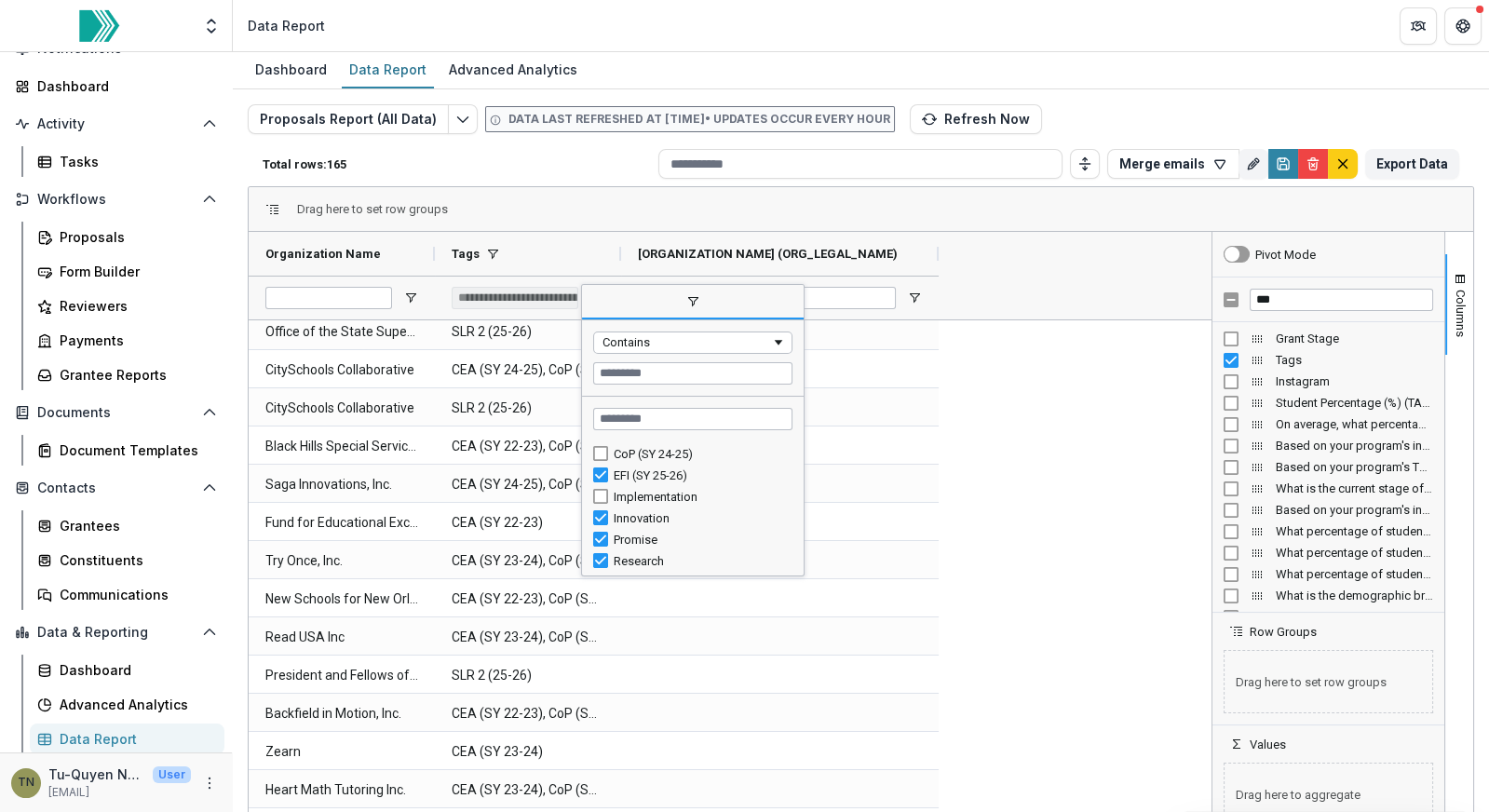click on "Innovation" at bounding box center [700, 518] 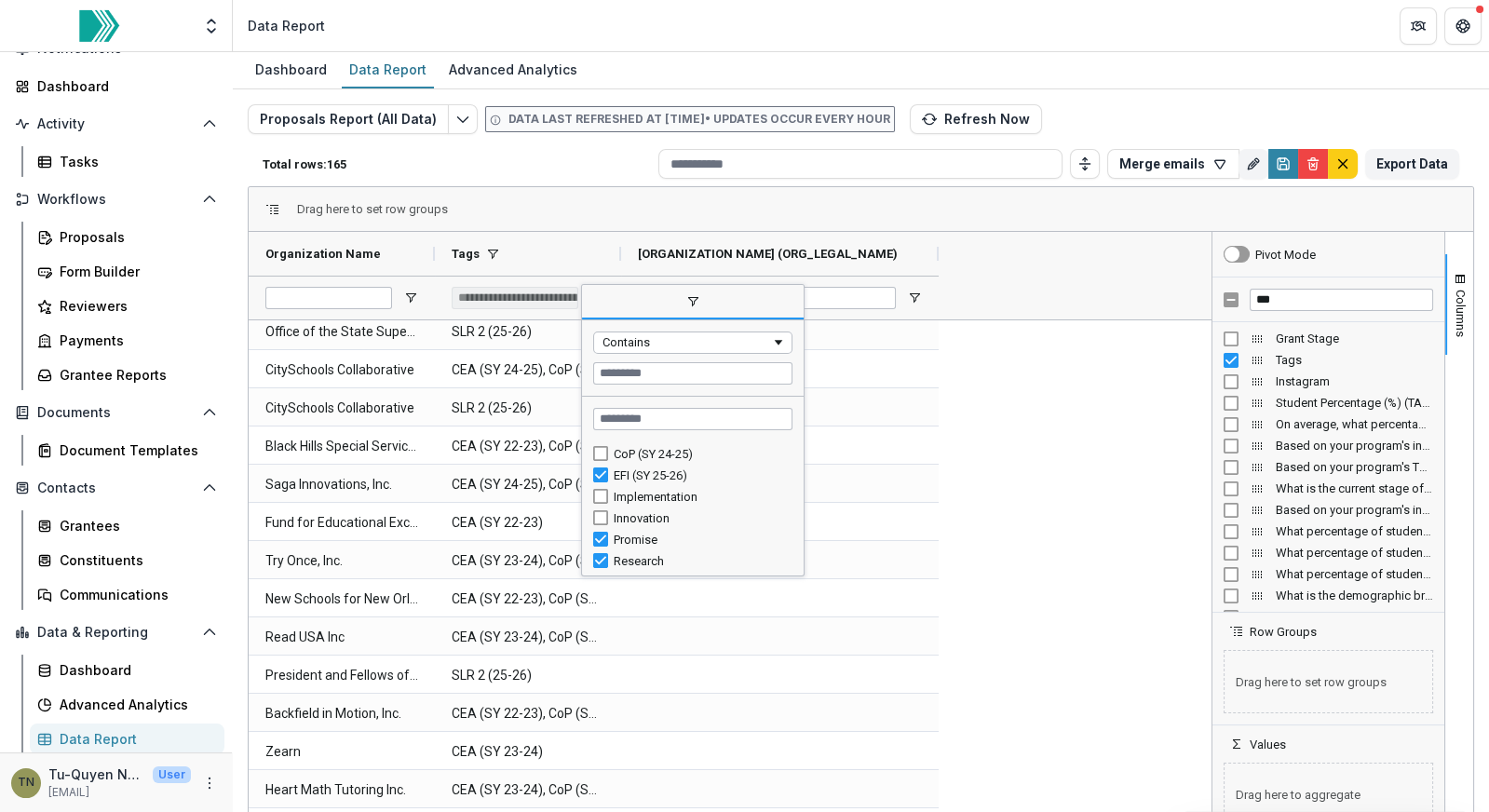 click on "Promise" at bounding box center [700, 539] 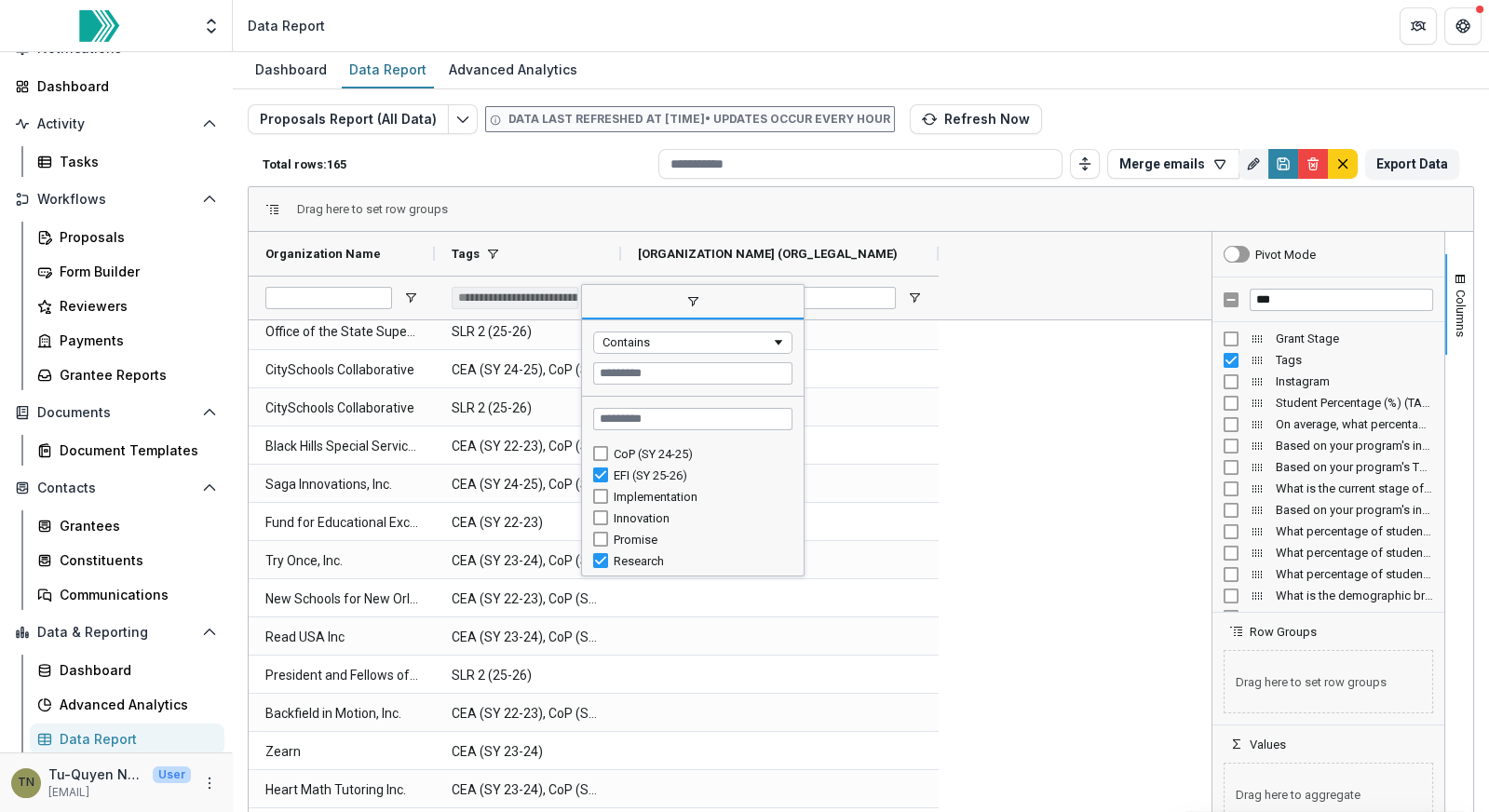 click on "Research" at bounding box center (700, 561) 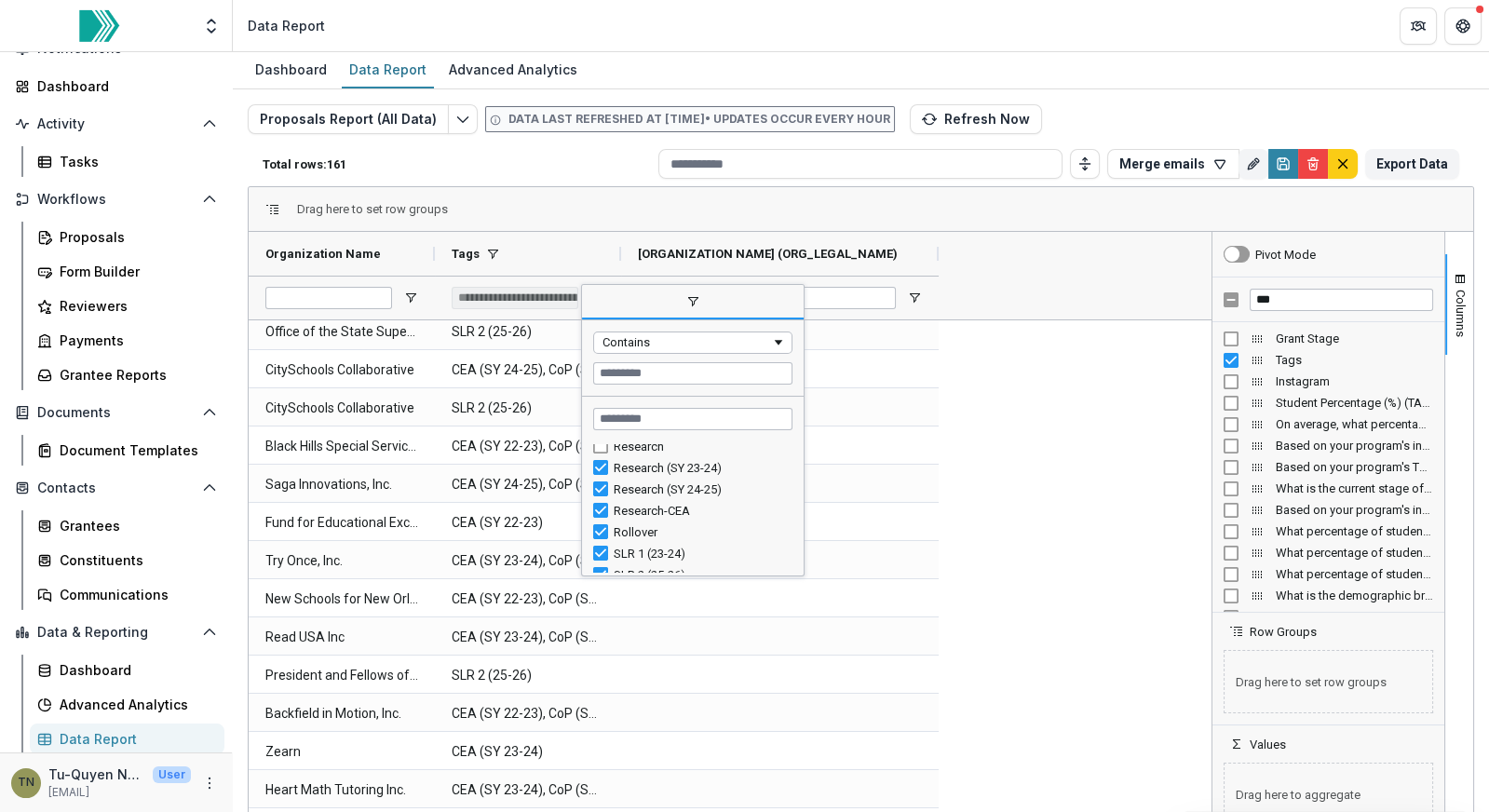 click on "Research (SY 23-24)" at bounding box center (700, 467) 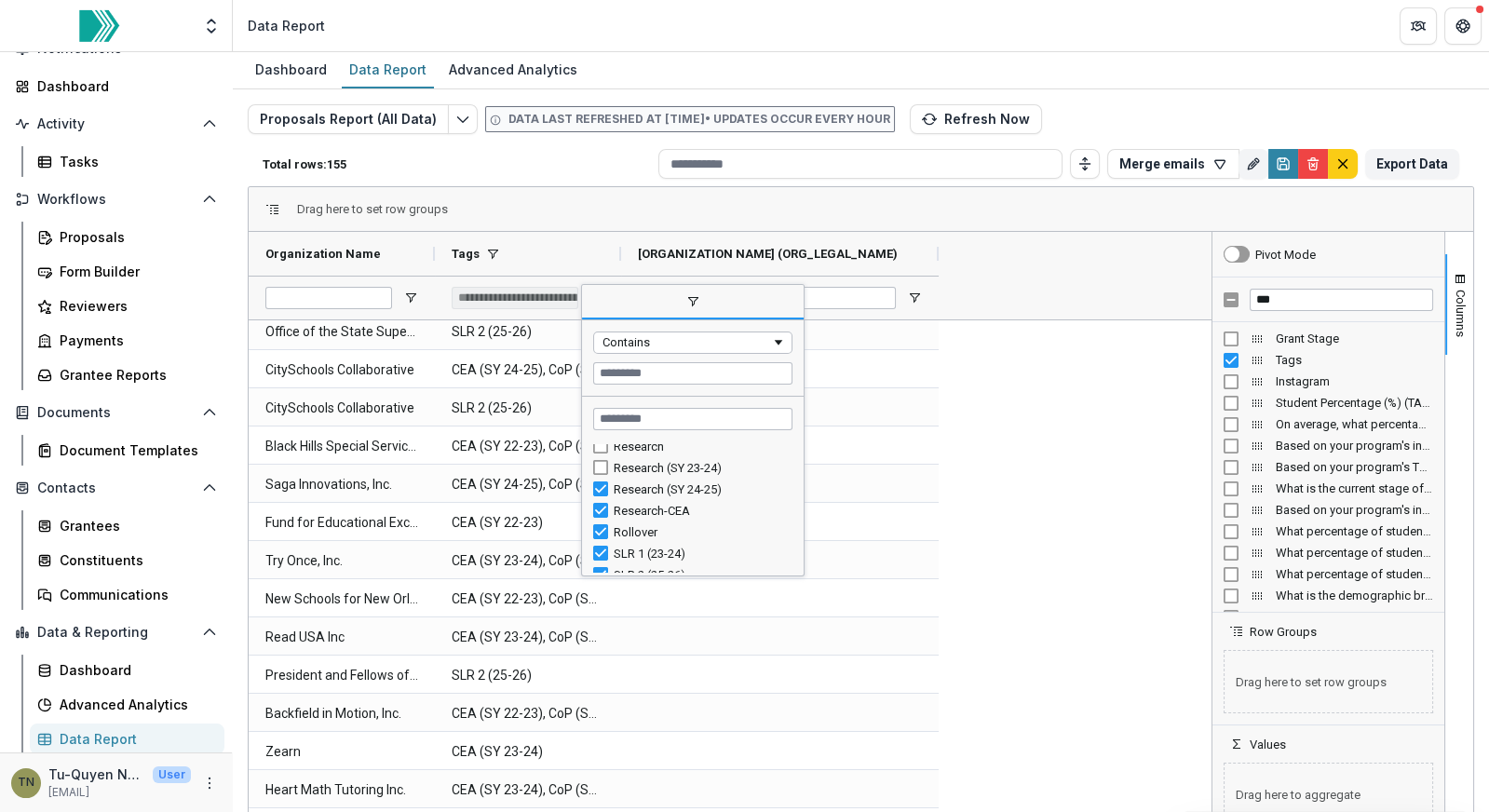 click on "Research (SY 24-25)" at bounding box center [693, 489] 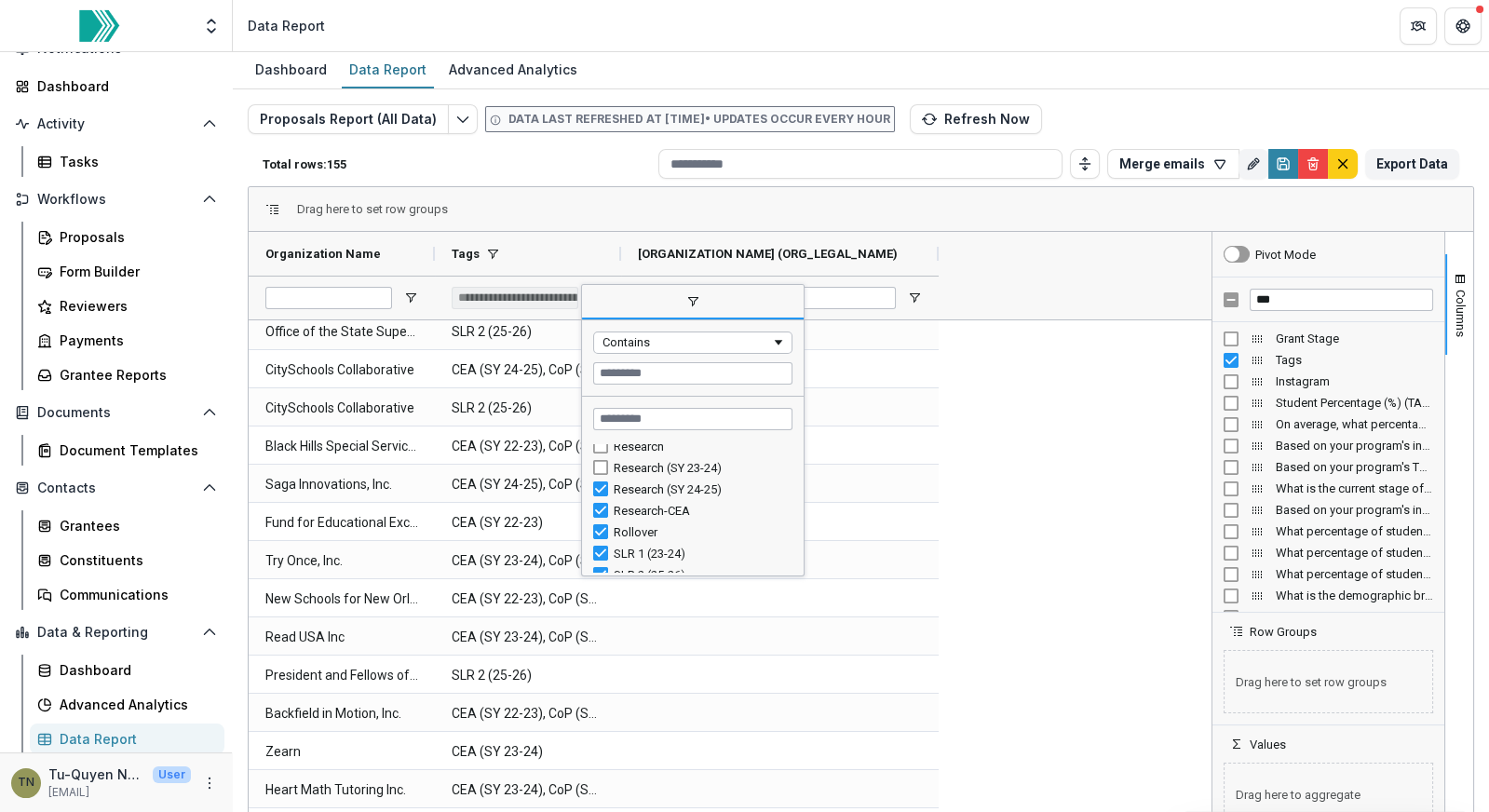 click on "Research (SY 24-25)" at bounding box center (700, 489) 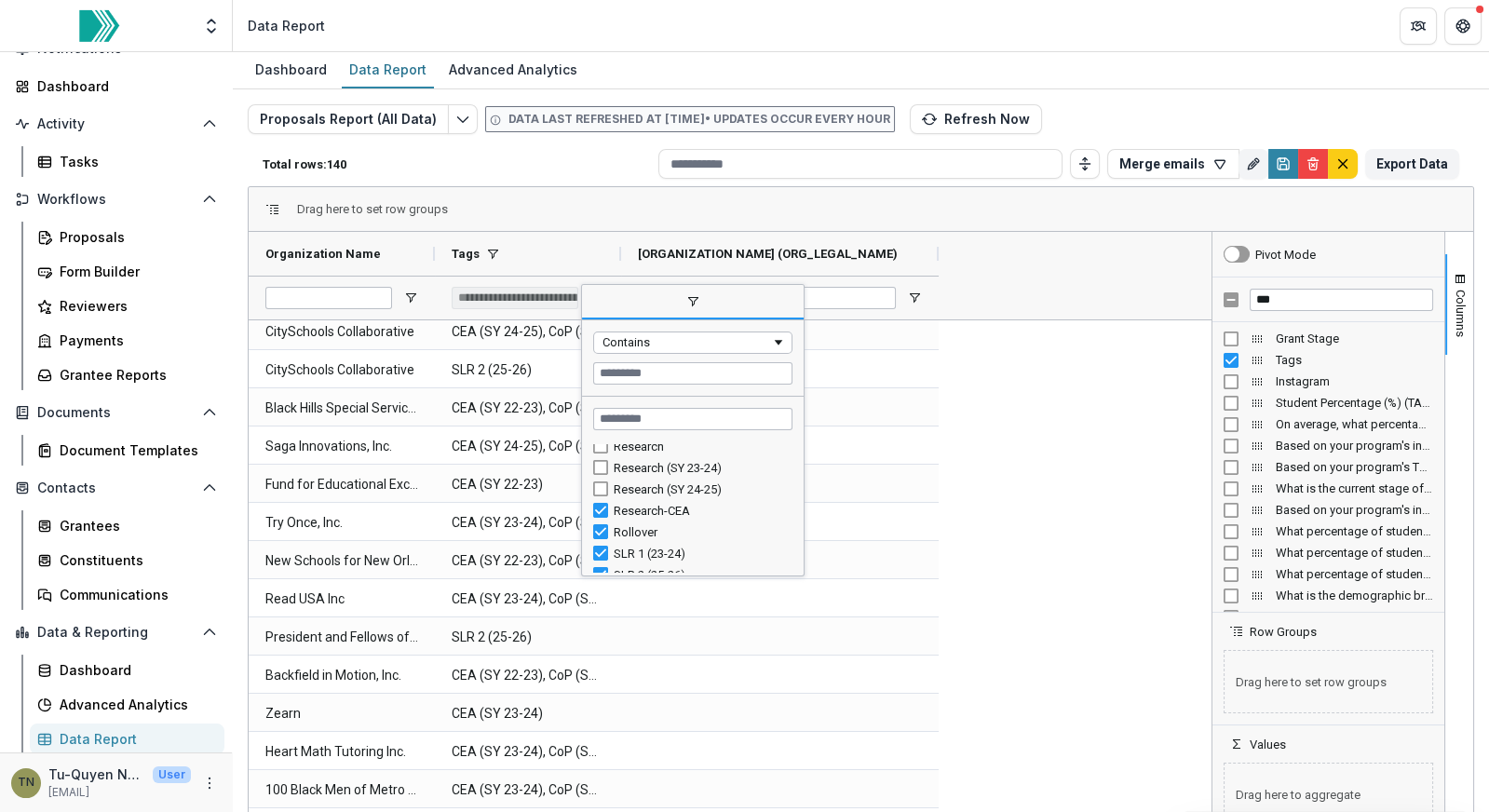 click on "Research-CEA" at bounding box center (700, 510) 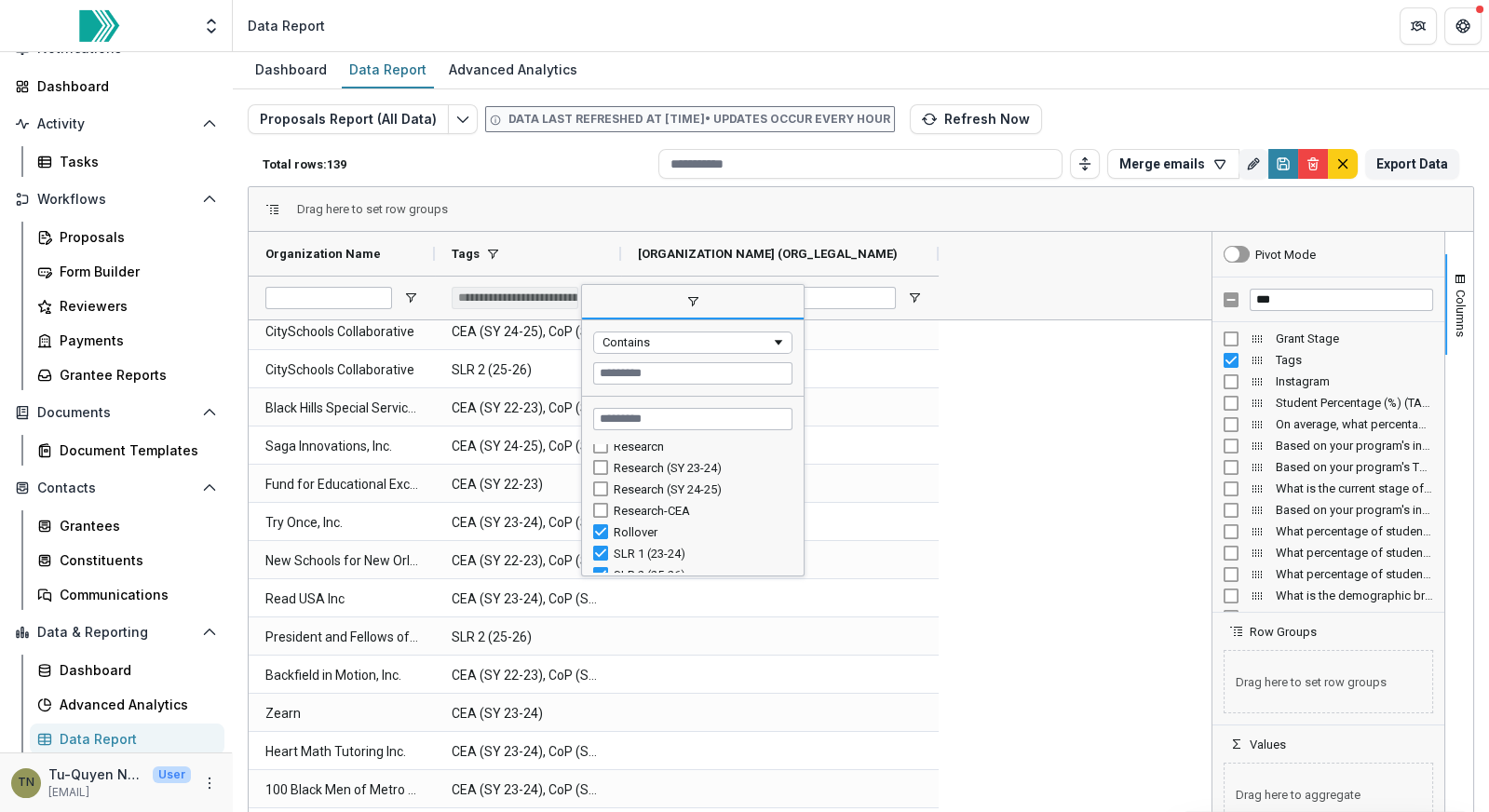 click on "Rollover" at bounding box center [693, 532] 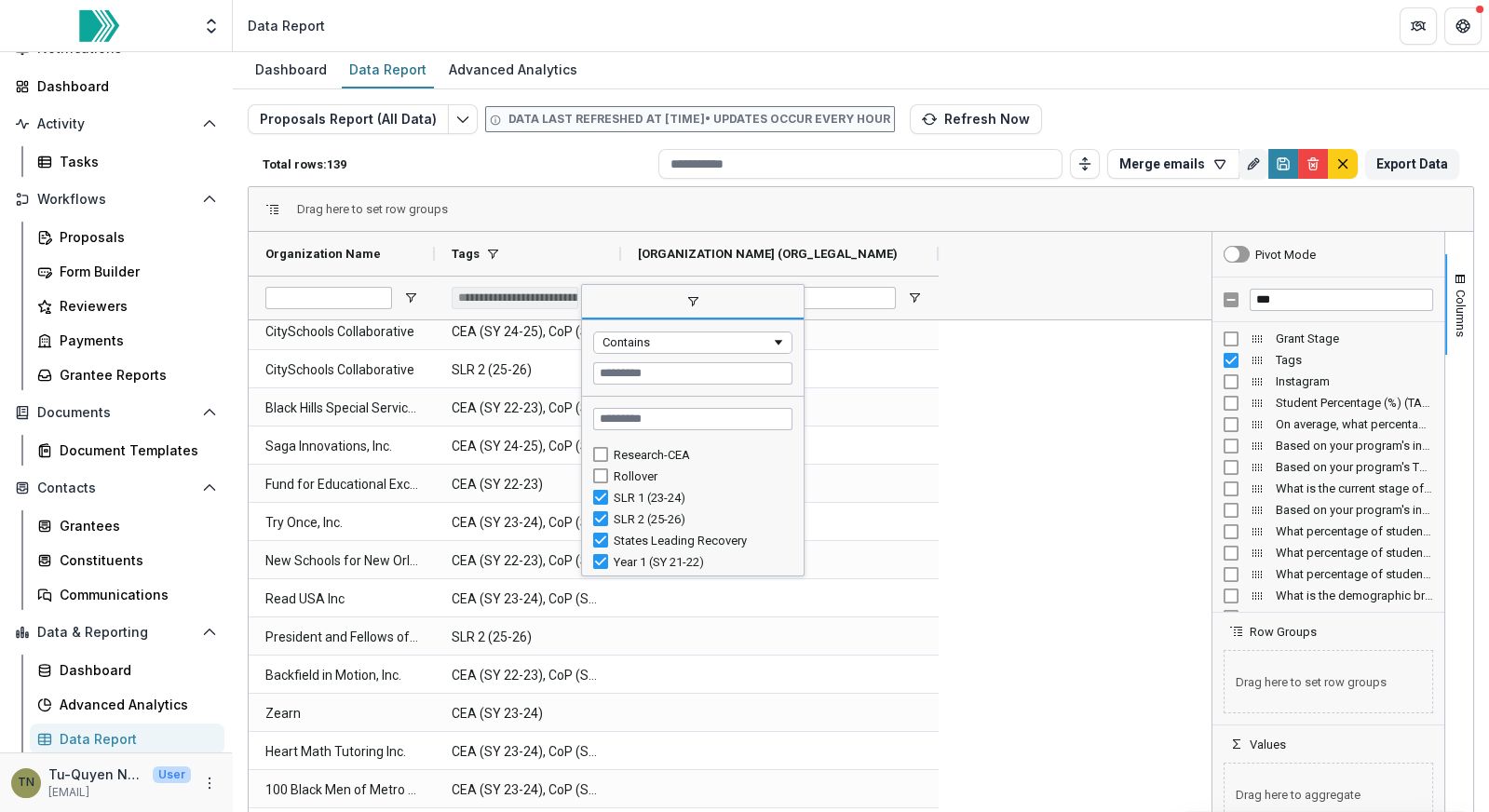 click on "States Leading Recovery" at bounding box center (700, 540) 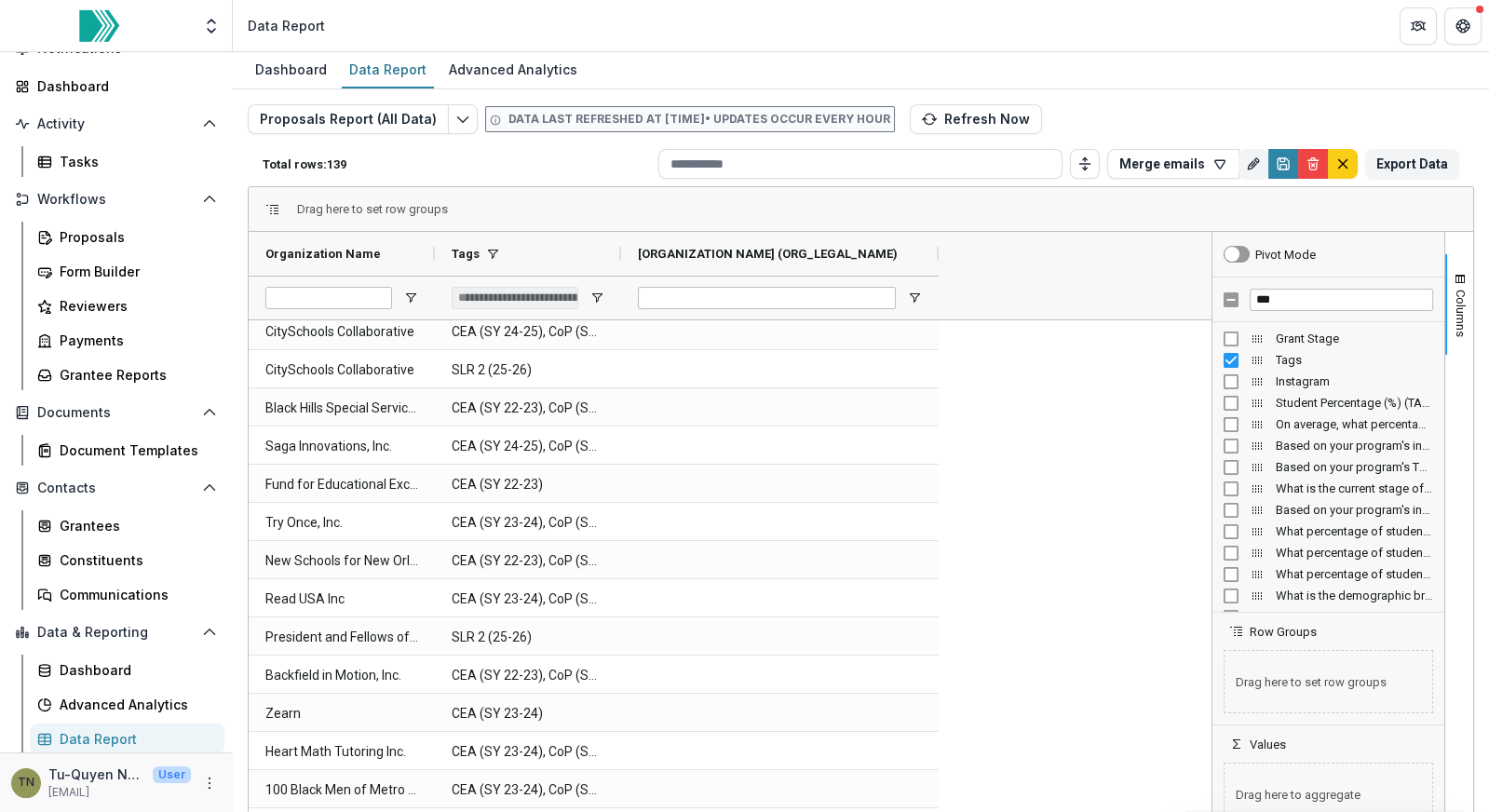 click on "Heart Math Tutoring Inc. CEA (SY 24-25), CoP (SY 24-25) Ignite Reading PBC CEA (SY 22-23), CoP (SY 22-23) Matheka CEA (SY 22-23), CoP (SY 22-23) San Francisco Education Fund CEA (SY 22-23), CoP (SY 22-23) Office of the State Superintendent of Education SLR 2 (25-26) CitySchools Collaborative CEA (SY 24-25), CoP (SY 24-25) CitySchools Collaborative SLR 2 (25-26) Black Hills Special Services Cooperative CEA (SY 22-23), CoP (SY 22-23) Saga Innovations, Inc. CEA (SY 24-25), CoP (SY 24-25) Fund for Educational Excellence CEA (SY 22-23) Try Once, Inc. CEA (SY 23-24), CoP (SY 23-24) New Schools for New Orleans CEA (SY 22-23), CoP (SY 22-23) Read USA Inc CEA (SY 23-24), CoP (SY 23-24) President and Fellows of Harvard College SLR 2 (25-26) Backfield in Motion, Inc. CEA (SY 22-23), CoP (SY 22-23) Zearn CEA (SY 23-24) Heart Math Tutoring Inc. CEA (SY 23-24), CoP (SY 23-24) 100 Black Men of Metro Baton Rouge CEA (SY 23-24), CoP (SY 23-24) The Commit Partnership CEA (SY 24-25) Reading Partners CEA (SY 22-23) Coursemojo" at bounding box center (727, 2774) 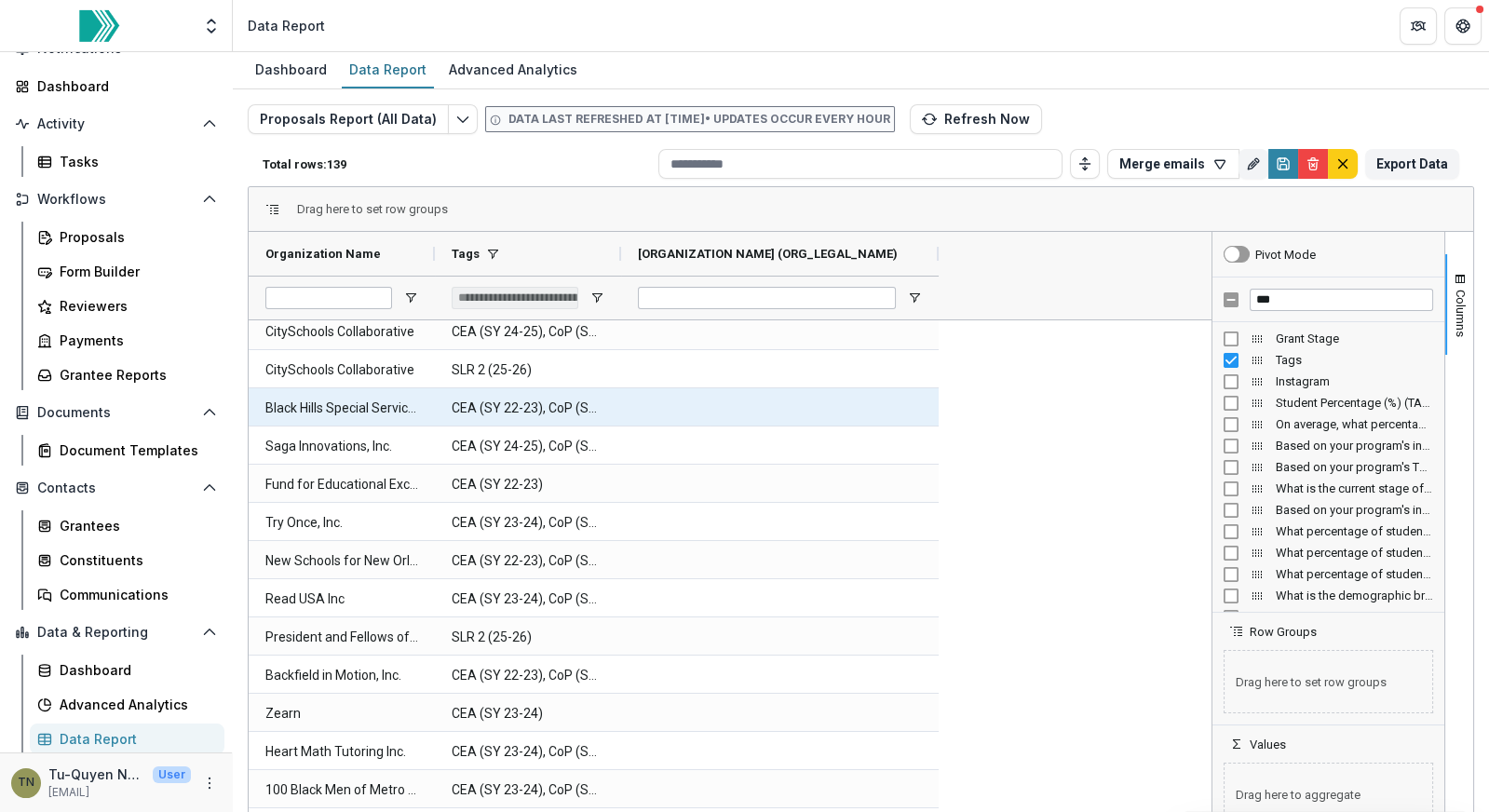 scroll, scrollTop: 0, scrollLeft: 0, axis: both 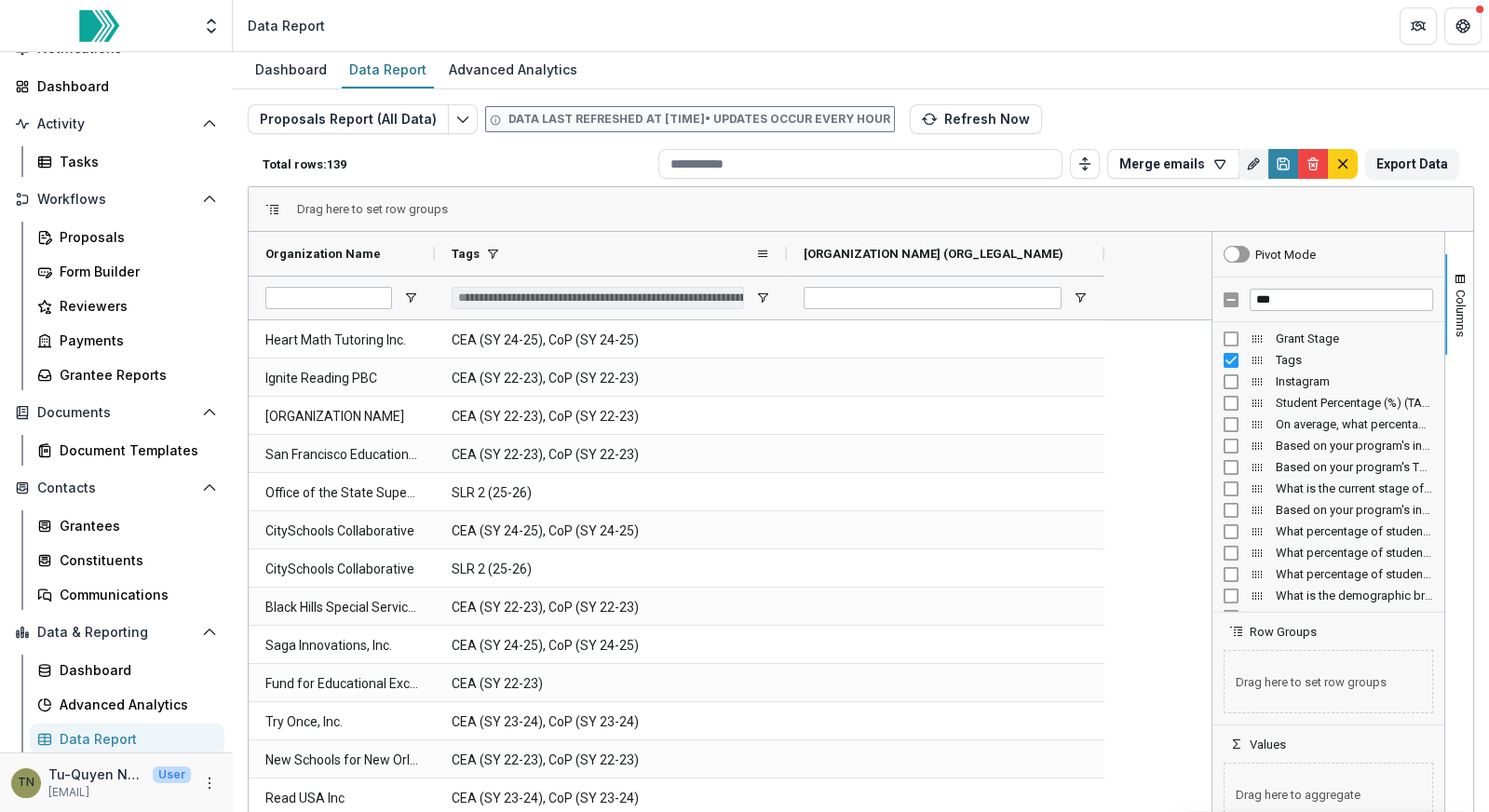 drag, startPoint x: 621, startPoint y: 252, endPoint x: 787, endPoint y: 253, distance: 166.003 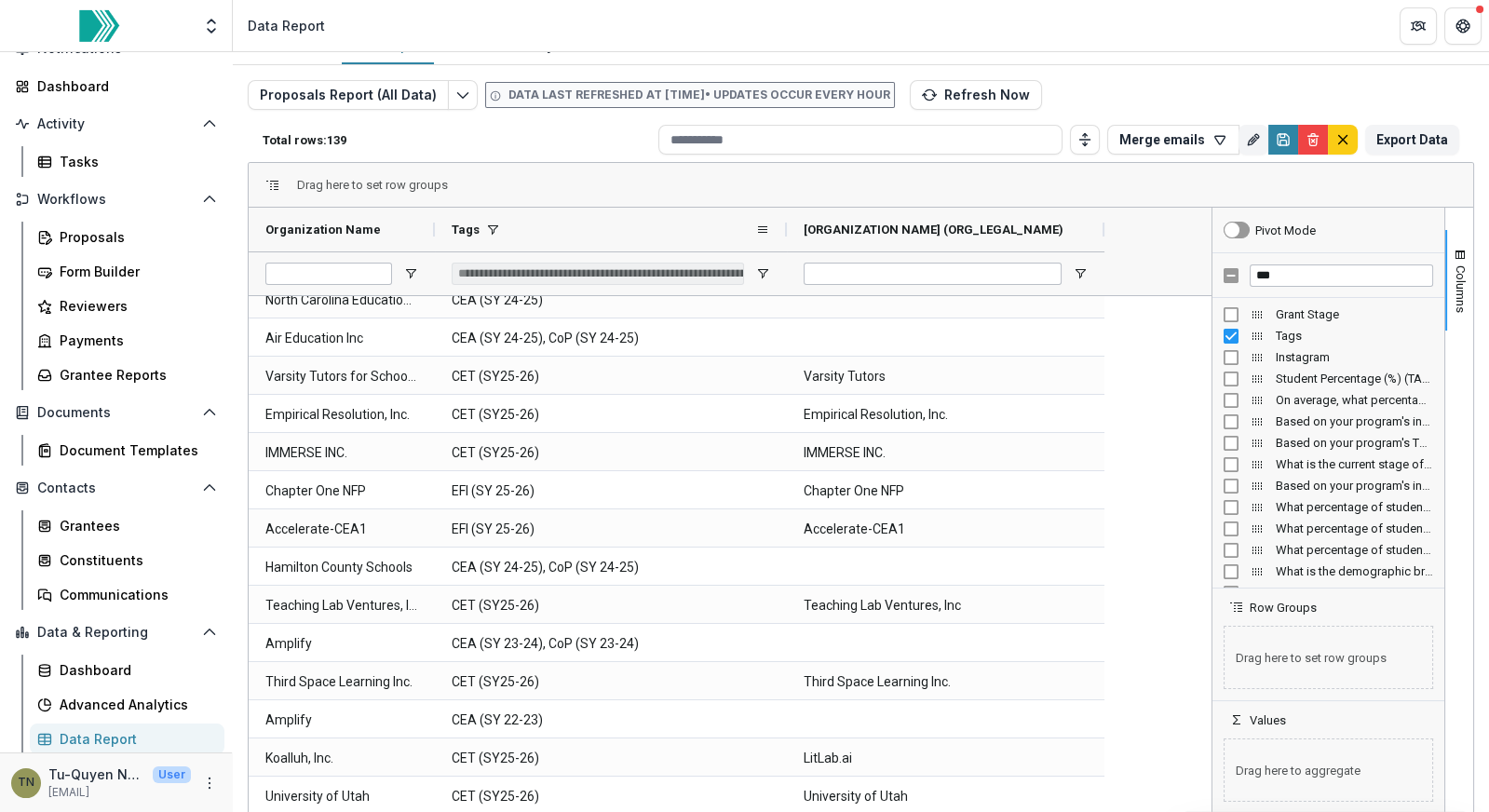 click on "Tags" at bounding box center (603, 229) 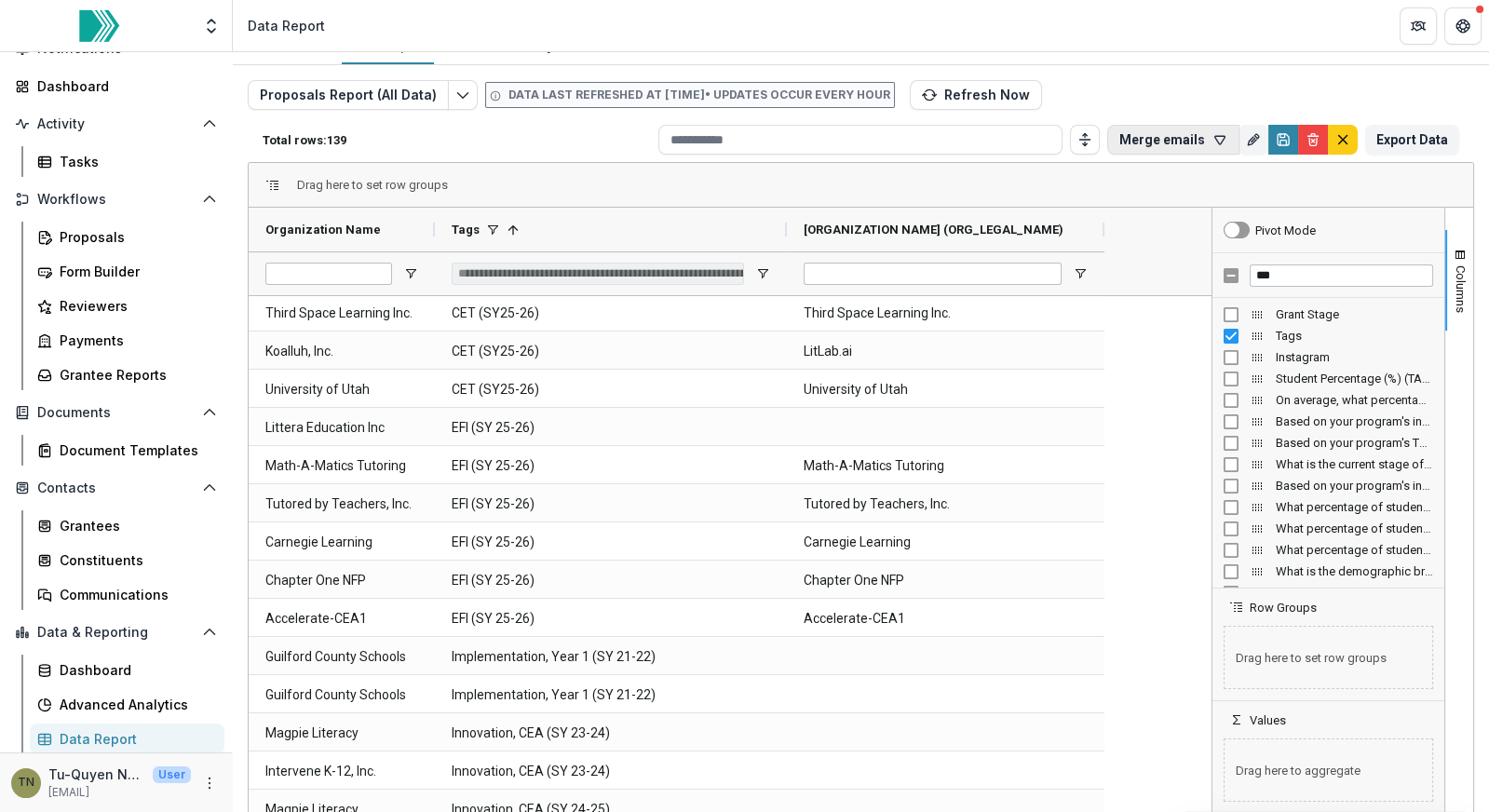 click 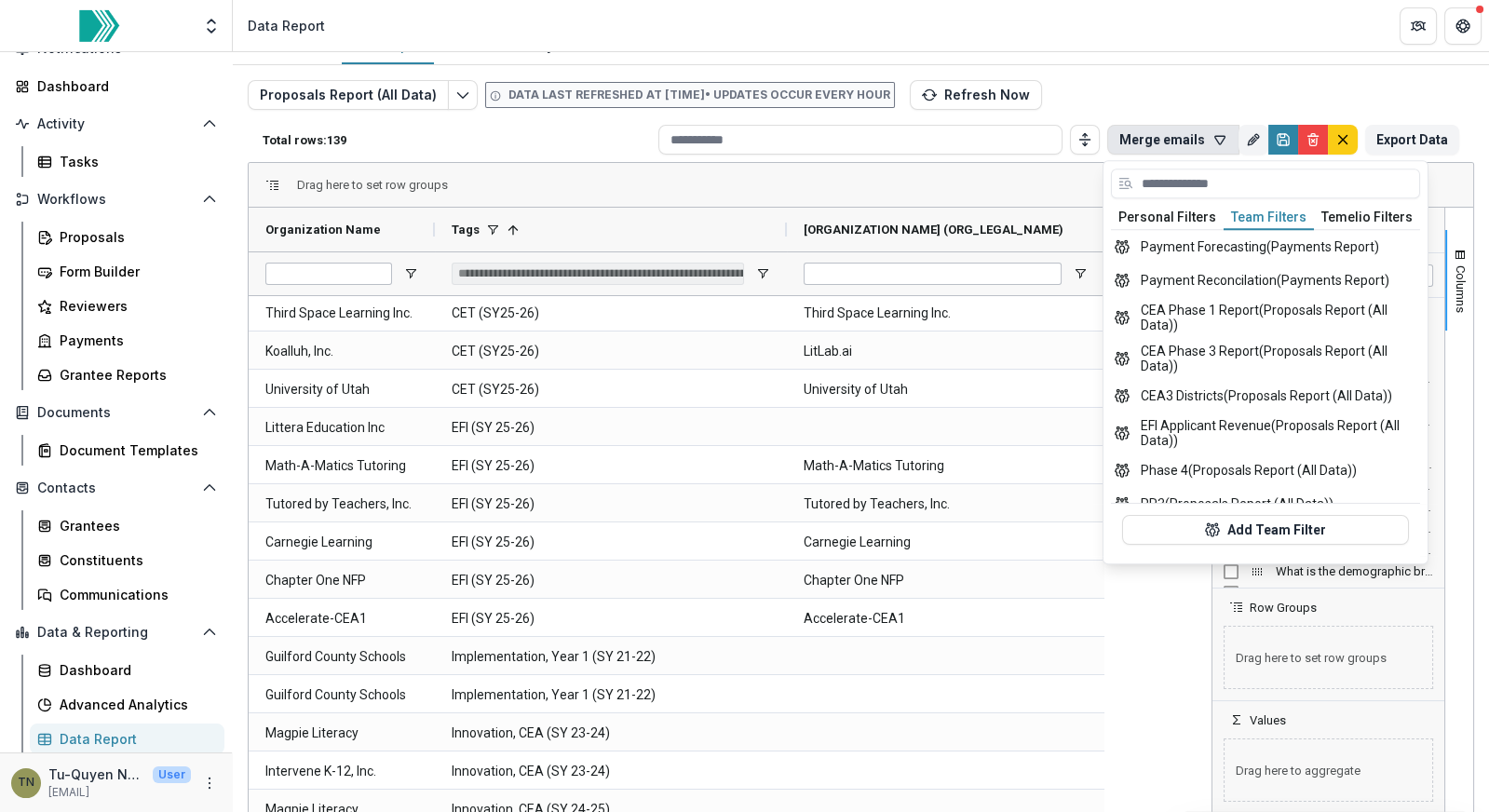 click on "Team Filters" at bounding box center (1268, 218) 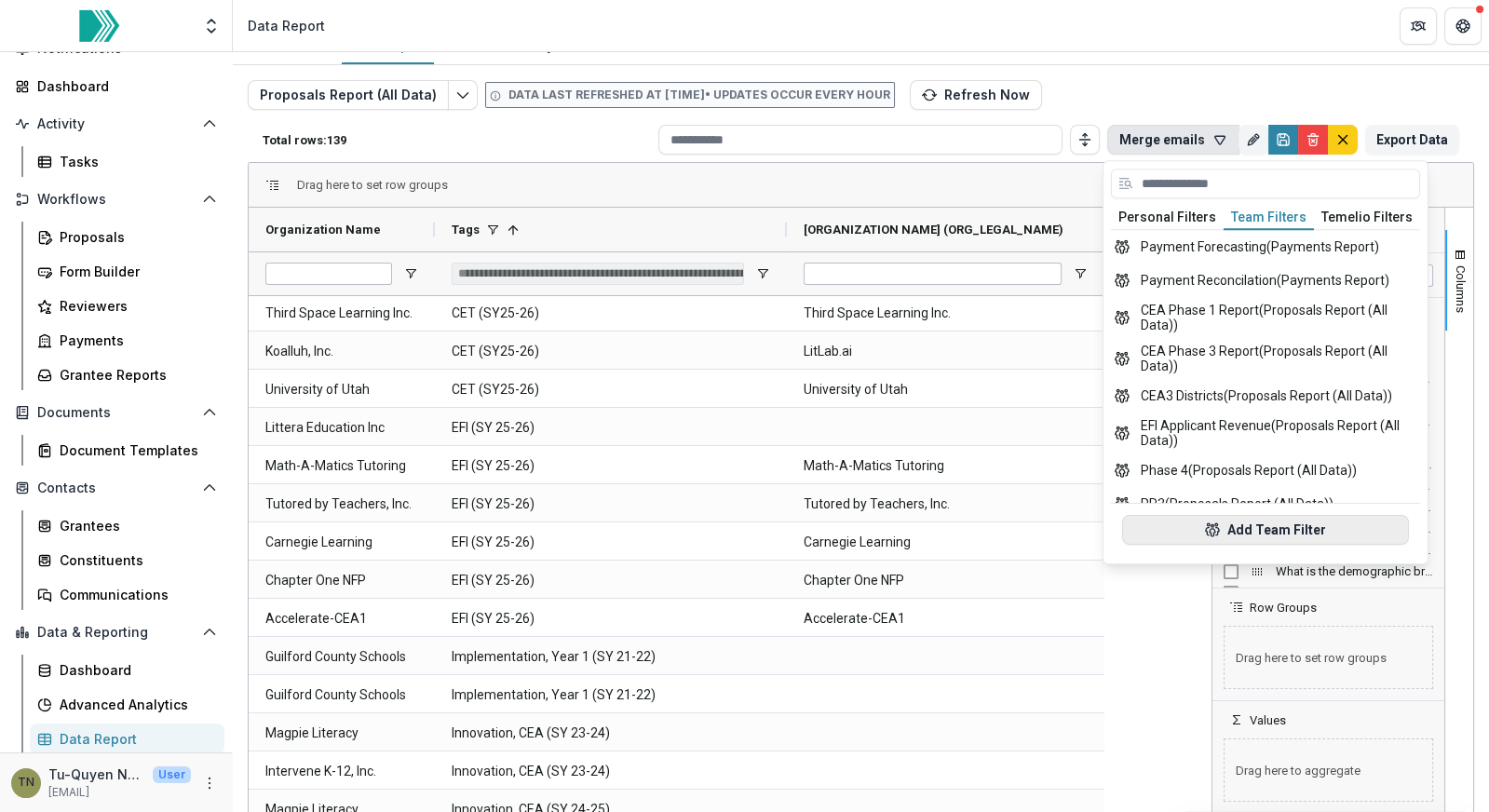 click on "Add Team Filter" at bounding box center (1266, 530) 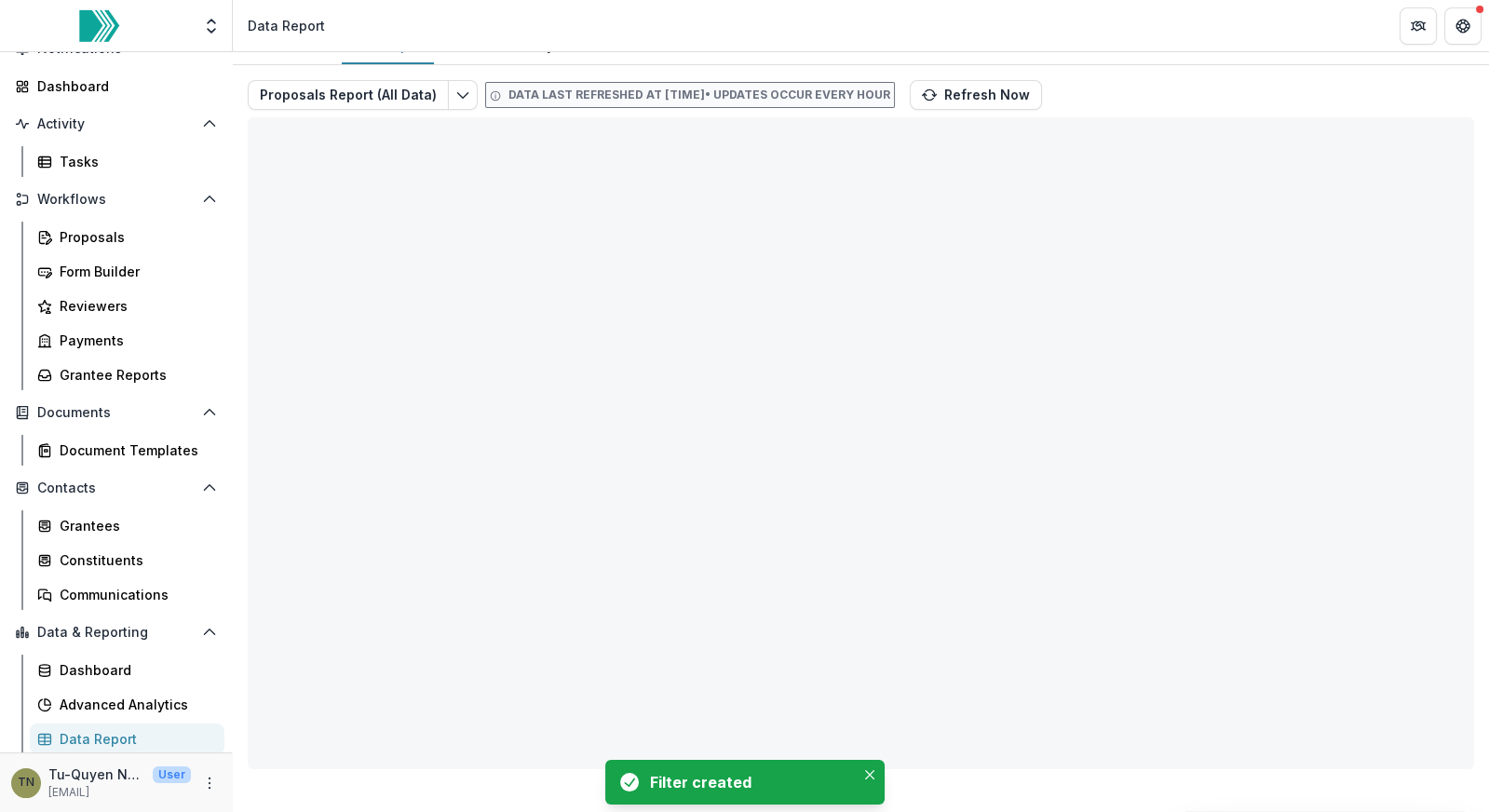click on "Proposals Report (All Data) Data last refreshed at 1:15 PM  • Updates occur every hour Refresh Now Total rows:  564 Filter 22 Personal Filters Team Filters Temelio Filters CEA3 Phase5  (Proposals Report (All Data)) CoP Survey  (Proposals Report (All Data)) Merge emails  (Proposals Report (All Data)) Merge (review responses)  (Review Responses) Add Personal Filter Payment Forecasting  (Payments Report) Payment Reconcilation  (Payments Report) CEA Phase 1 Report  (Proposals Report (All Data)) CEA Phase 3 Report  (Proposals Report (All Data)) CEA3 Districts  (Proposals Report (All Data)) EFI Applicant Revenue  (Proposals Report (All Data)) Filter 22  (Proposals Report (All Data)) Phase 4  (Proposals Report (All Data)) PR3  (Proposals Report (All Data)) Filter 6  (Reporting Data) Final Research Report  (Reporting Data) Pre-Analysis Plan-Innovation  (Reporting Data) CET Pre-read Reviews  (Review Responses) EFI LOI Reviews  (Review Responses) Filter 14  (Review Responses) Phase 2 Scores  (Review Responses)  ( ) )" at bounding box center [860, 425] 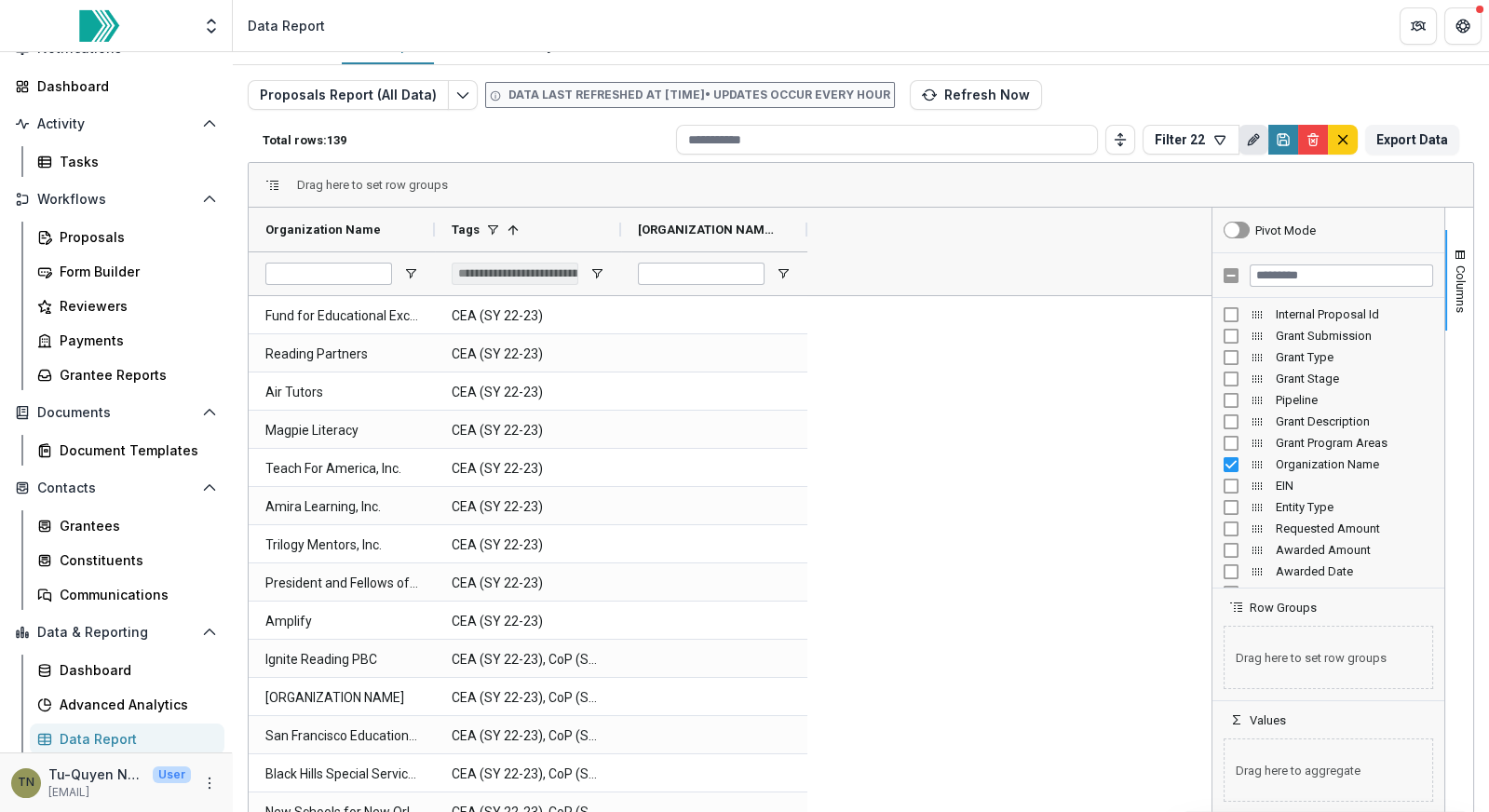 click 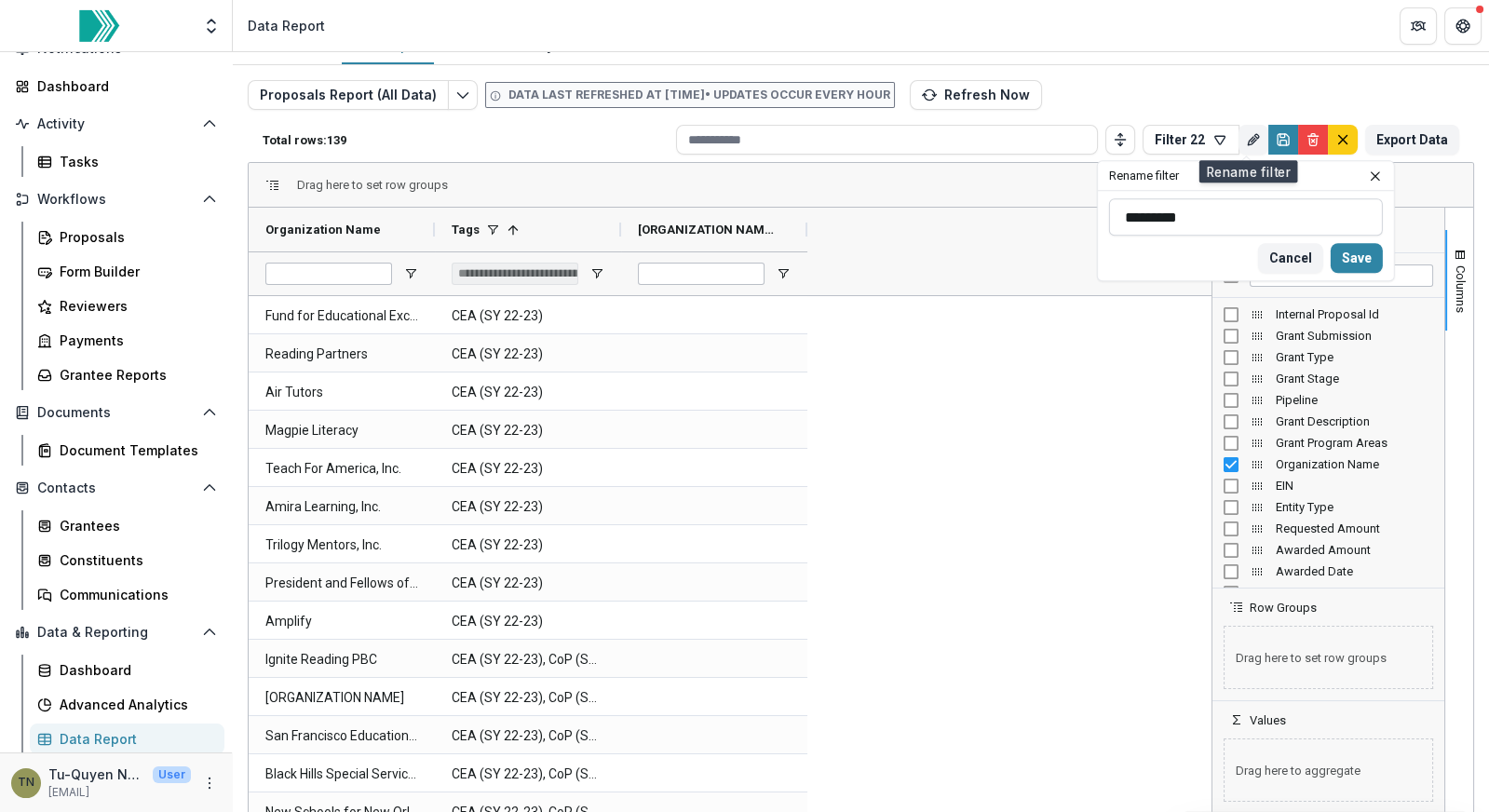 click on "*********" at bounding box center [1246, 217] 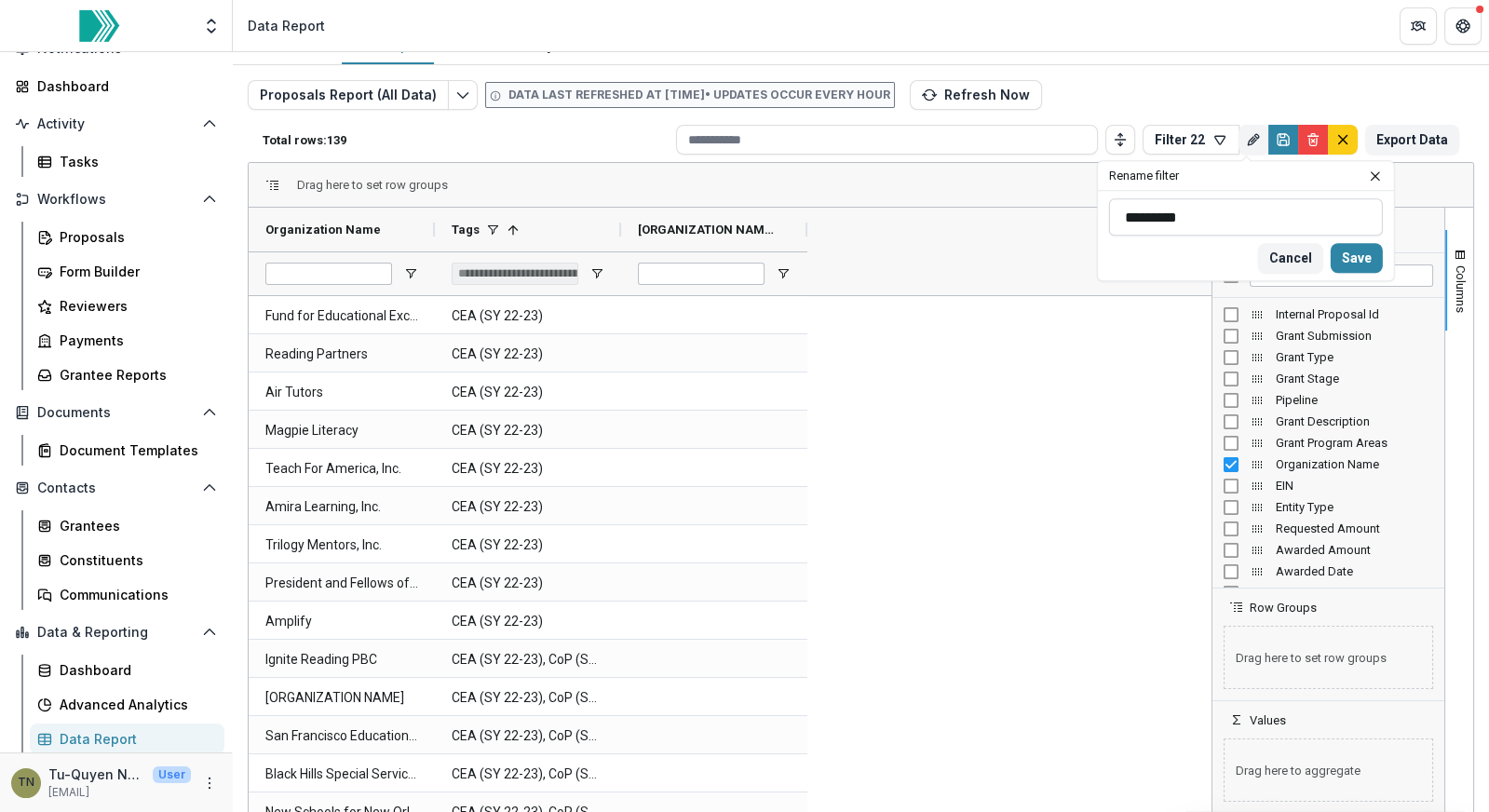 click on "*********" at bounding box center (1246, 217) 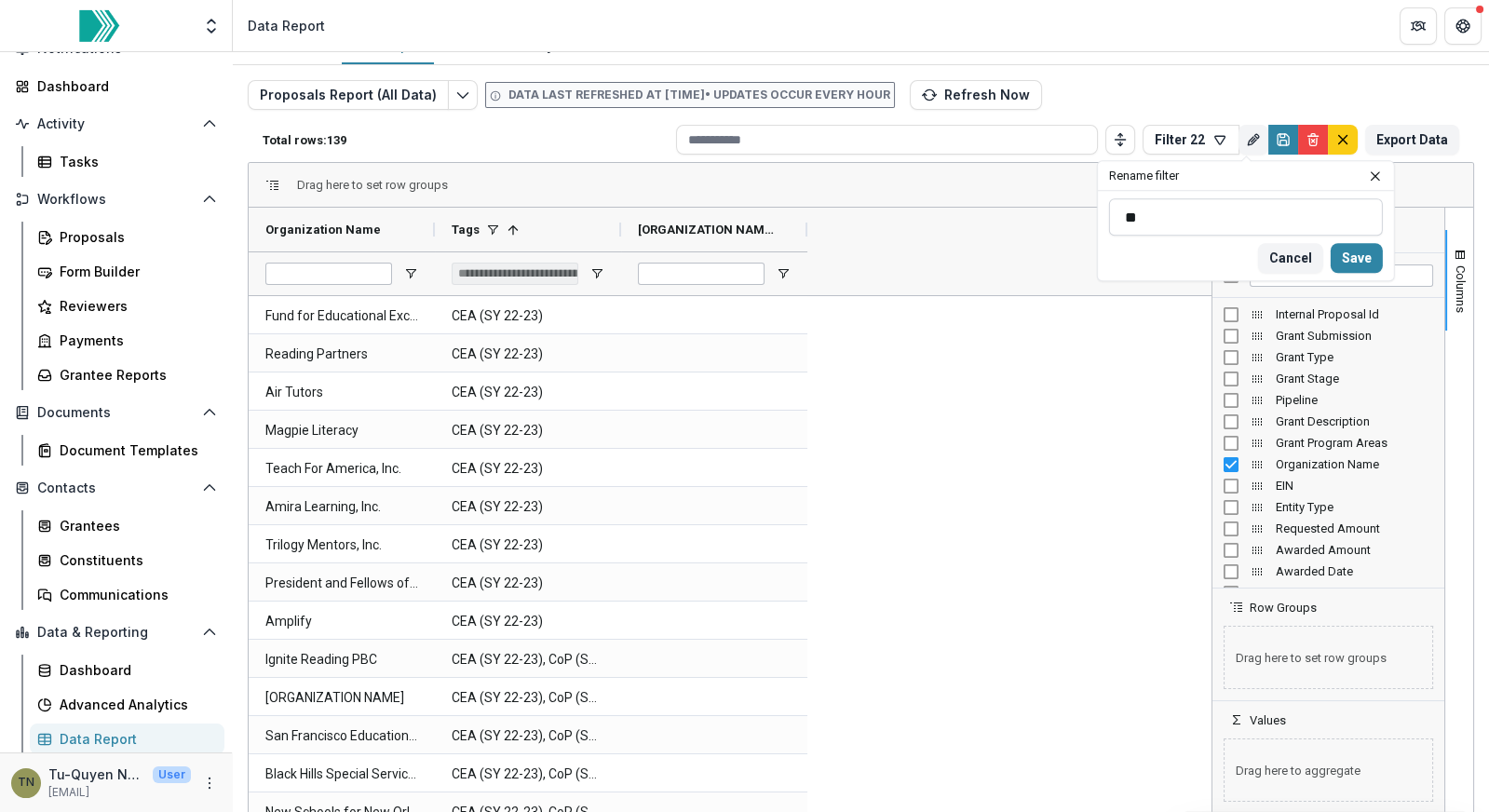 type on "*" 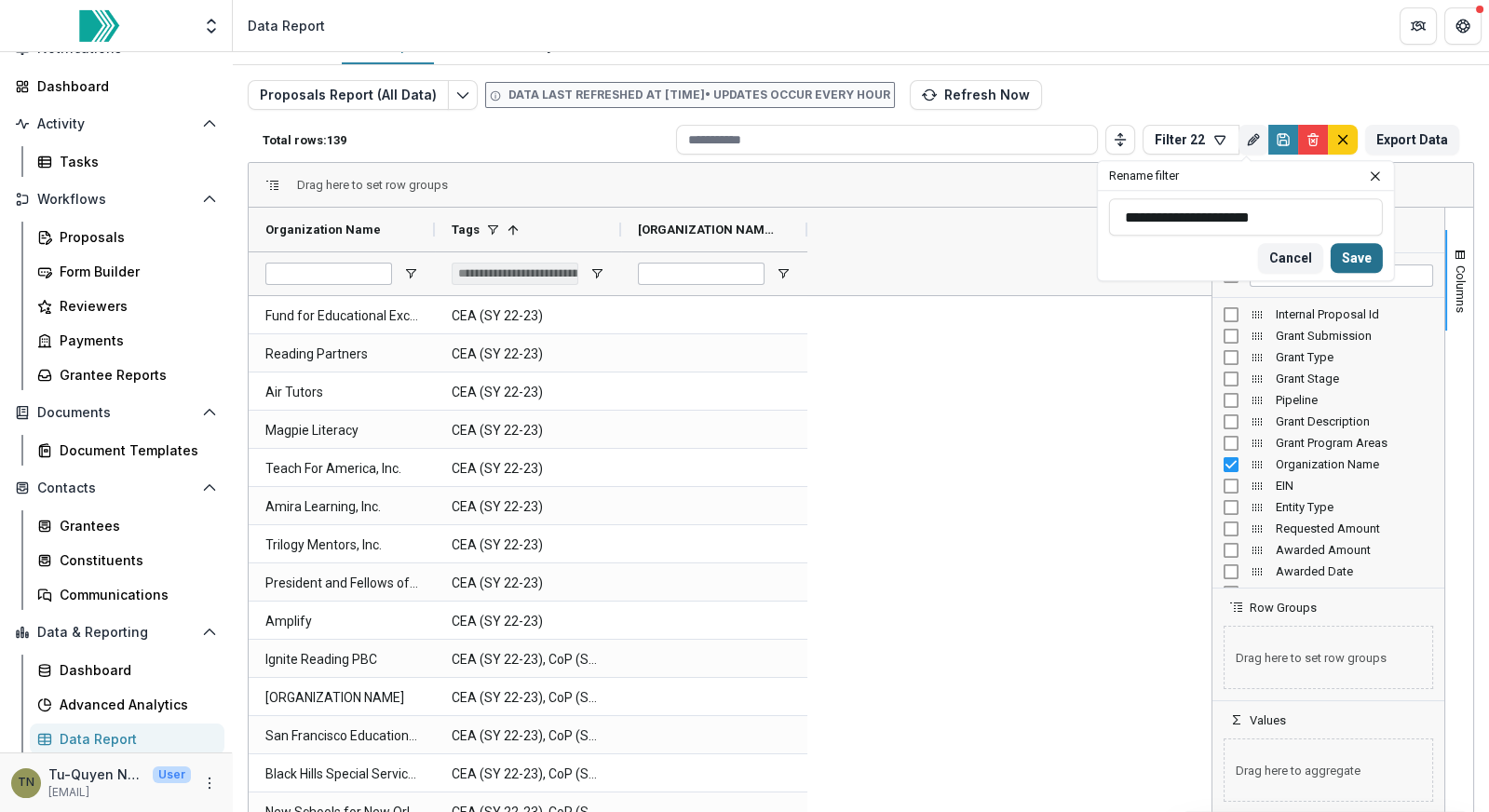 type on "**********" 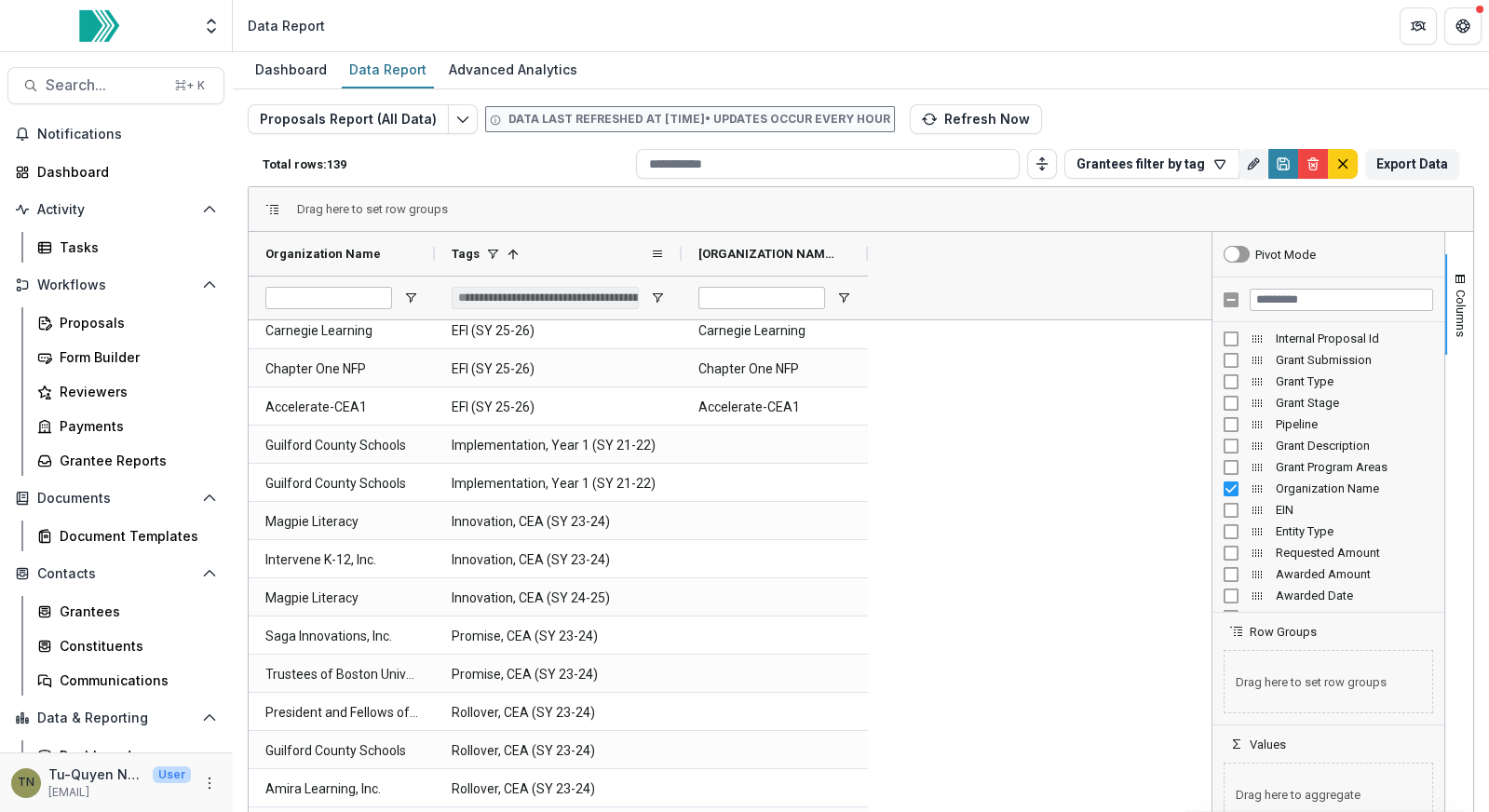 drag, startPoint x: 621, startPoint y: 254, endPoint x: 695, endPoint y: 254, distance: 74 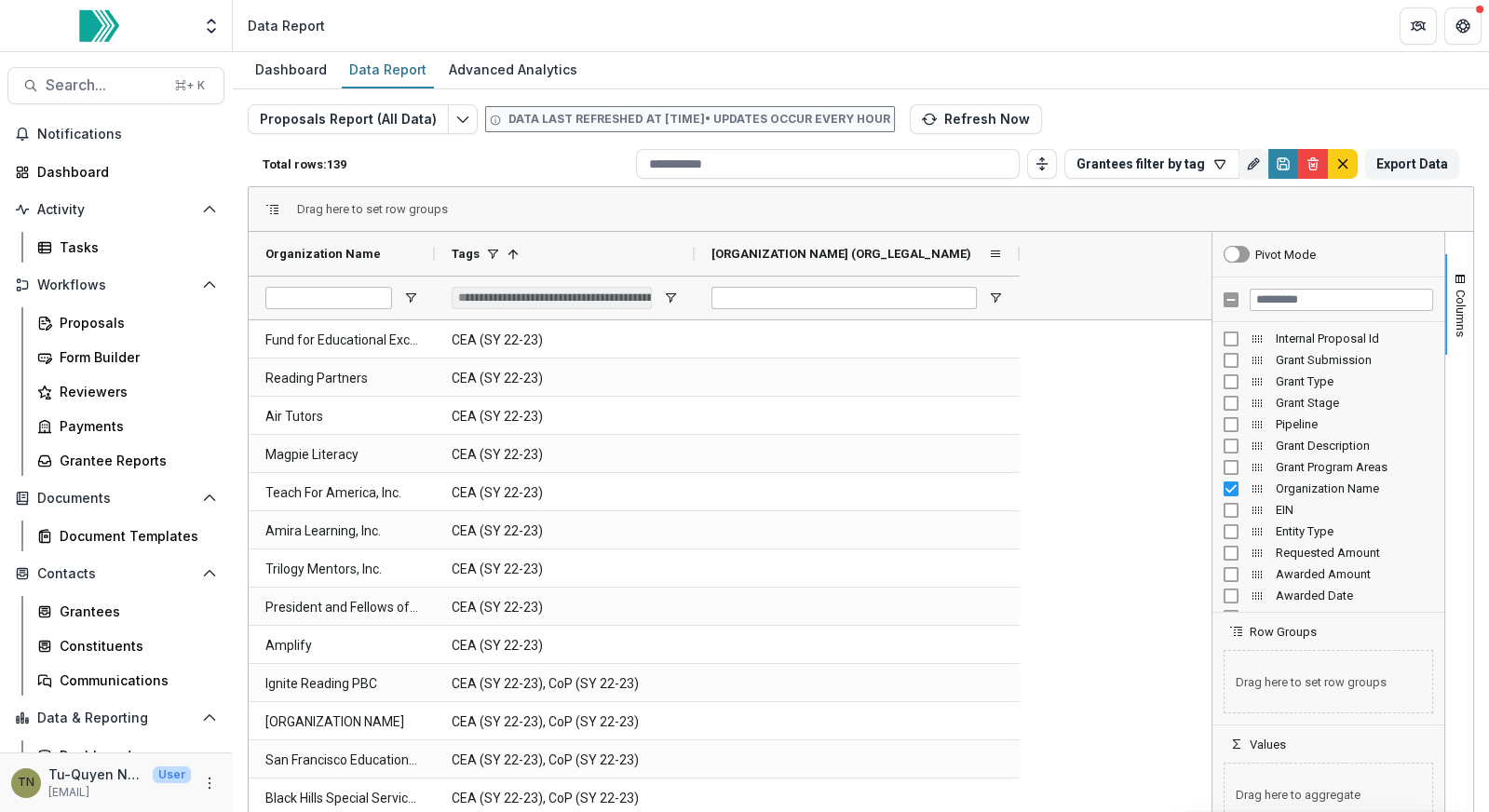drag, startPoint x: 880, startPoint y: 252, endPoint x: 1019, endPoint y: 257, distance: 139.0899 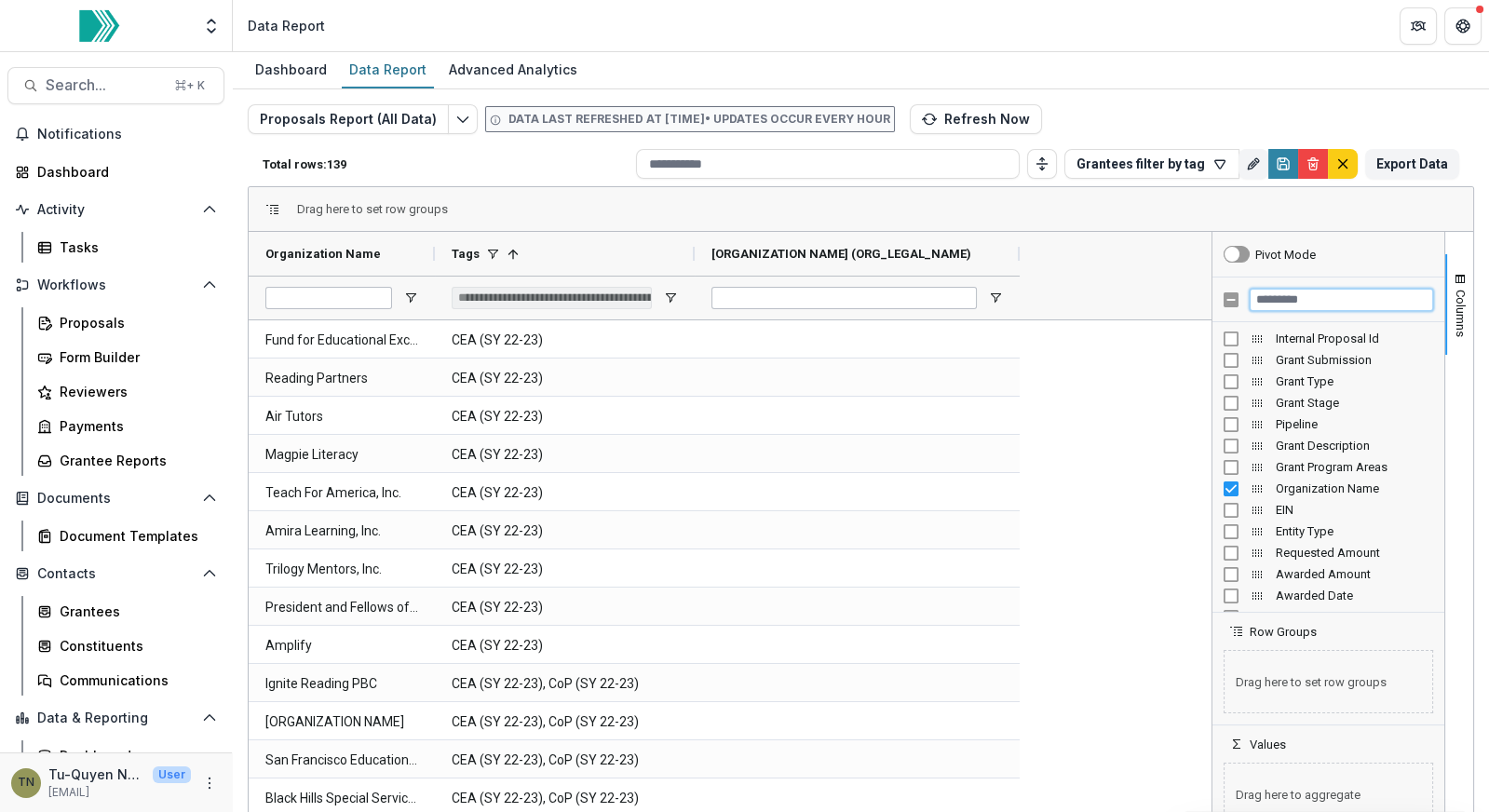 click at bounding box center [1341, 300] 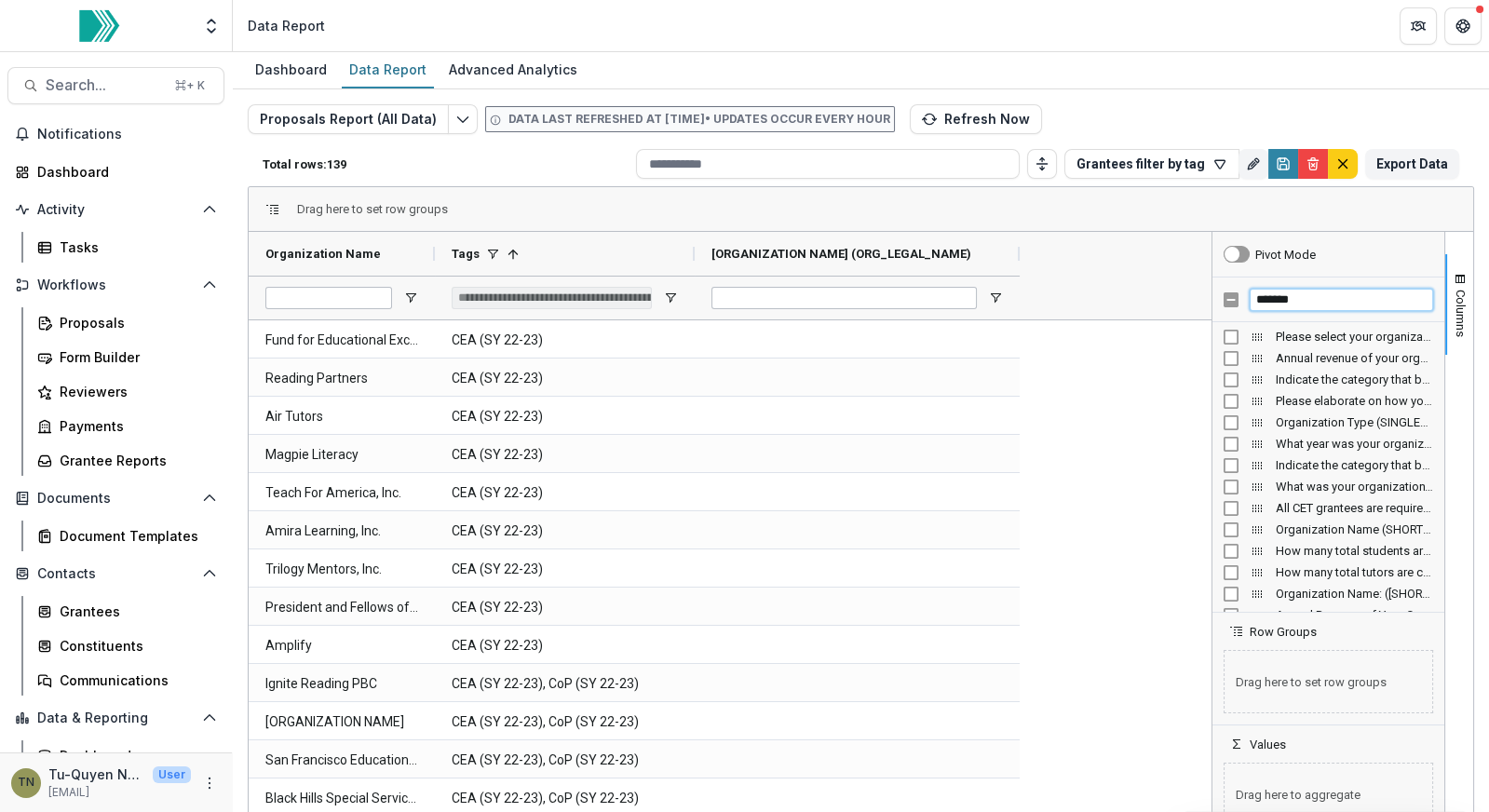 type on "*******" 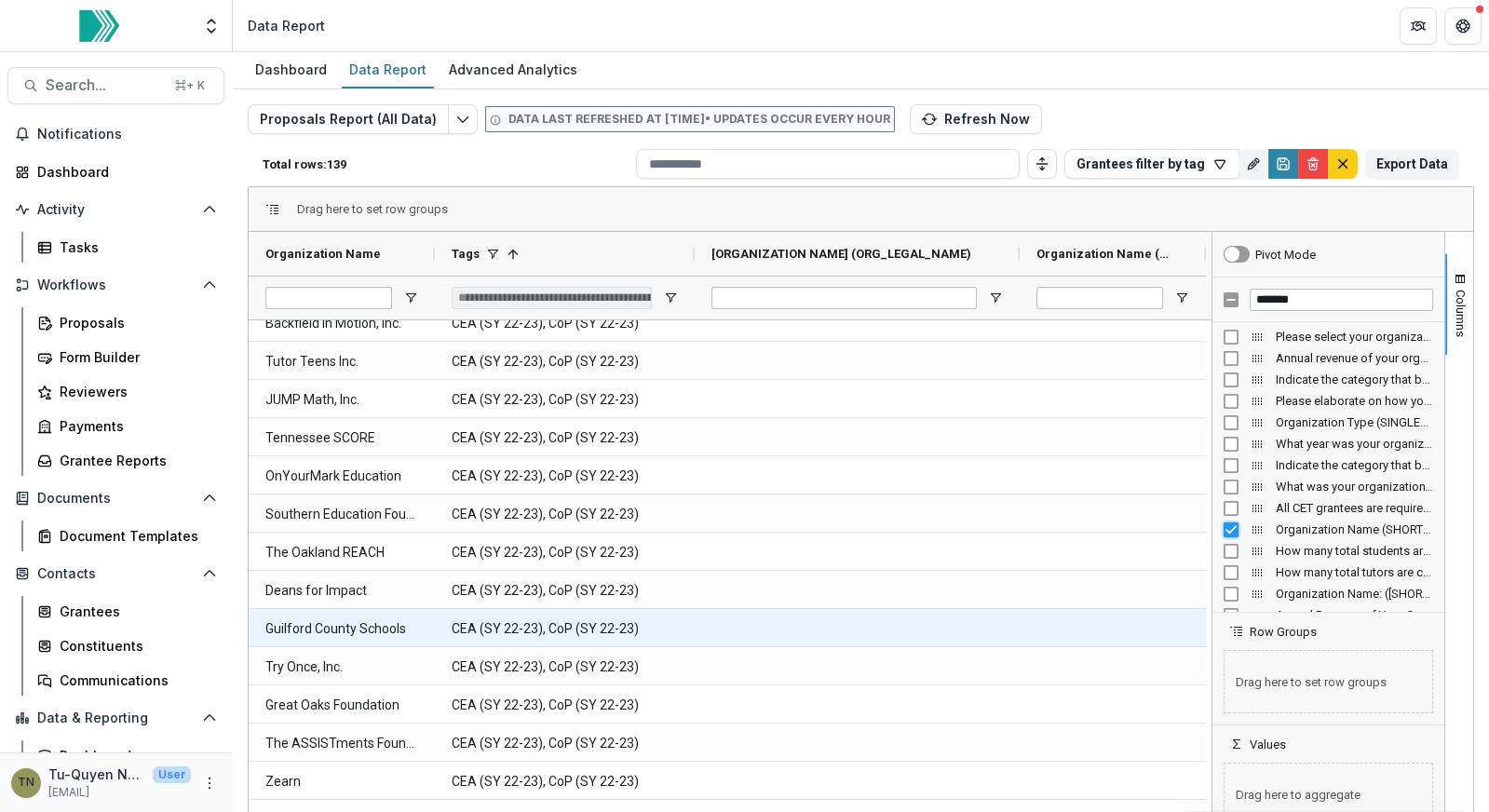 scroll, scrollTop: 959, scrollLeft: 0, axis: vertical 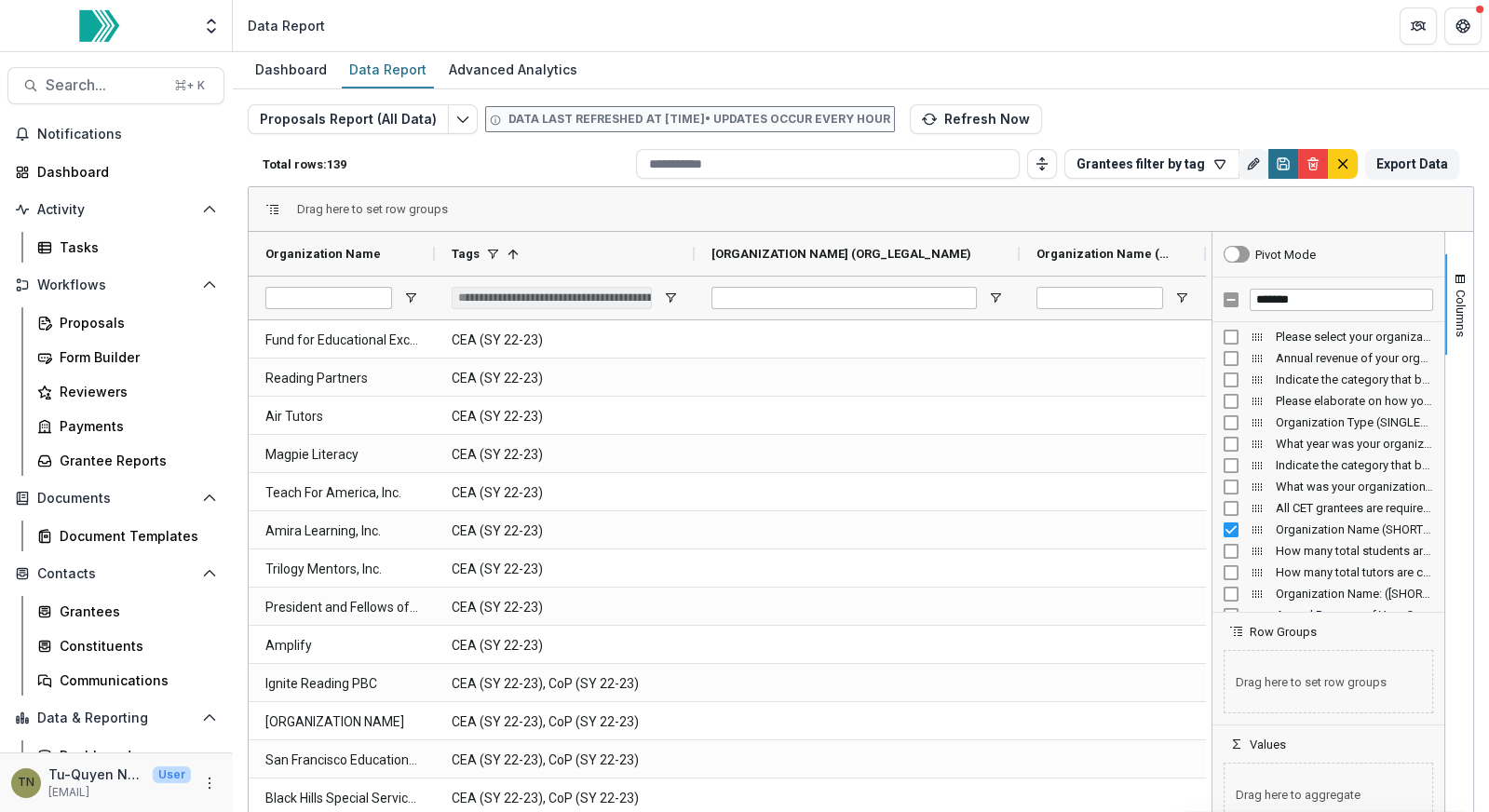 click 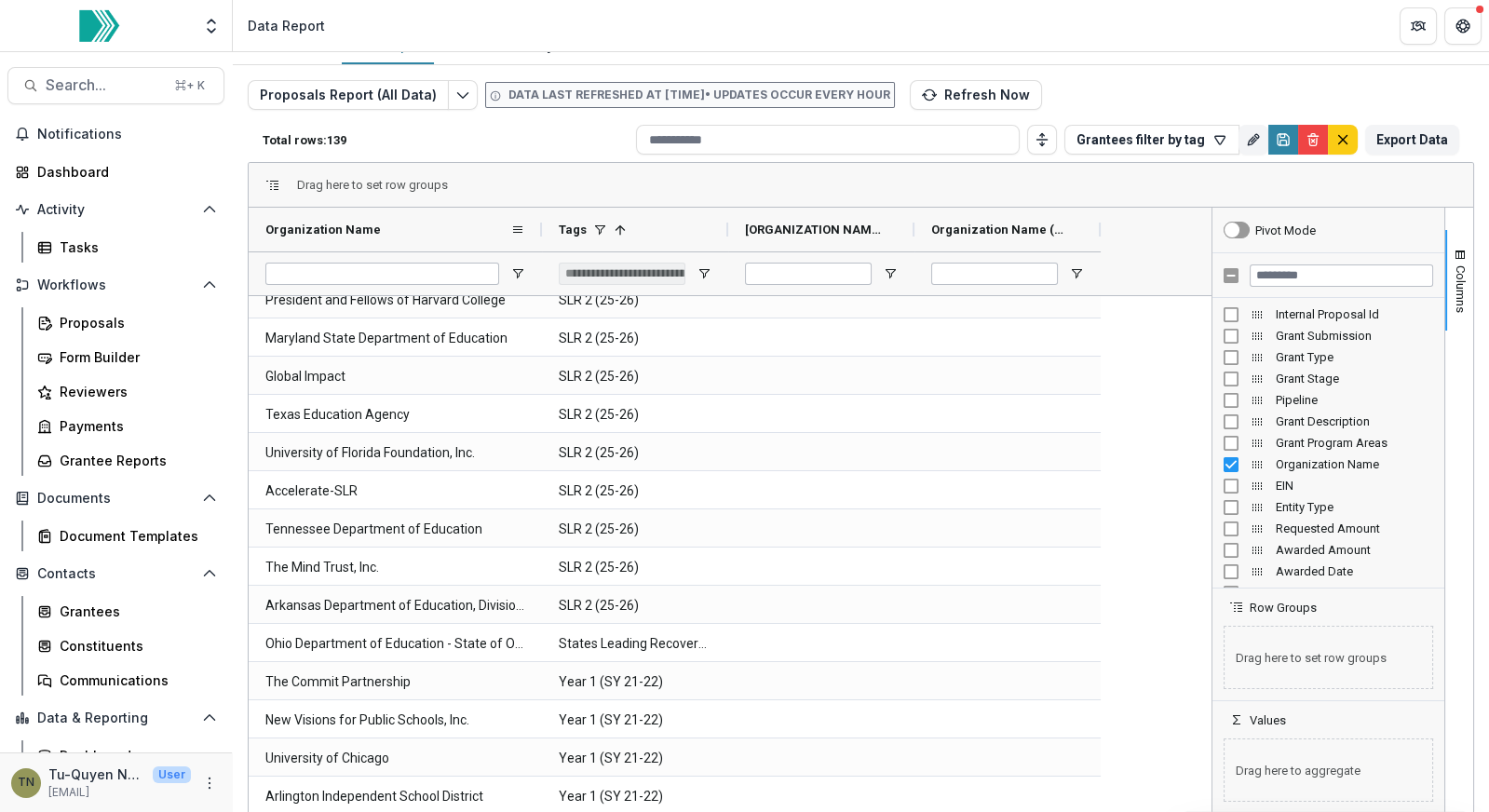 drag, startPoint x: 435, startPoint y: 220, endPoint x: 542, endPoint y: 220, distance: 107 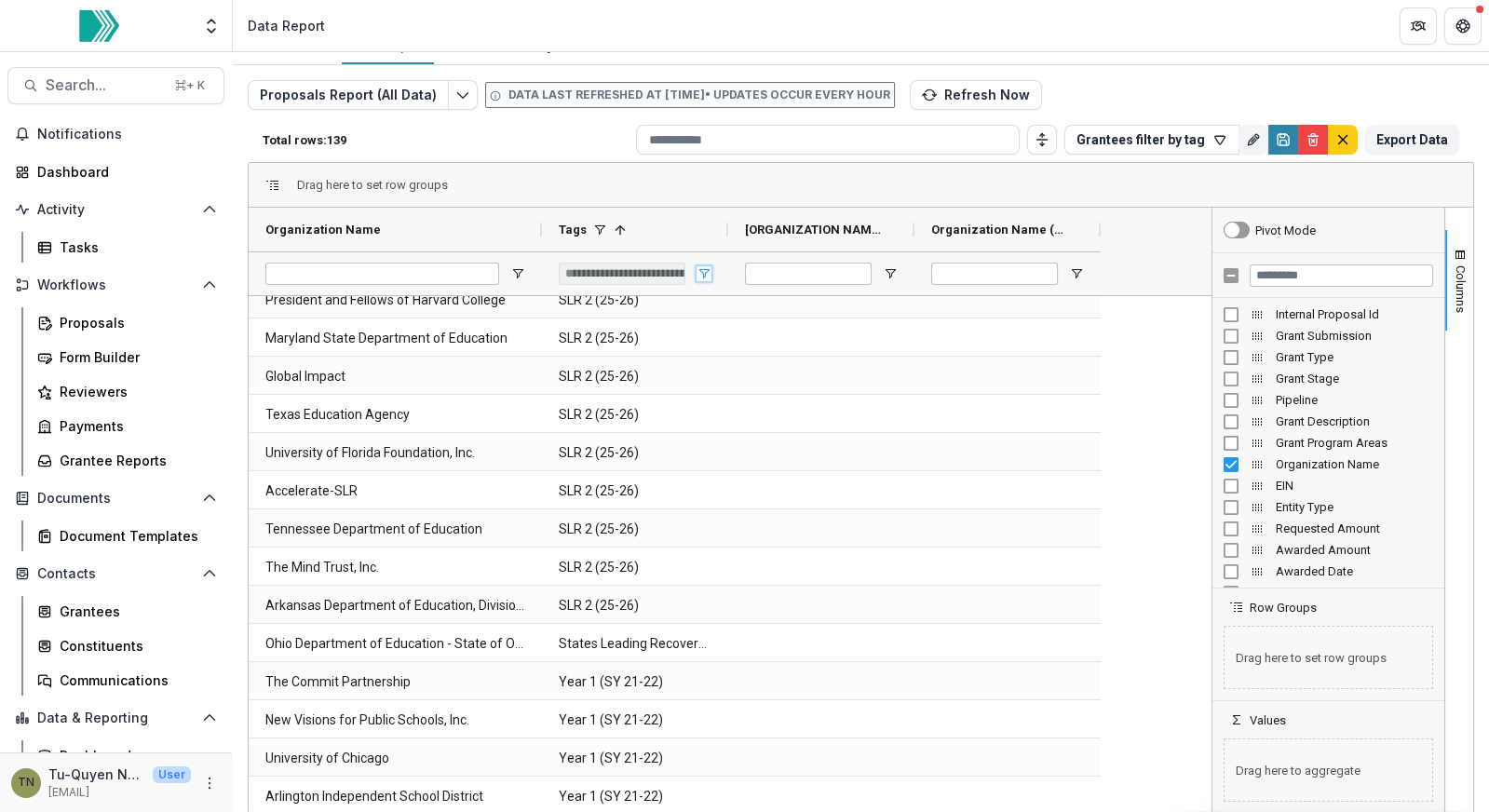 click at bounding box center (704, 274) 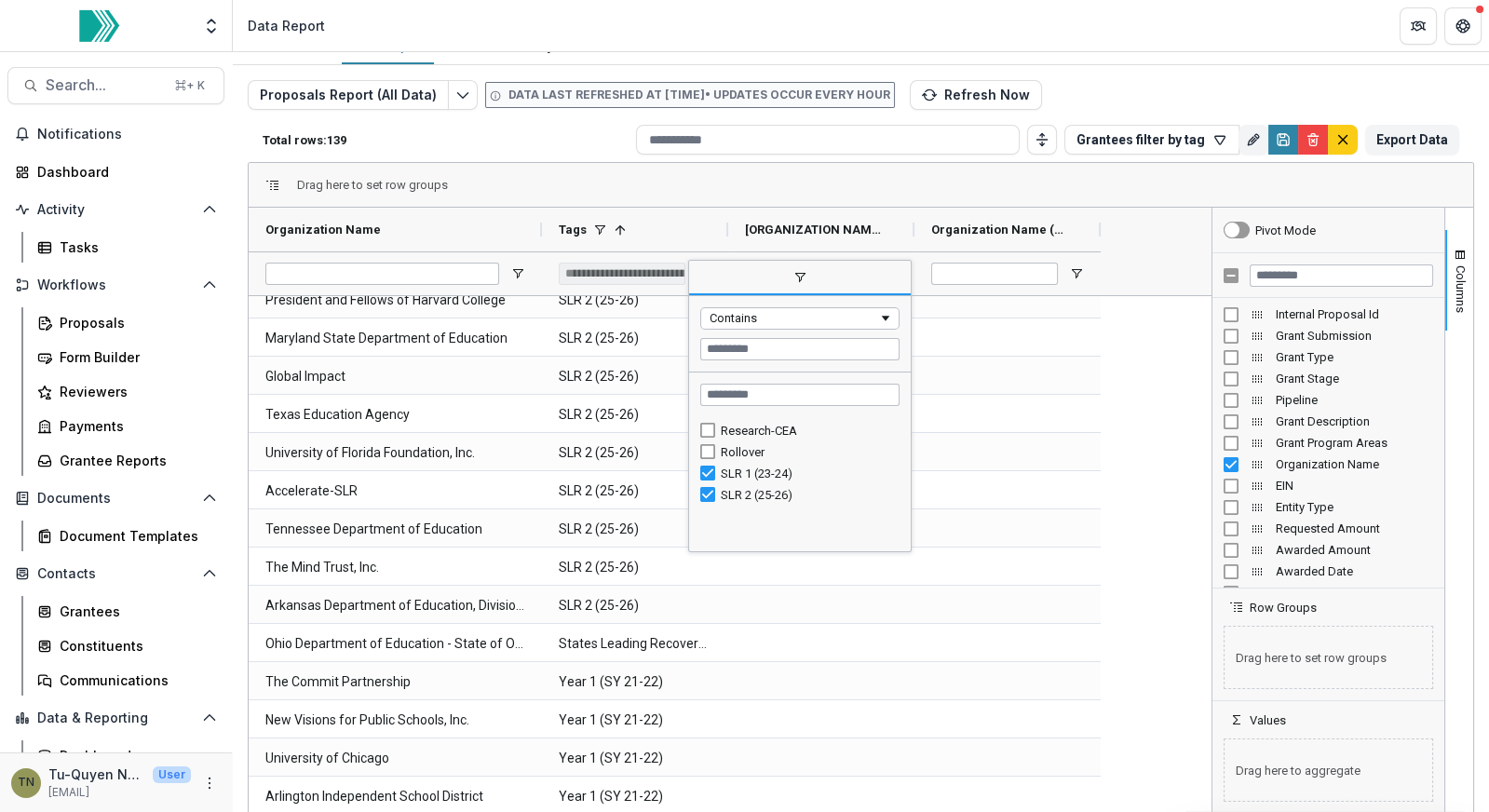 scroll, scrollTop: 0, scrollLeft: 0, axis: both 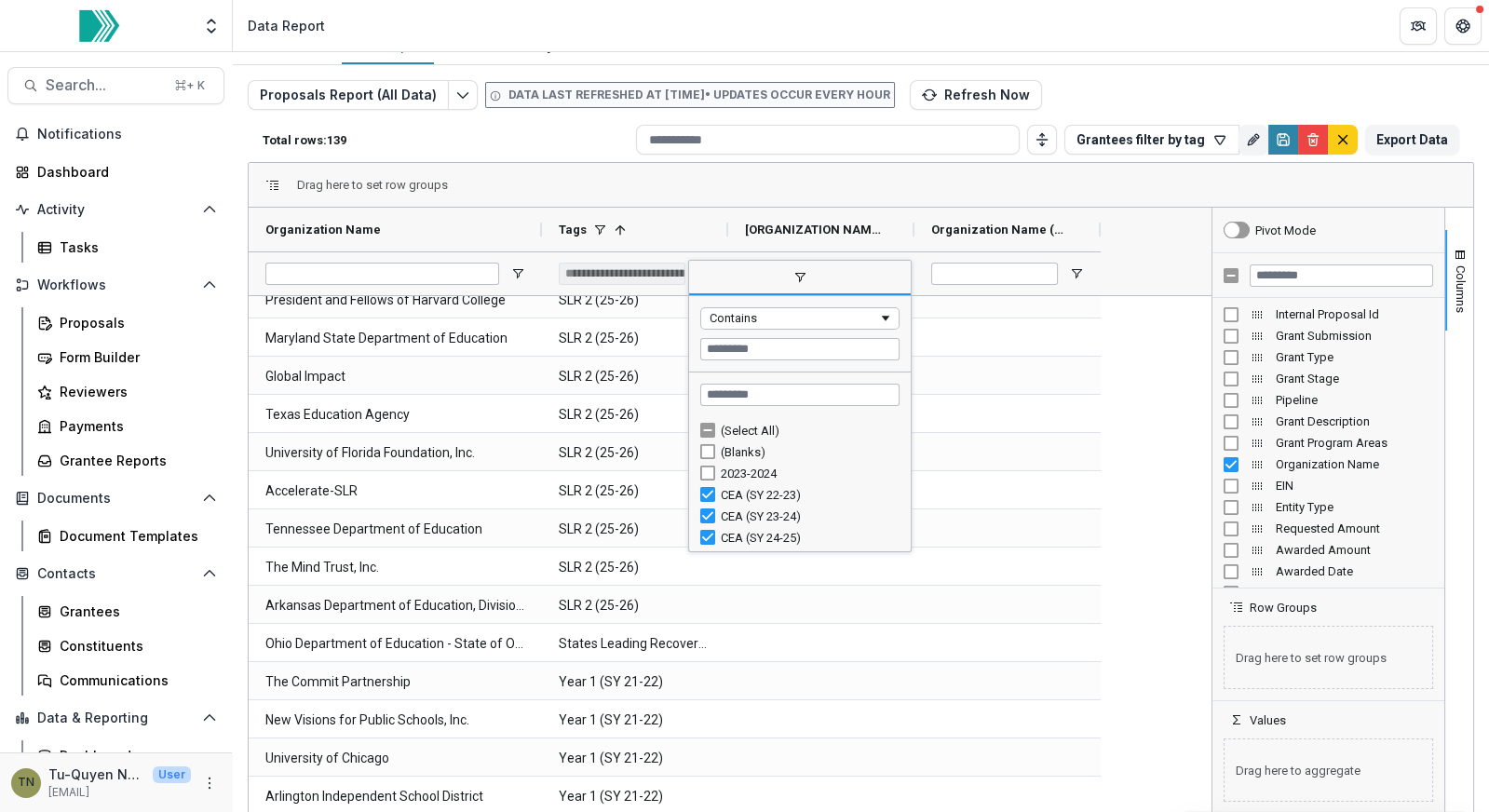 click on "Drag here to set row groups" at bounding box center (860, 185) 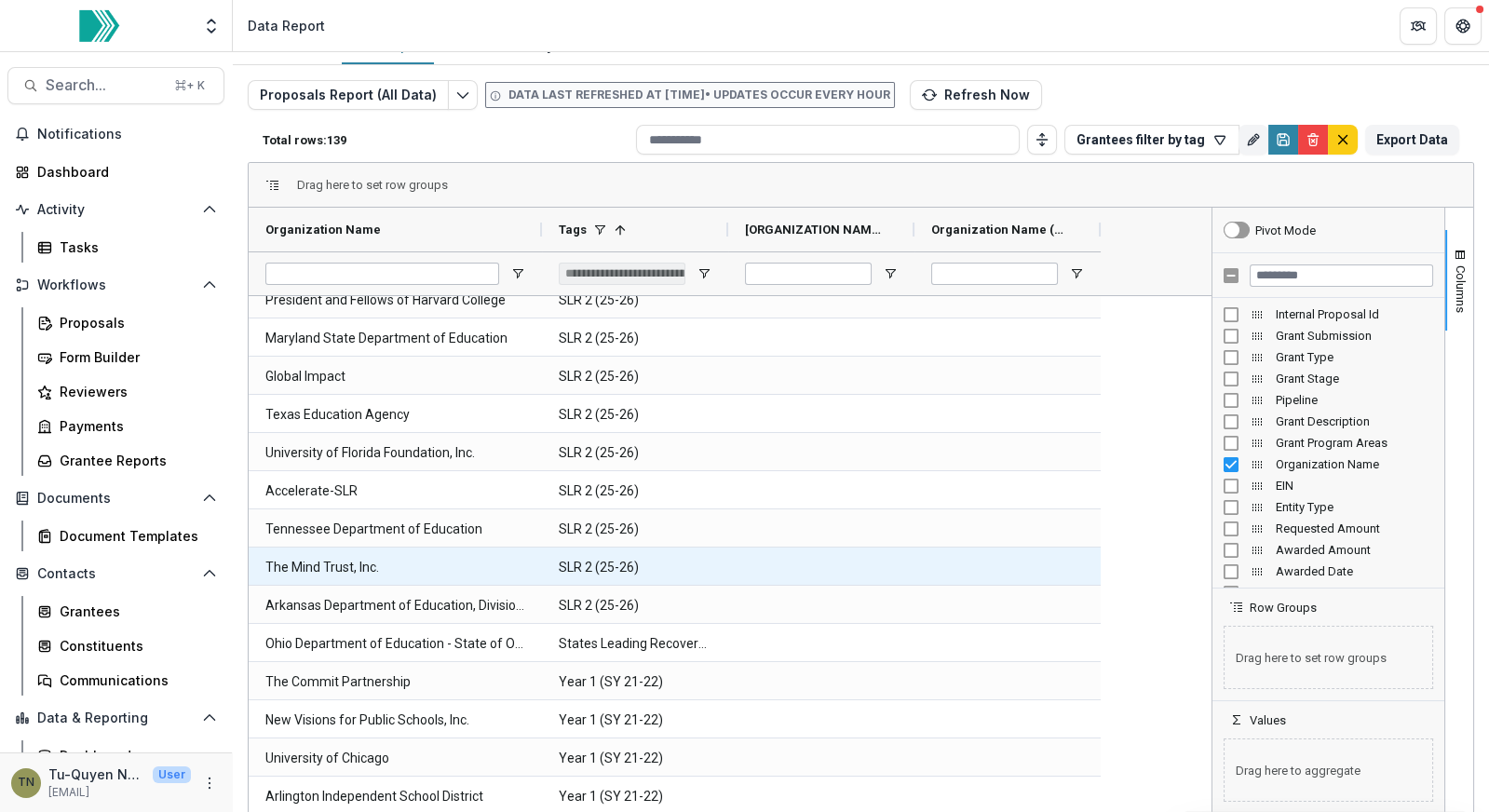 scroll, scrollTop: 4358, scrollLeft: 0, axis: vertical 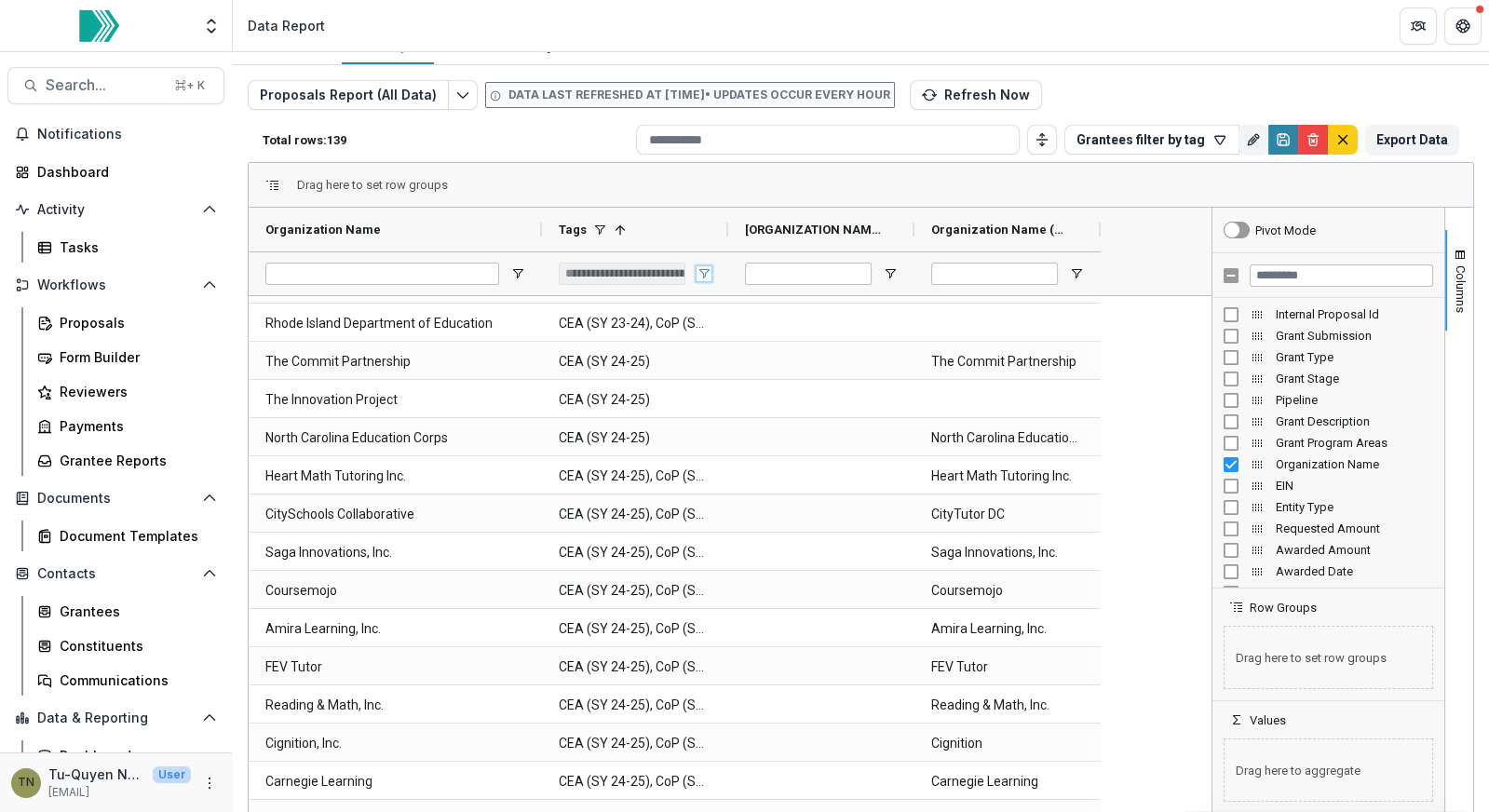 click at bounding box center (704, 274) 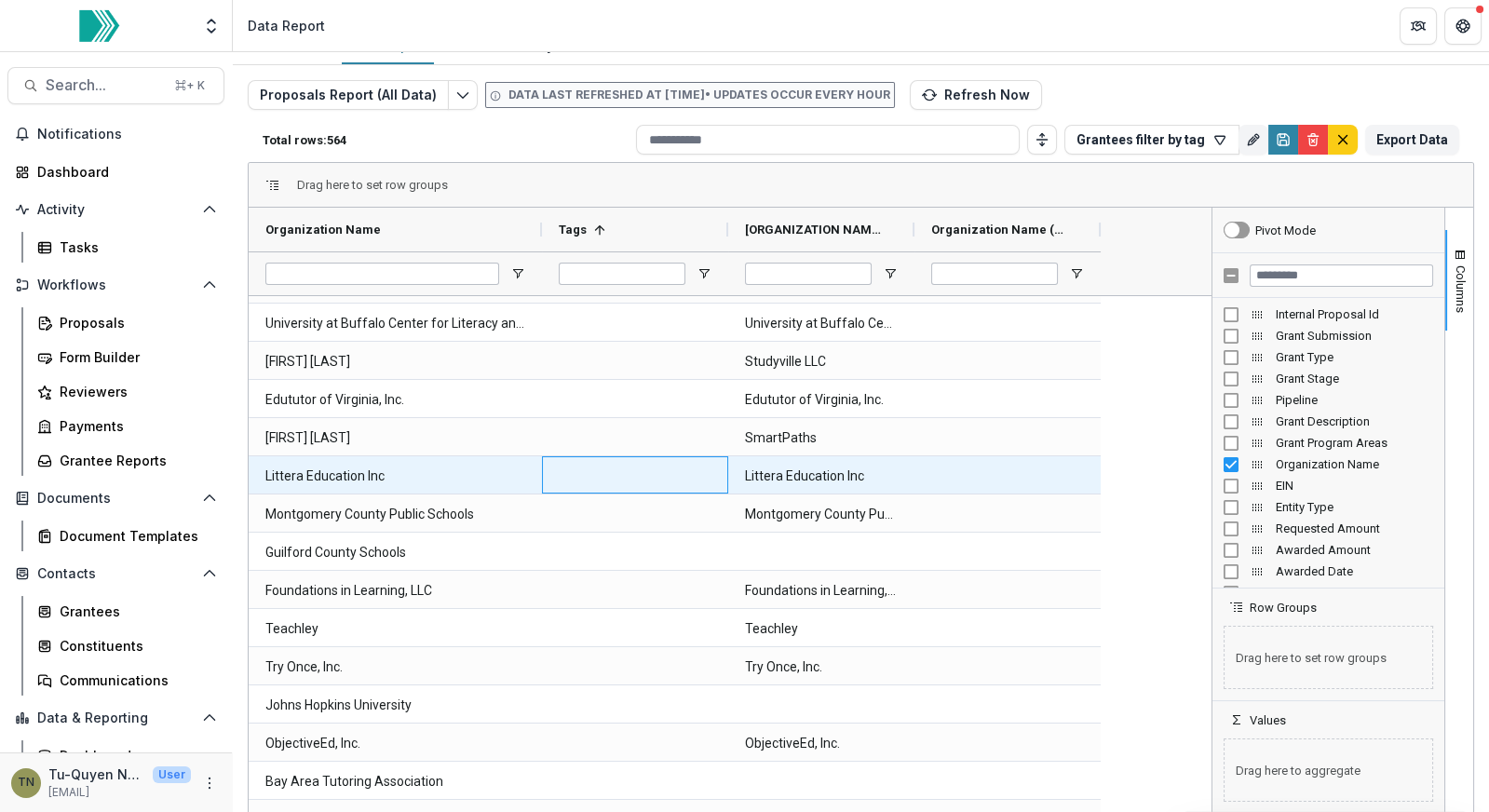 click at bounding box center (635, 475) 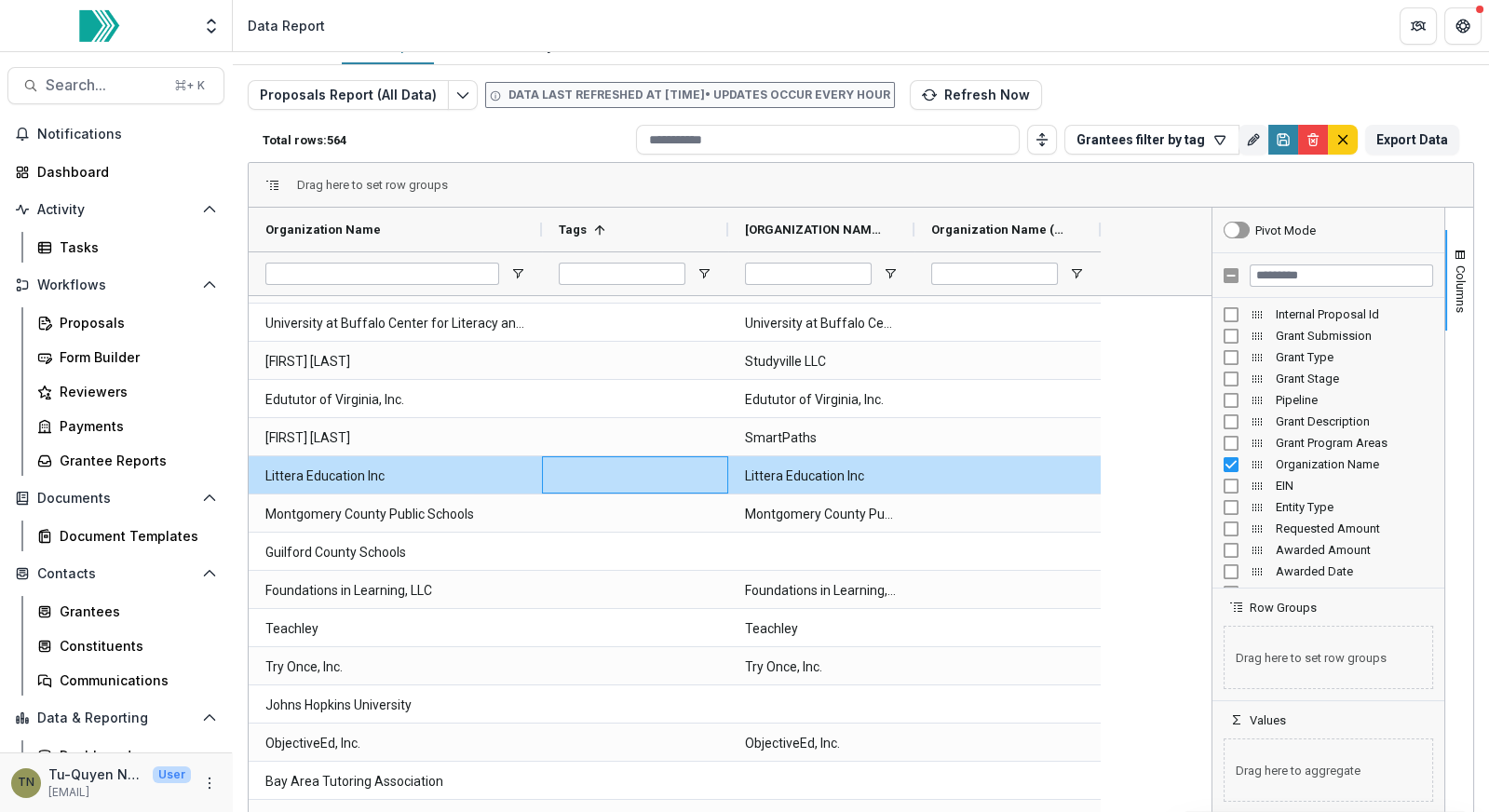 scroll, scrollTop: 1279, scrollLeft: 0, axis: vertical 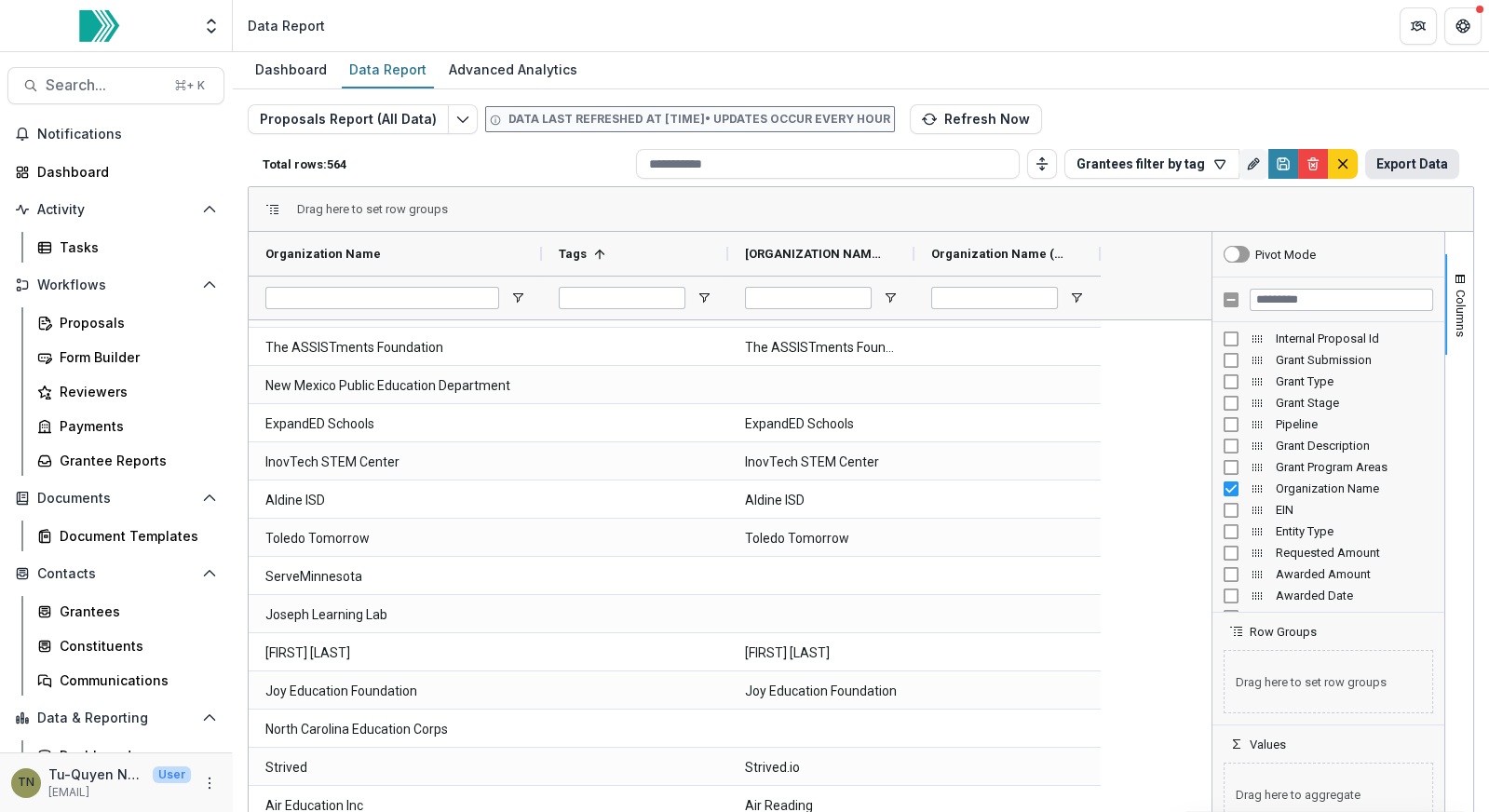 click on "Export Data" at bounding box center [1412, 164] 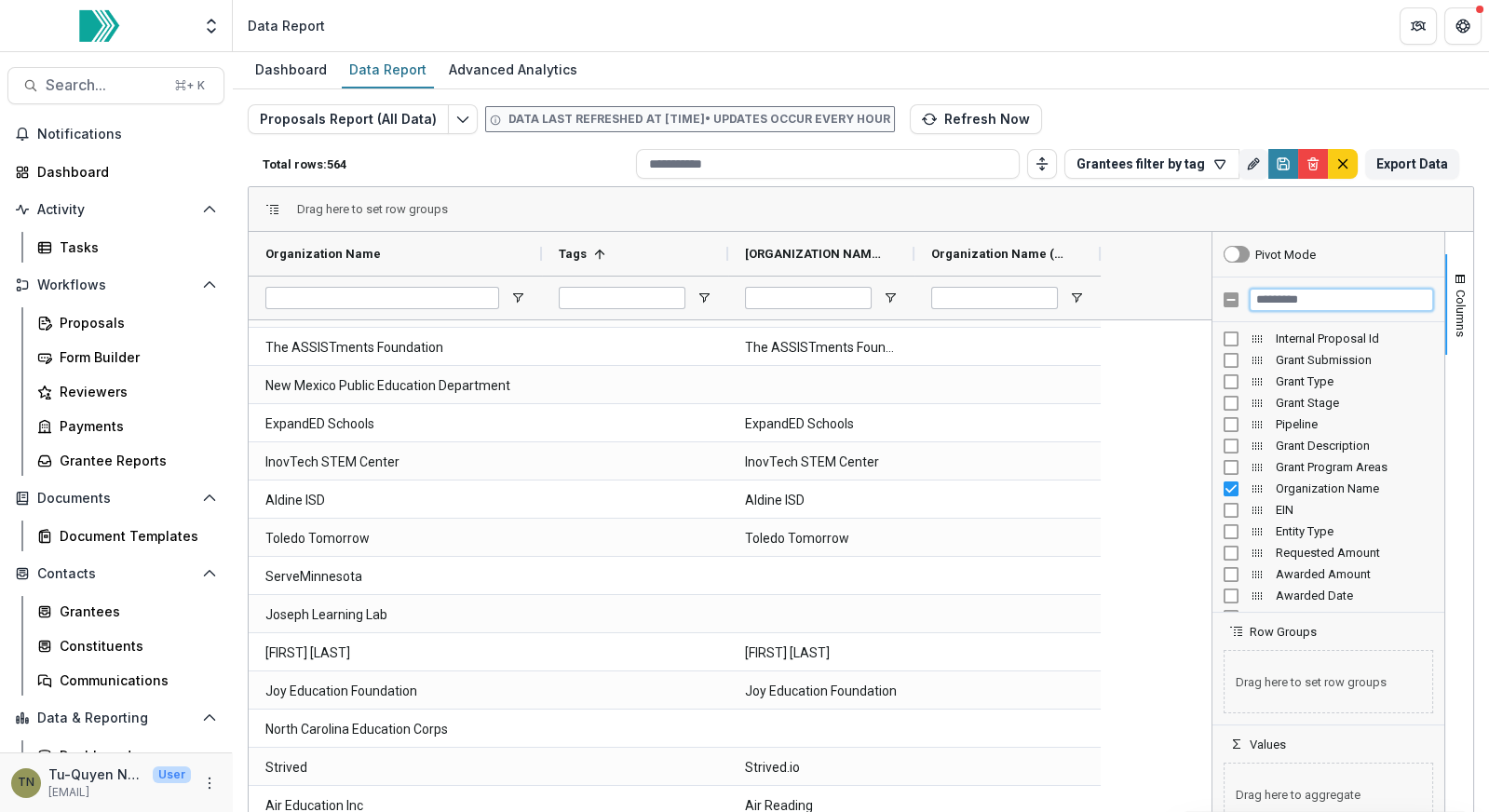 click at bounding box center [1341, 300] 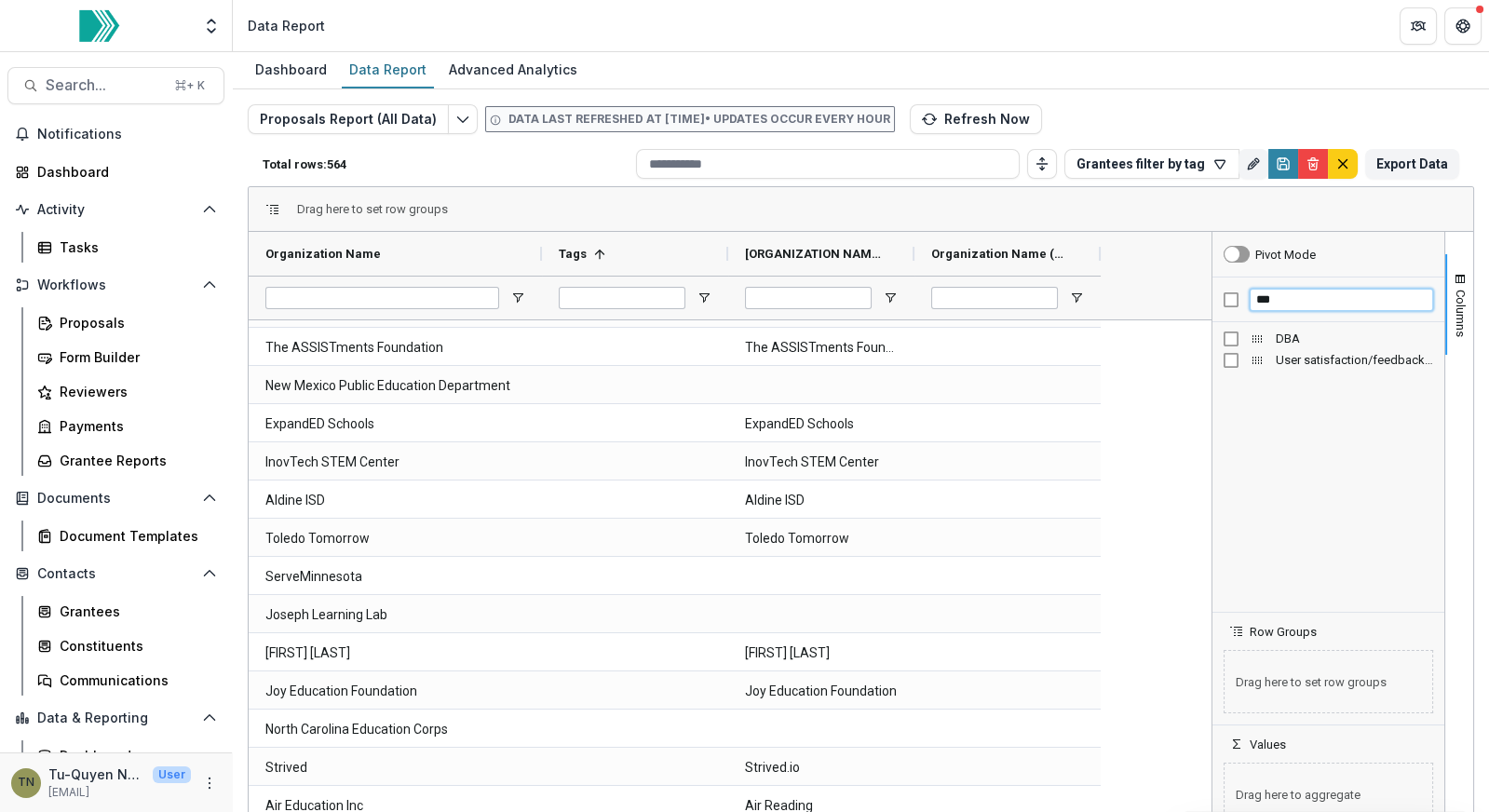 type on "***" 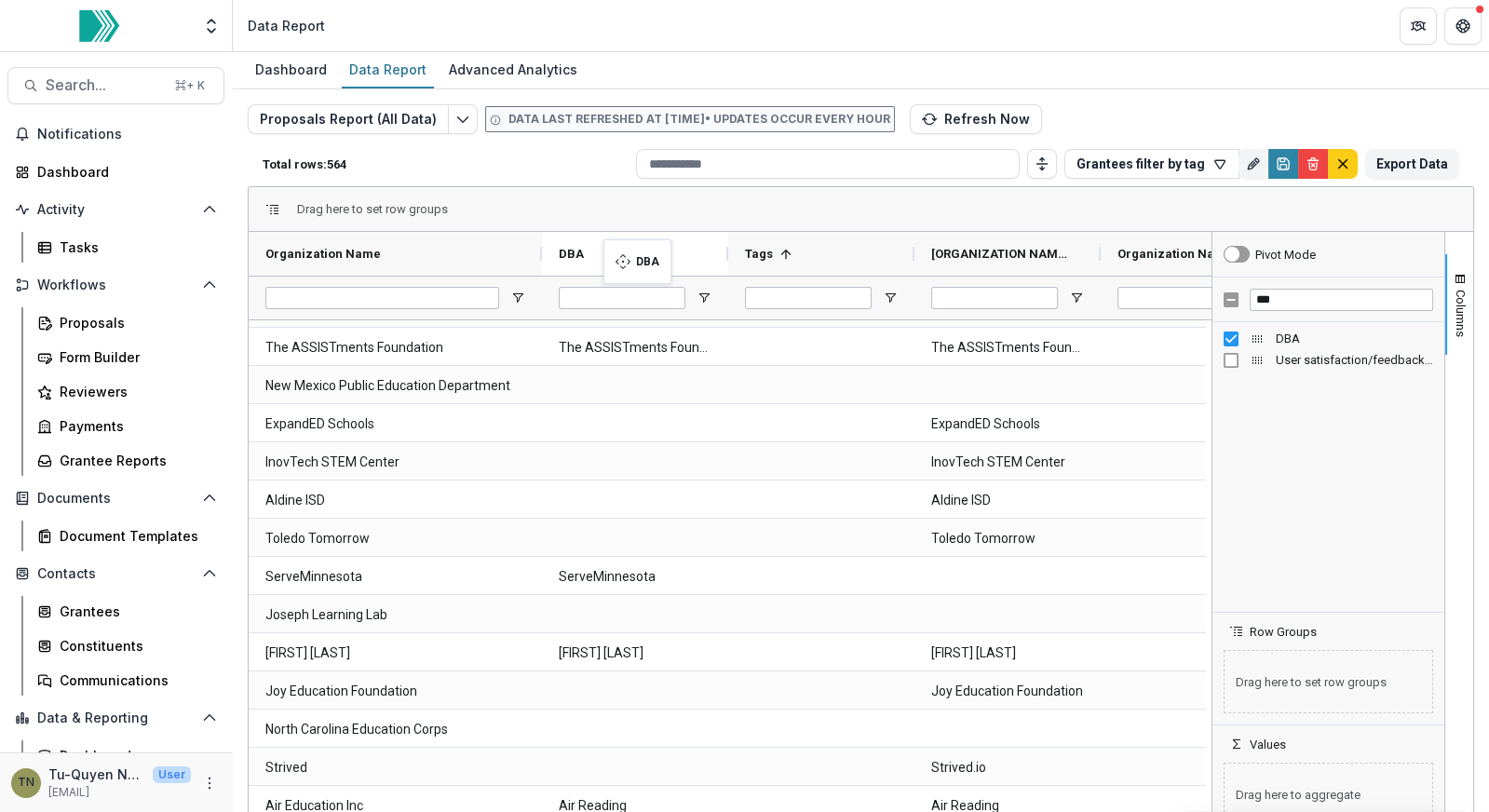 drag, startPoint x: 809, startPoint y: 250, endPoint x: 611, endPoint y: 250, distance: 198 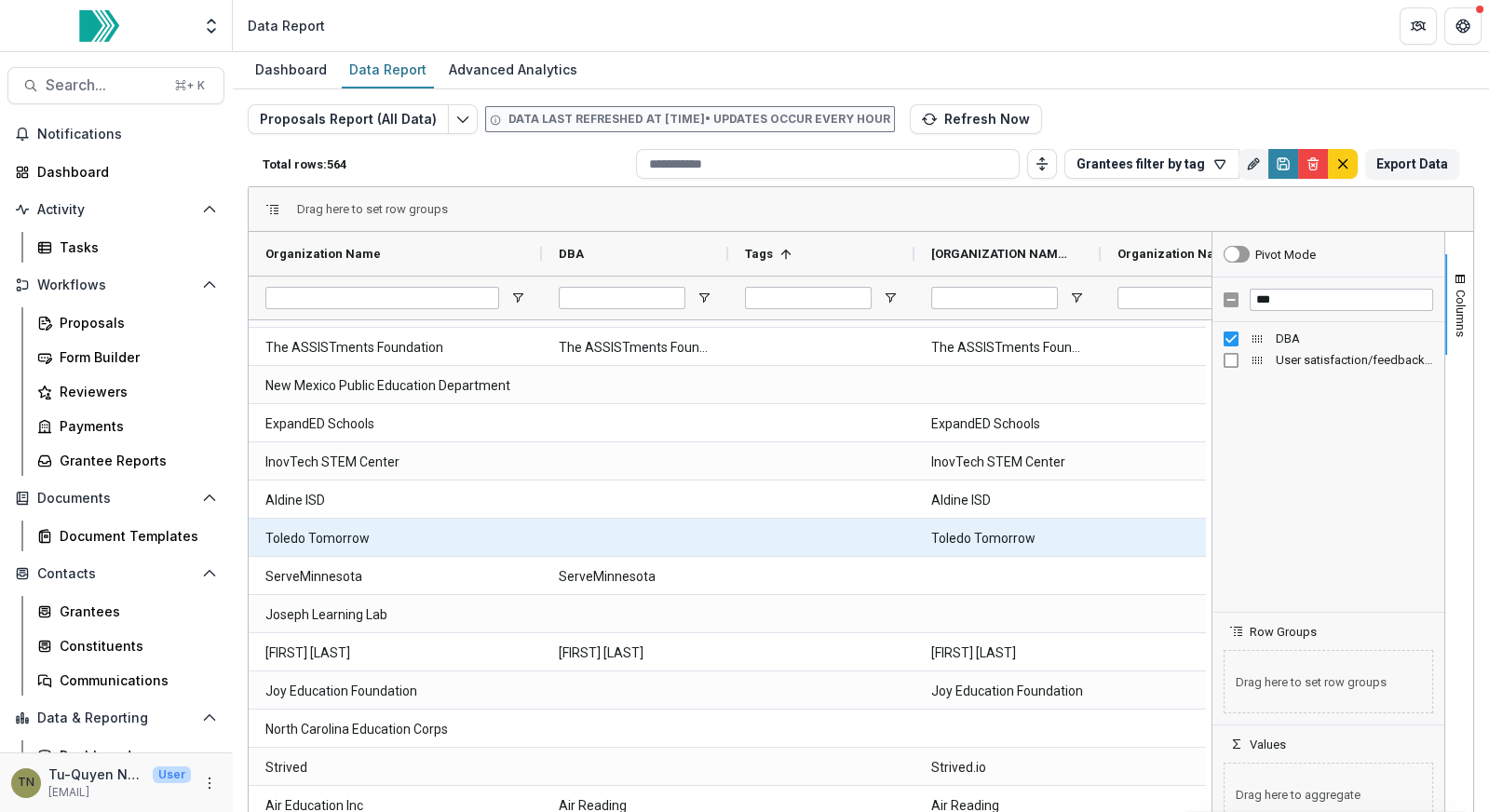 scroll, scrollTop: 1522, scrollLeft: 0, axis: vertical 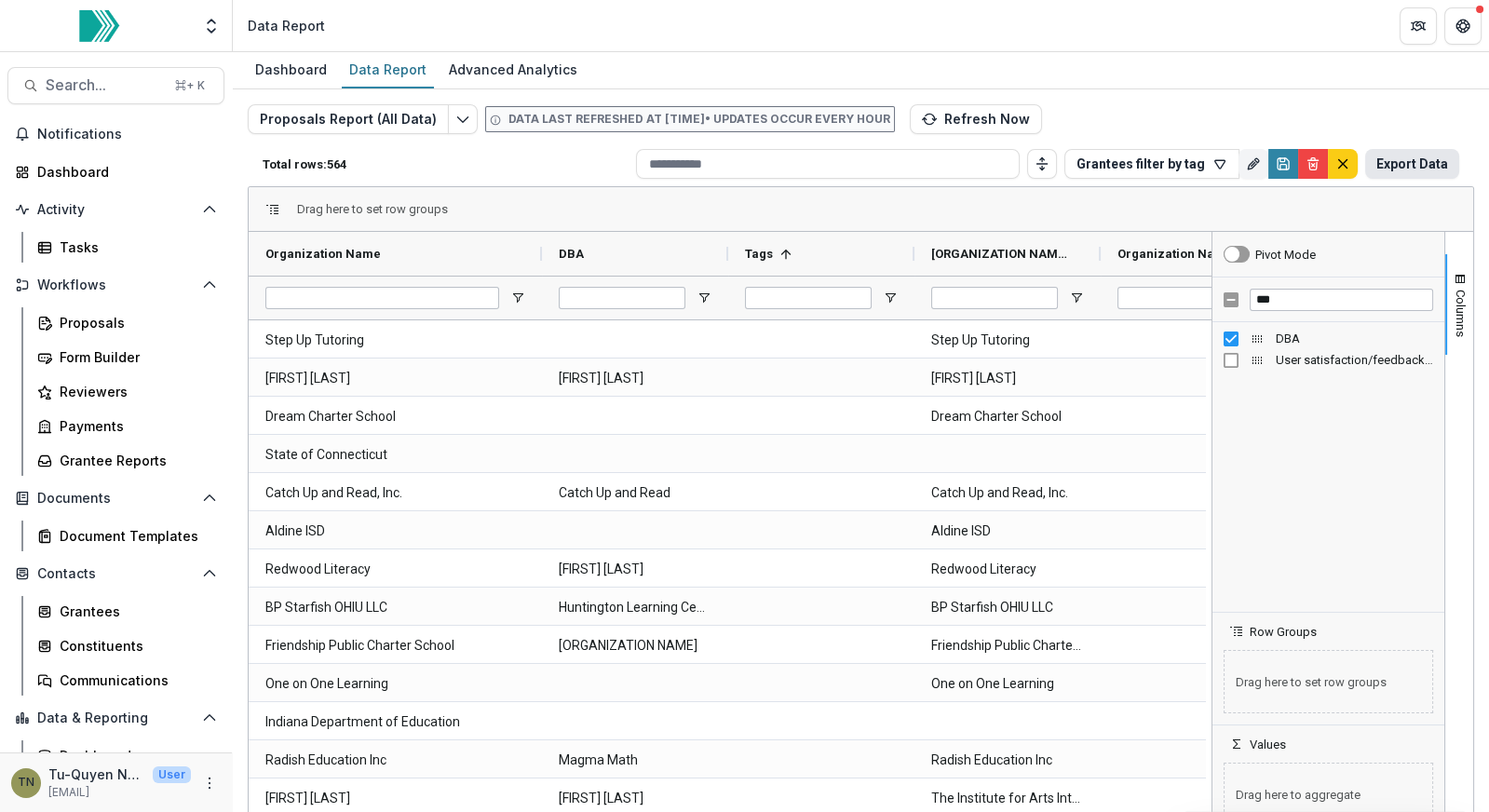 click on "Export Data" at bounding box center [1412, 164] 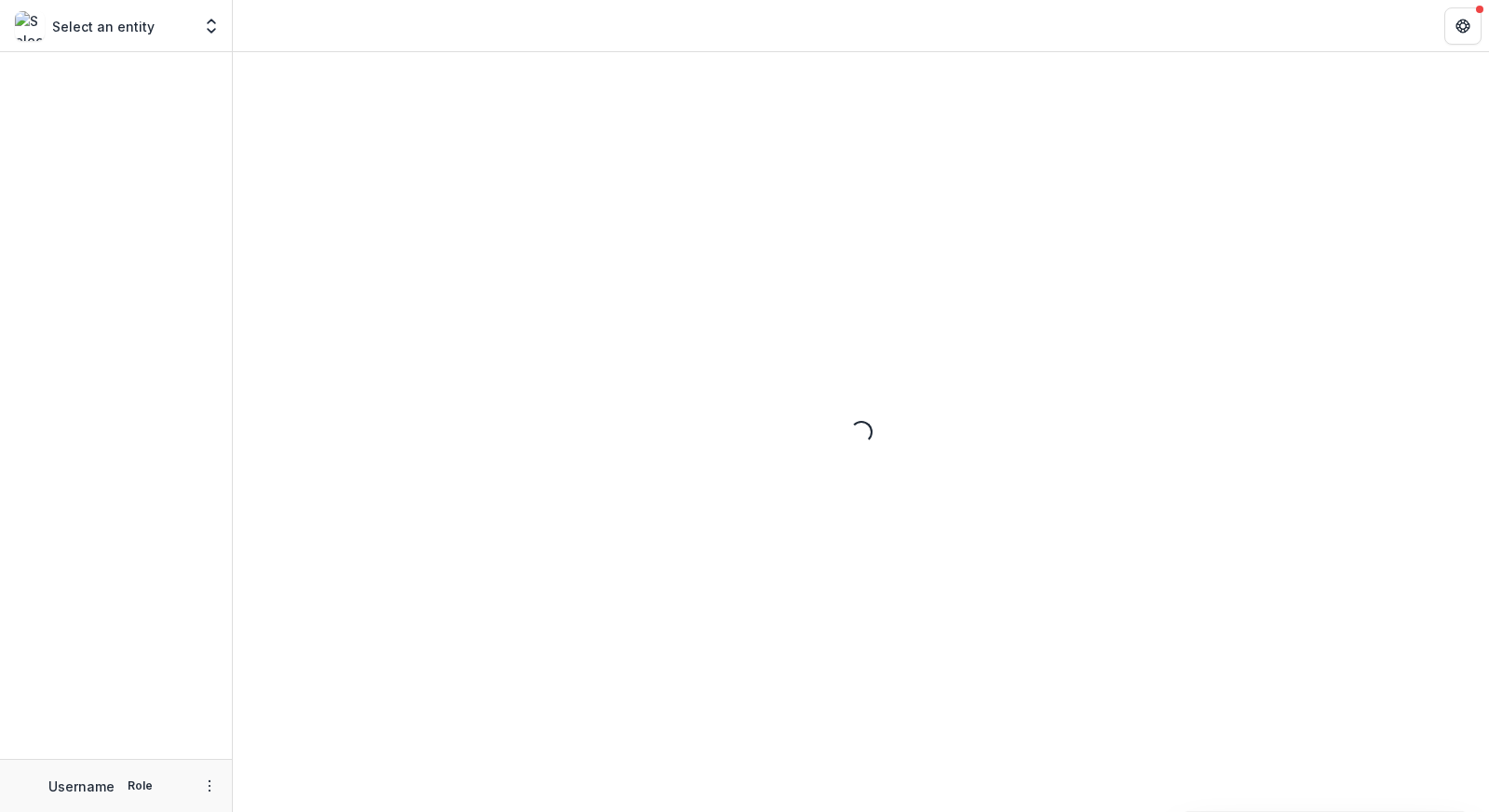 scroll, scrollTop: 0, scrollLeft: 0, axis: both 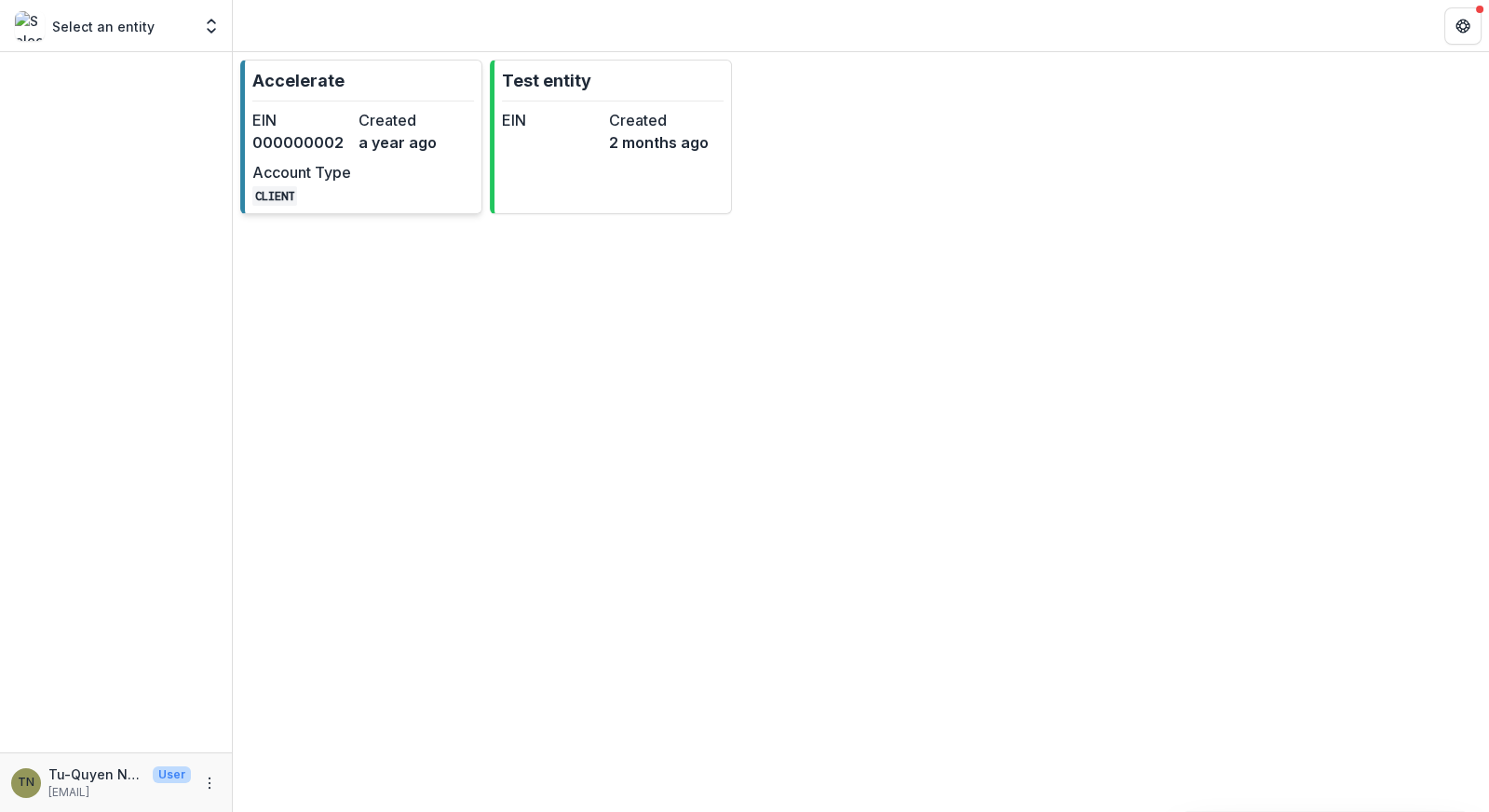 click on "000000002" at bounding box center (302, 142) 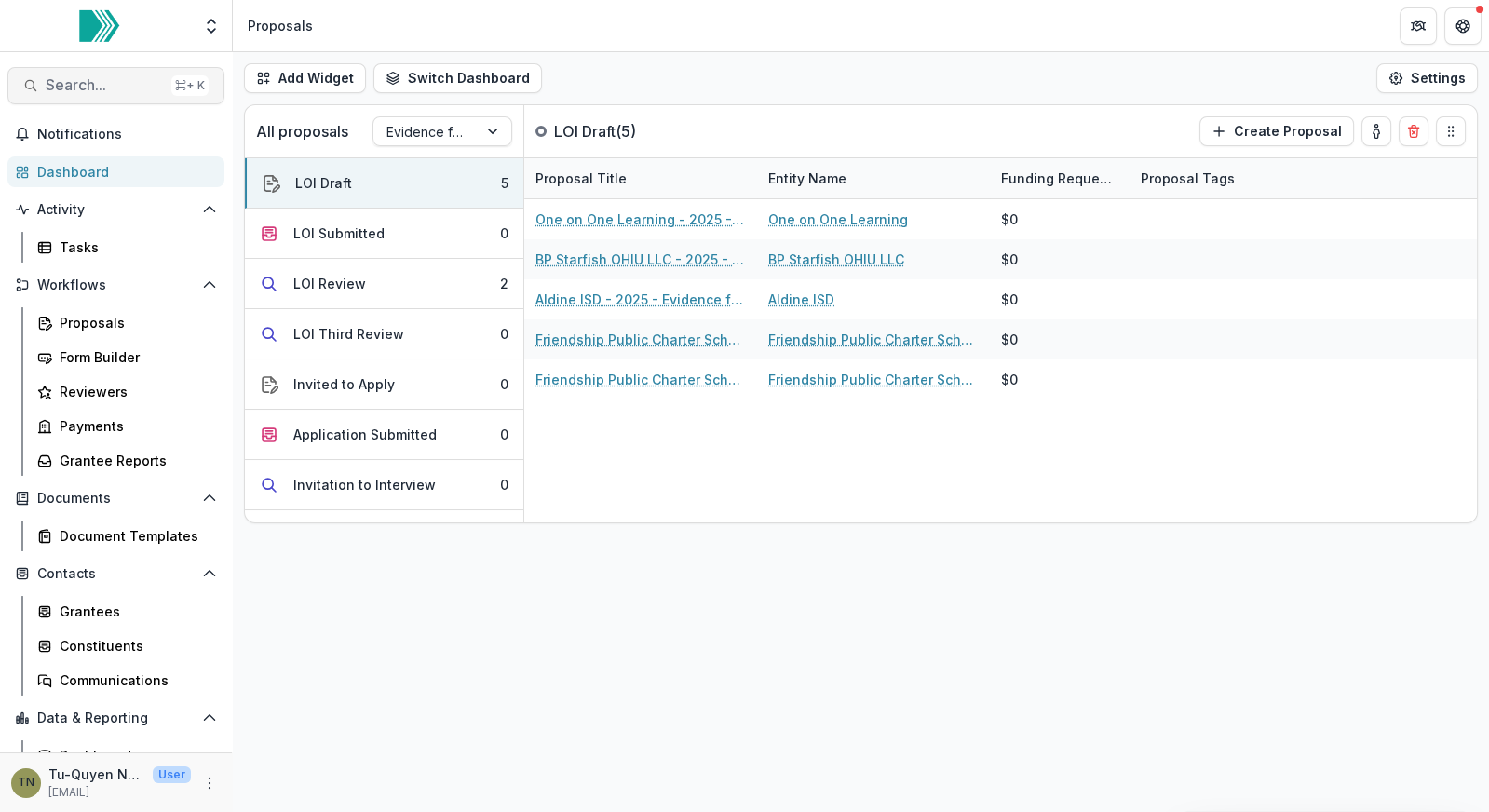 click on "Search..." at bounding box center [104, 85] 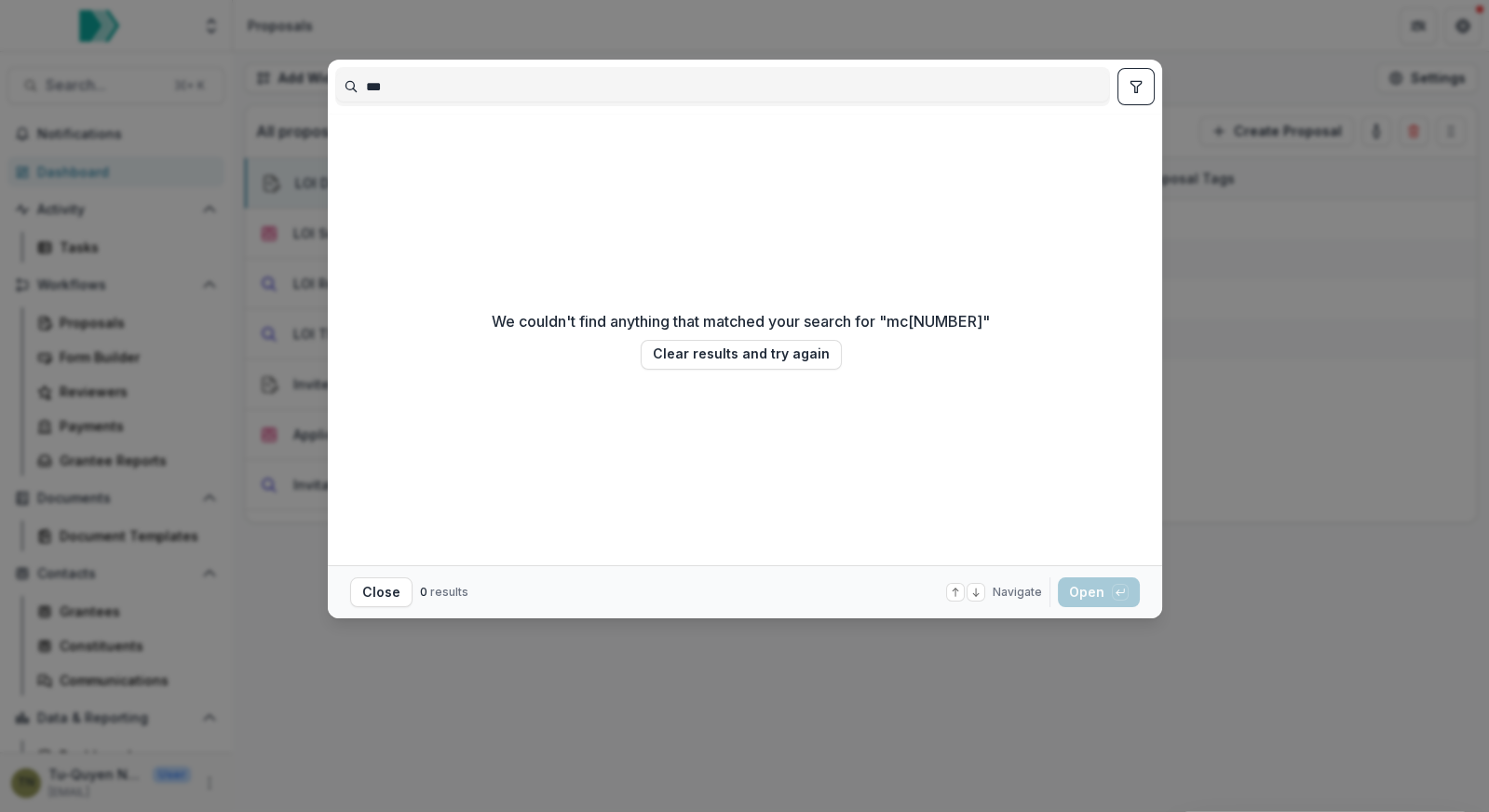 type on "***" 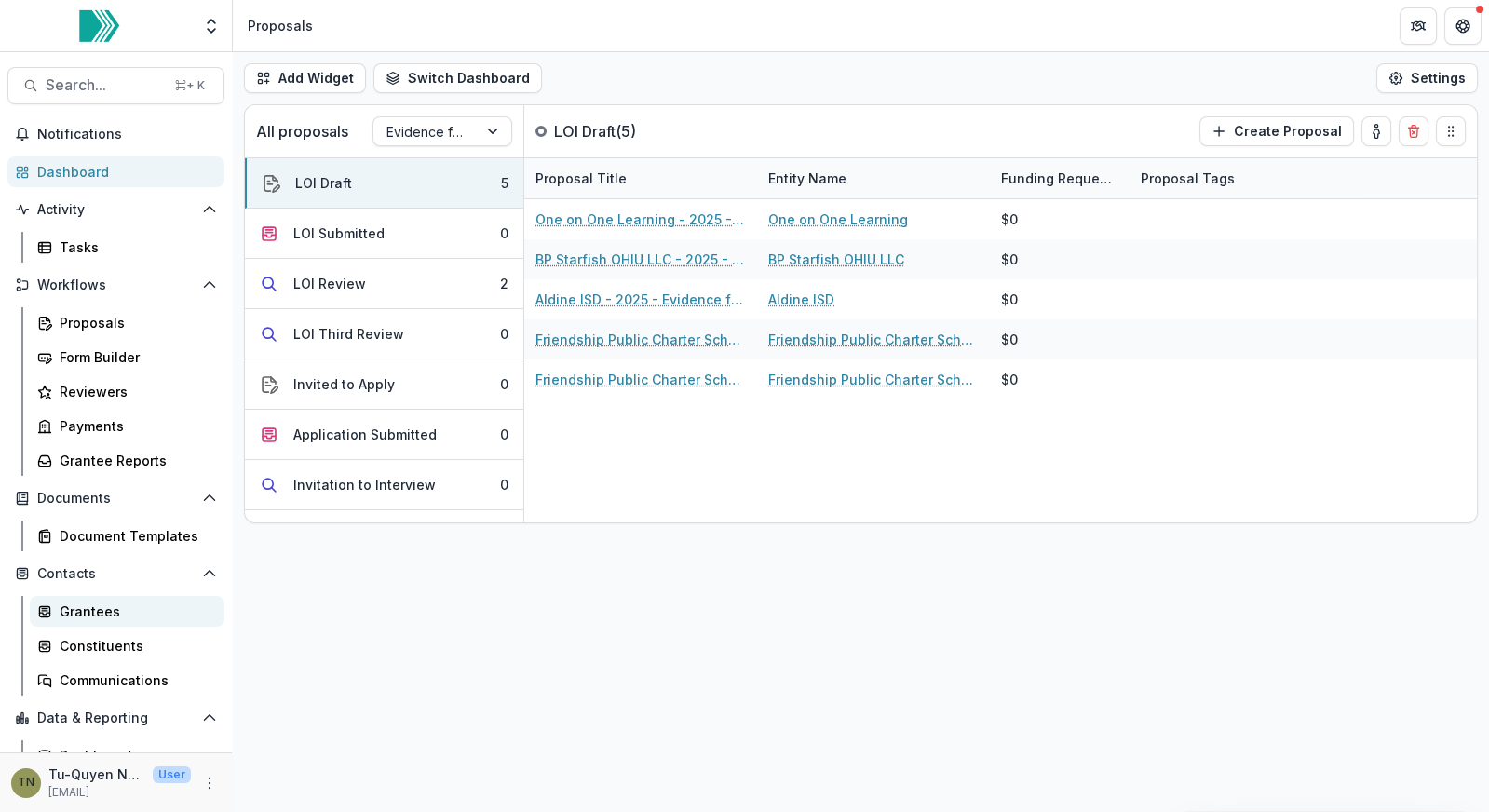 click on "Grantees" at bounding box center (134, 611) 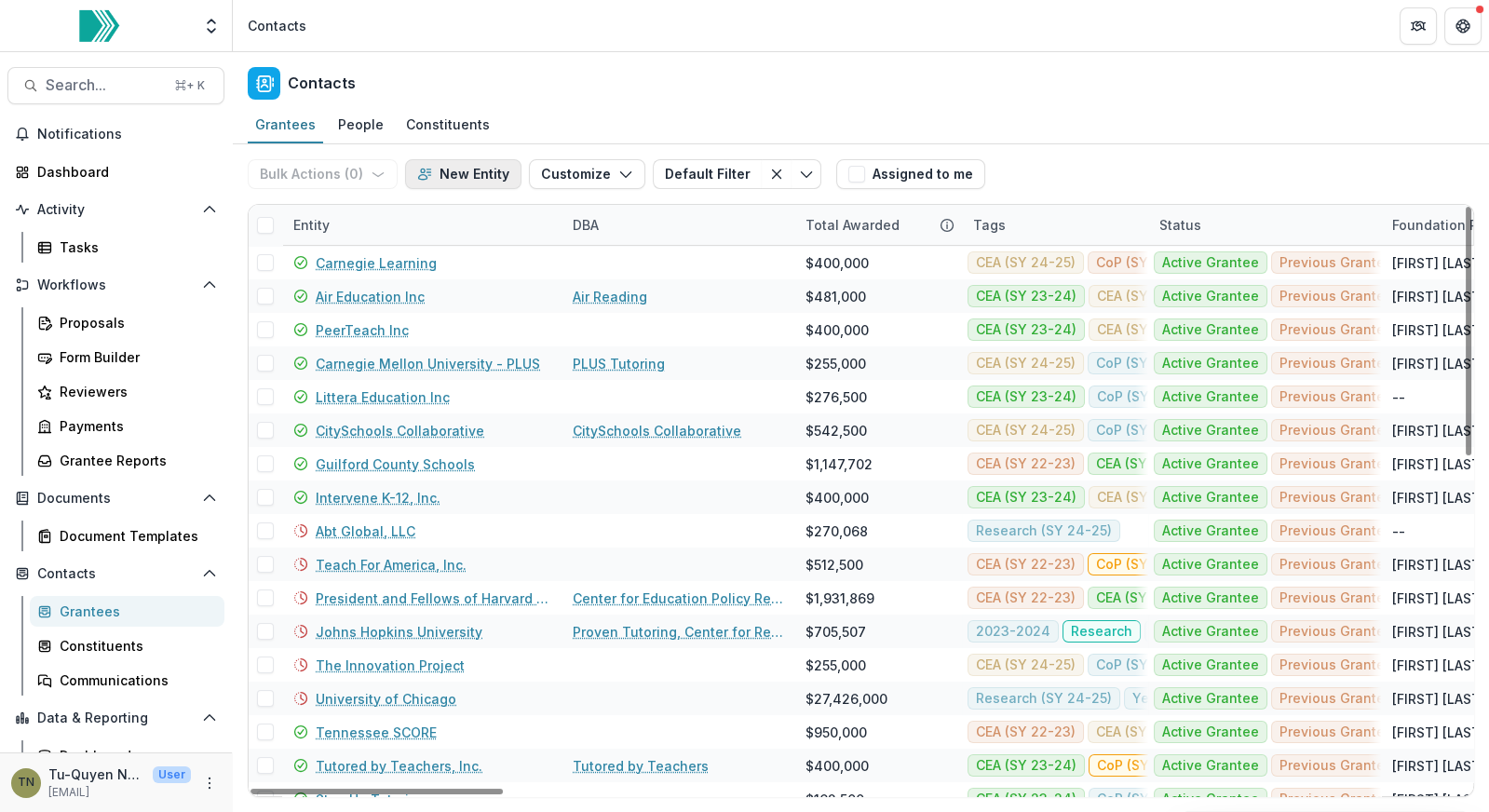 click on "New Entity" at bounding box center (463, 174) 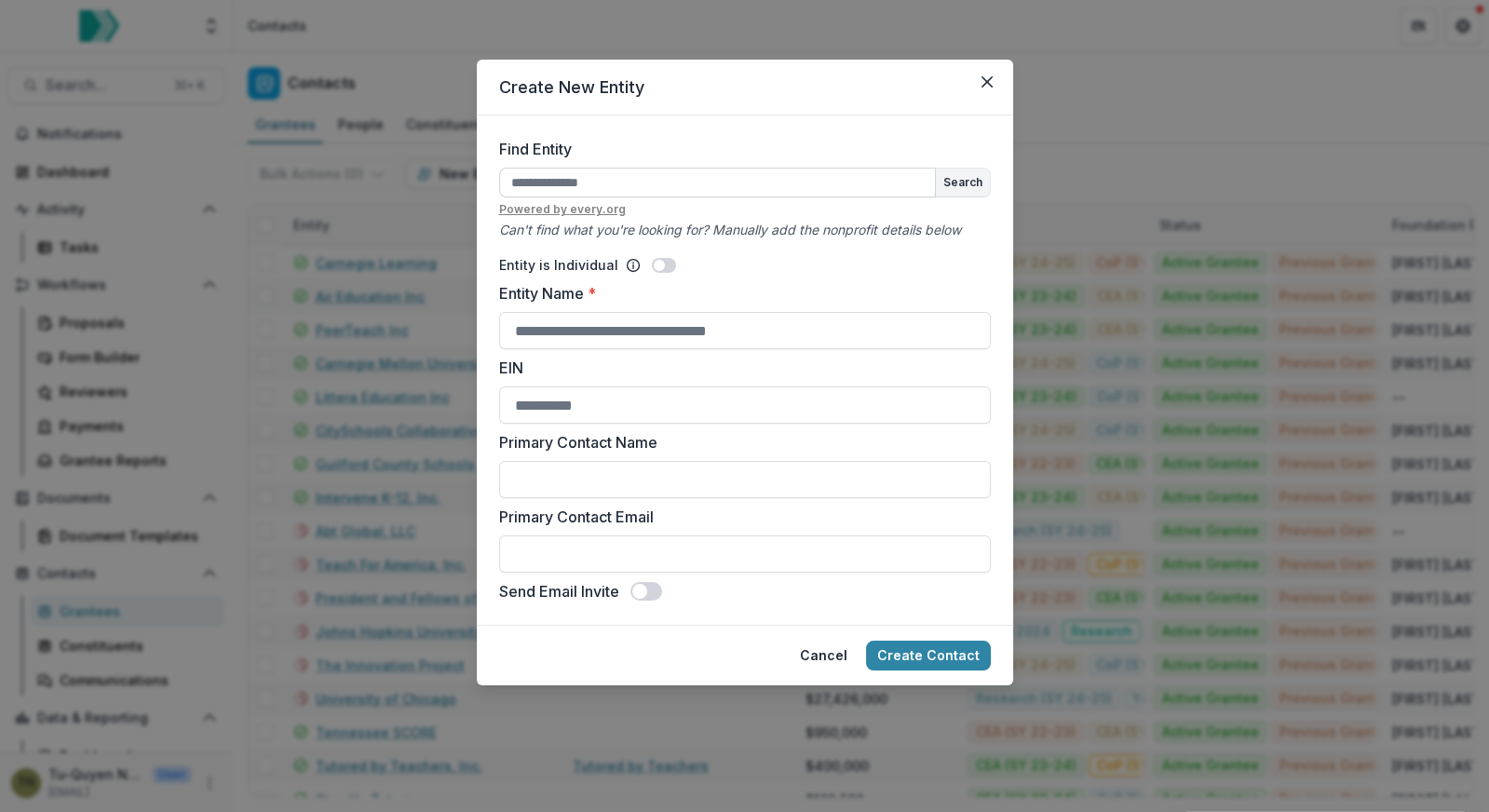 click on "Find Entity" at bounding box center (717, 183) 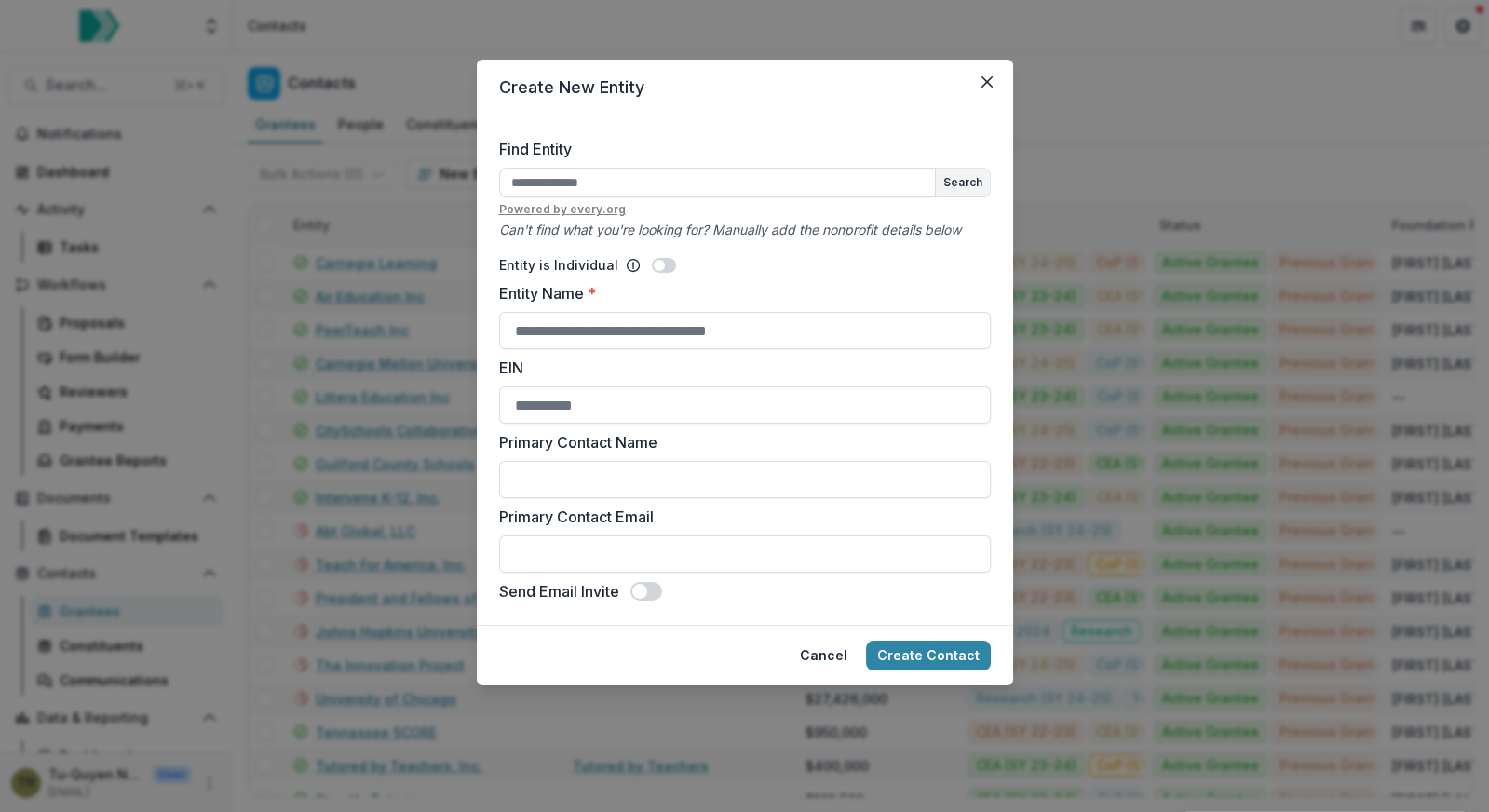 paste on "**********" 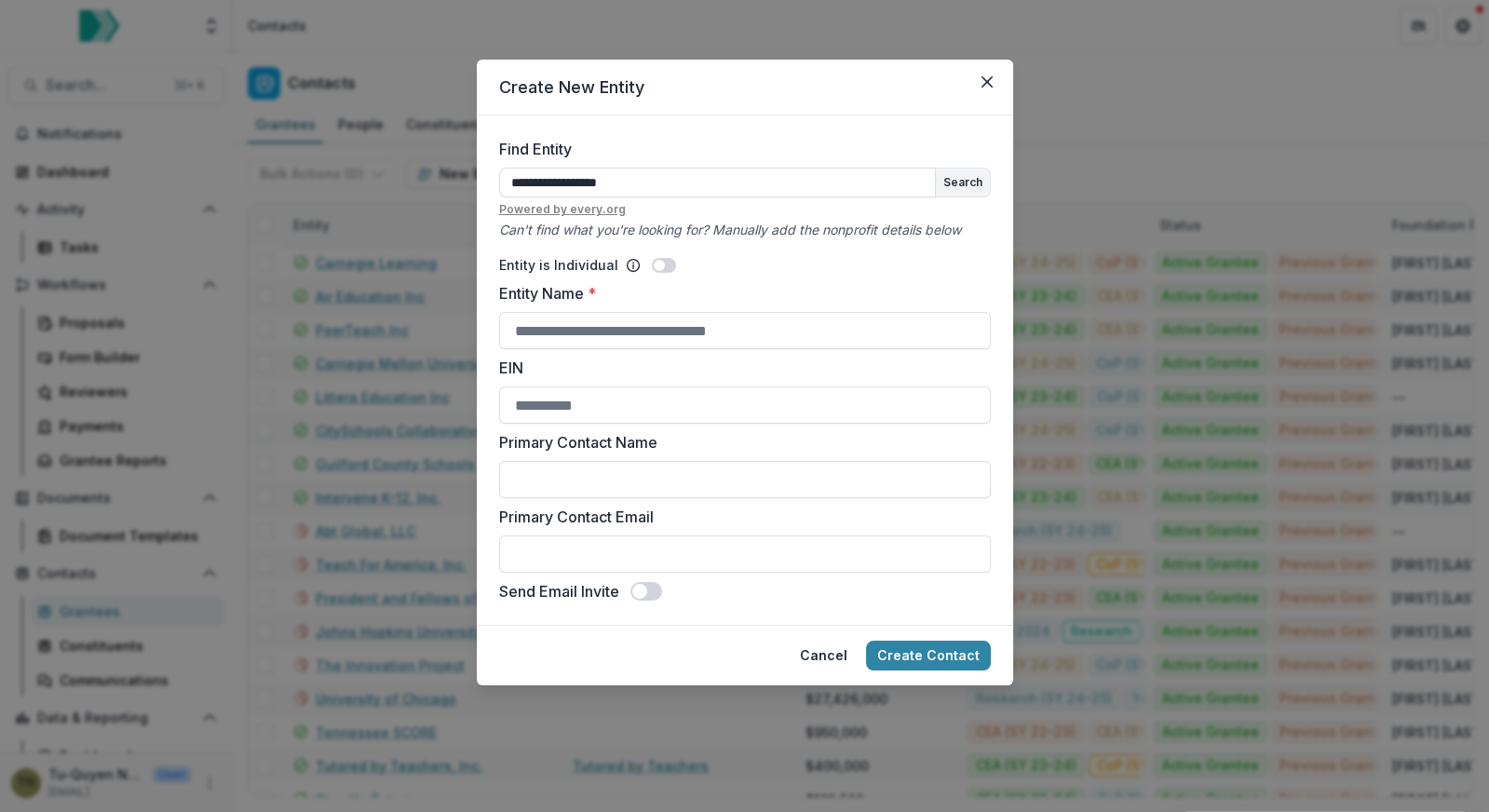 click on "Powered by   every.org" at bounding box center (745, 210) 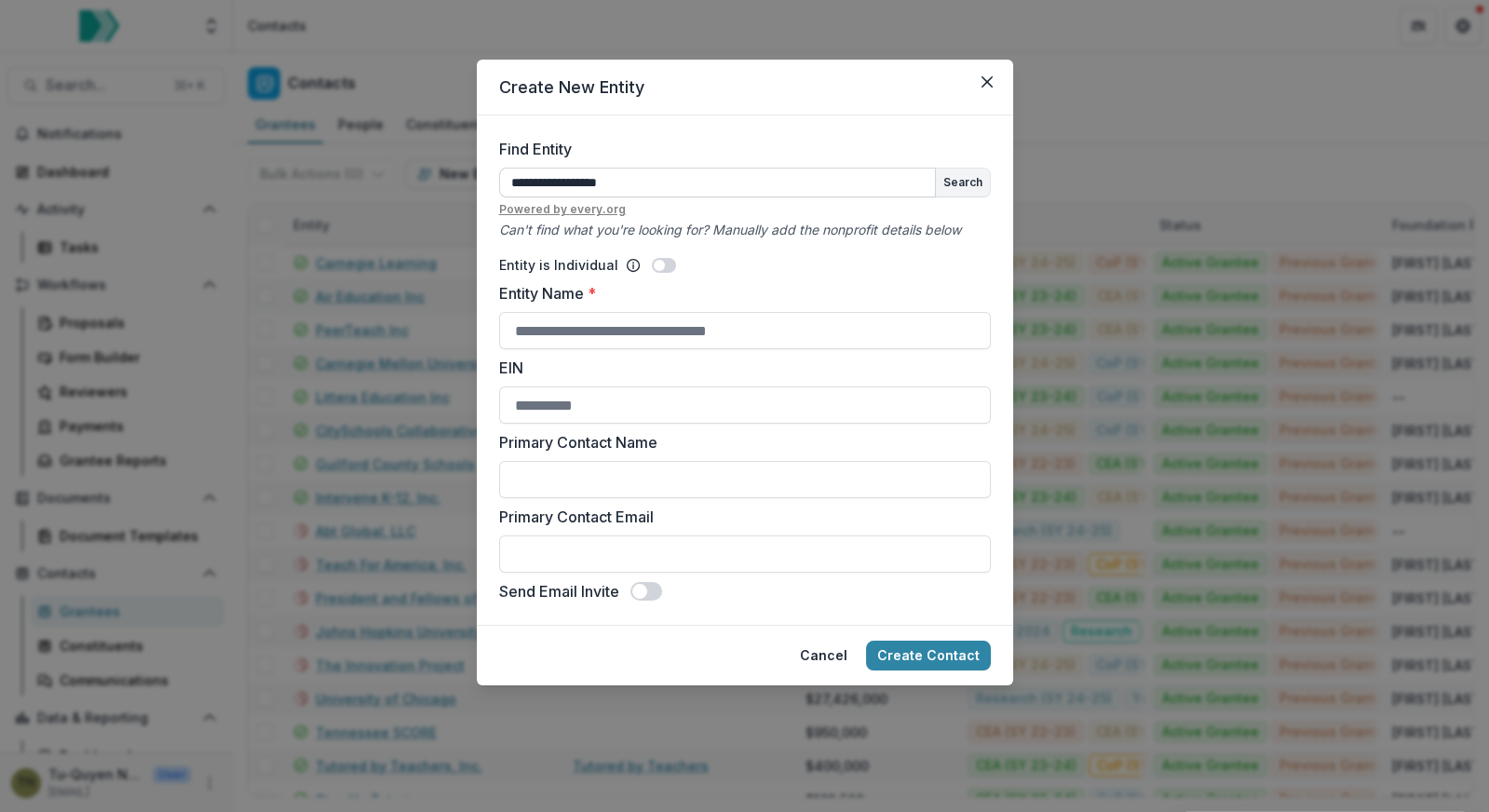 click on "**********" at bounding box center (717, 183) 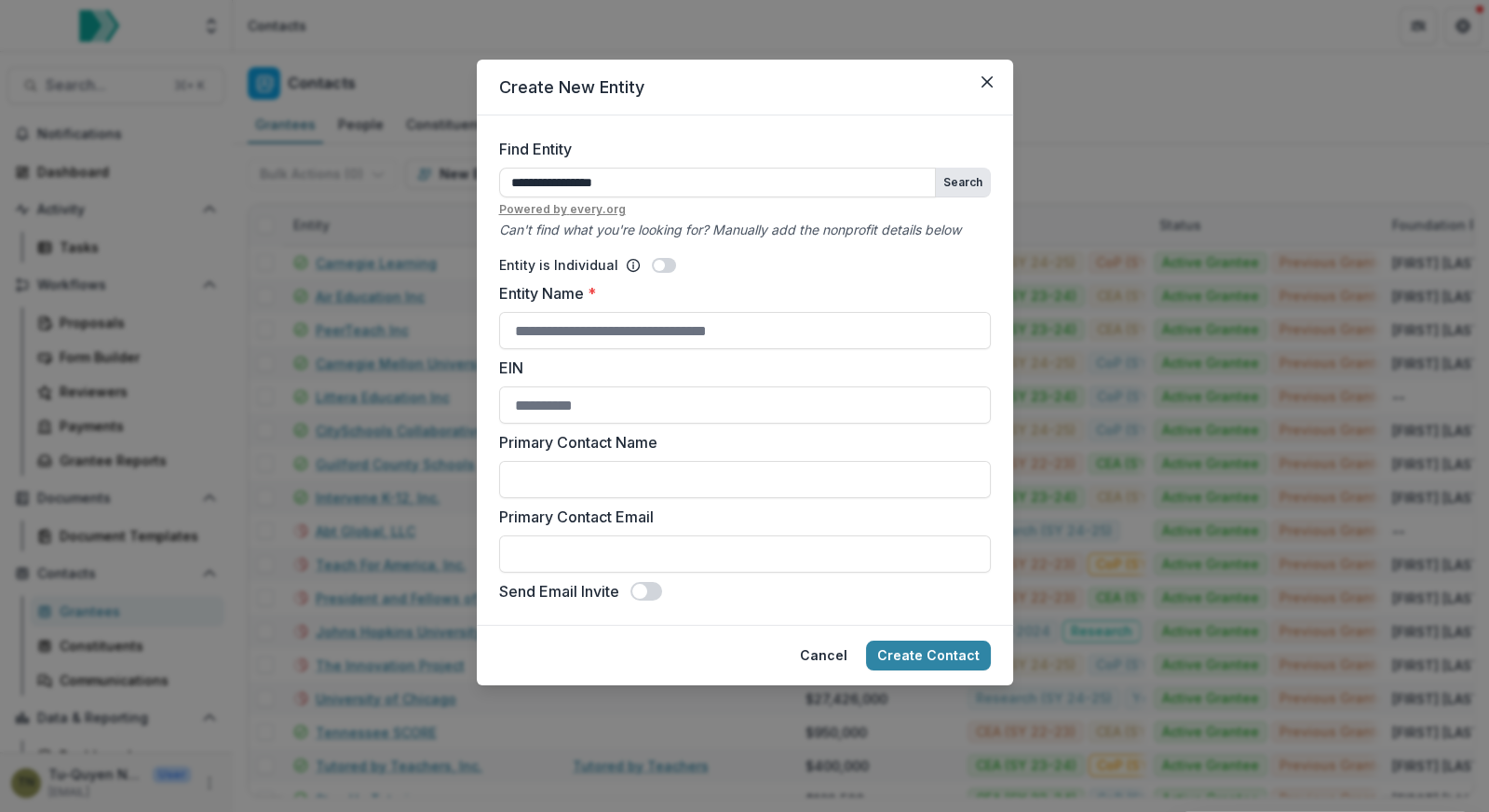 type on "**********" 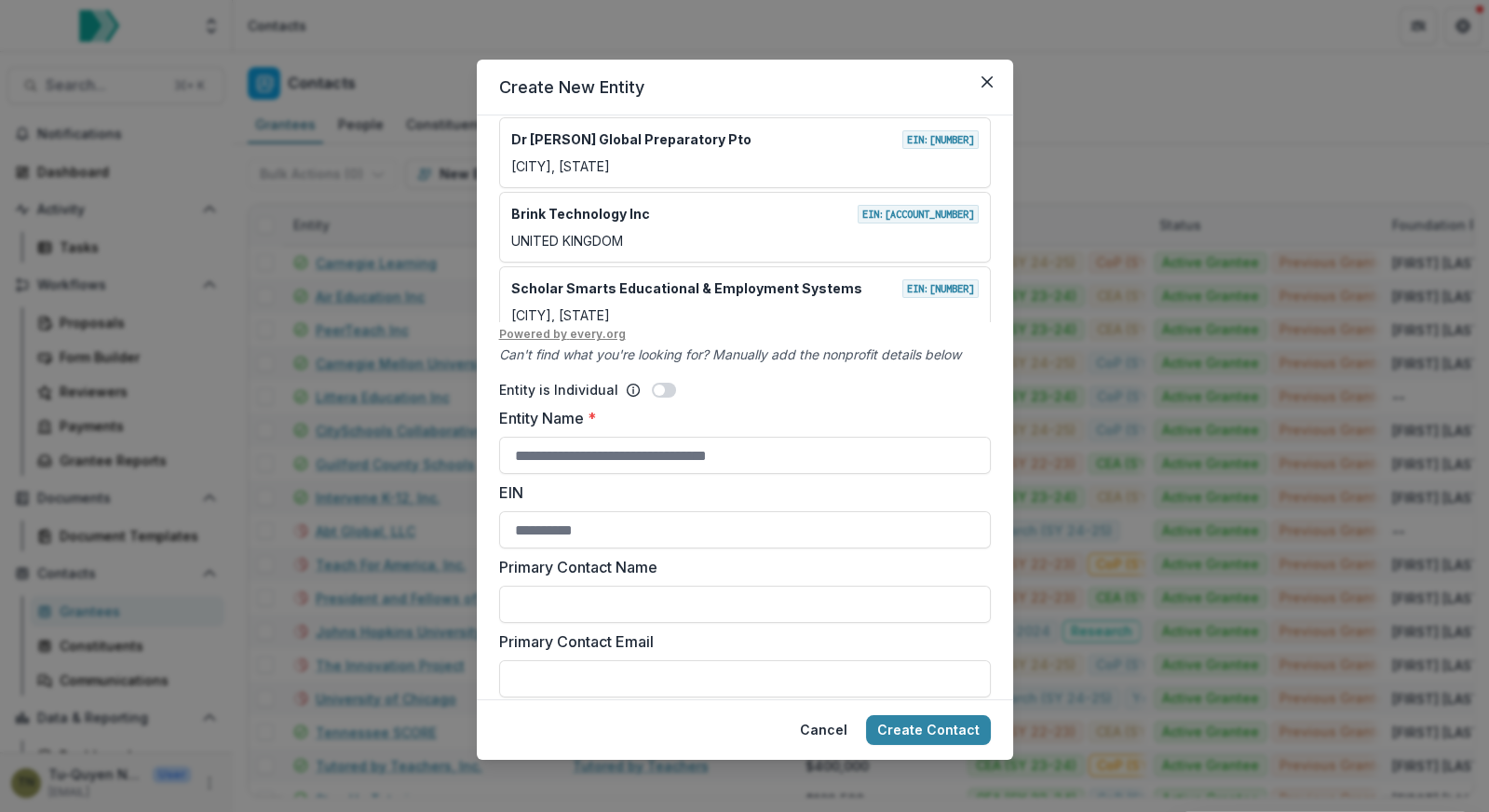 scroll, scrollTop: 189, scrollLeft: 0, axis: vertical 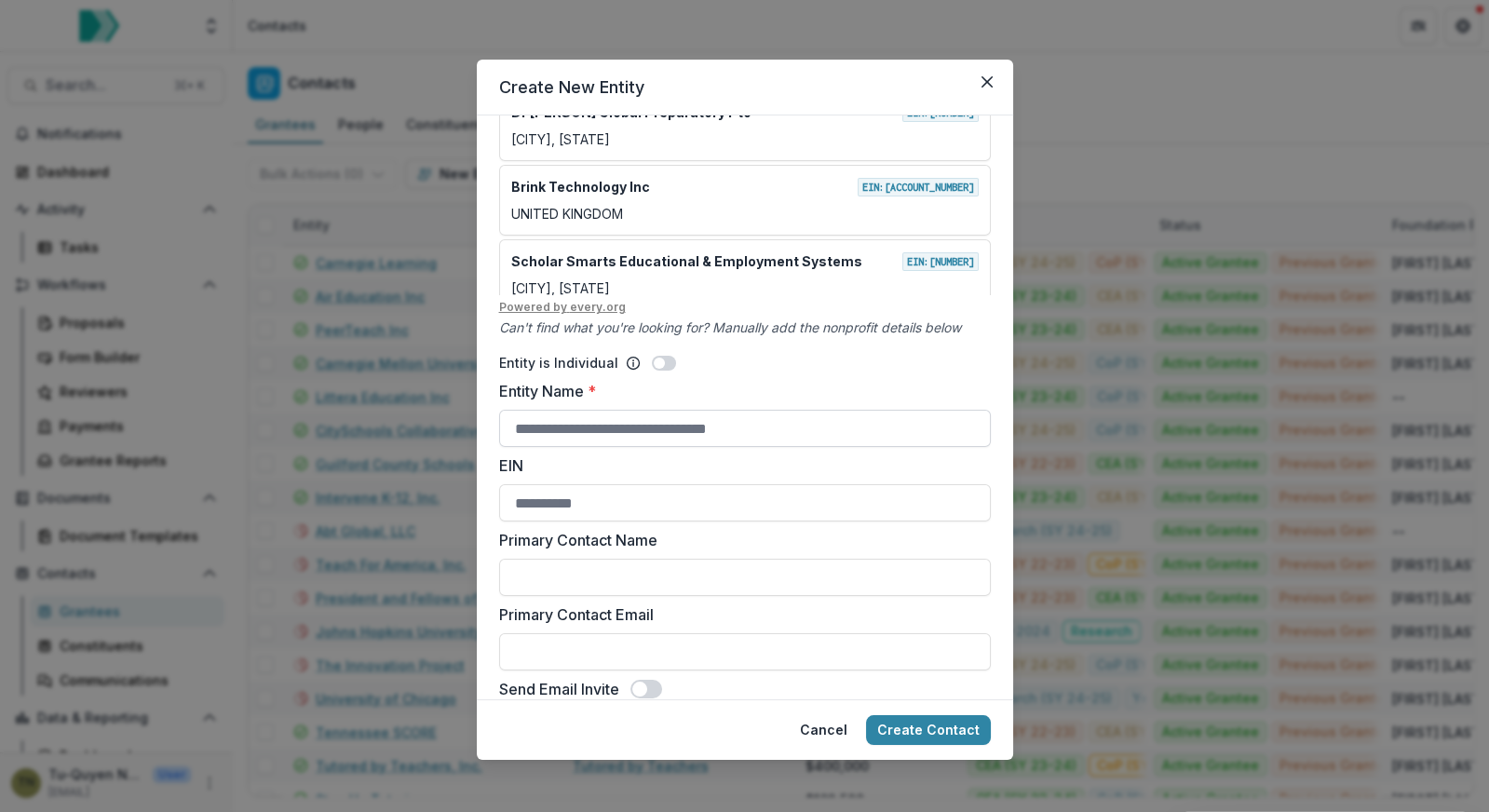 click on "Entity Name *" at bounding box center (745, 428) 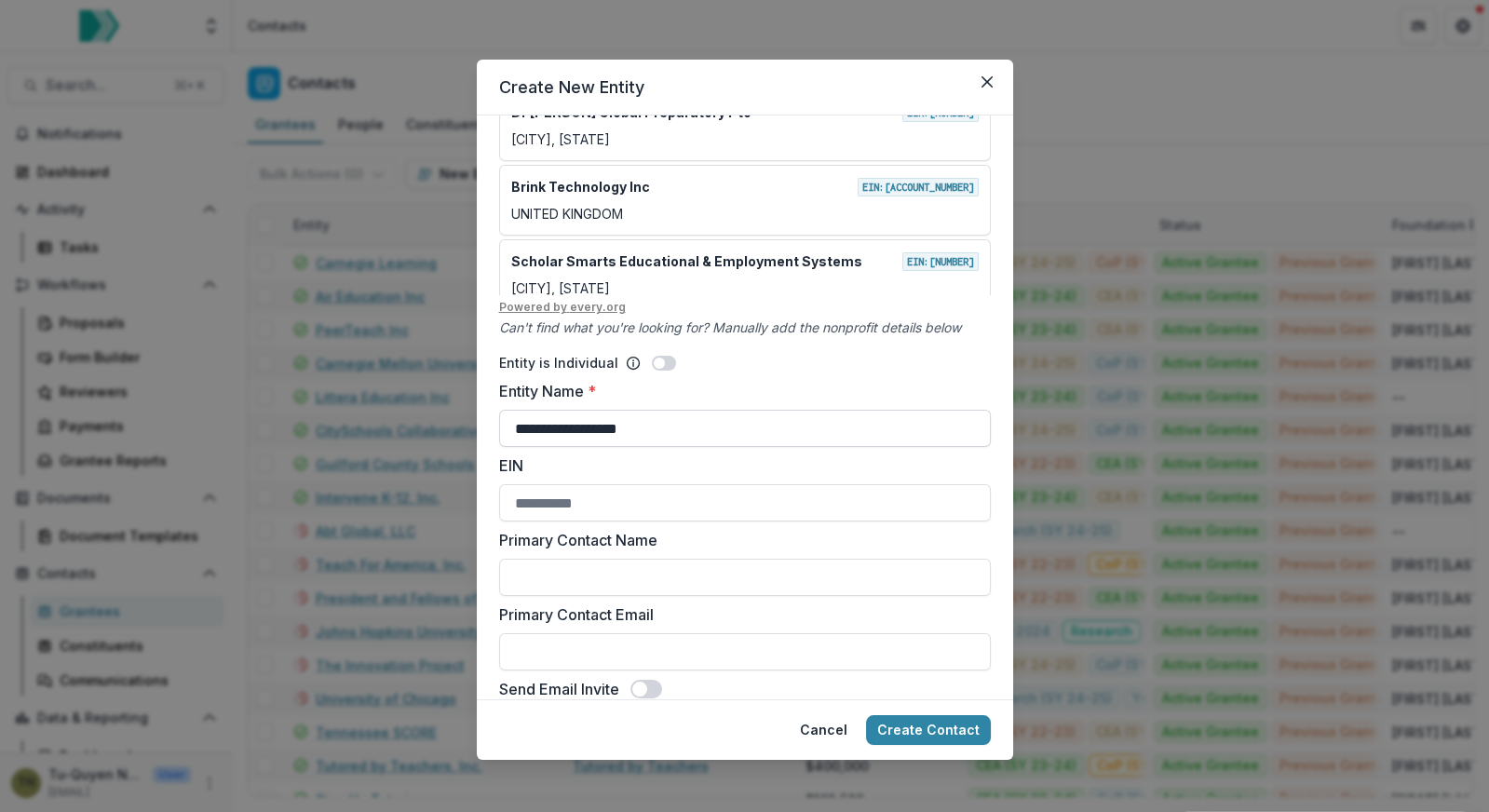 click on "**********" at bounding box center (745, 428) 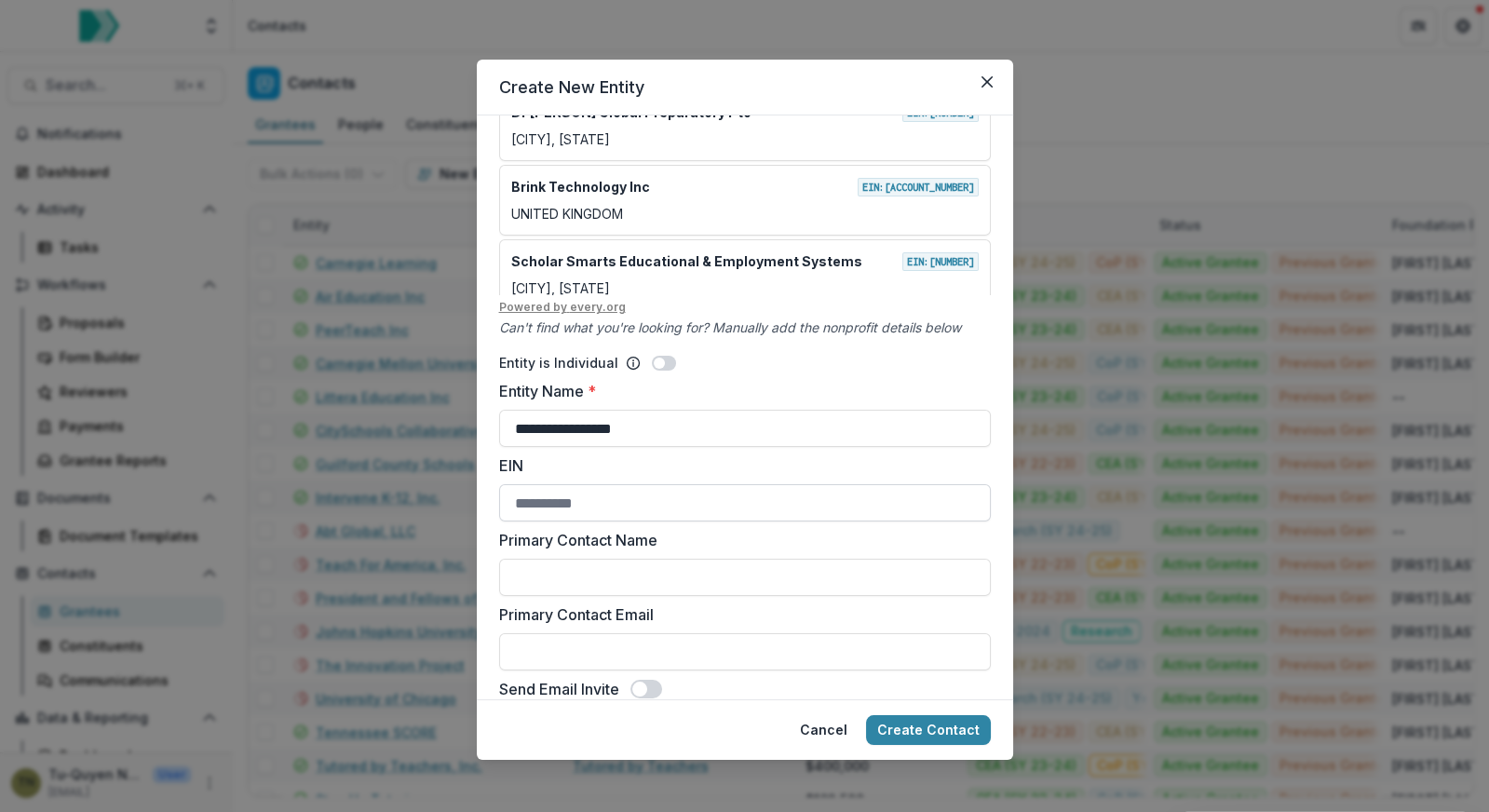 scroll, scrollTop: 210, scrollLeft: 0, axis: vertical 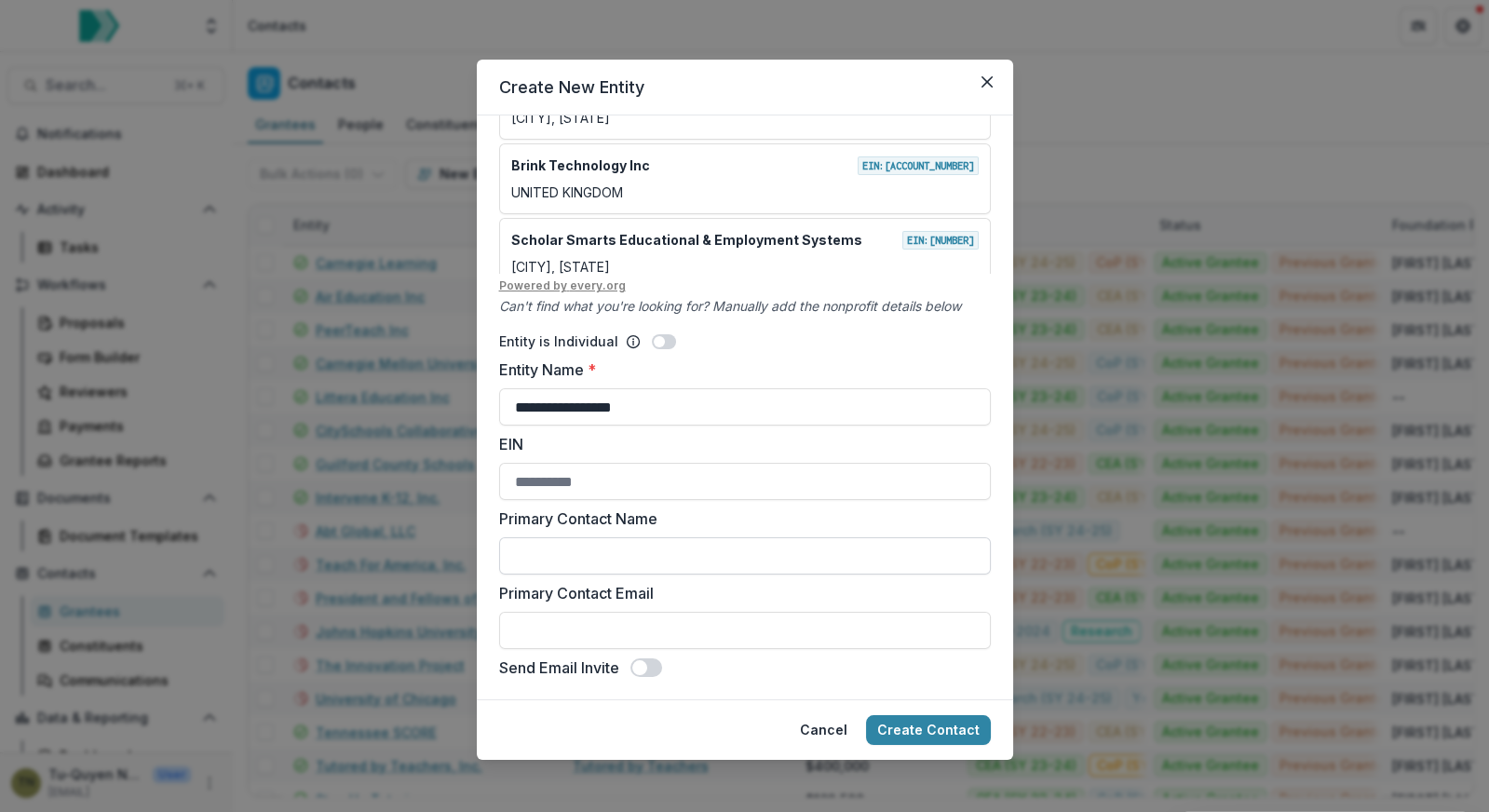 type on "**********" 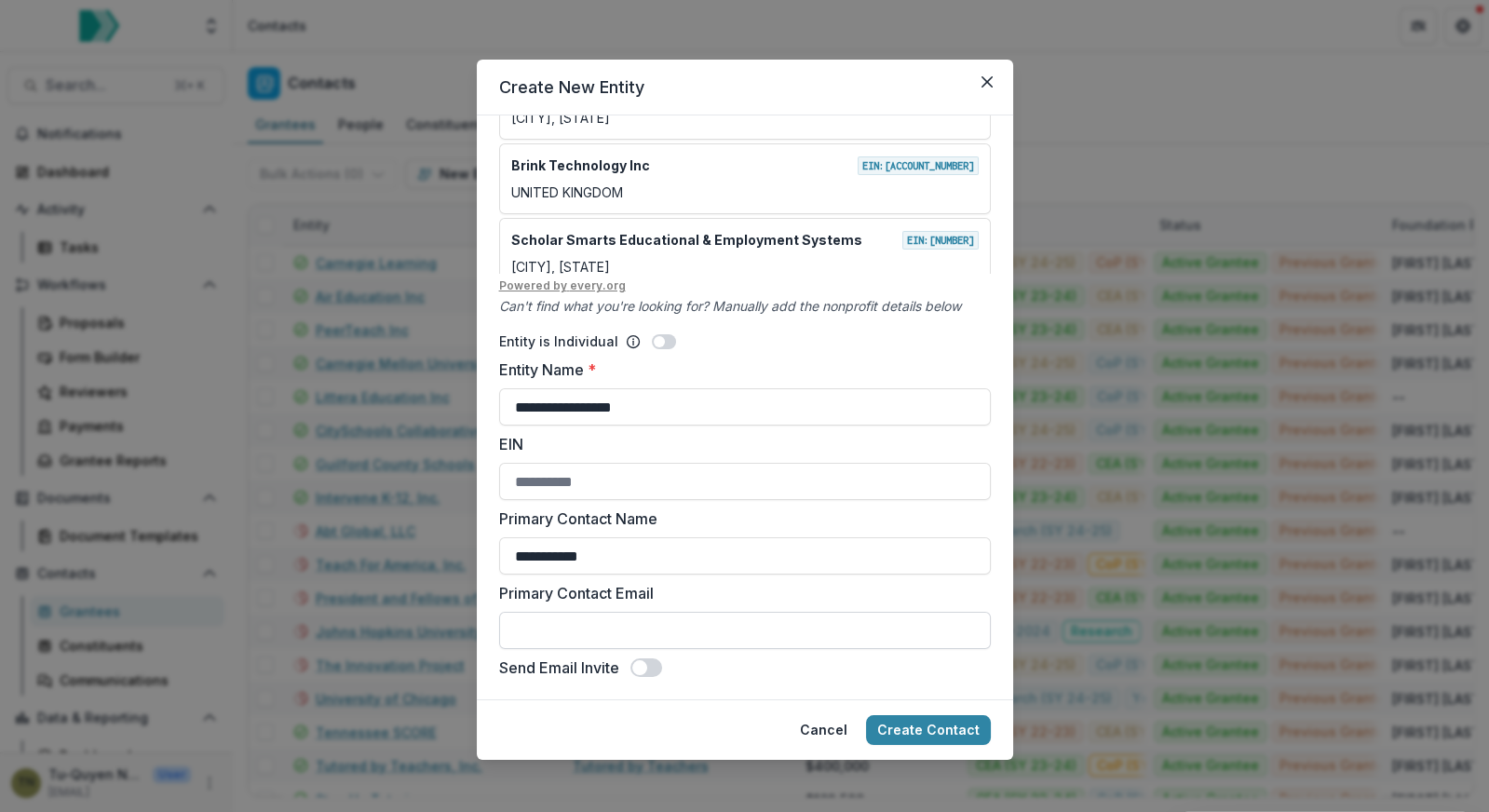 click on "Primary Contact Email" at bounding box center [745, 630] 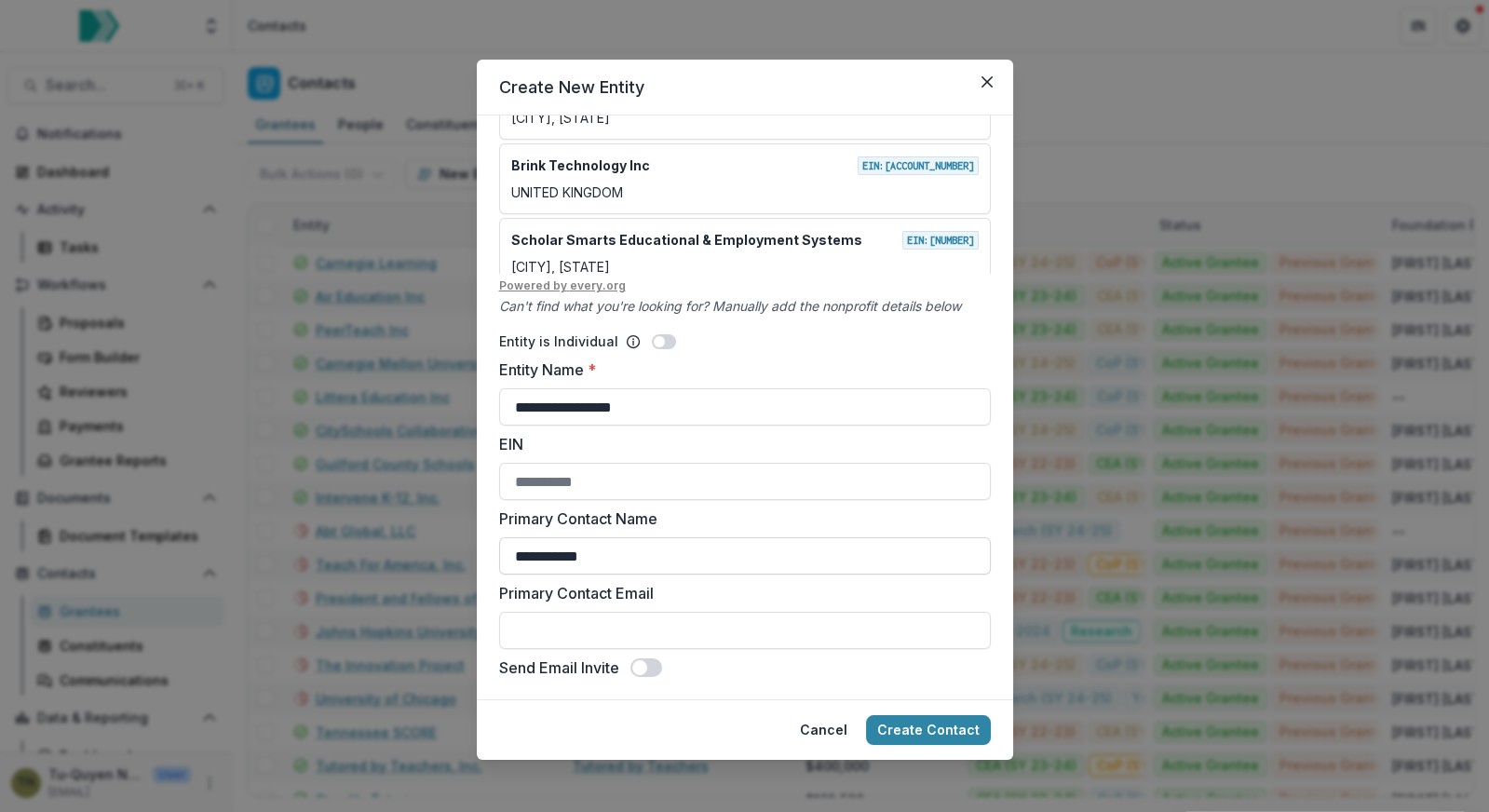 paste on "**********" 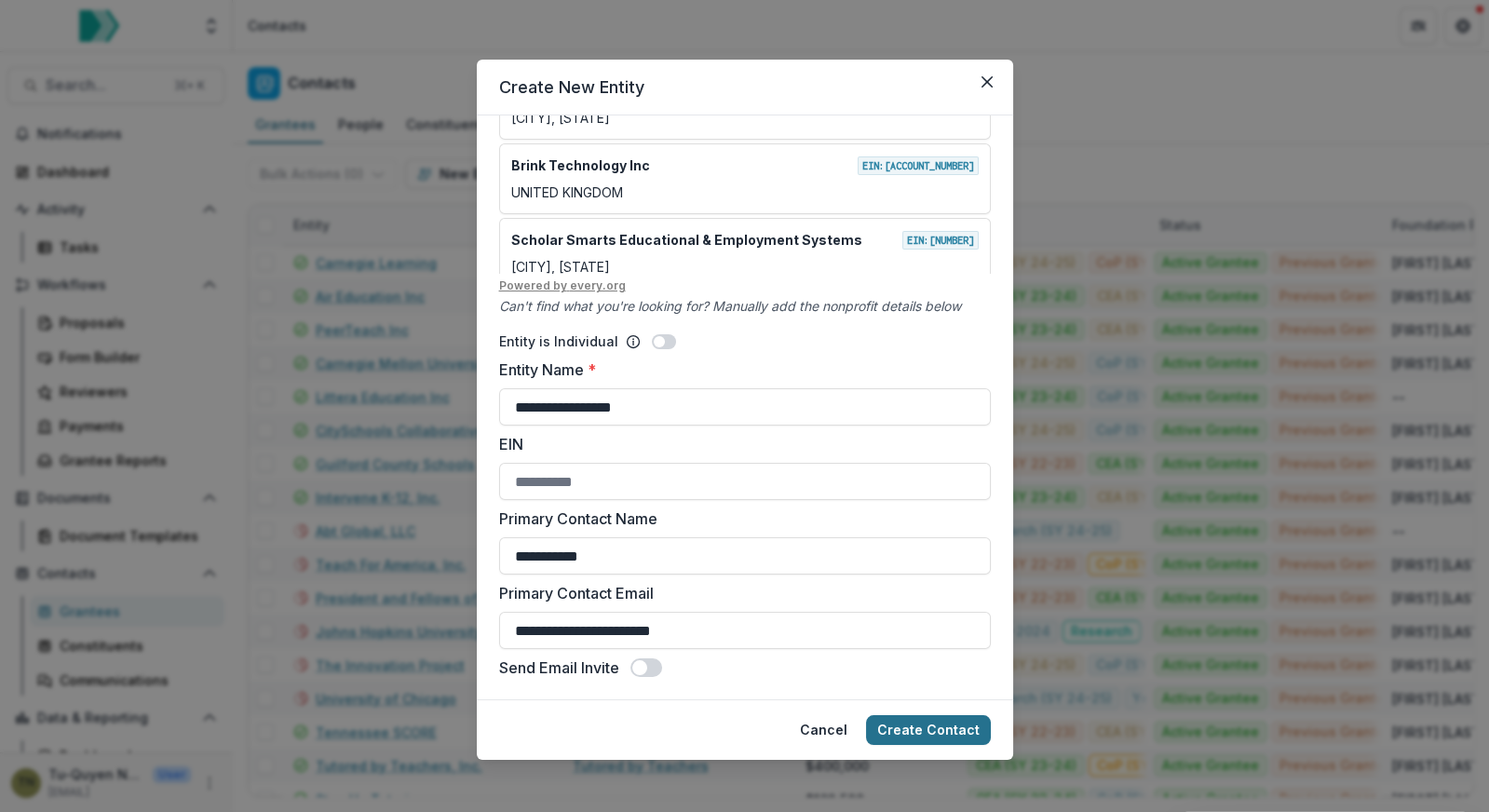 type on "**********" 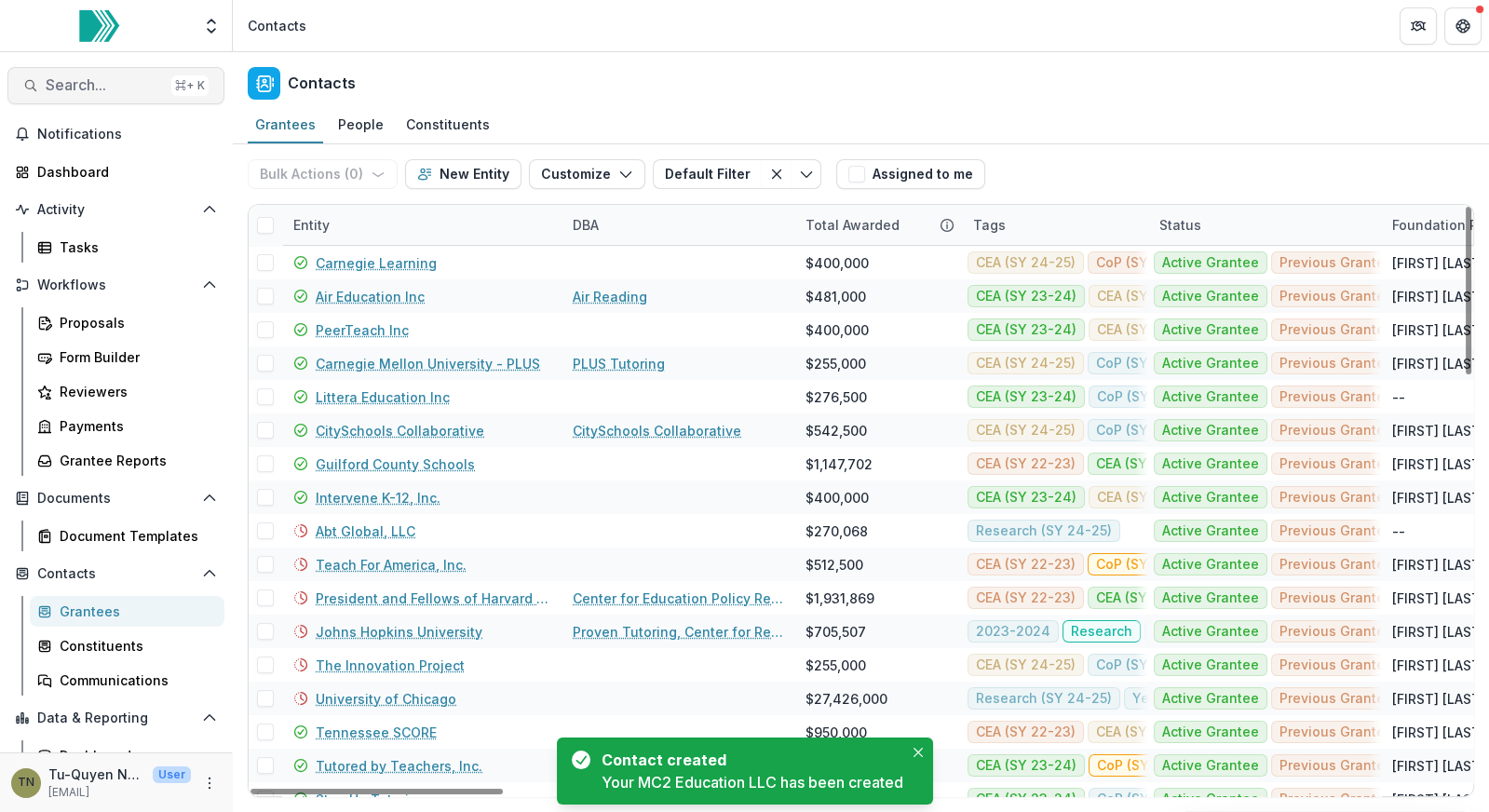 click on "Search..." at bounding box center [104, 85] 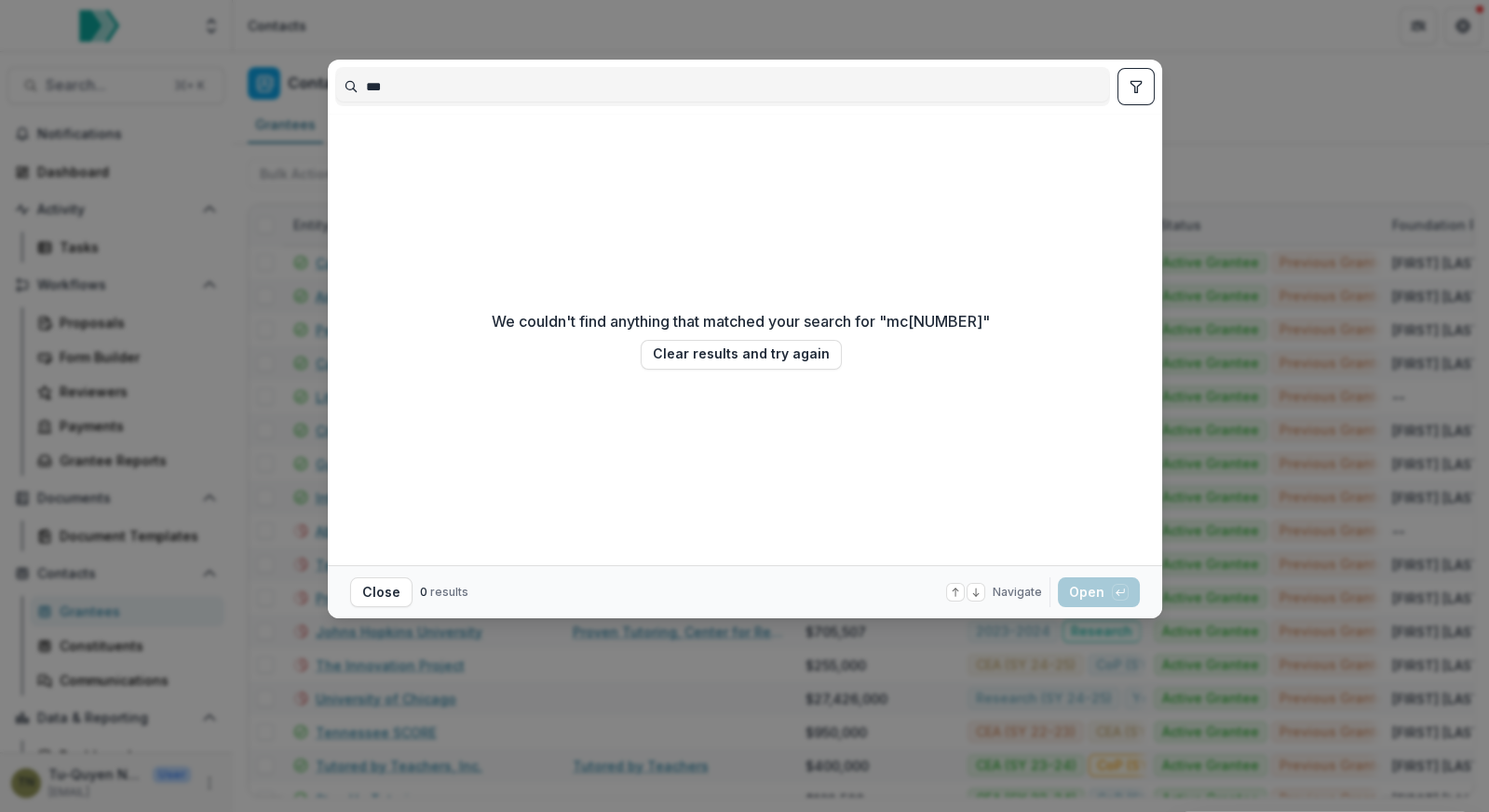 click on "***" at bounding box center (723, 87) 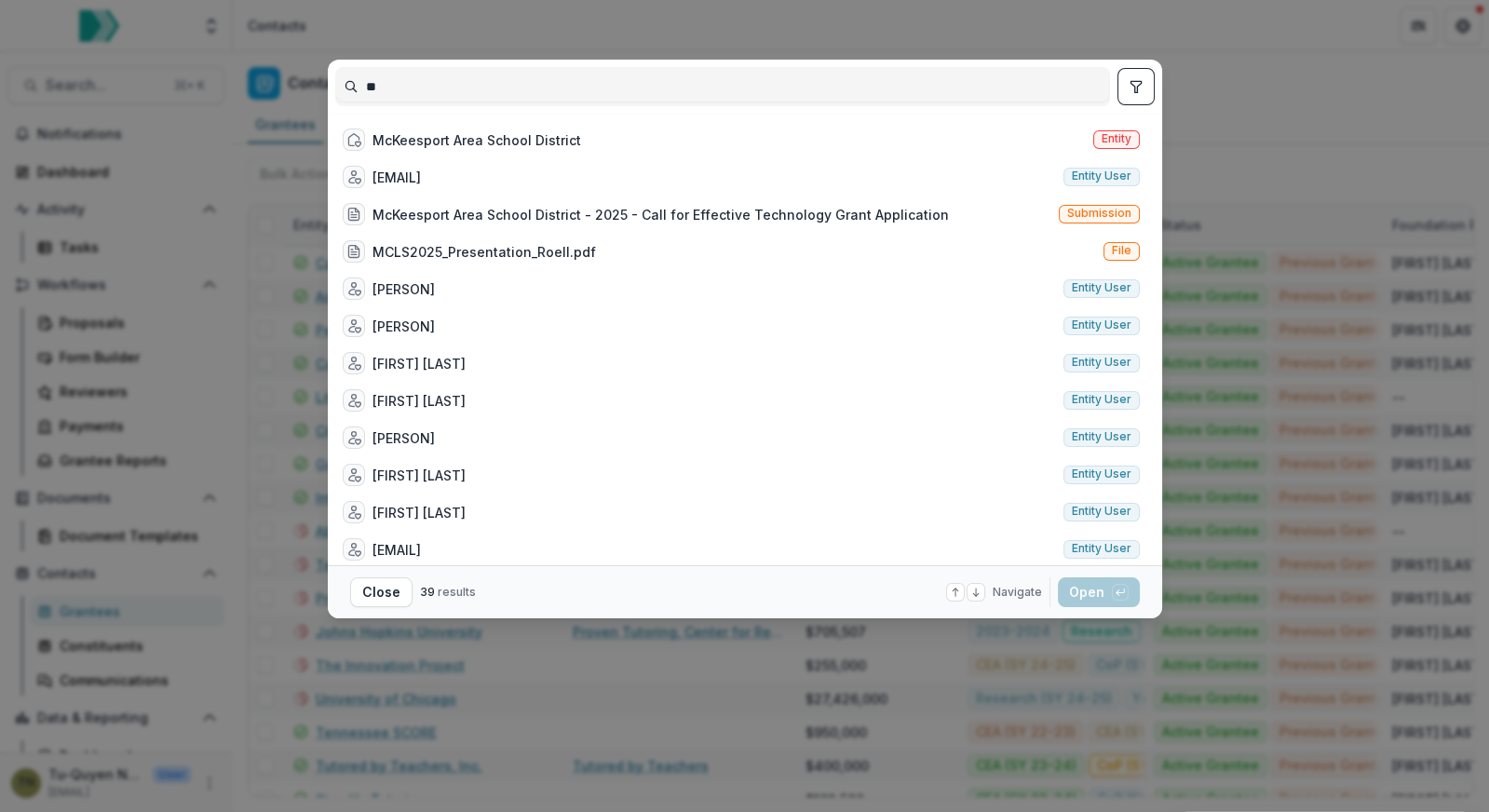 type on "***" 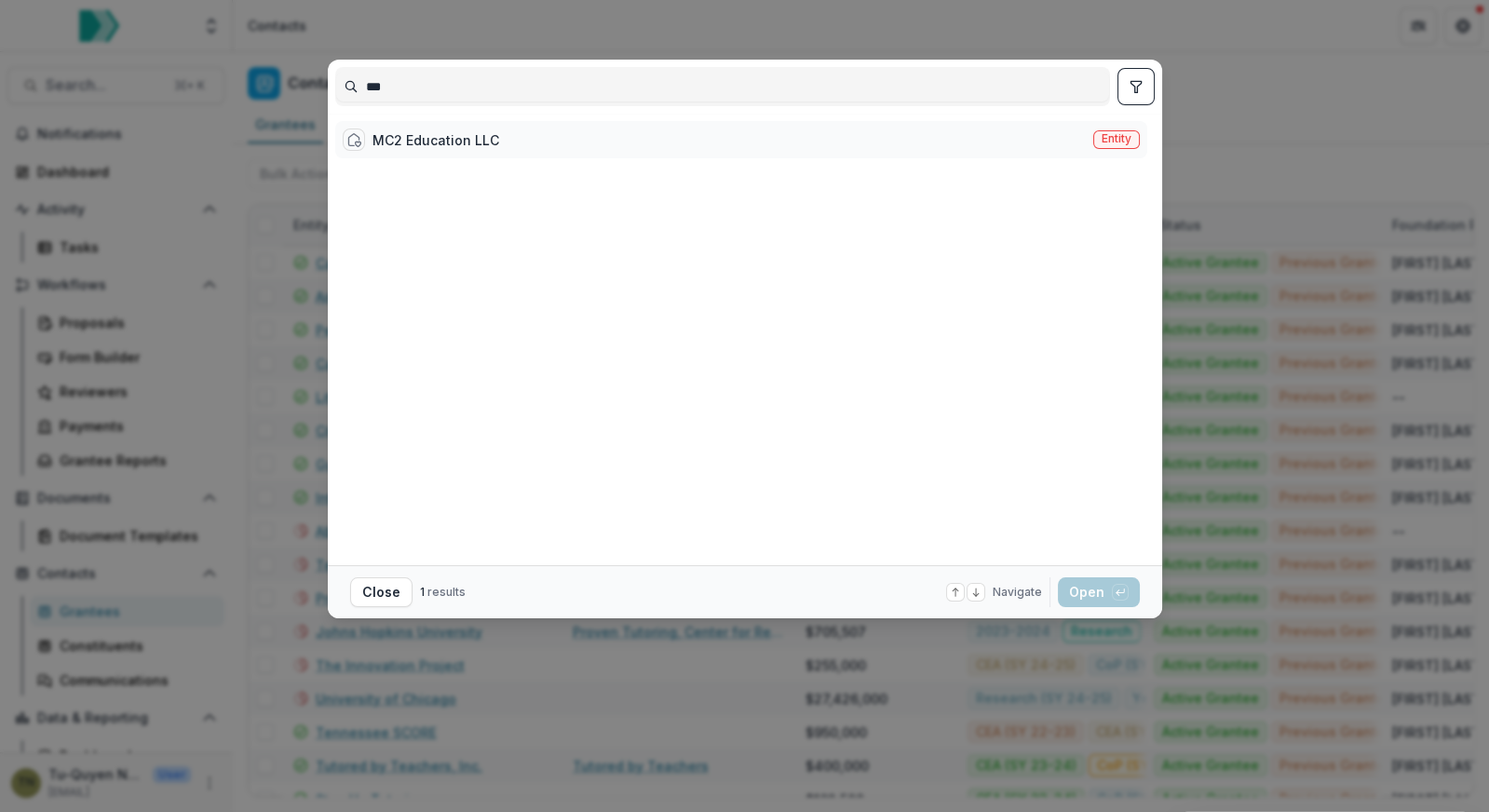 click on "MC2 Education LLC Entity" at bounding box center (741, 140) 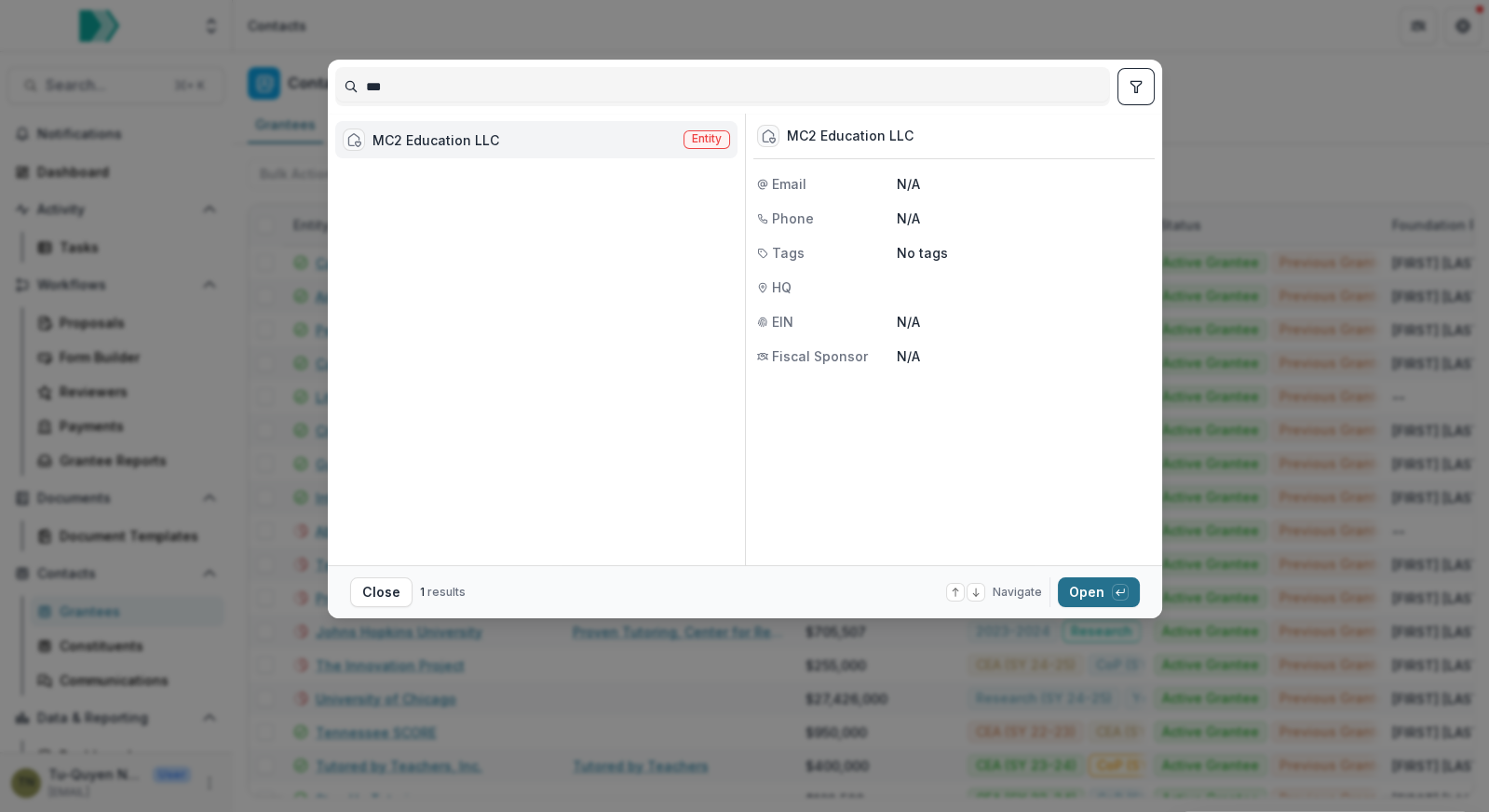 click on "Open with enter key" at bounding box center [1099, 592] 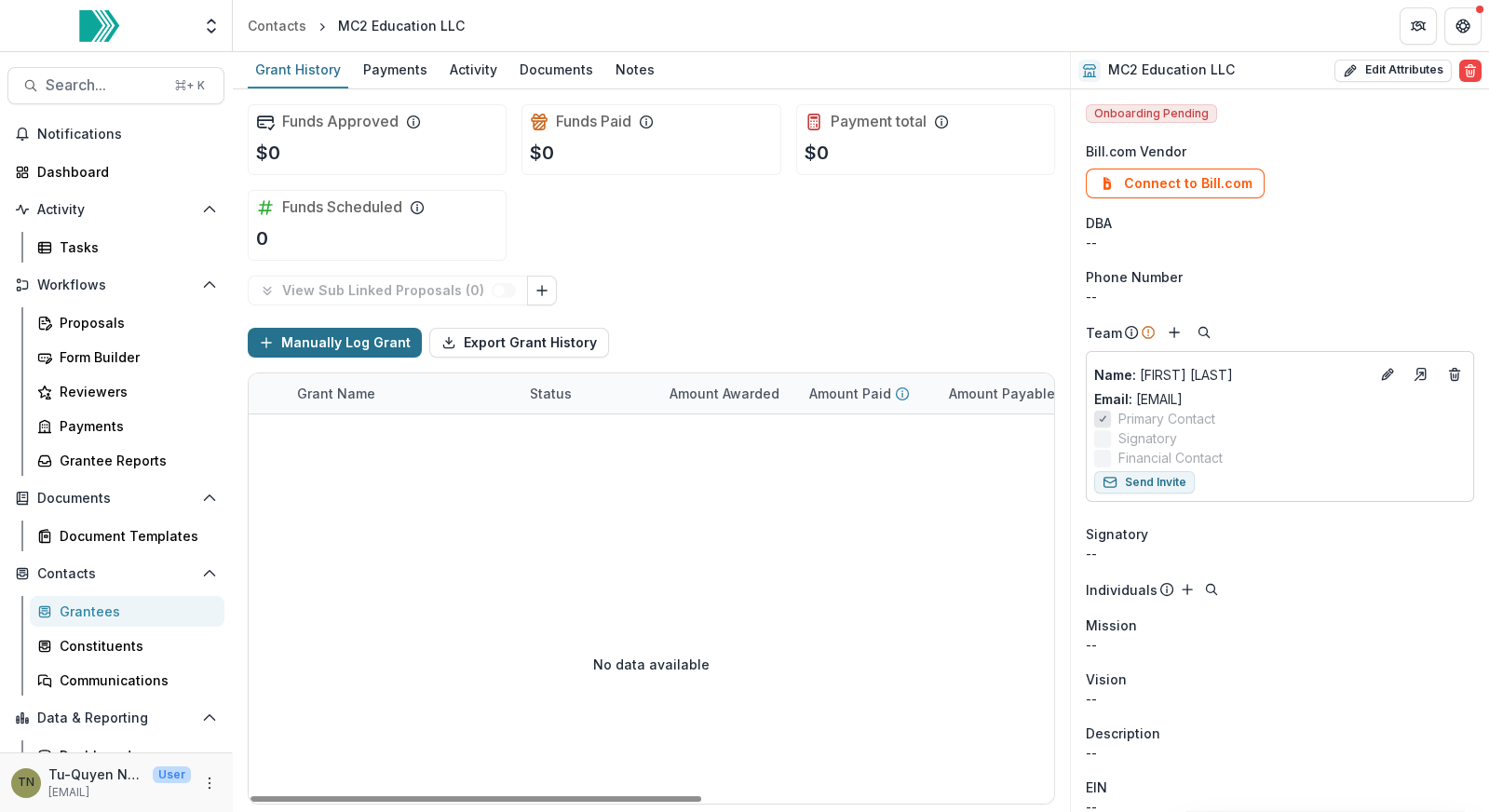 click on "Manually Log Grant" at bounding box center [334, 343] 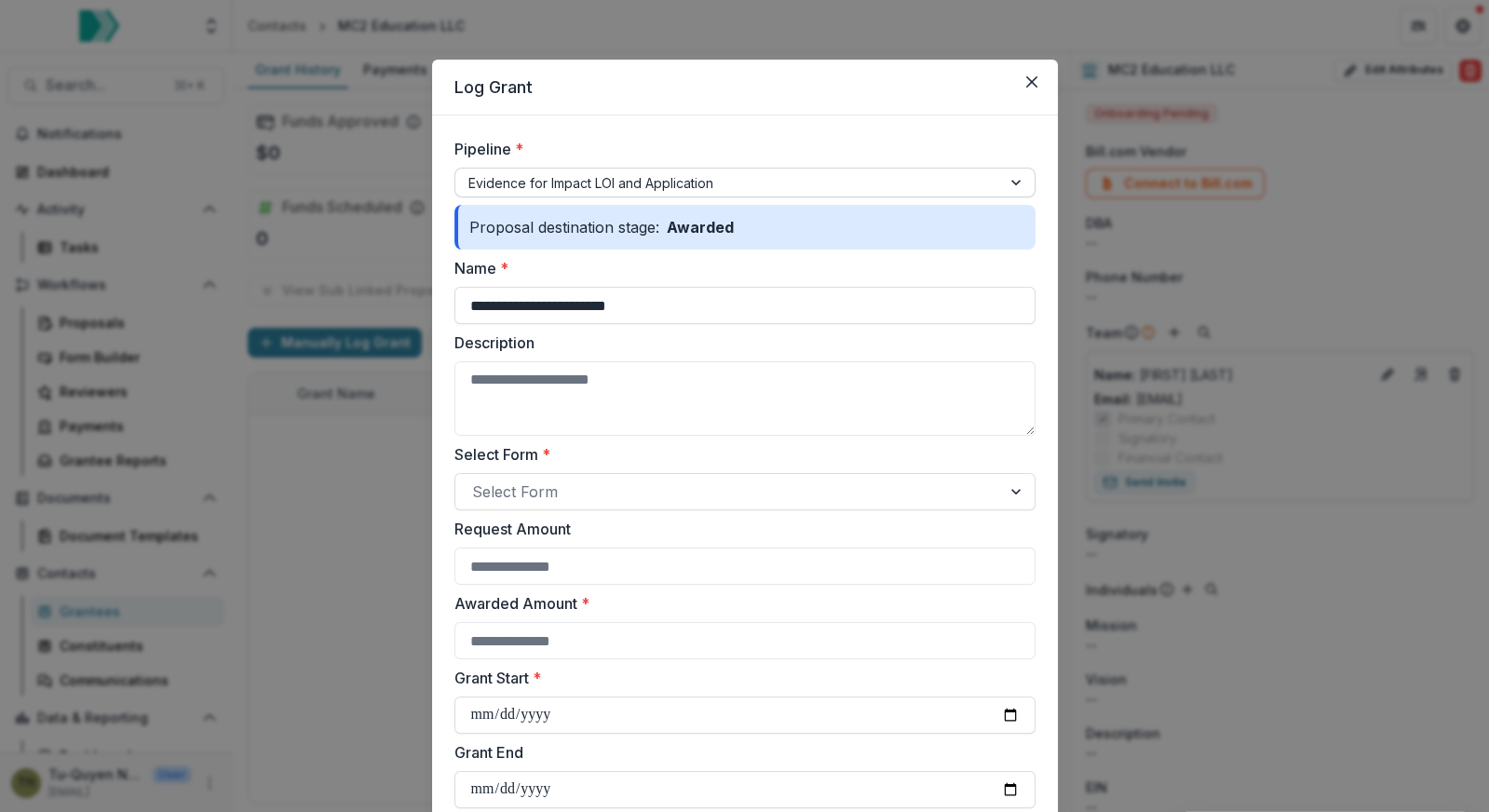 click at bounding box center [728, 183] 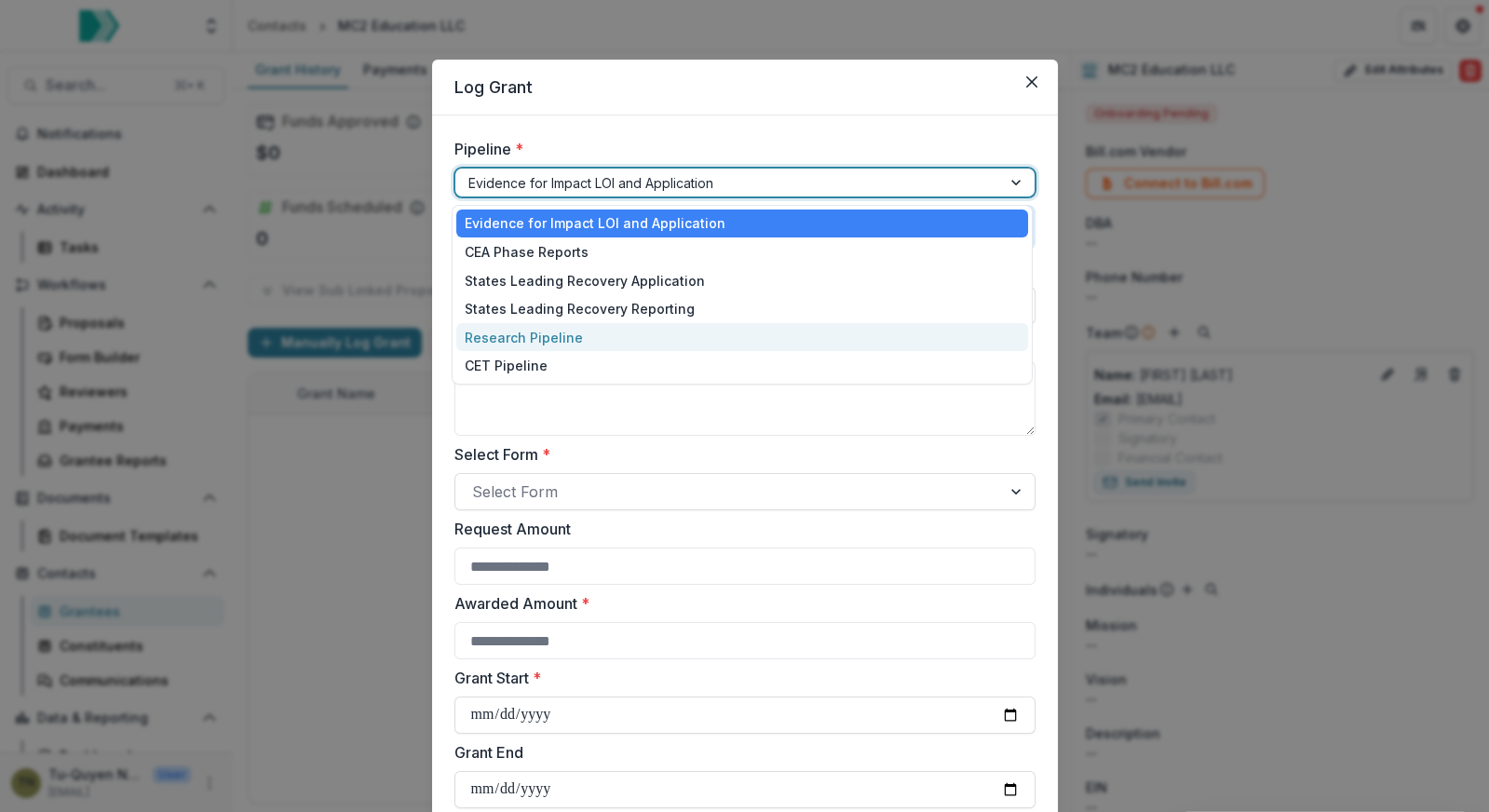 click on "Research Pipeline" at bounding box center [742, 337] 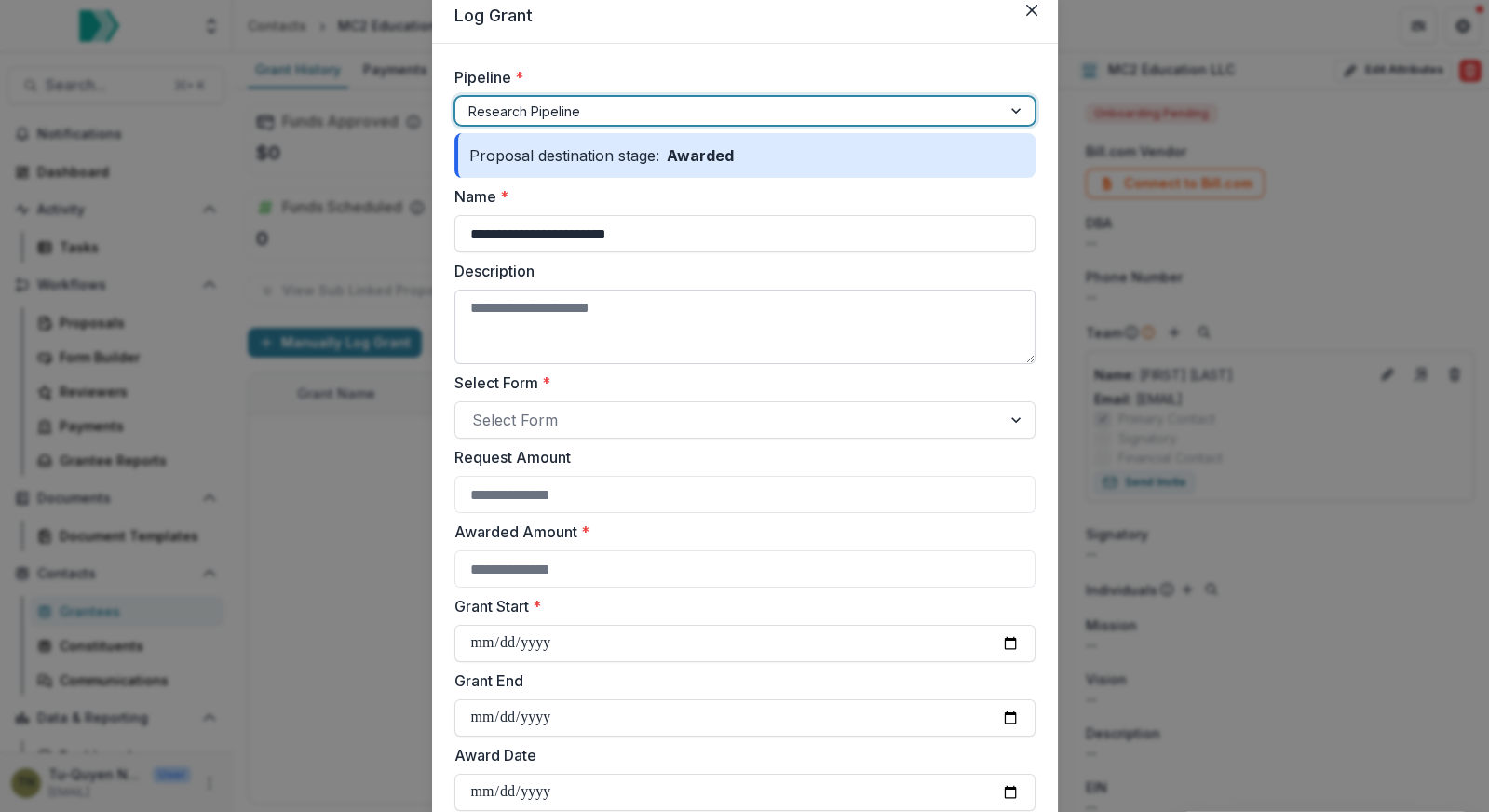 scroll, scrollTop: 76, scrollLeft: 0, axis: vertical 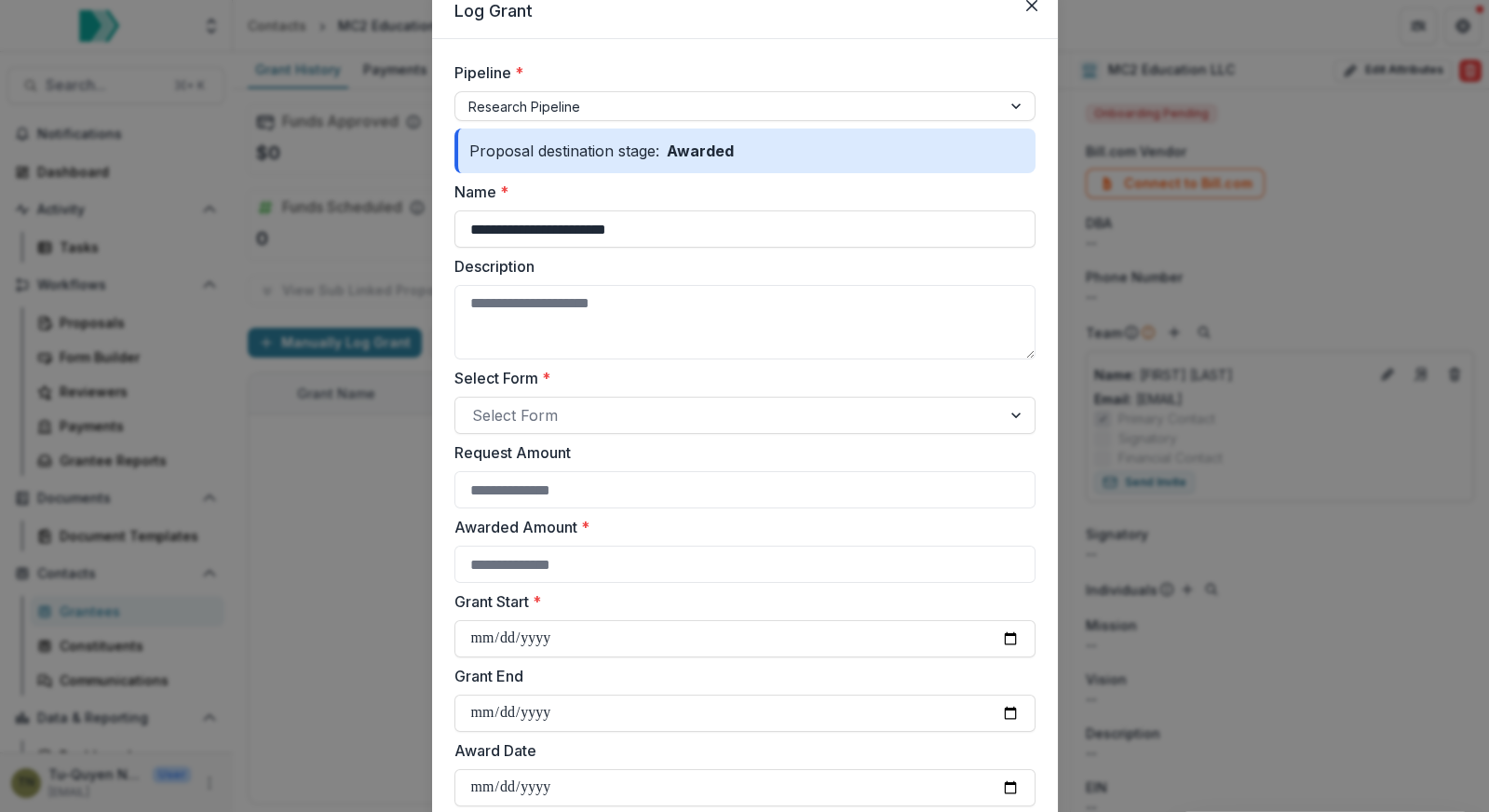 click on "Proposal destination stage: Awarded" at bounding box center [745, 151] 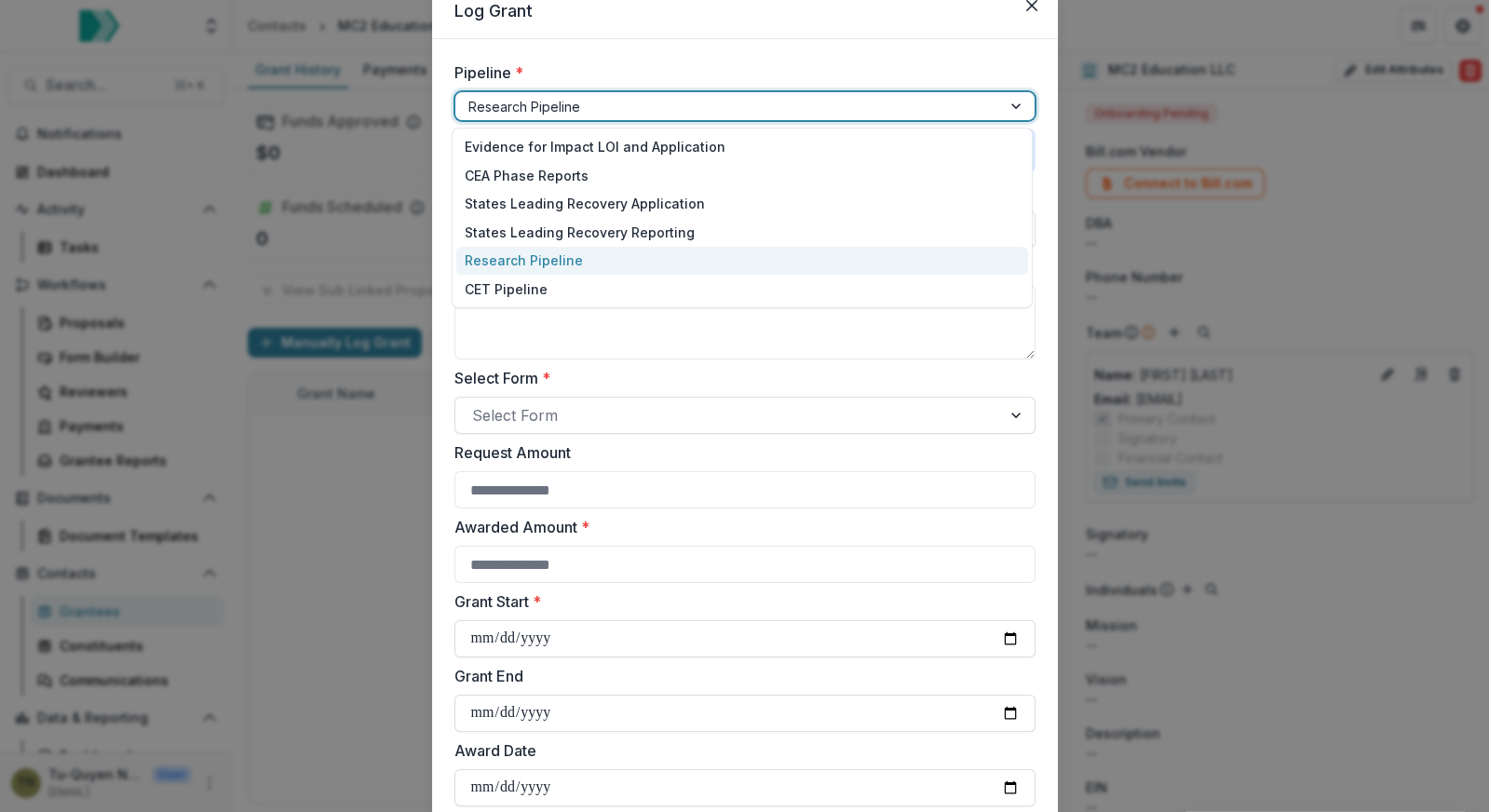 click at bounding box center [728, 106] 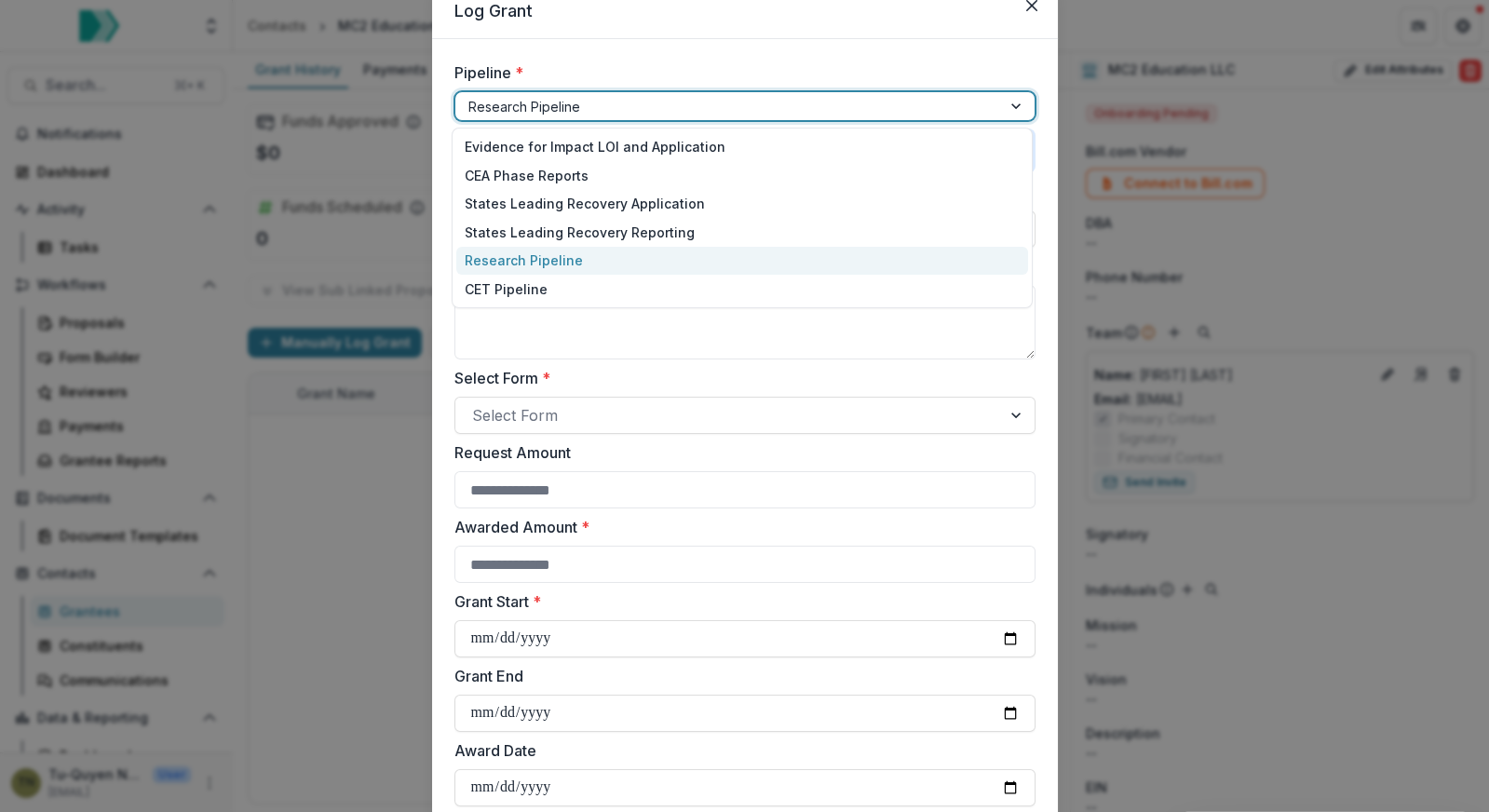 click on "Research Pipeline" at bounding box center (742, 261) 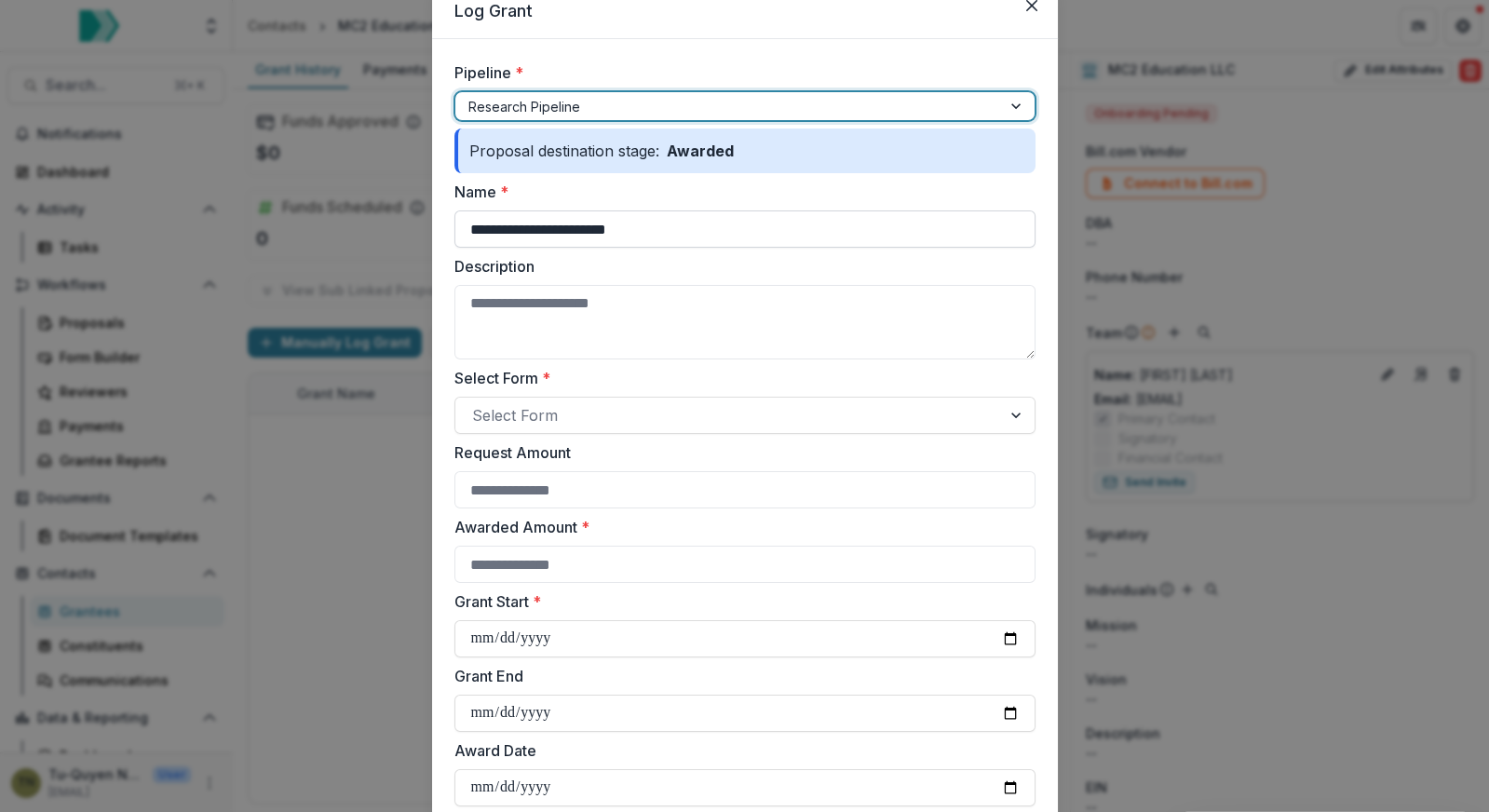 click on "**********" at bounding box center (745, 229) 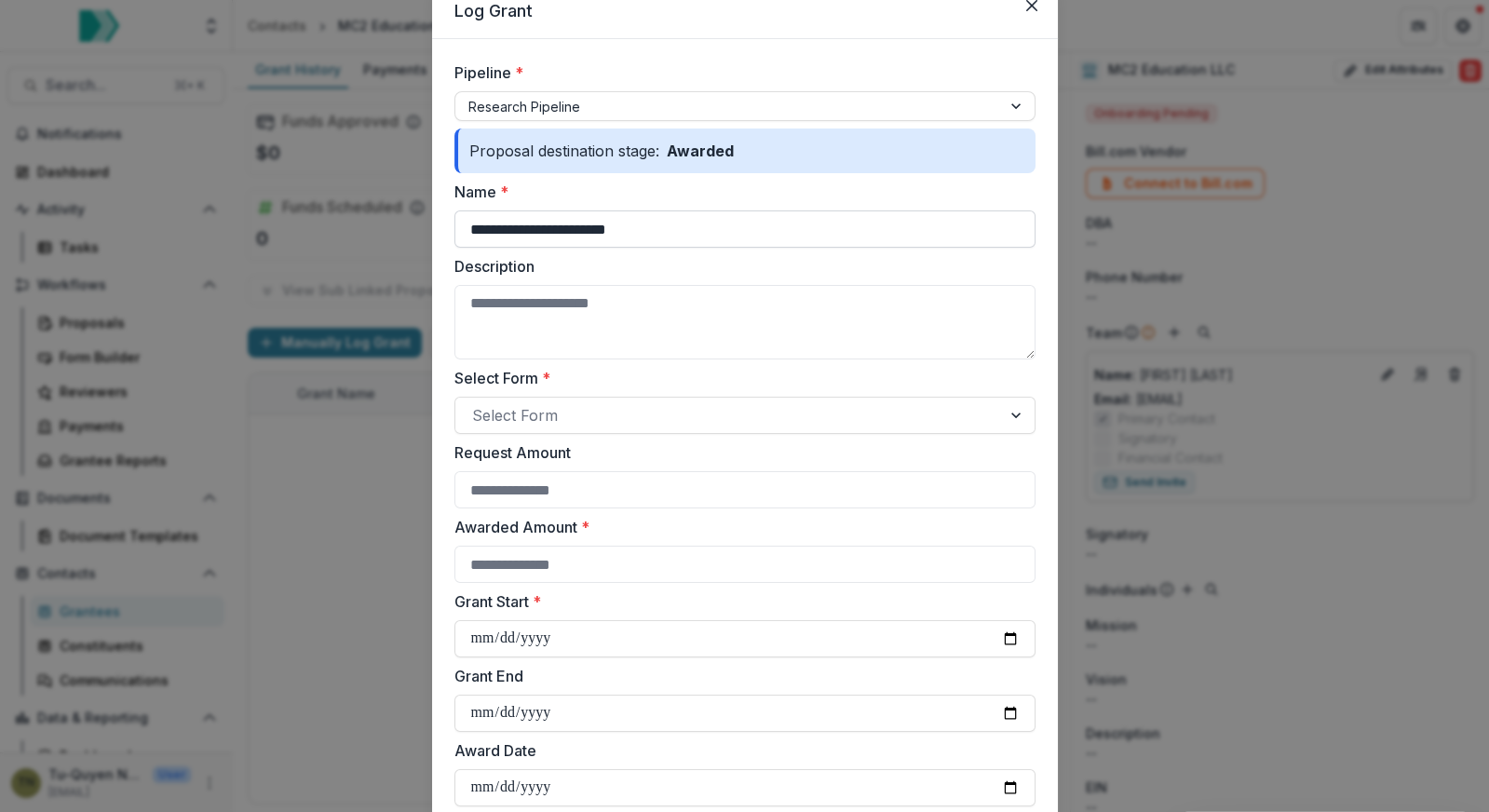 drag, startPoint x: 575, startPoint y: 231, endPoint x: 688, endPoint y: 223, distance: 113.28283 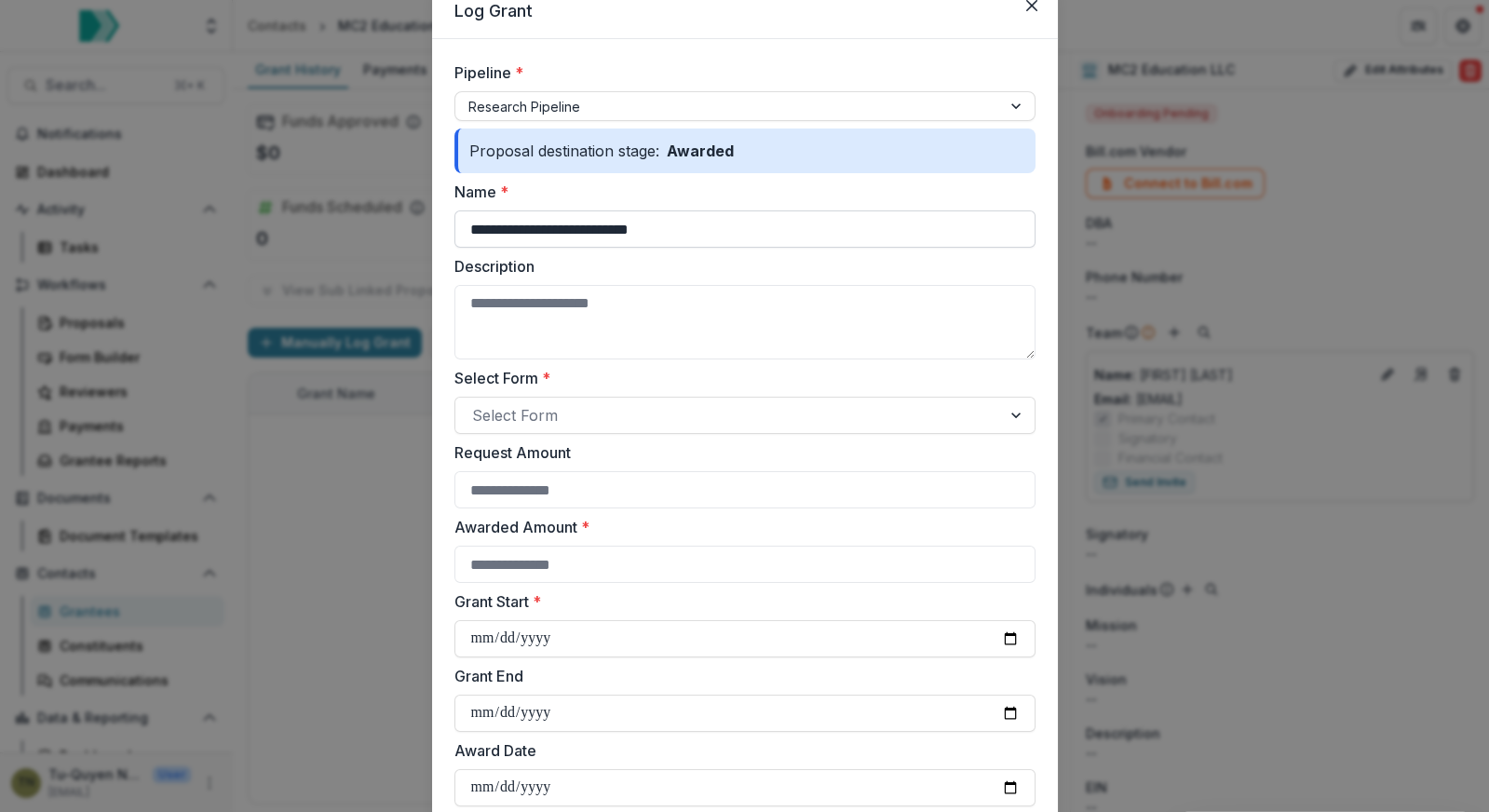 click on "**********" at bounding box center [745, 229] 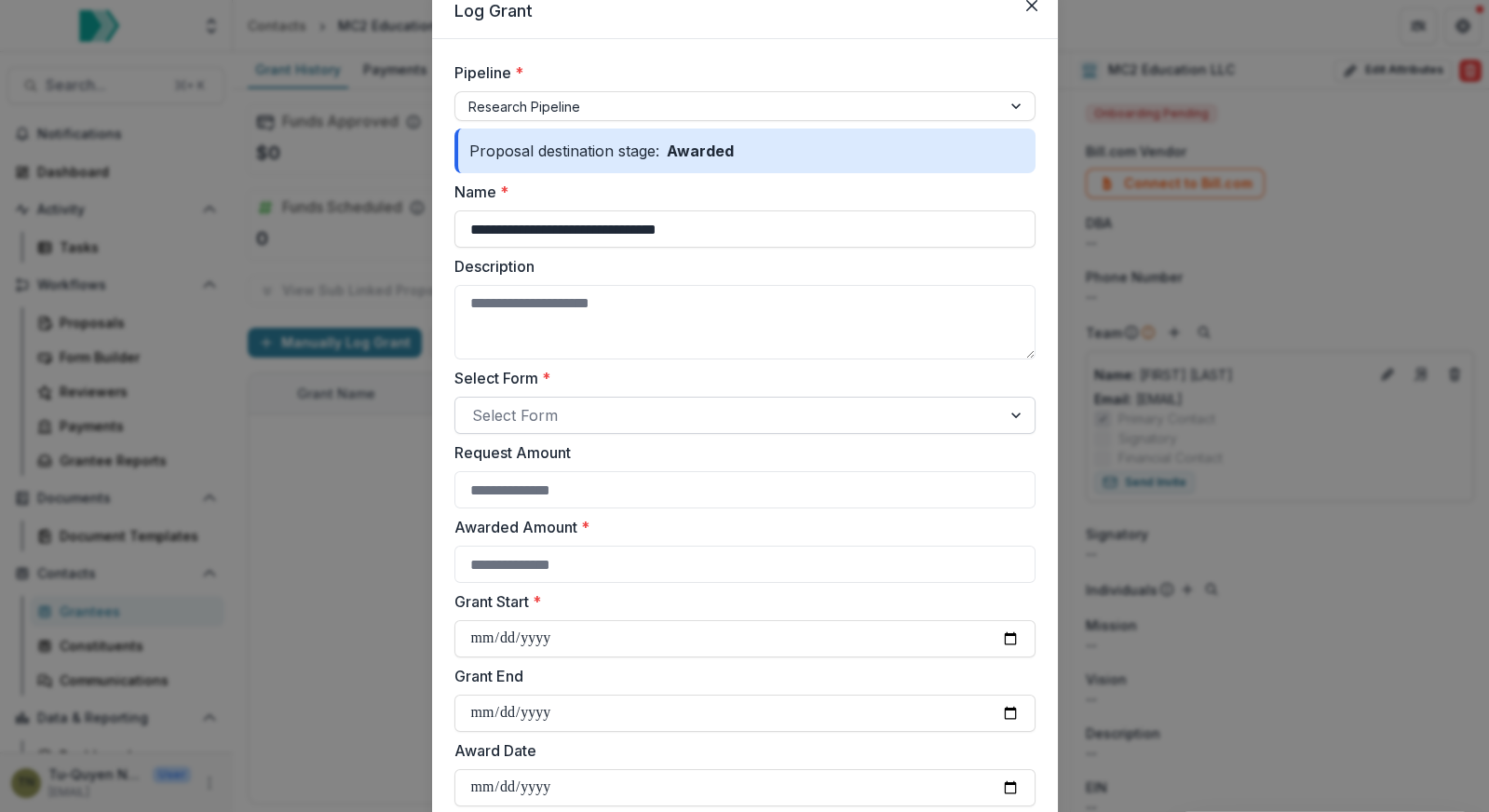 type on "**********" 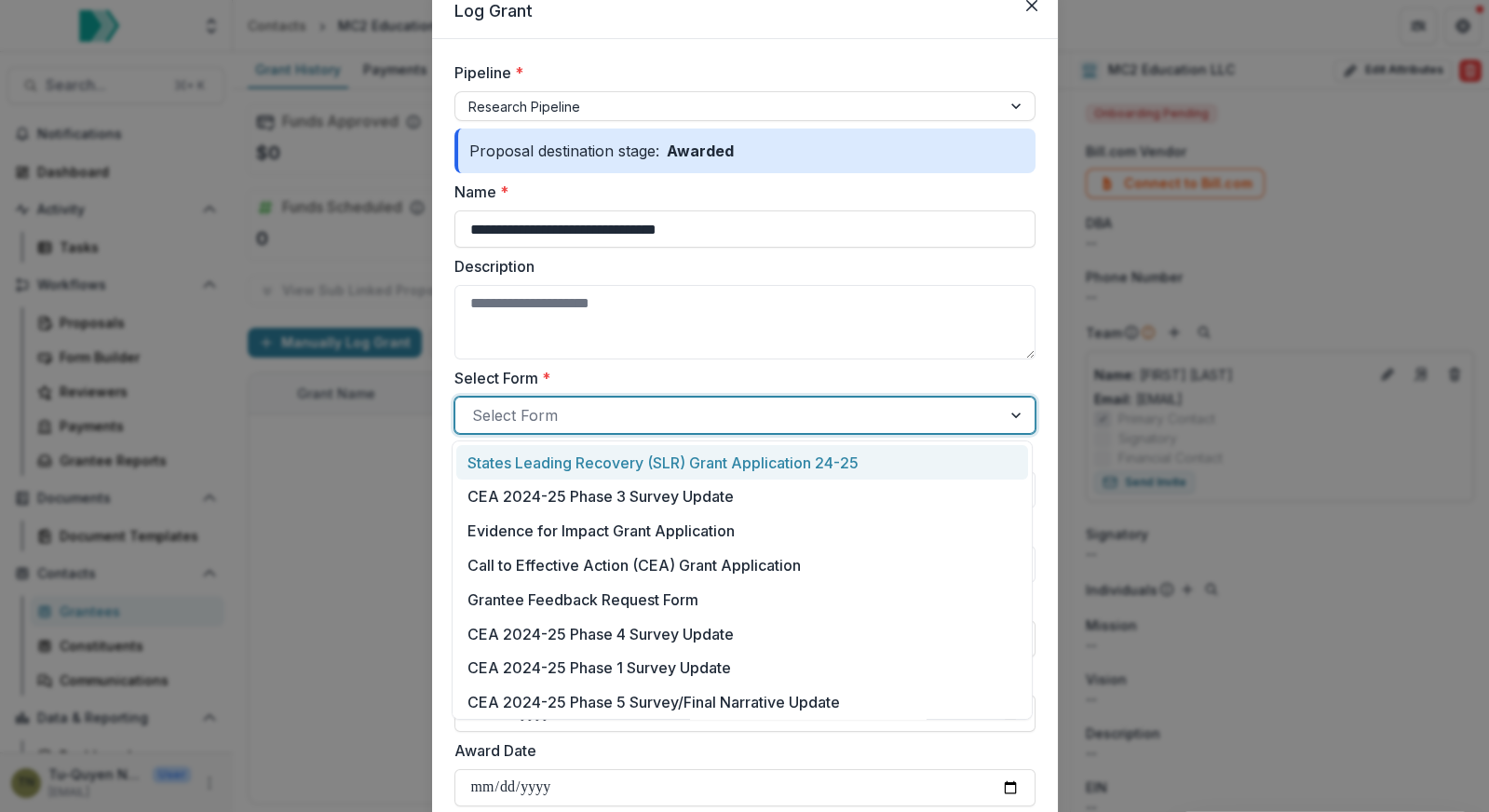 click at bounding box center [728, 415] 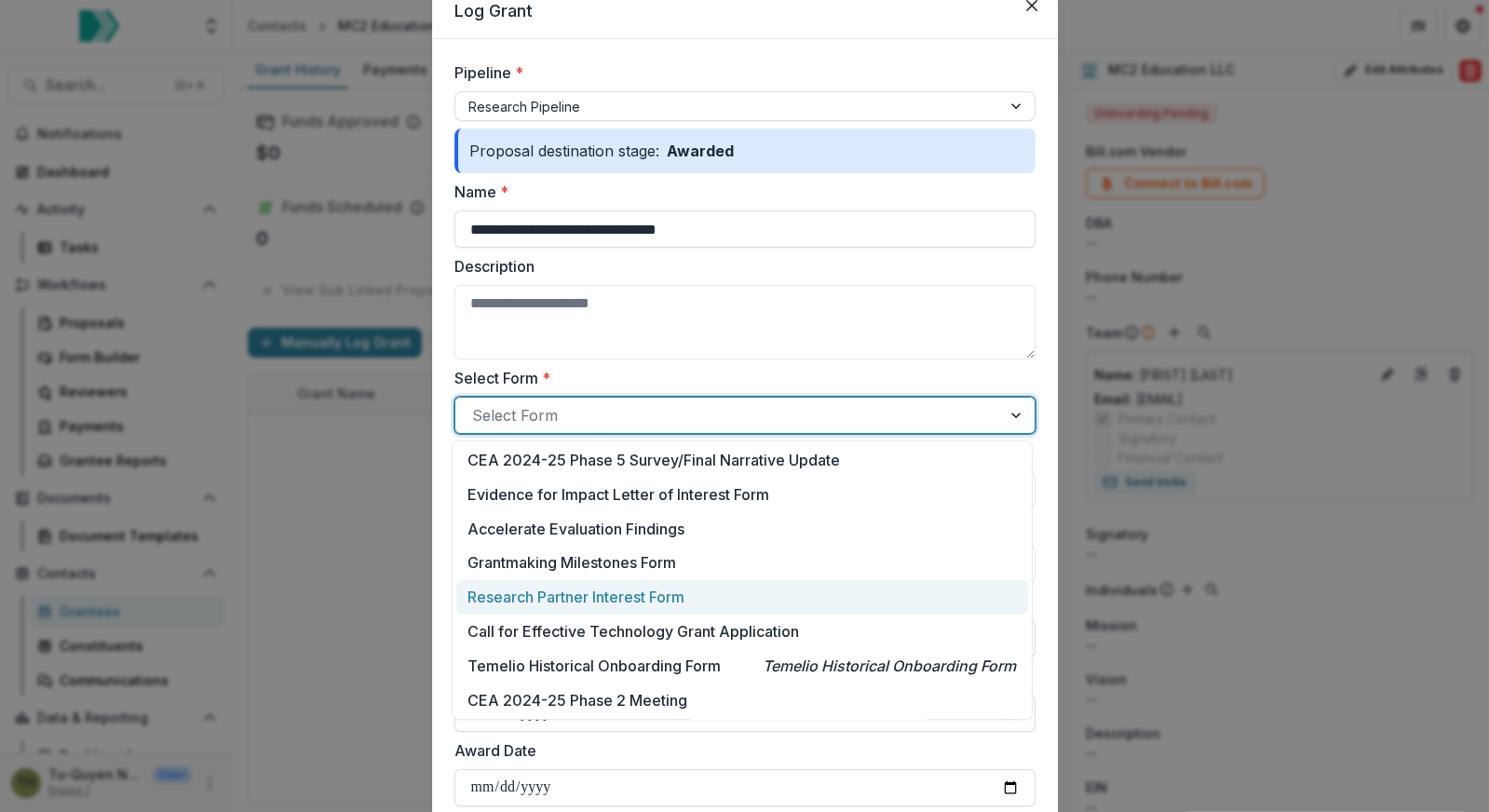 scroll, scrollTop: 243, scrollLeft: 0, axis: vertical 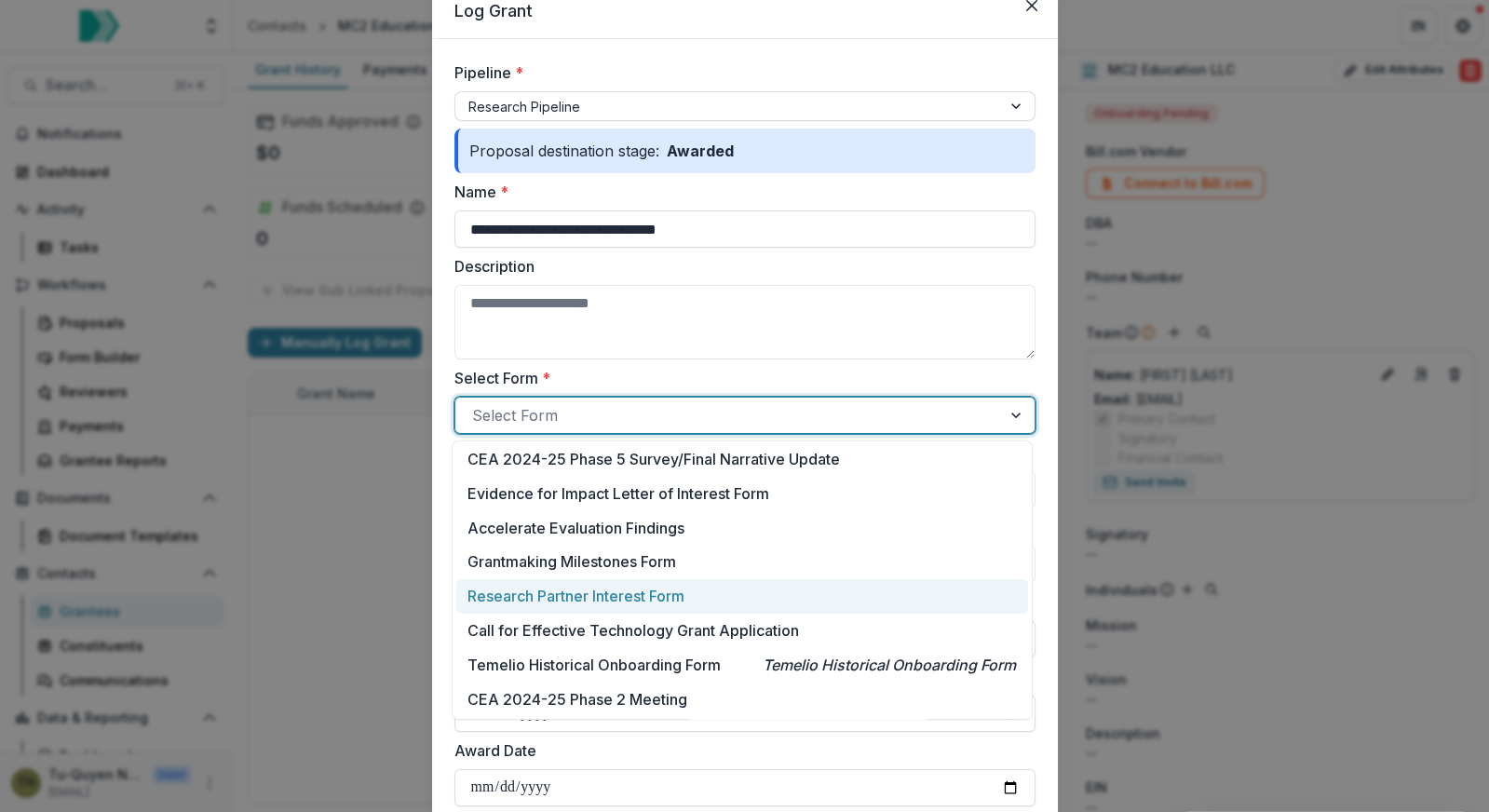 click on "Research Partner Interest Form" at bounding box center (575, 596) 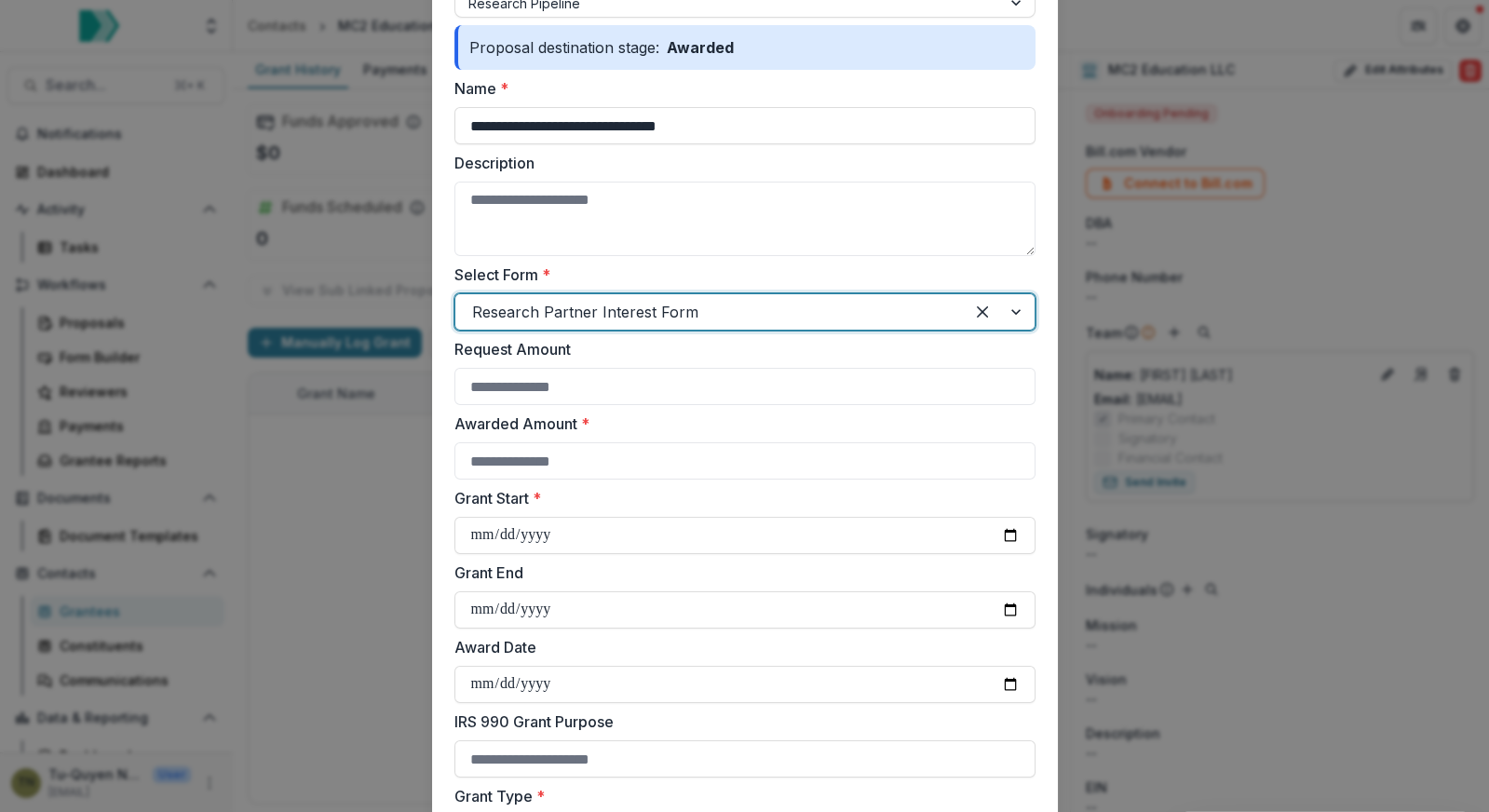 scroll, scrollTop: 186, scrollLeft: 0, axis: vertical 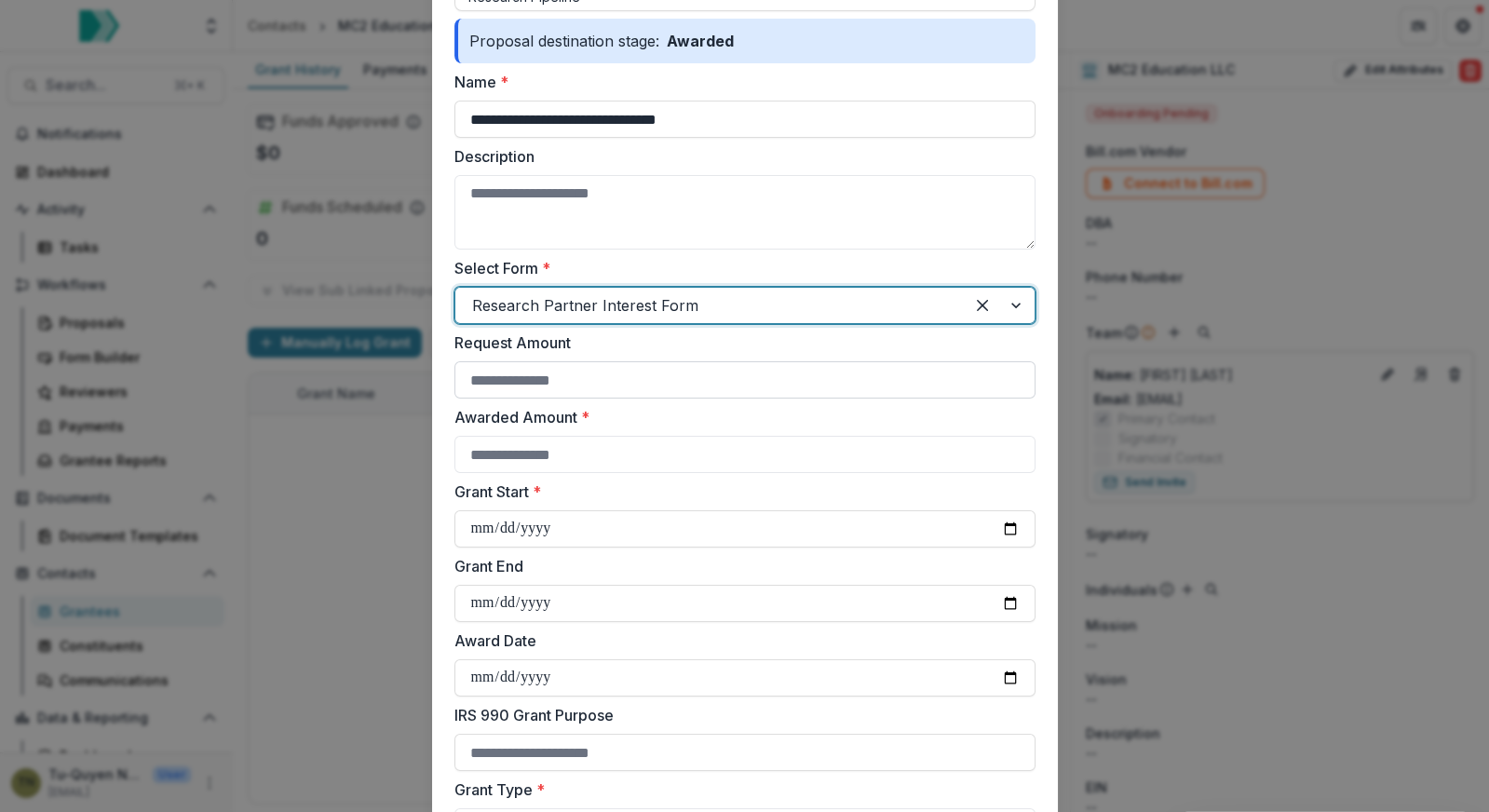 click on "Request Amount" at bounding box center [745, 380] 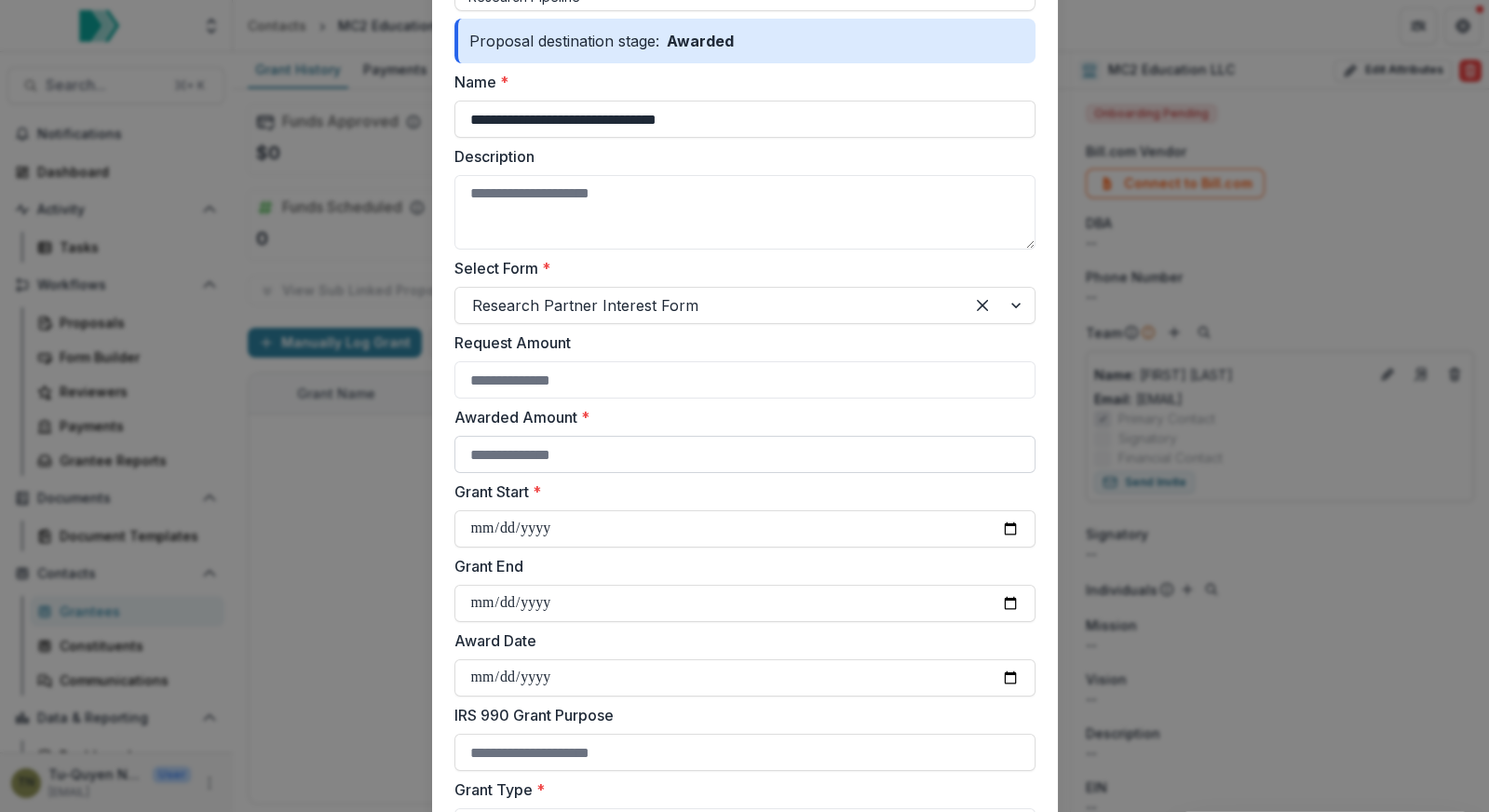 click on "Awarded Amount *" at bounding box center [745, 454] 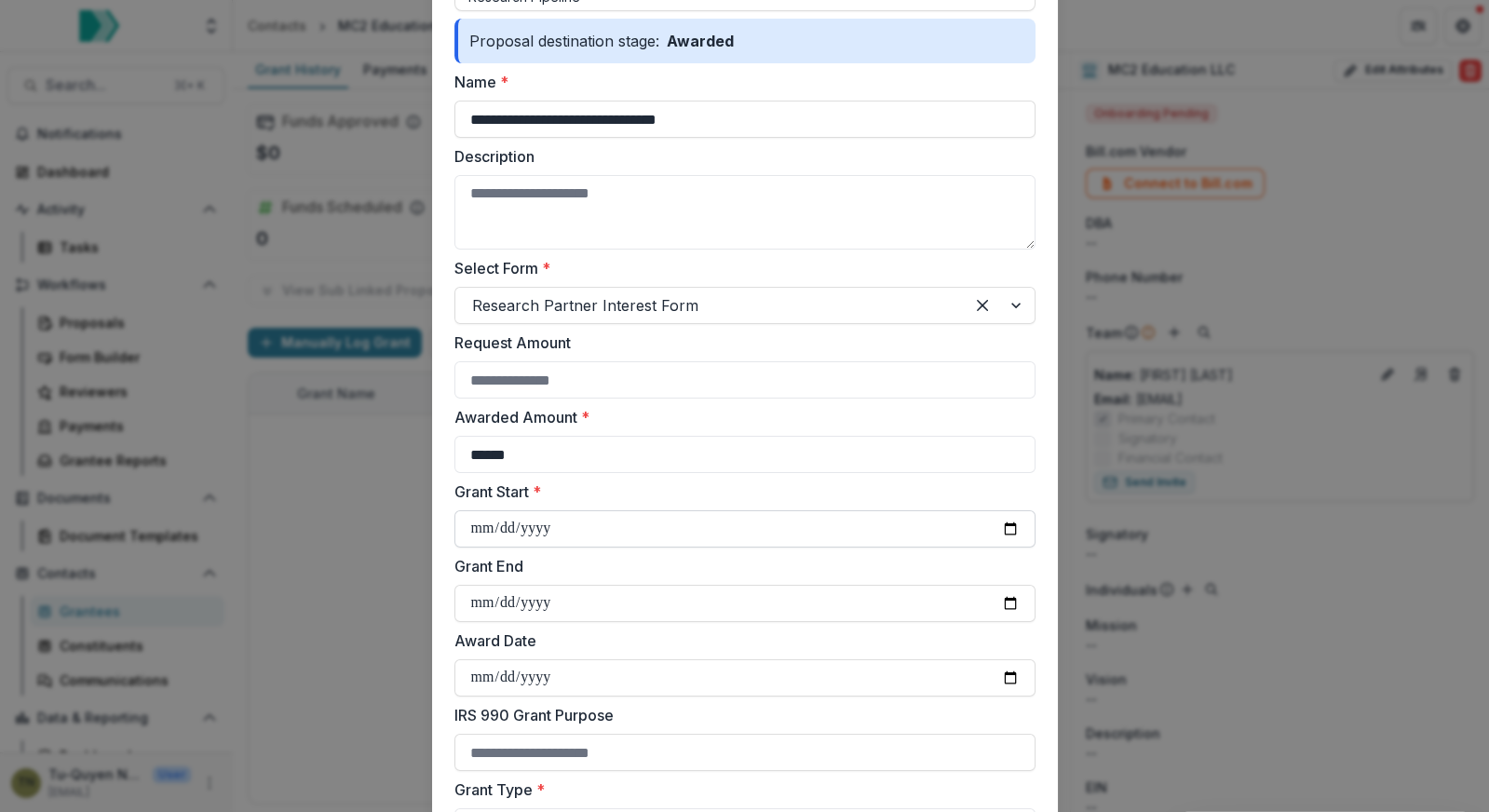 type on "******" 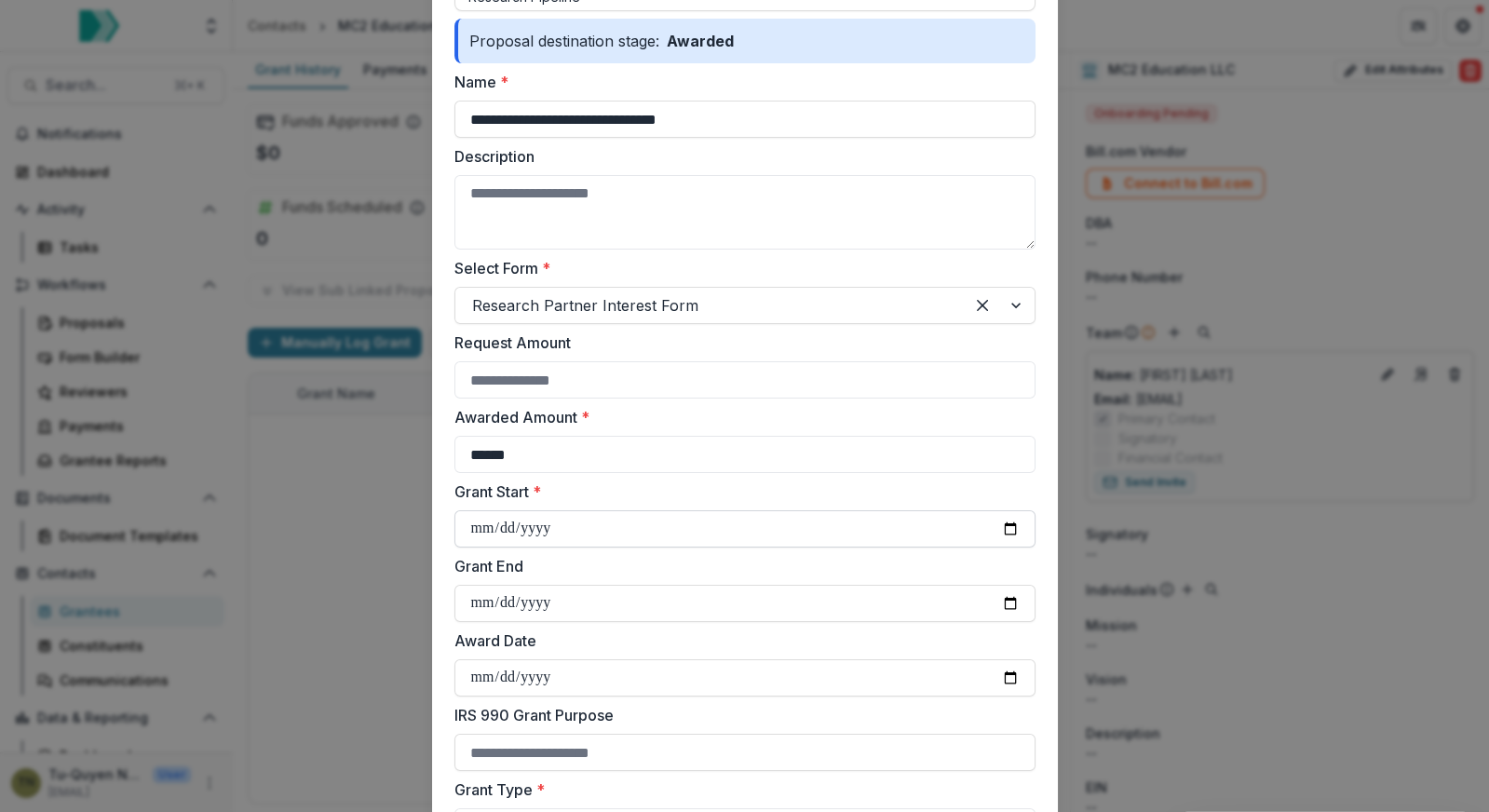 type on "**********" 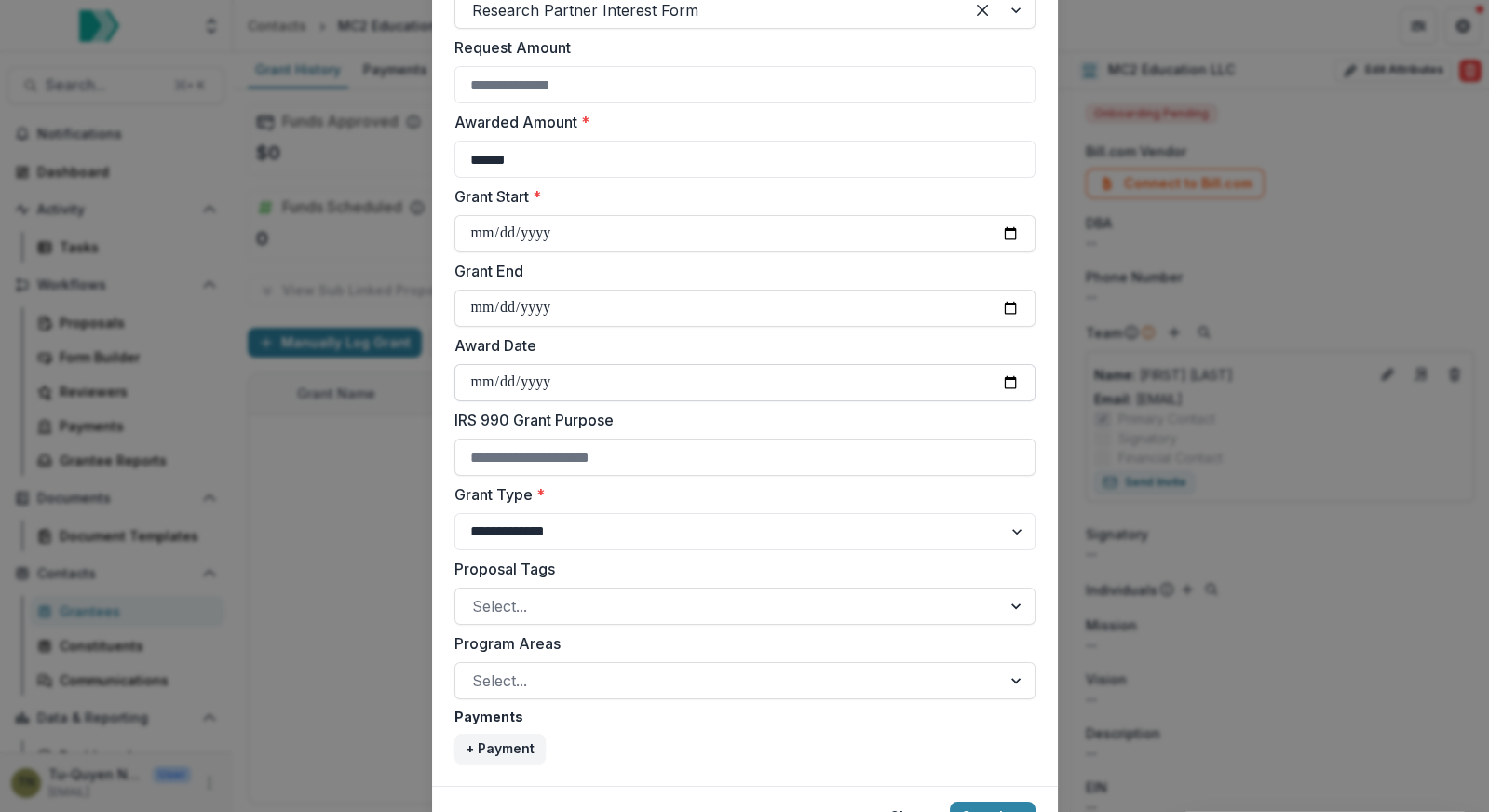 scroll, scrollTop: 486, scrollLeft: 0, axis: vertical 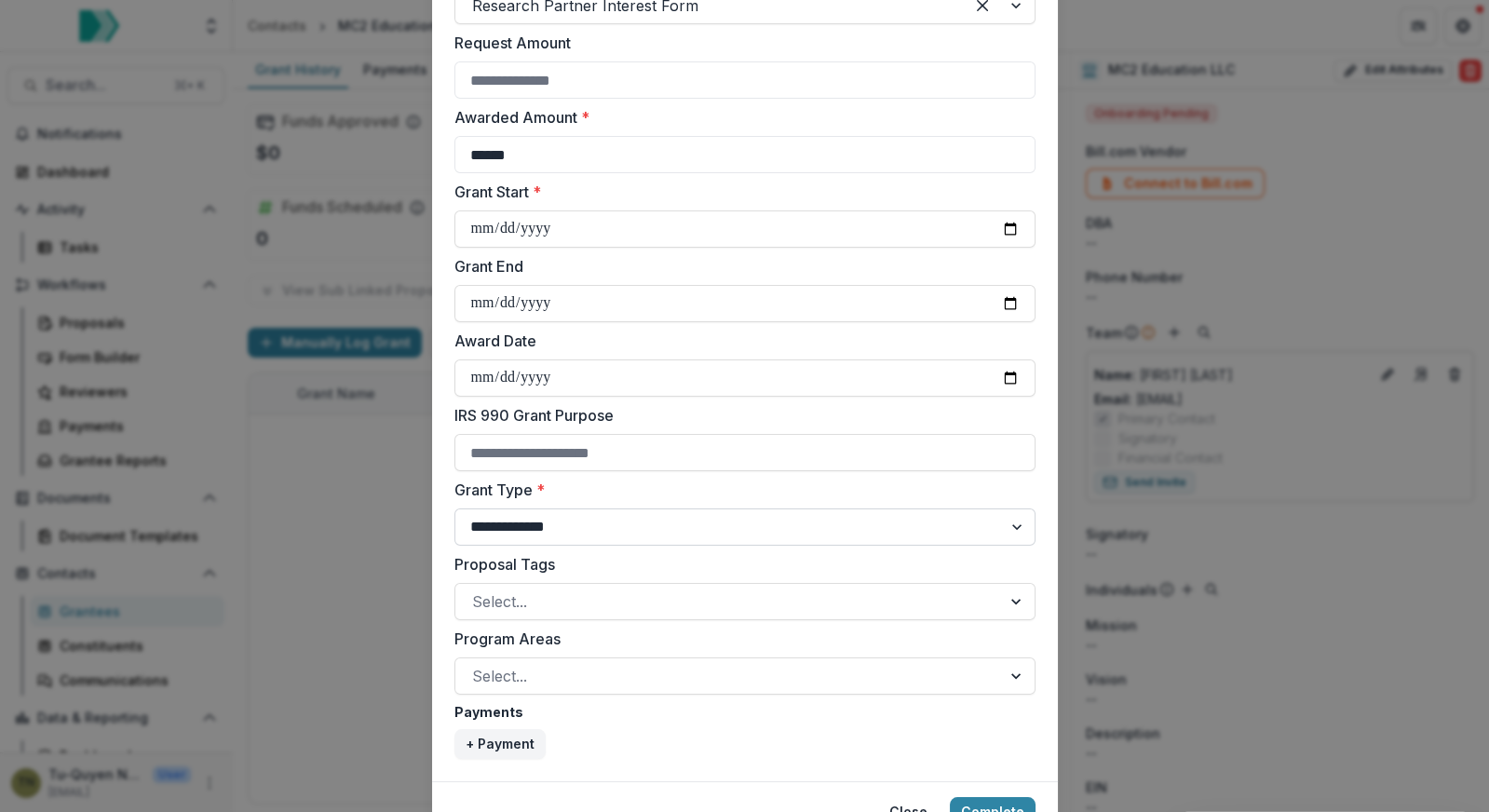 click on "**********" at bounding box center (745, 527) 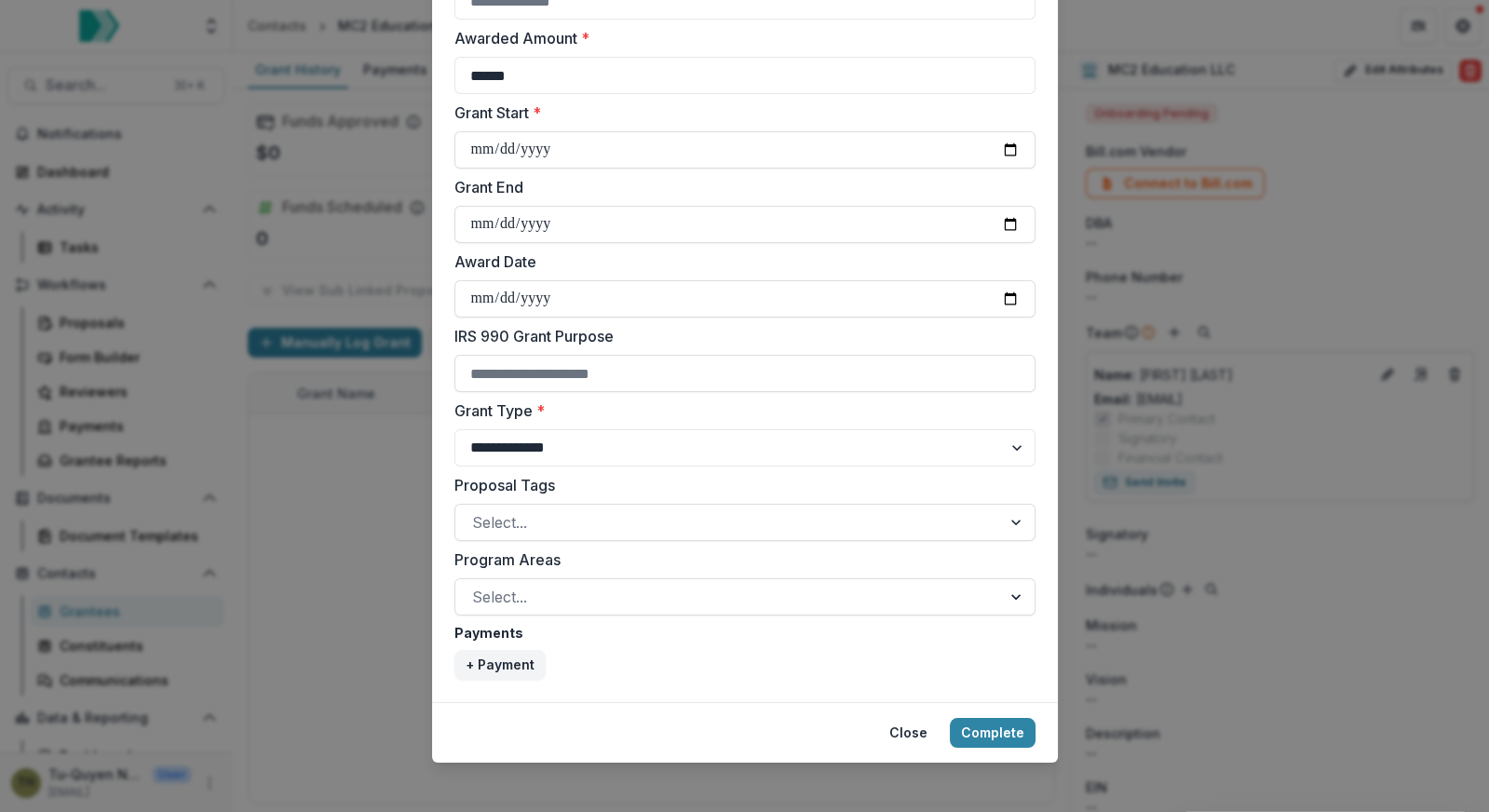 scroll, scrollTop: 574, scrollLeft: 0, axis: vertical 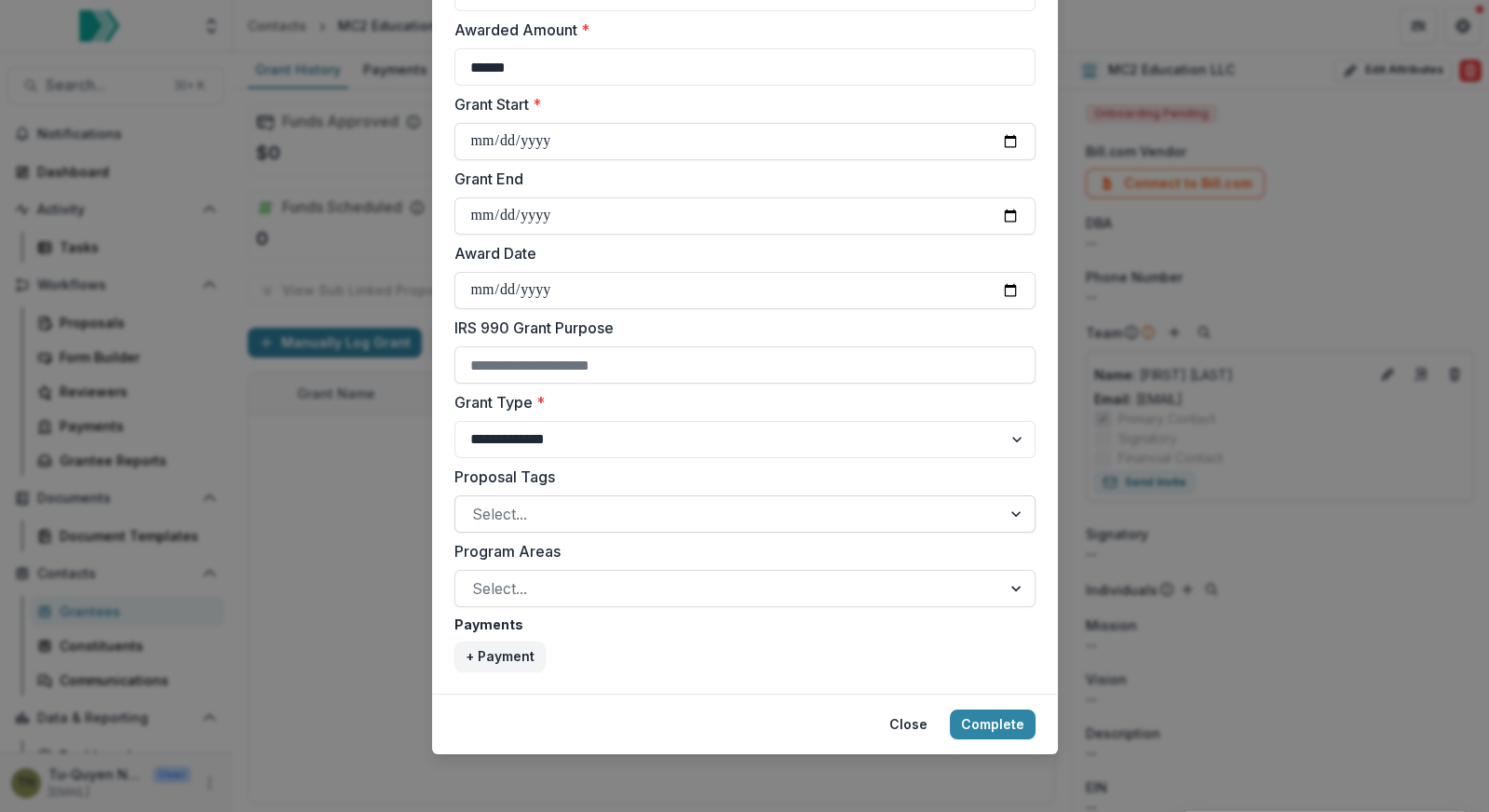click at bounding box center (728, 514) 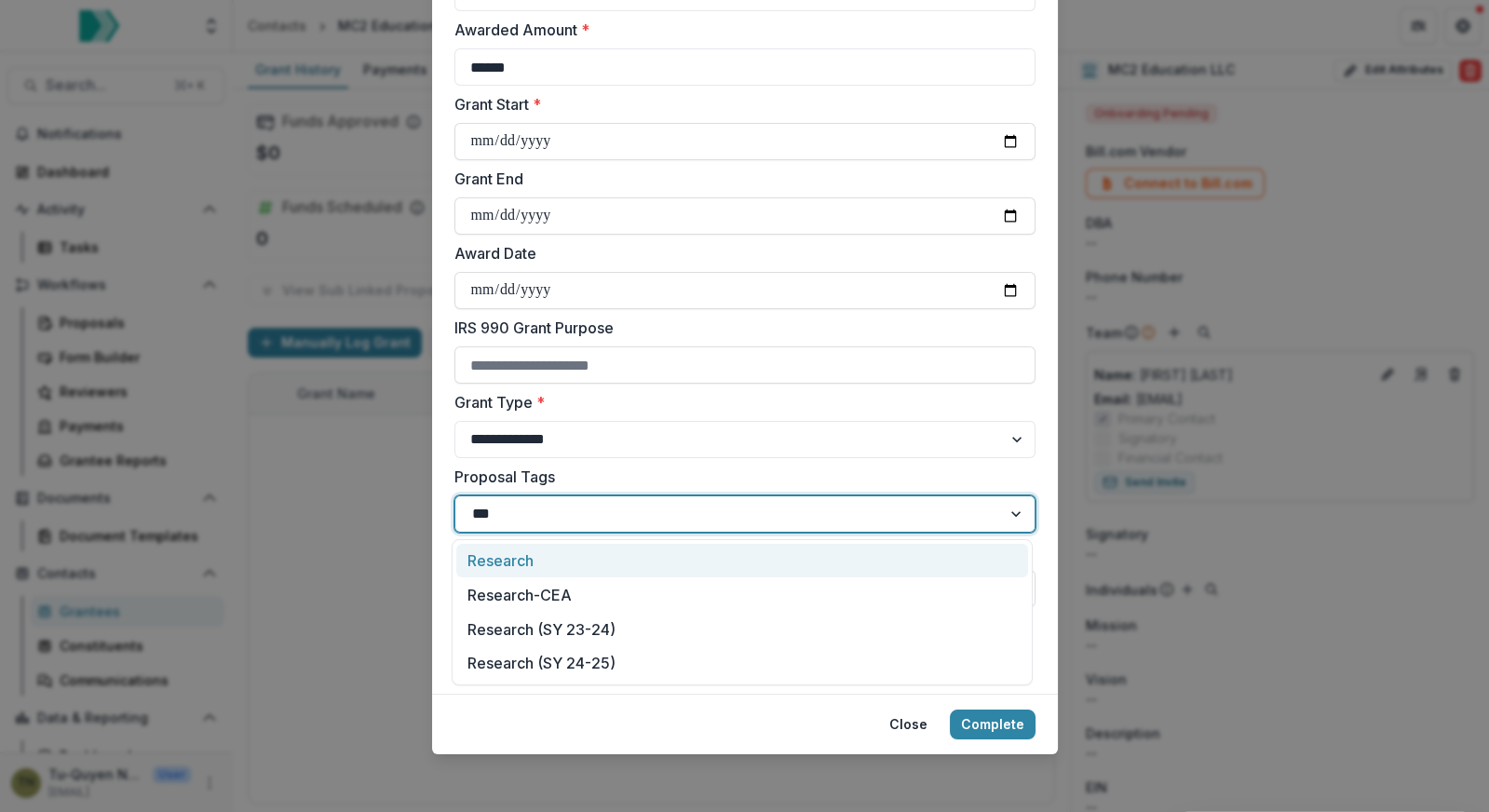 type on "***" 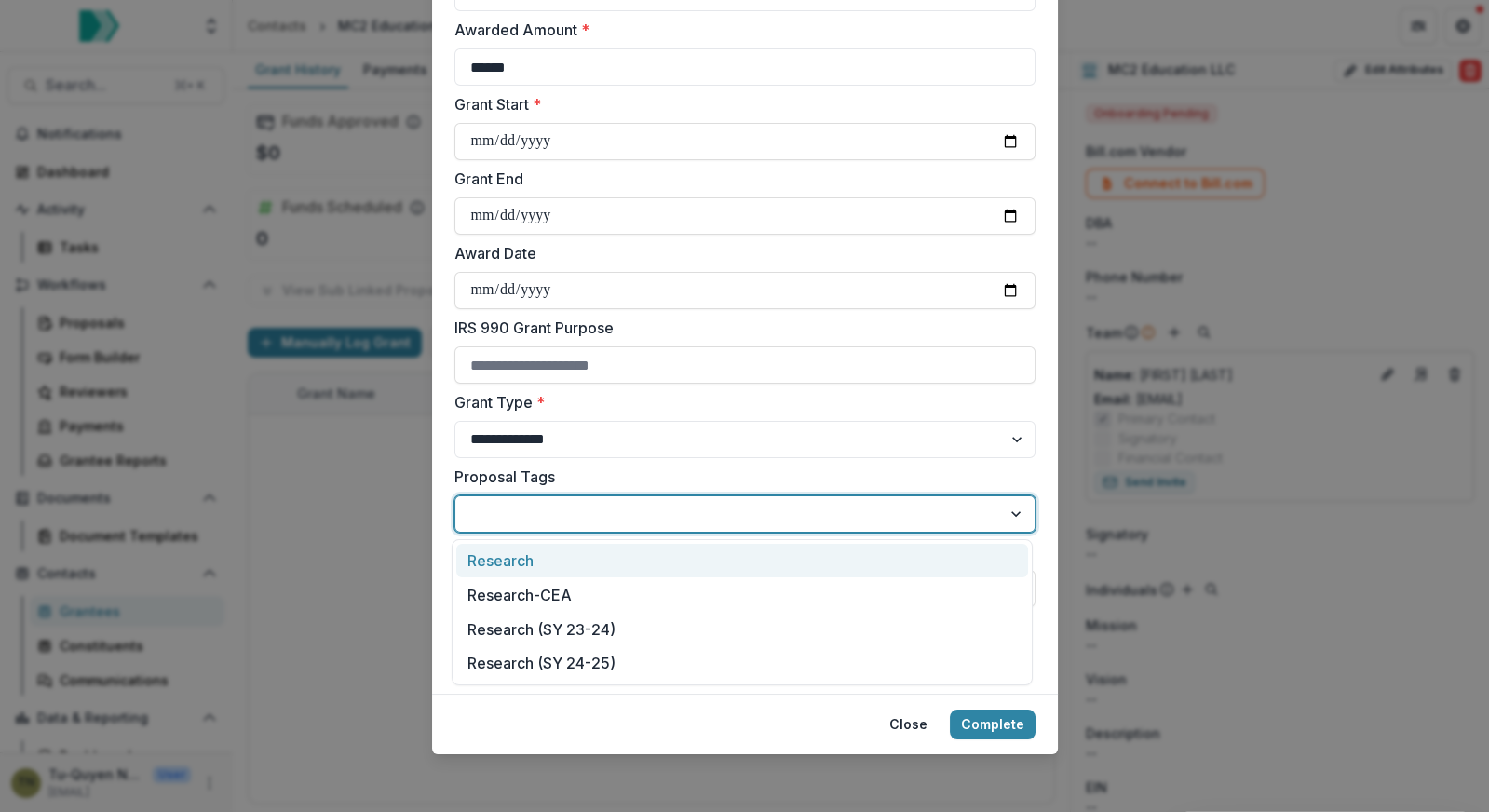 click on "Proposal Tags" at bounding box center (739, 477) 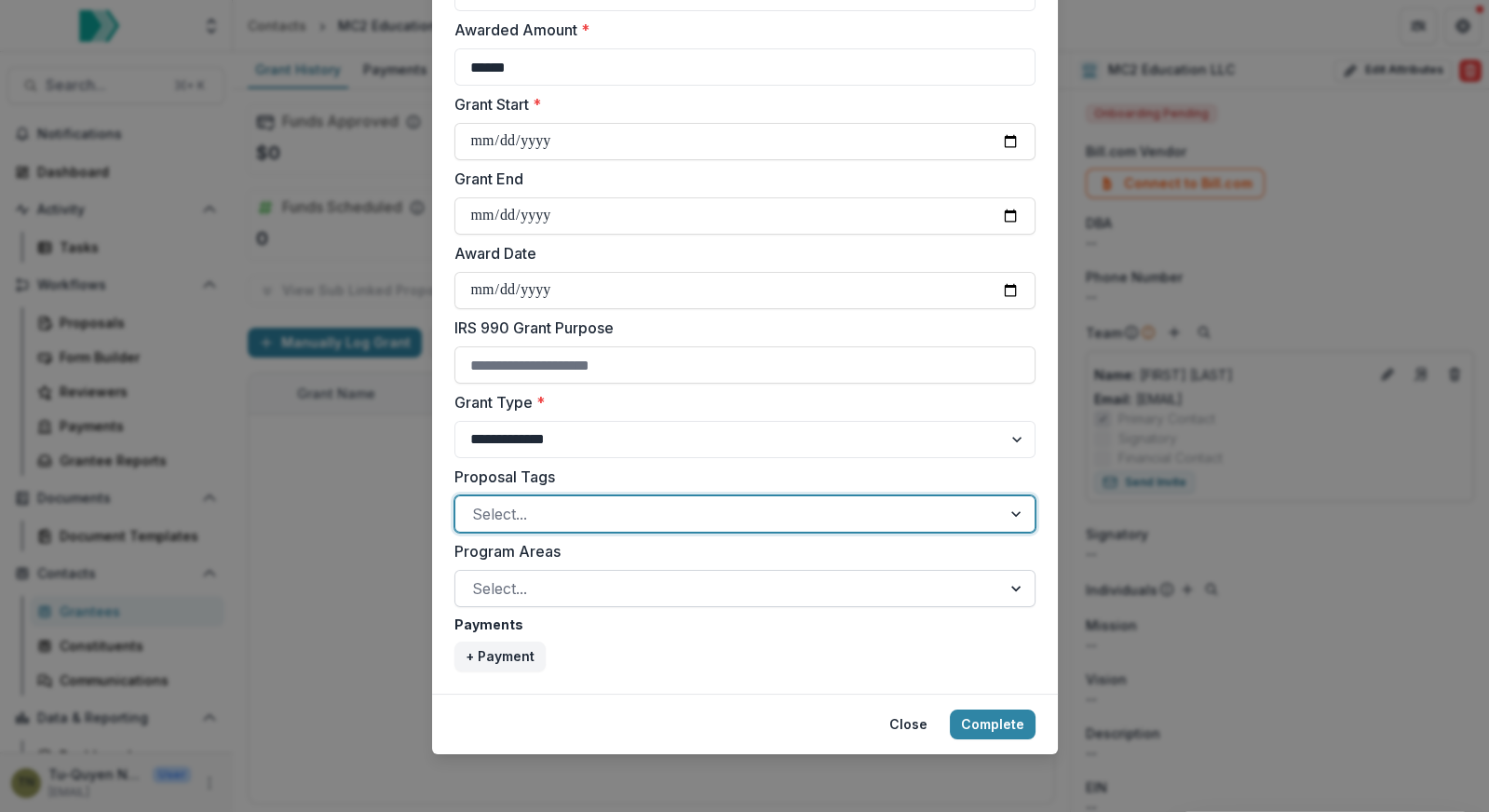 click on "Select..." at bounding box center (745, 589) 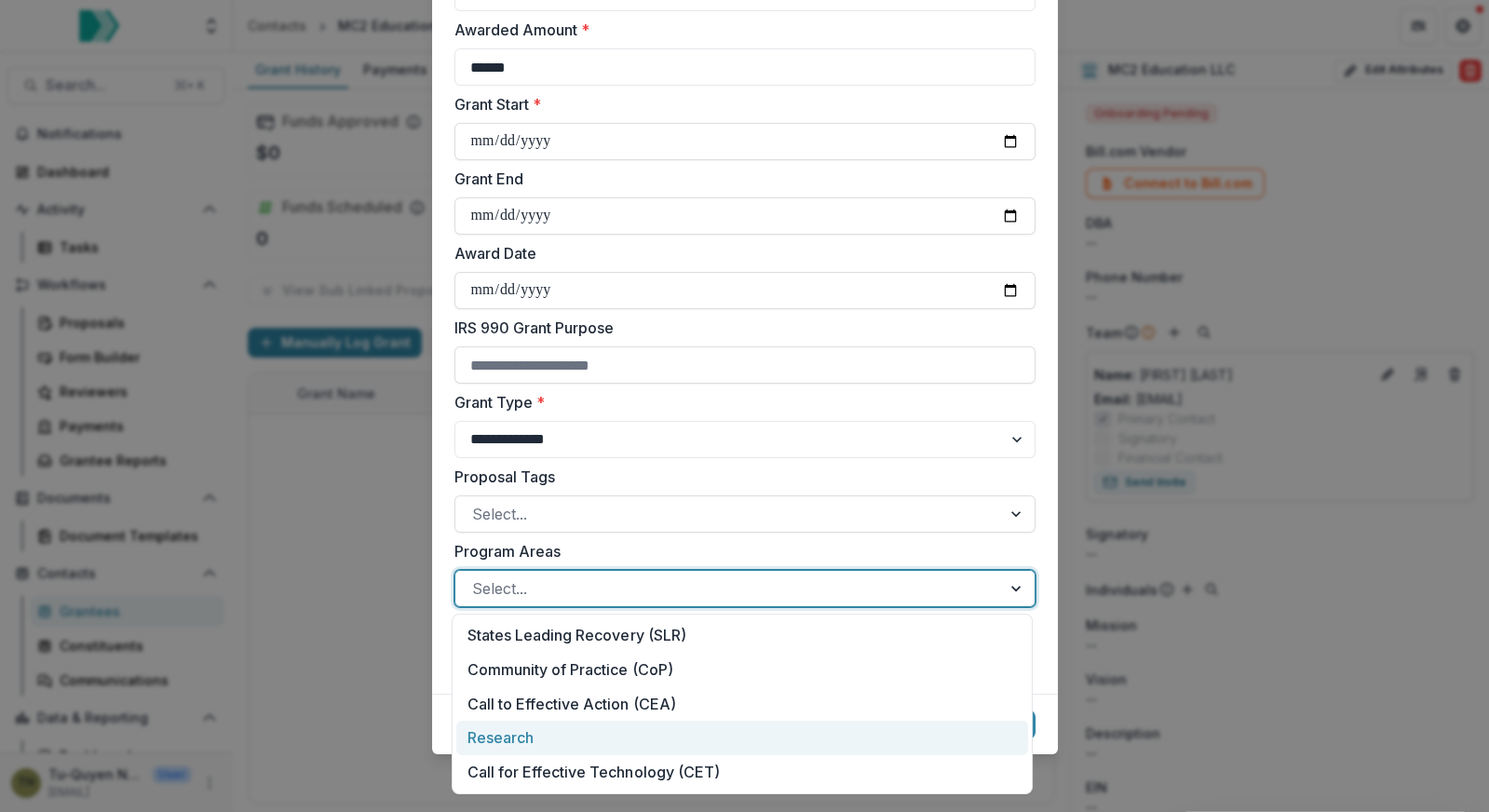 click on "Research" at bounding box center (742, 738) 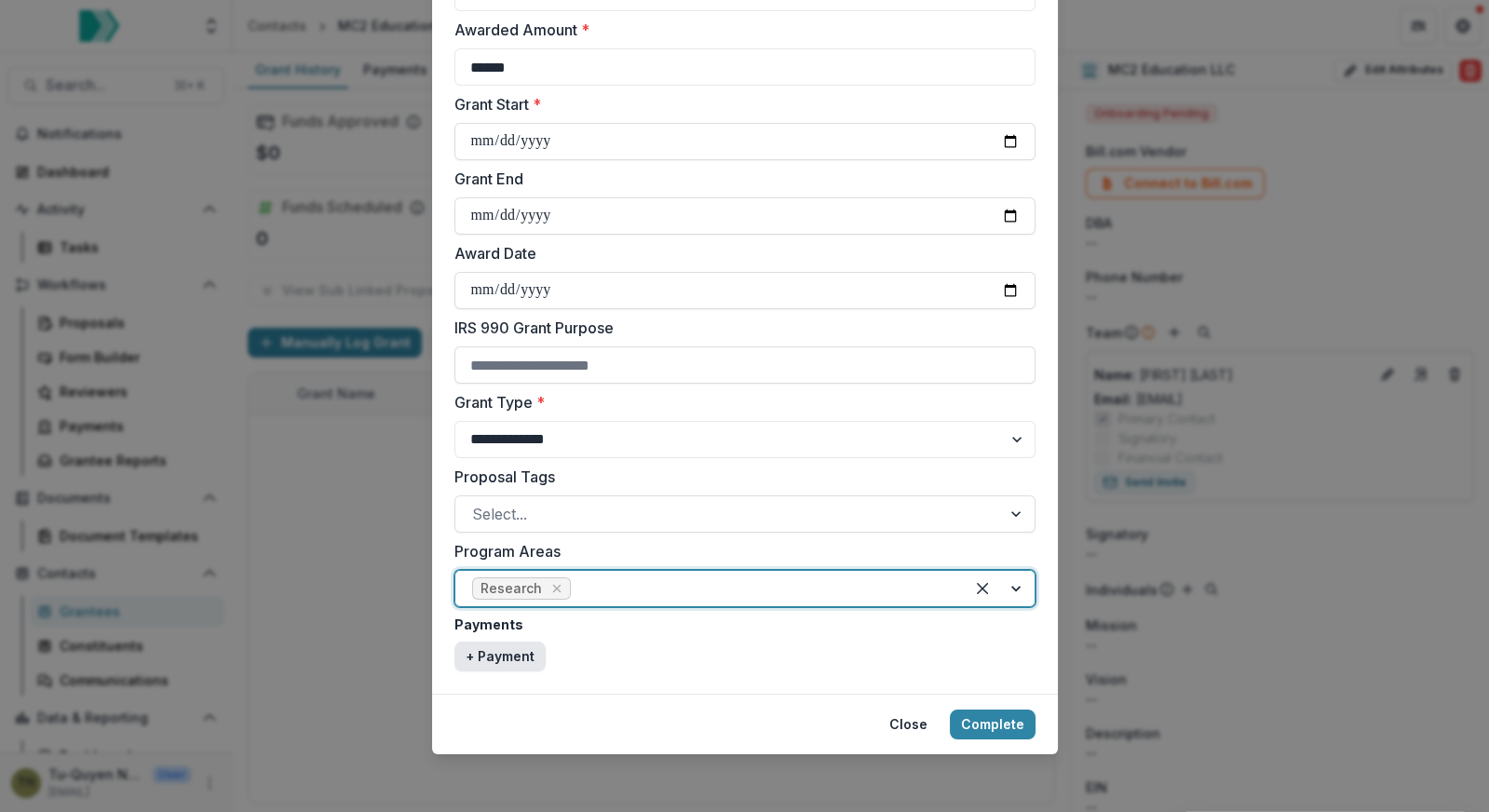 click on "+ Payment" at bounding box center [500, 656] 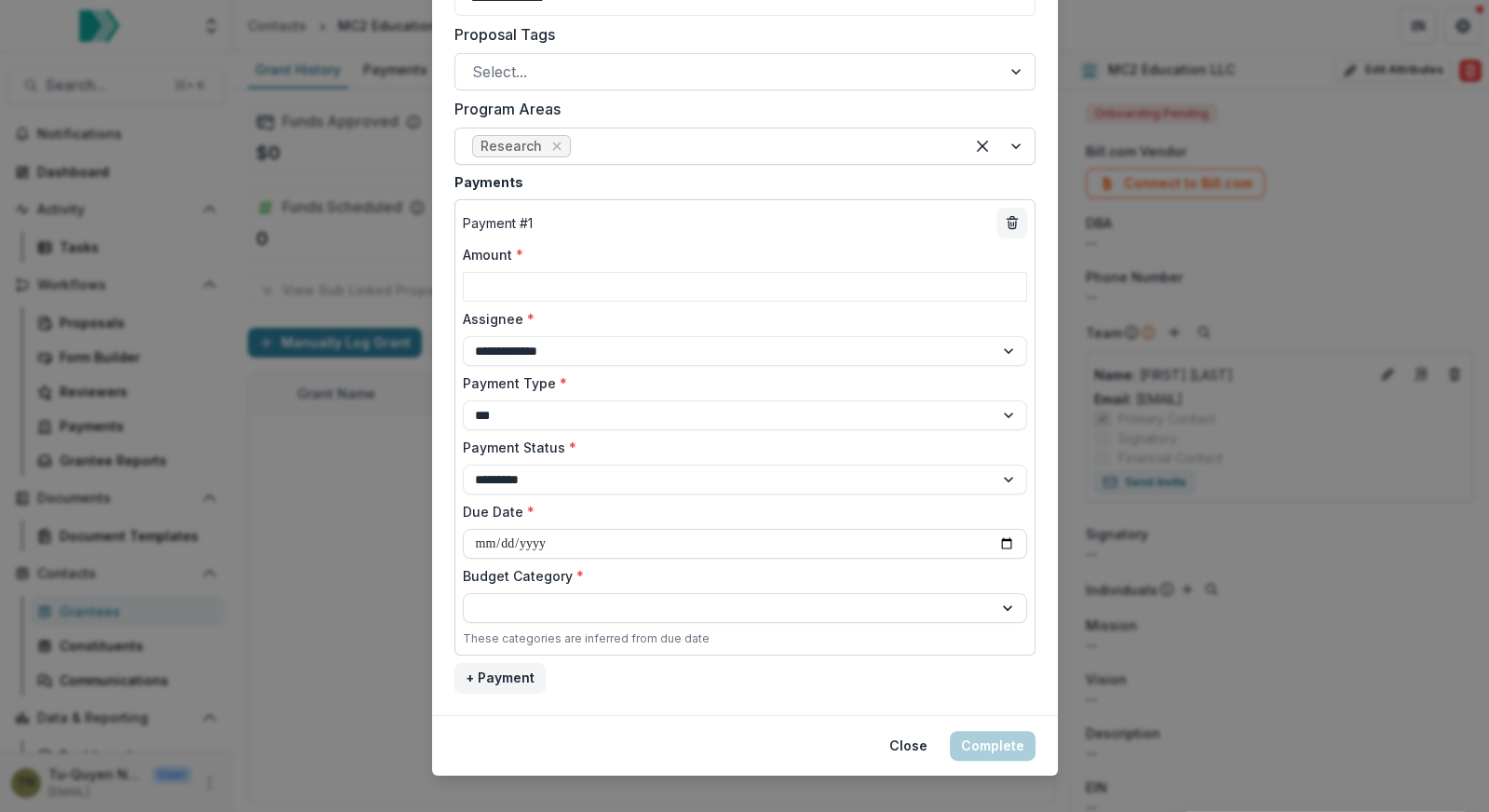 scroll, scrollTop: 1018, scrollLeft: 0, axis: vertical 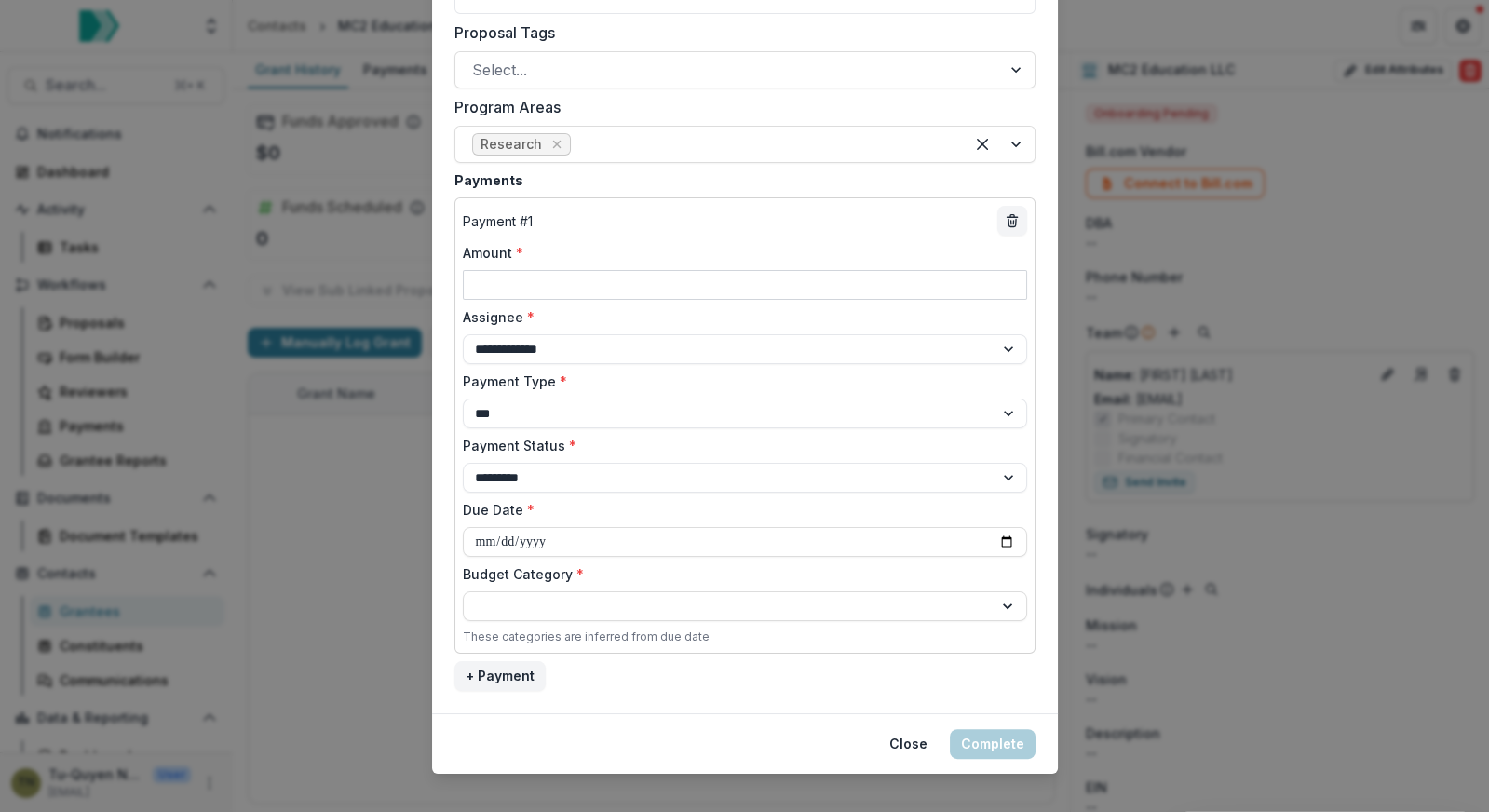 click on "Amount *" at bounding box center [745, 285] 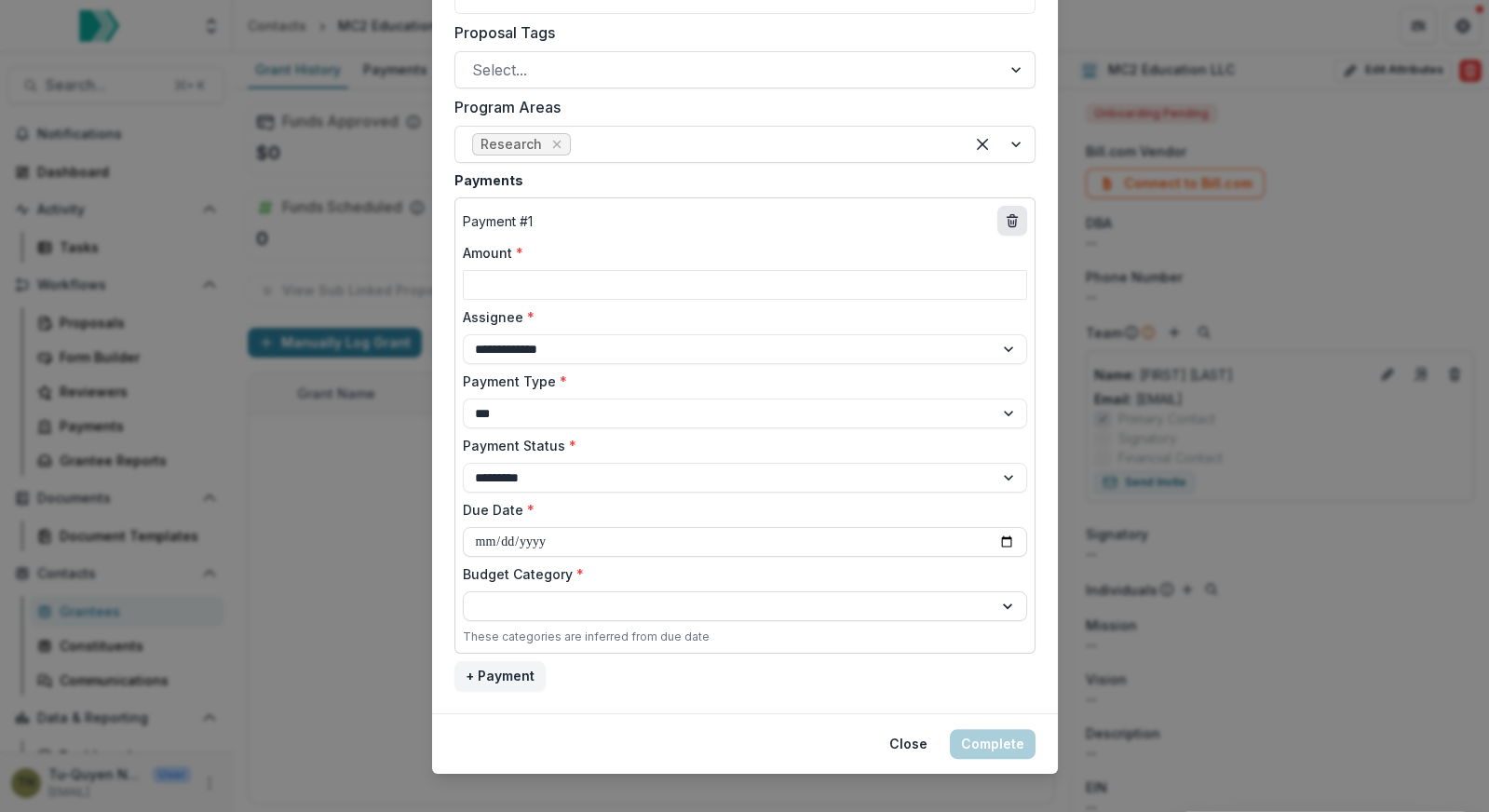 click 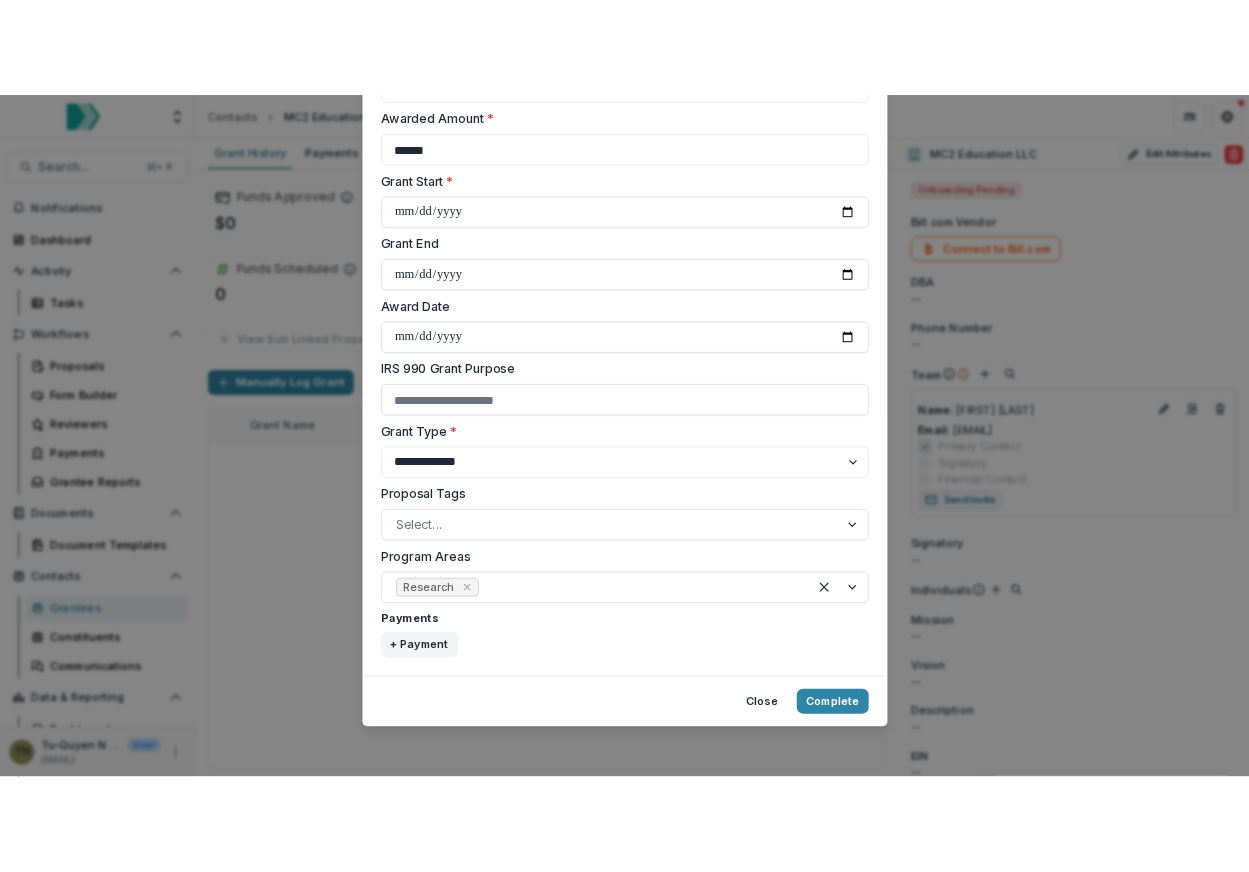 scroll, scrollTop: 616, scrollLeft: 0, axis: vertical 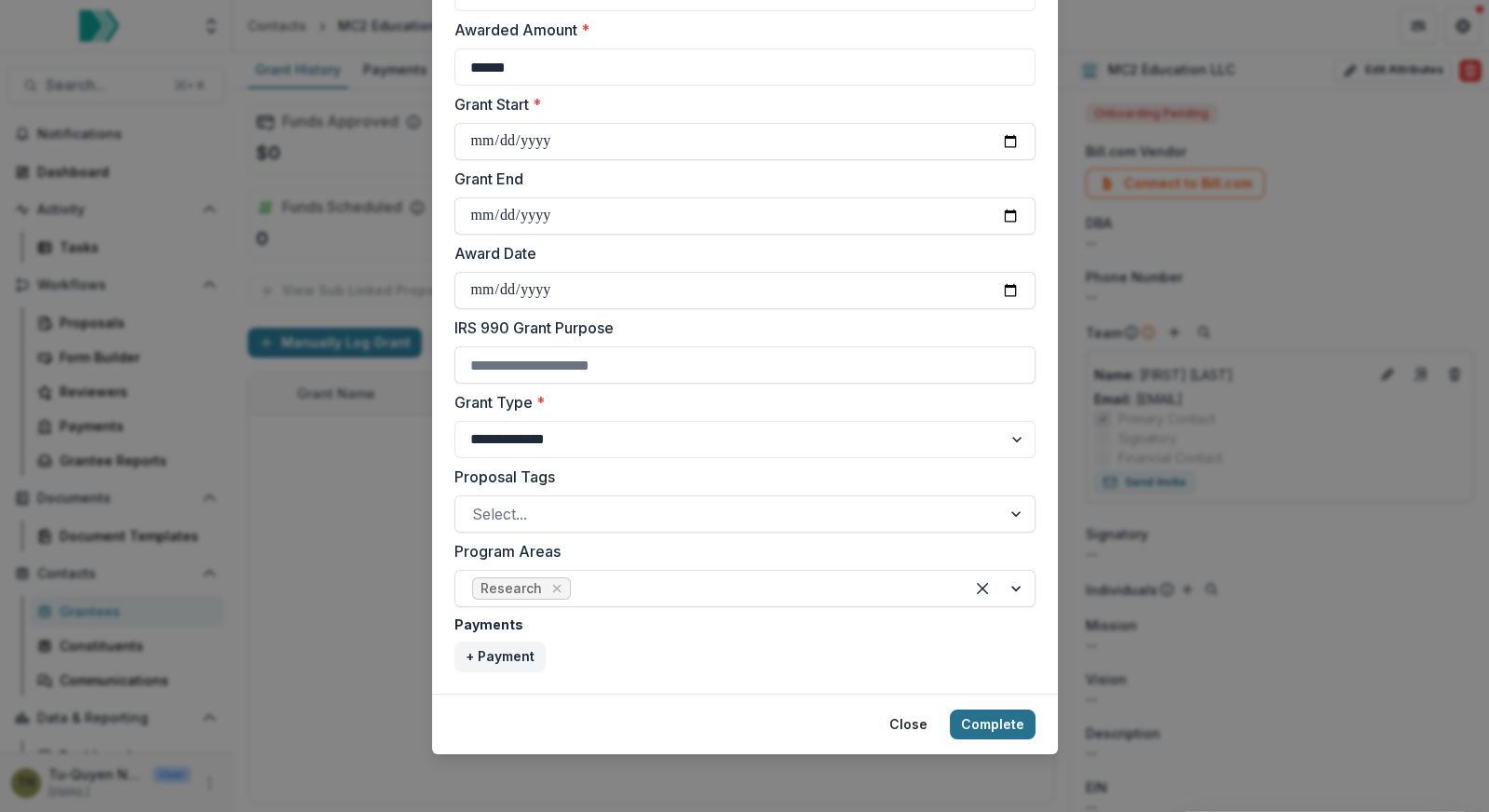 click on "Complete" at bounding box center [993, 724] 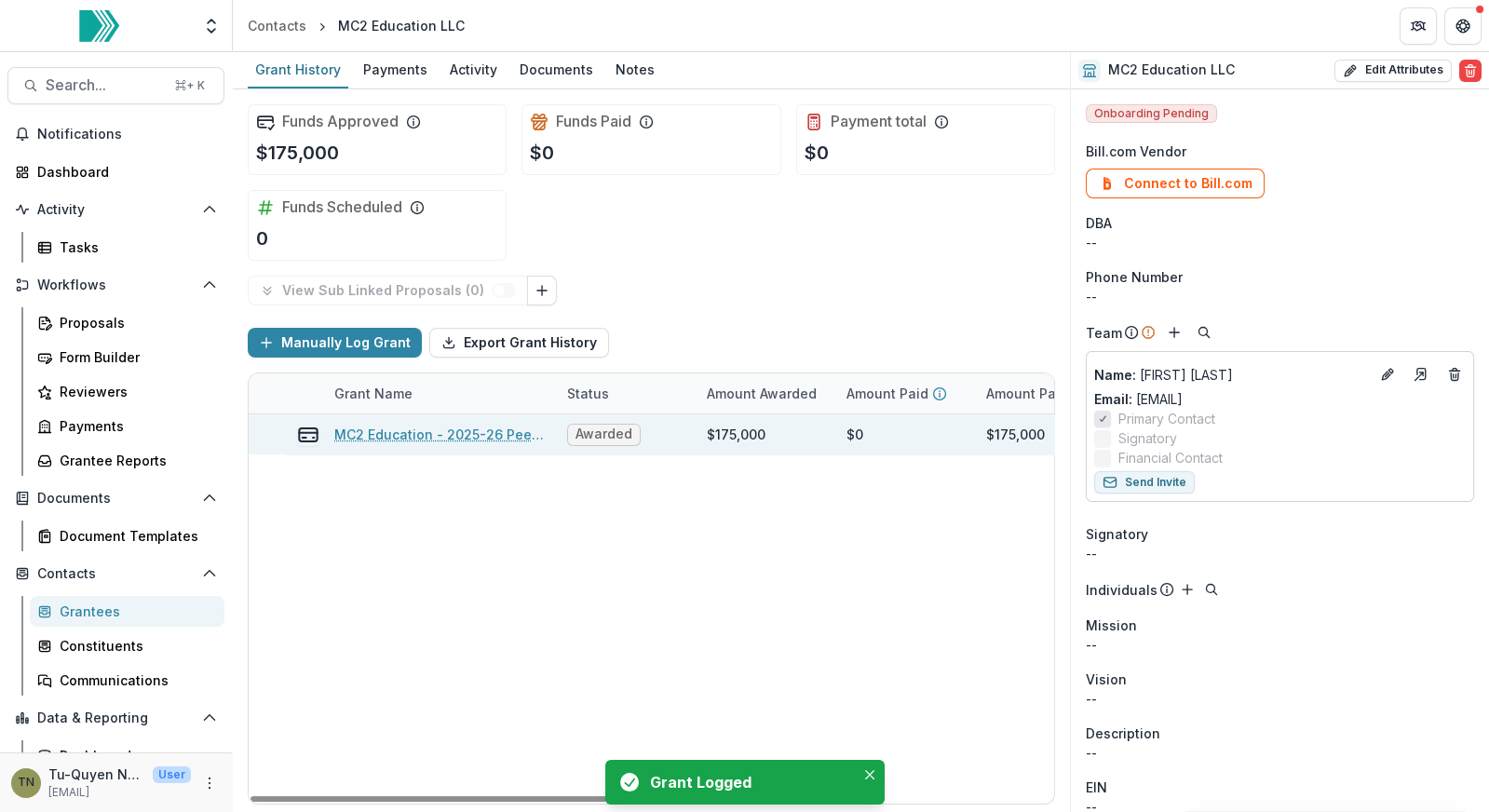 click on "MC2 Education - 2025-26 PeerTeach" at bounding box center (440, 434) 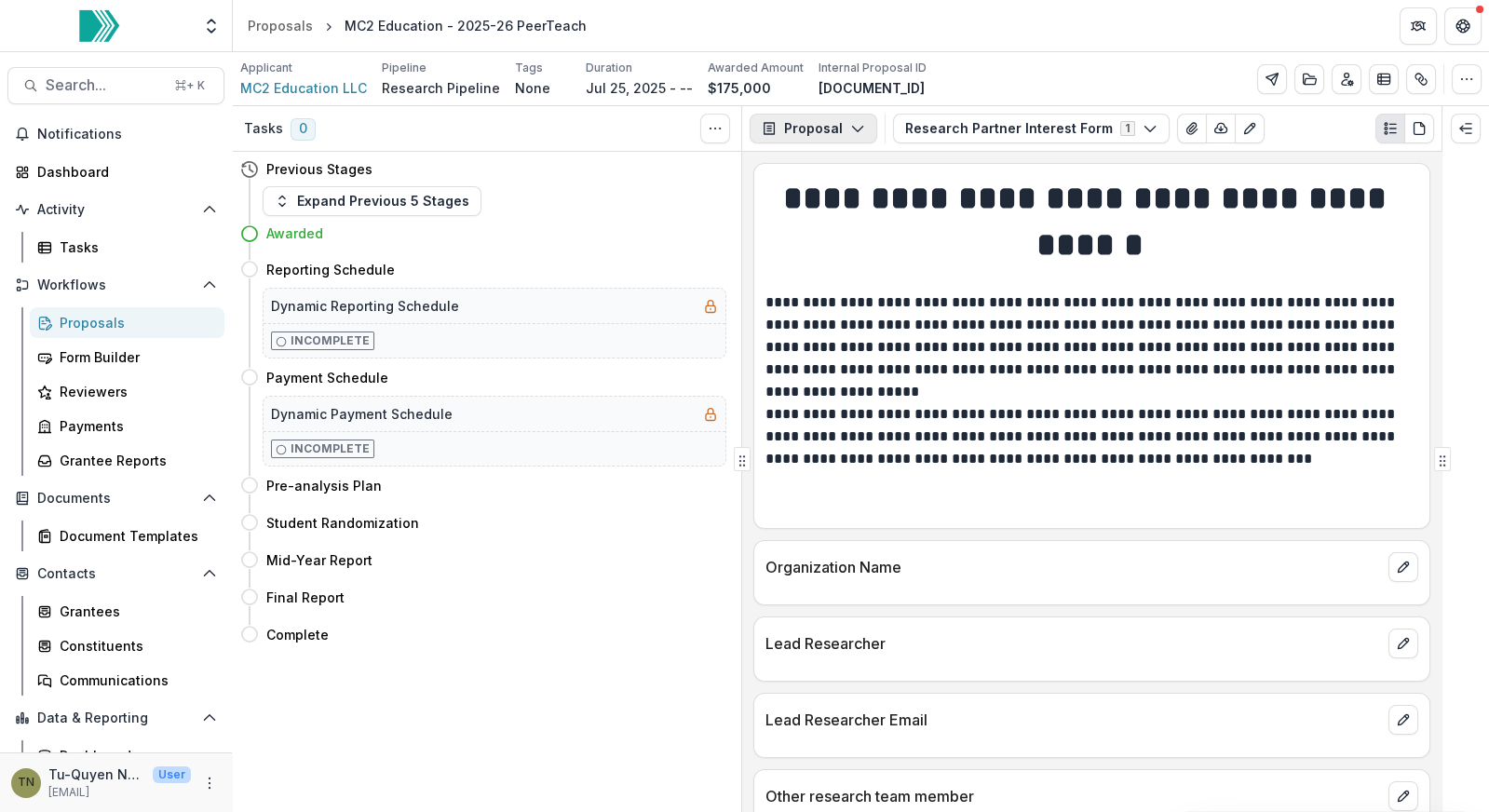 click on "Proposal" at bounding box center (813, 129) 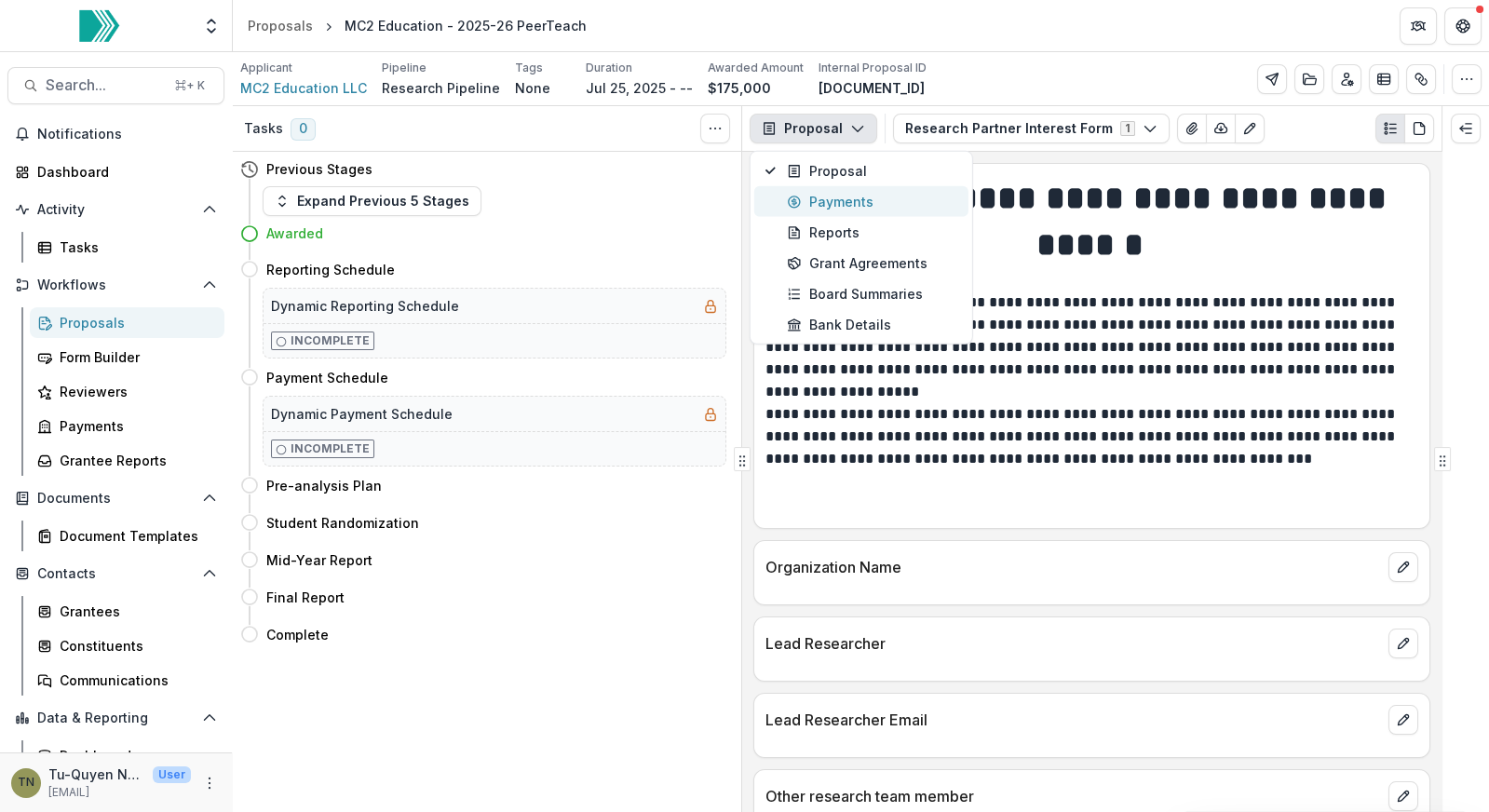 click on "Payments" at bounding box center (872, 201) 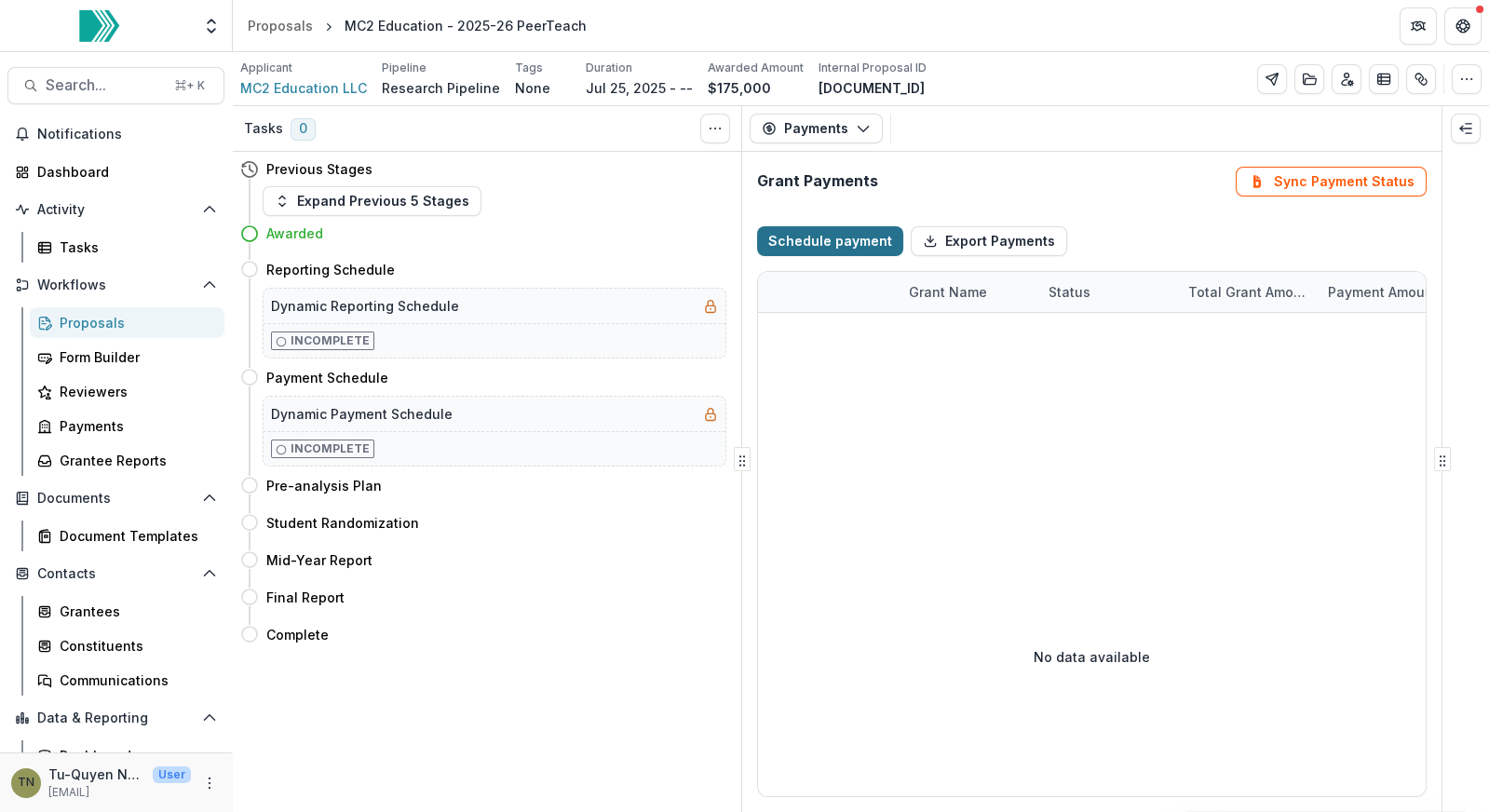 click on "Schedule payment" at bounding box center (830, 241) 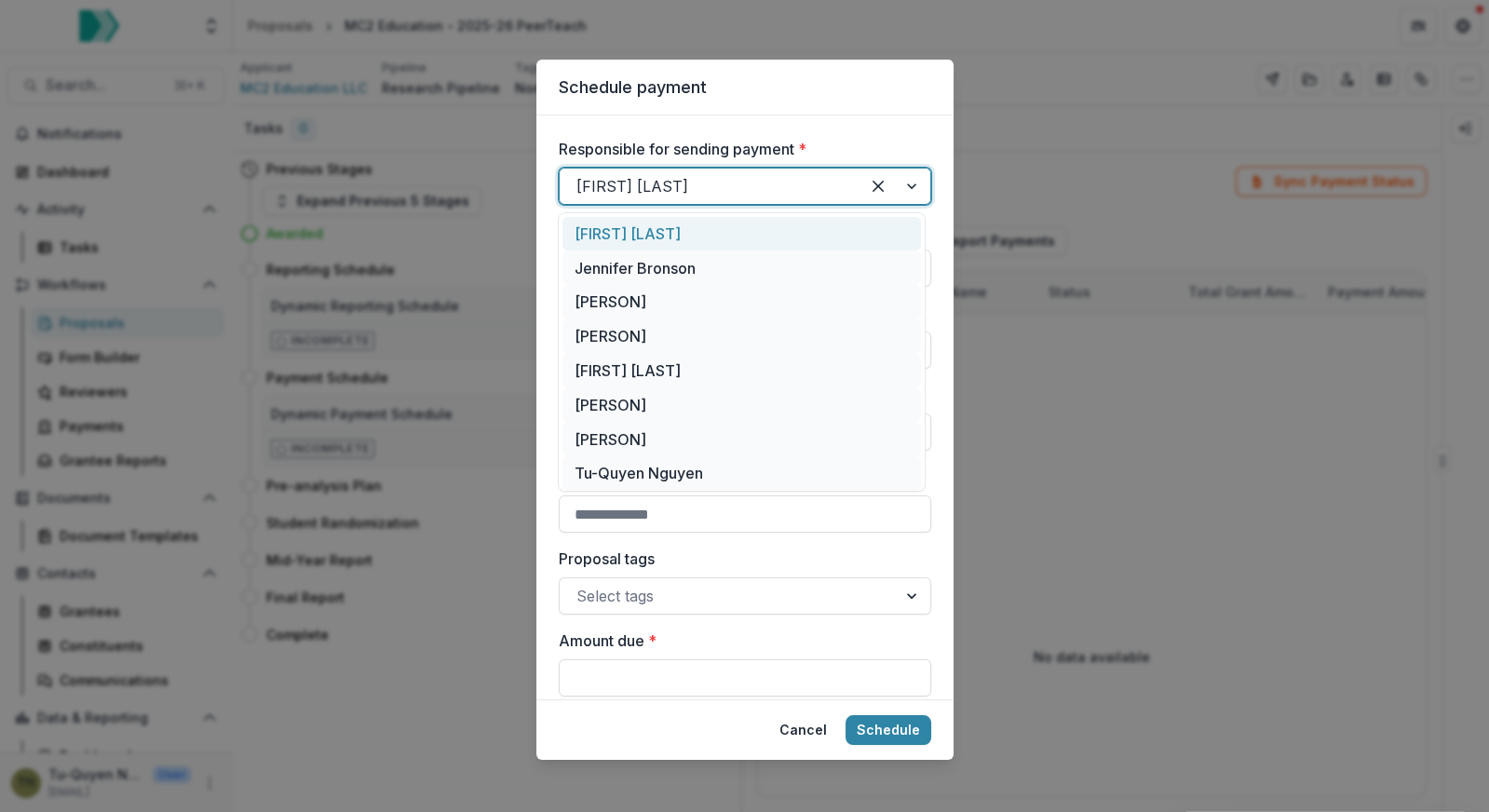click at bounding box center (710, 186) 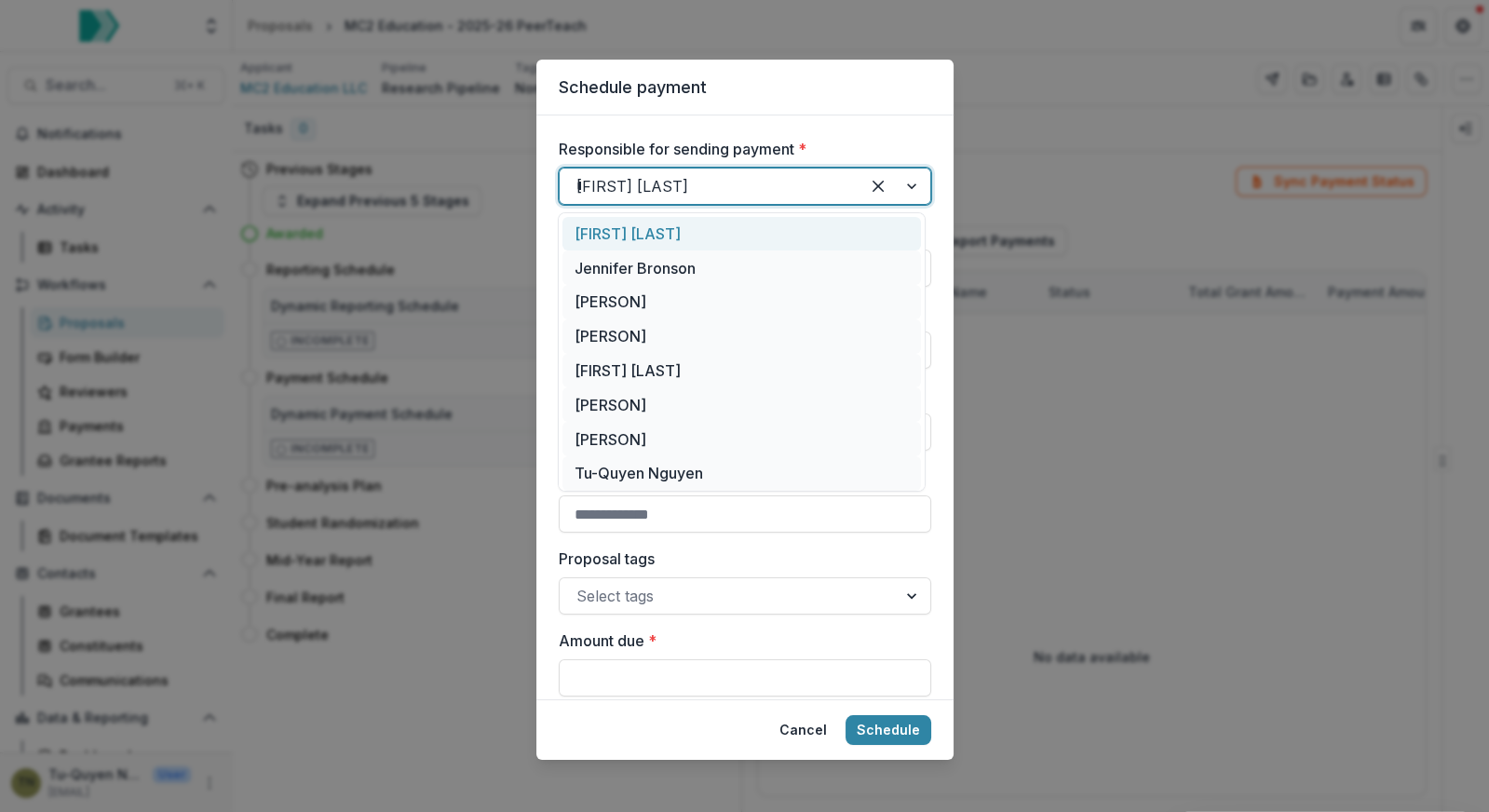 type on "**" 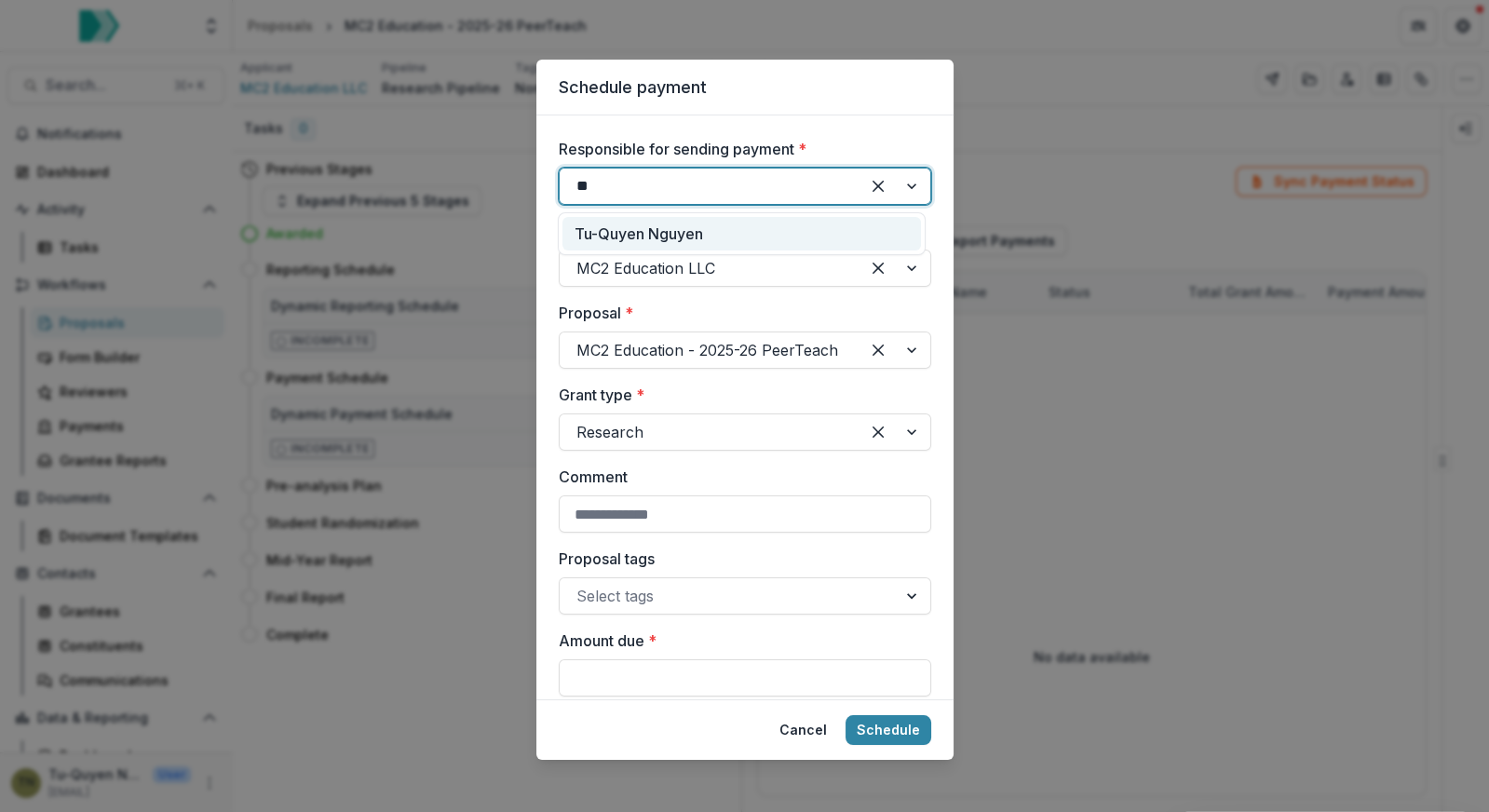 click on "Tu-Quyen Nguyen" at bounding box center (741, 234) 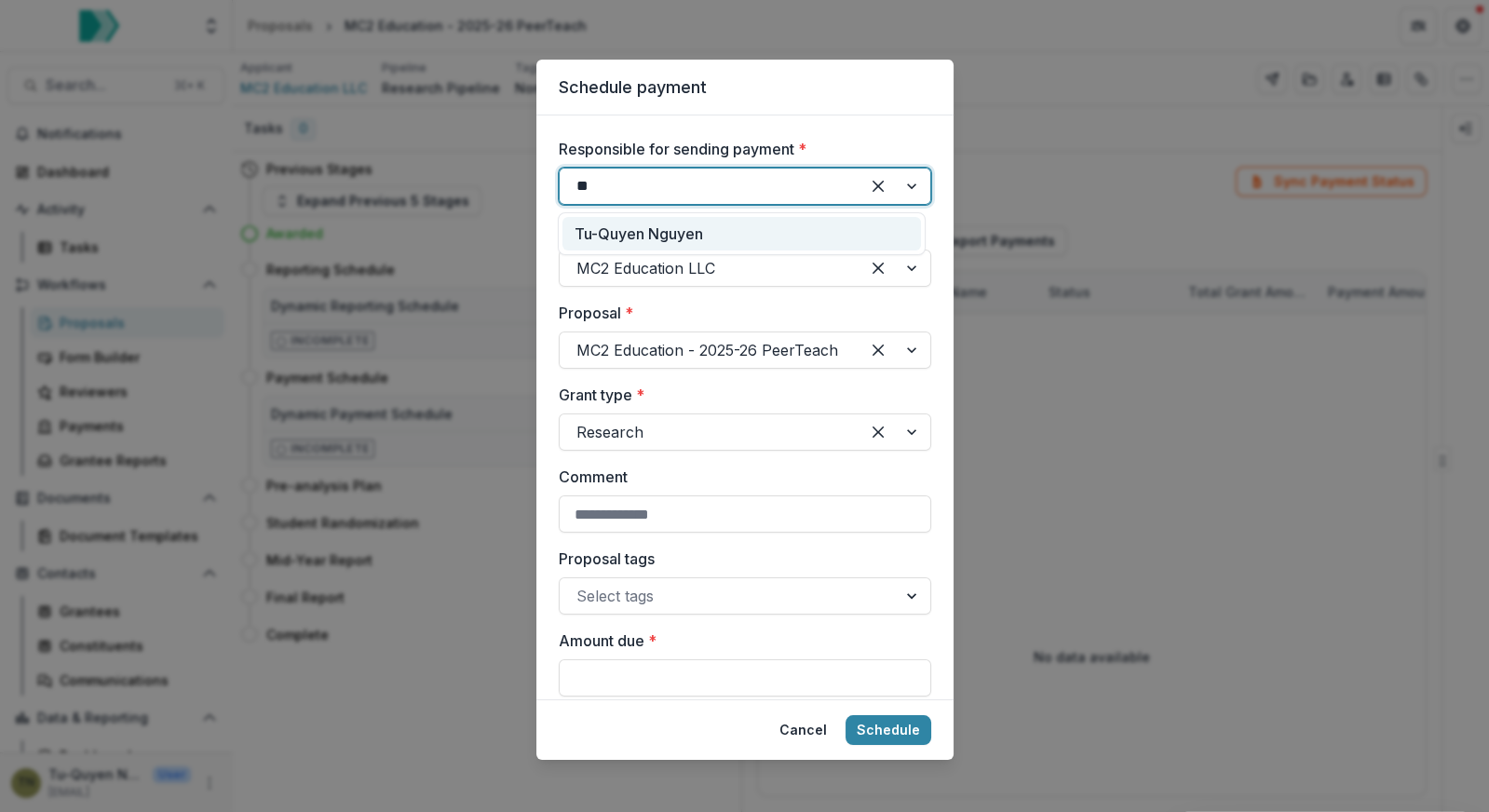 type 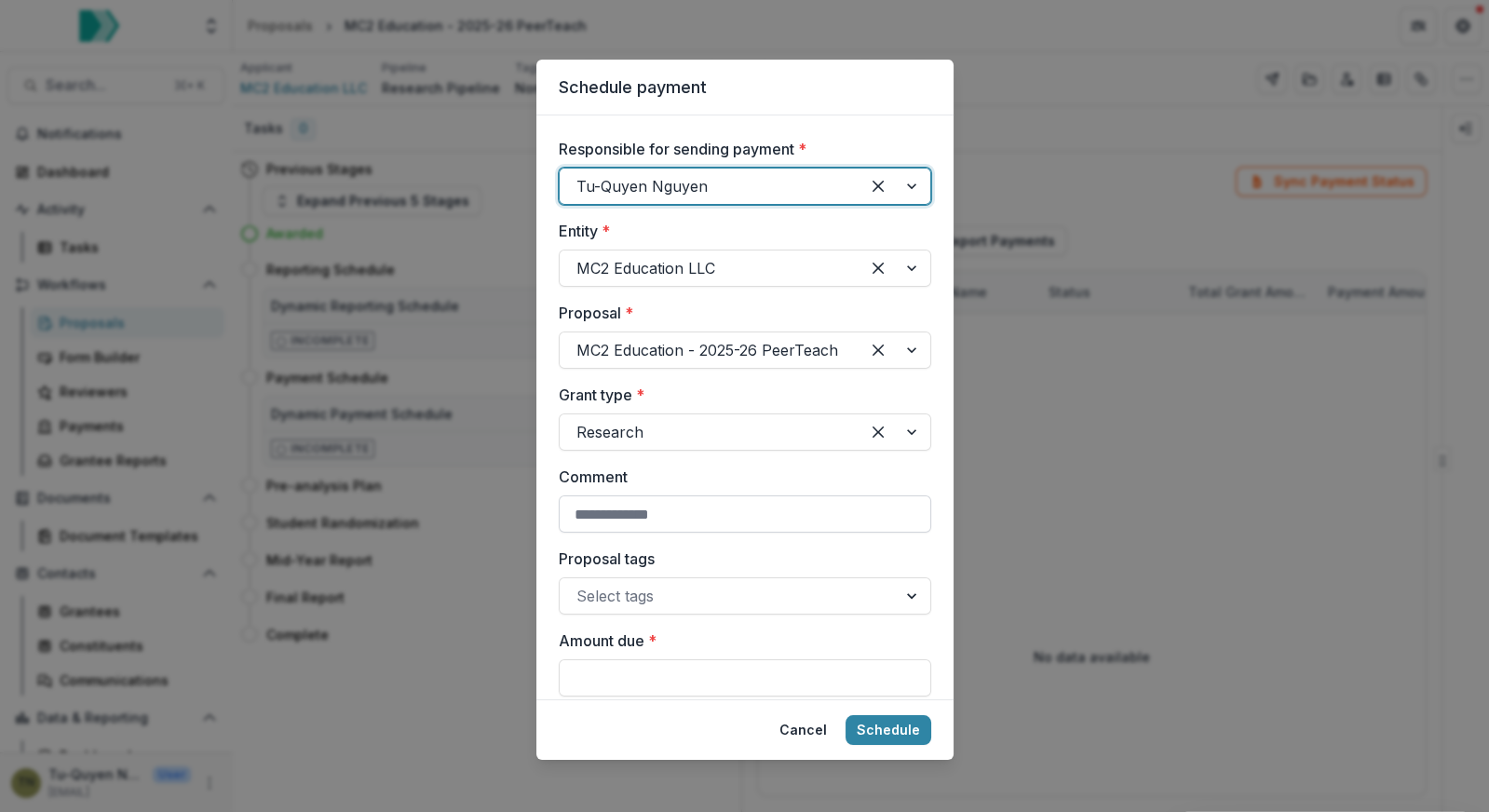 click on "Comment" at bounding box center [745, 514] 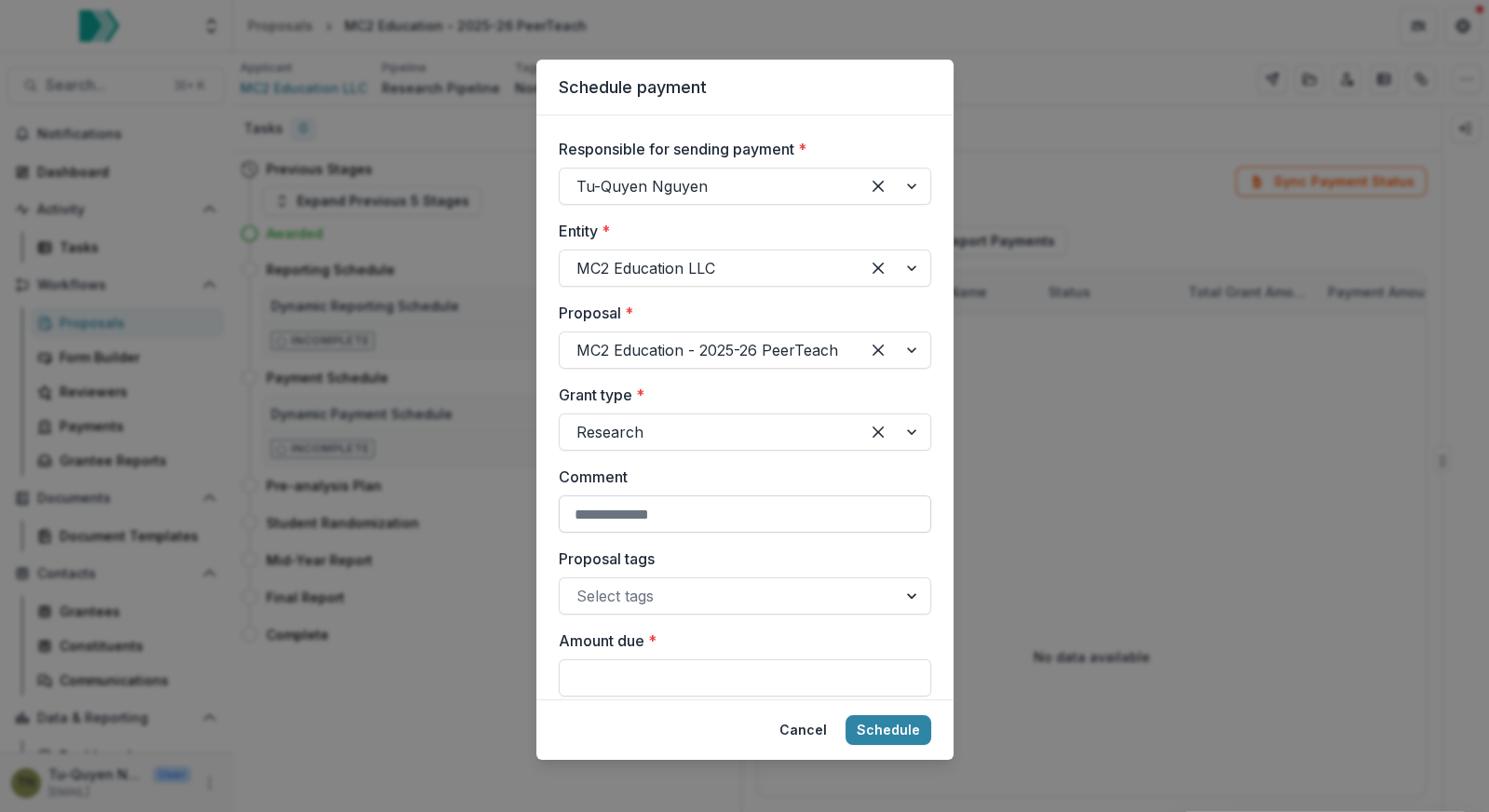 click on "Comment" at bounding box center (745, 514) 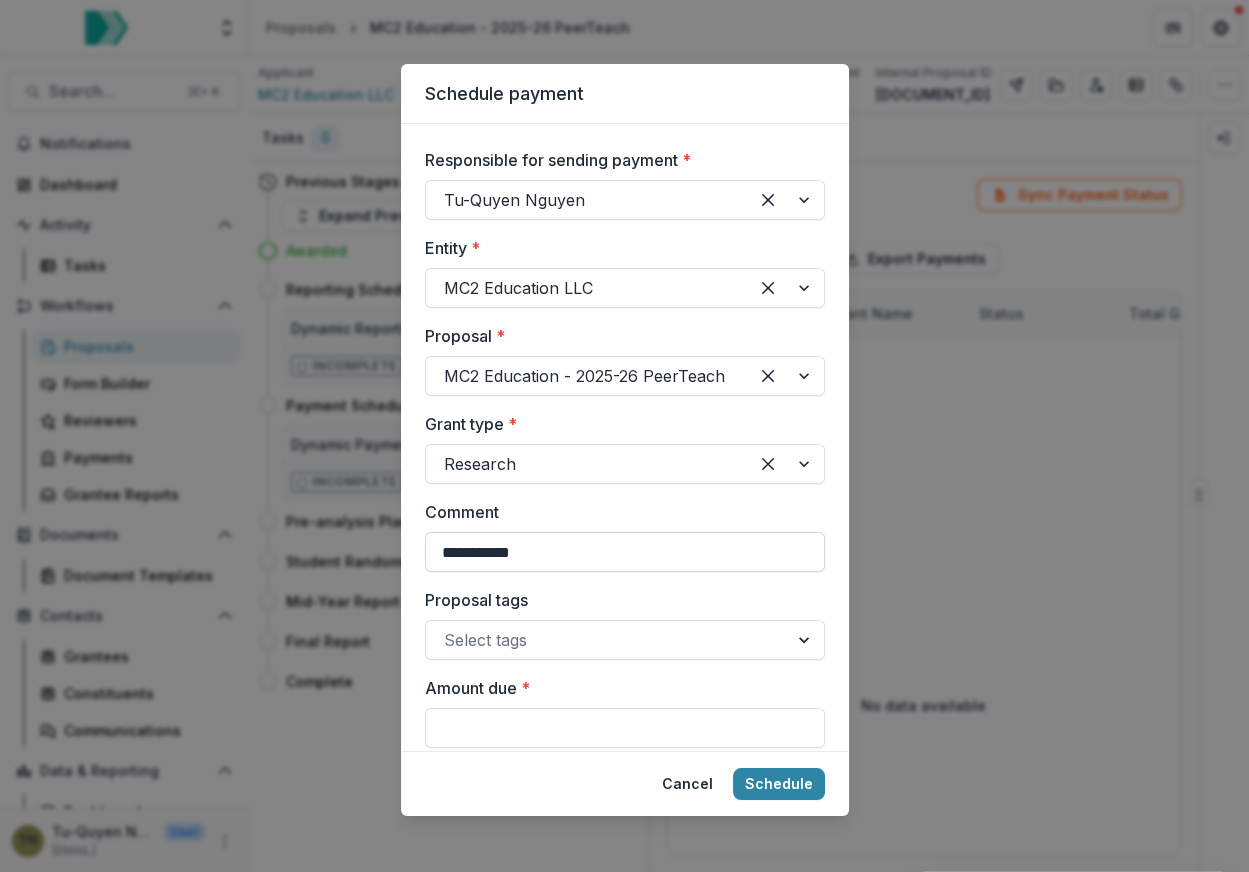 click on "**********" at bounding box center [625, 552] 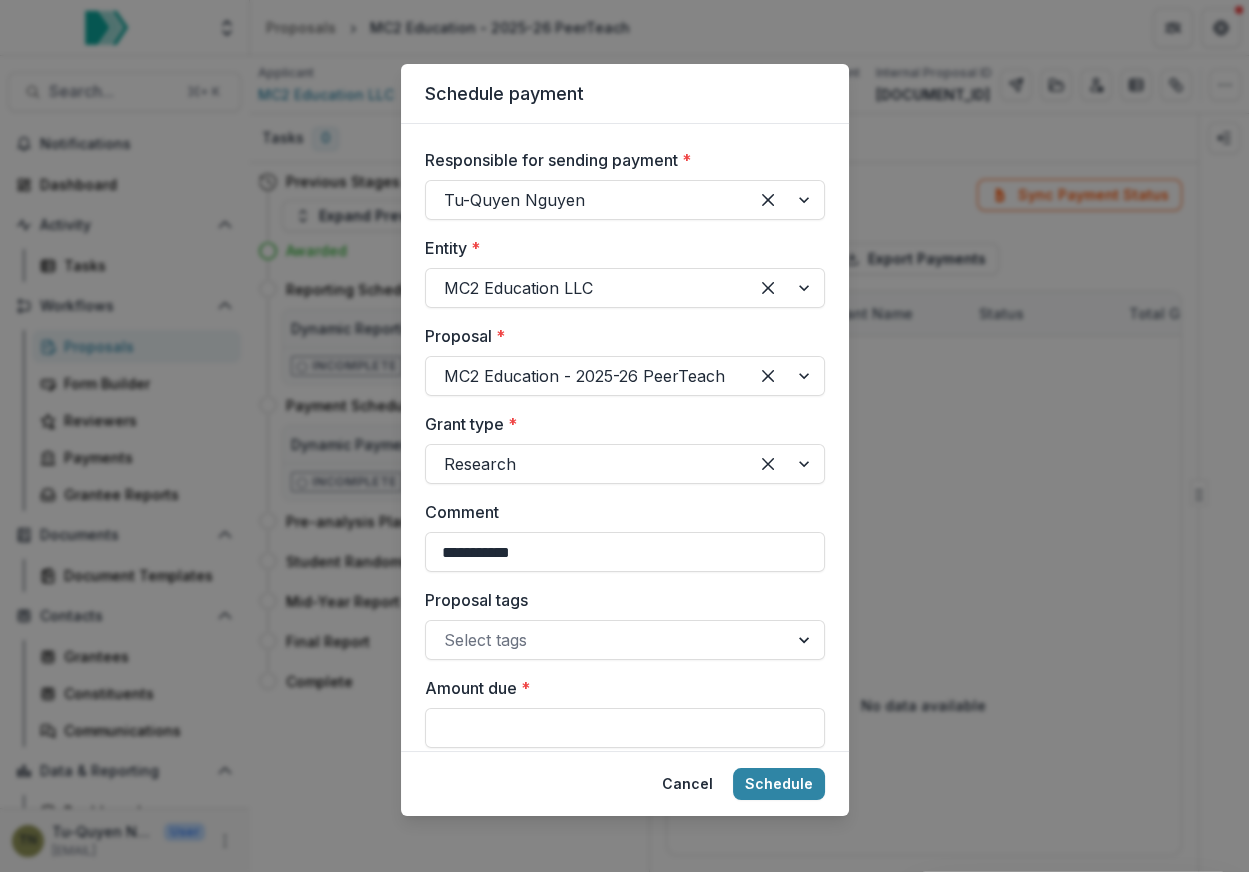 drag, startPoint x: 490, startPoint y: 556, endPoint x: 388, endPoint y: 556, distance: 102 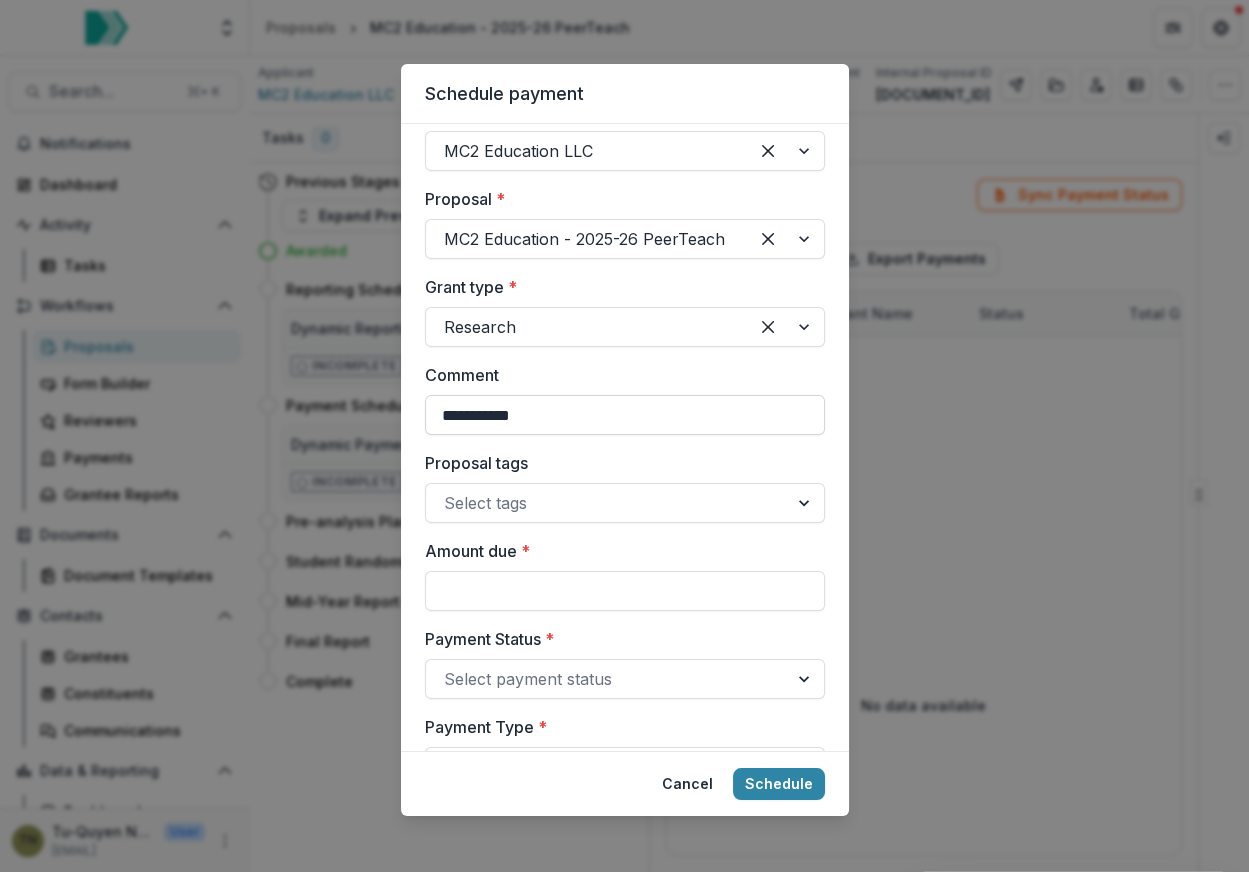 scroll, scrollTop: 167, scrollLeft: 0, axis: vertical 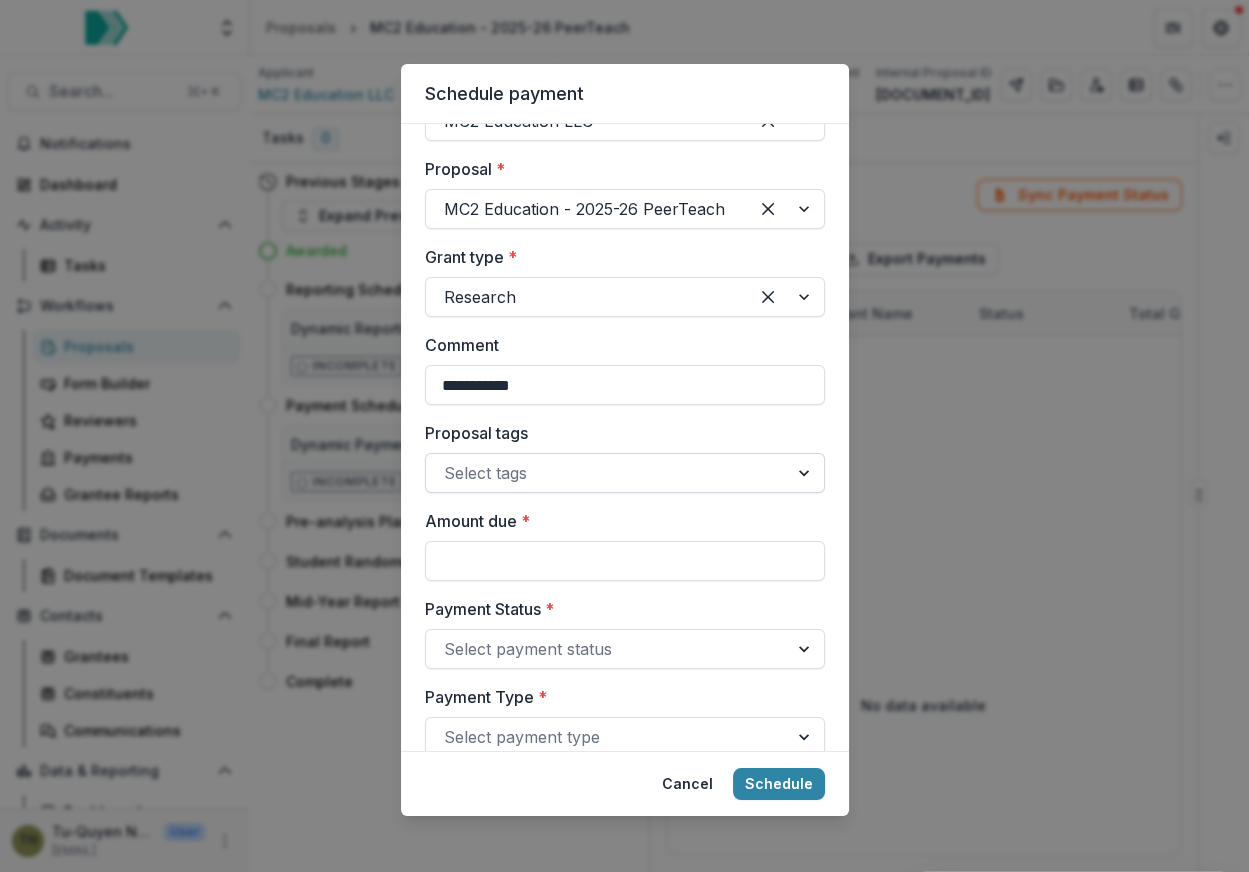 type on "**********" 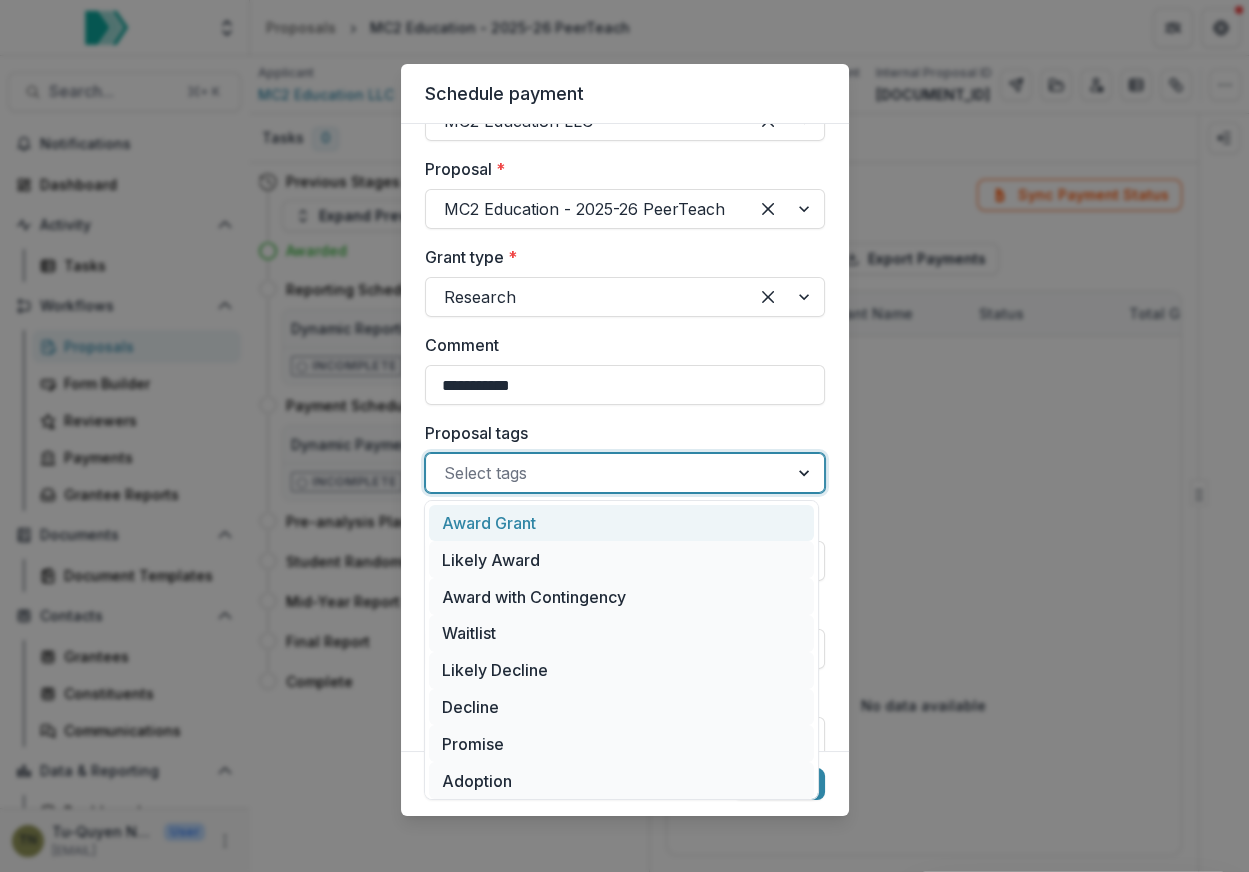 click at bounding box center [607, 473] 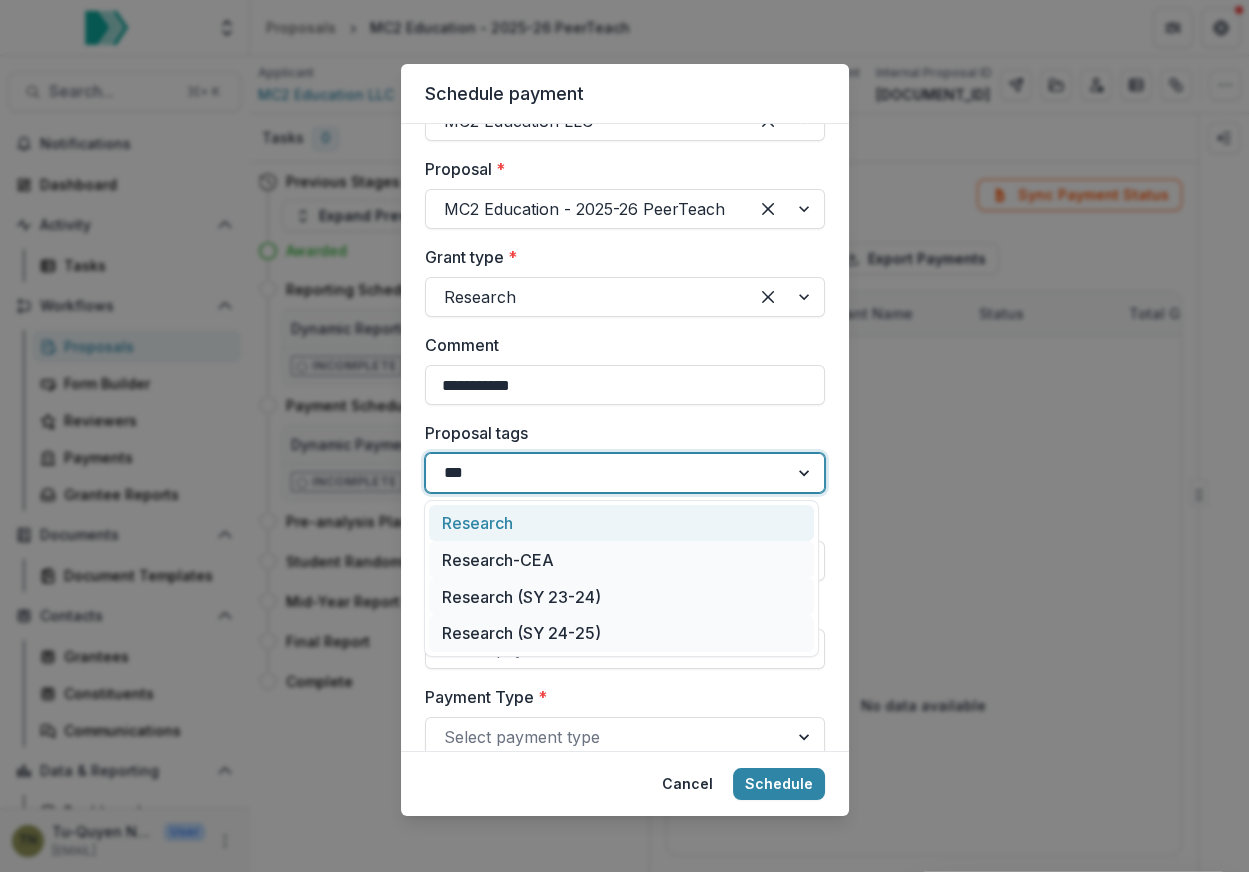 type on "****" 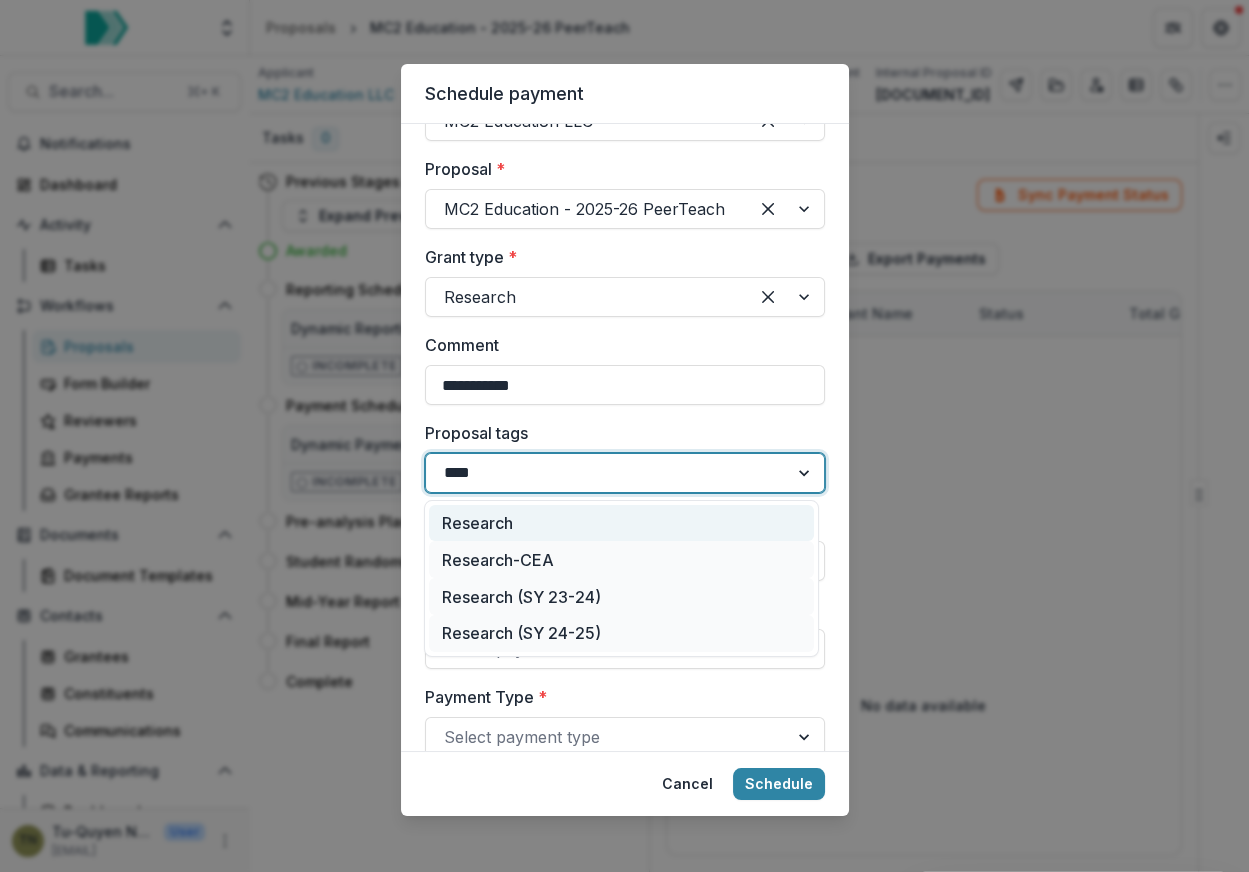 click on "Research" at bounding box center (621, 523) 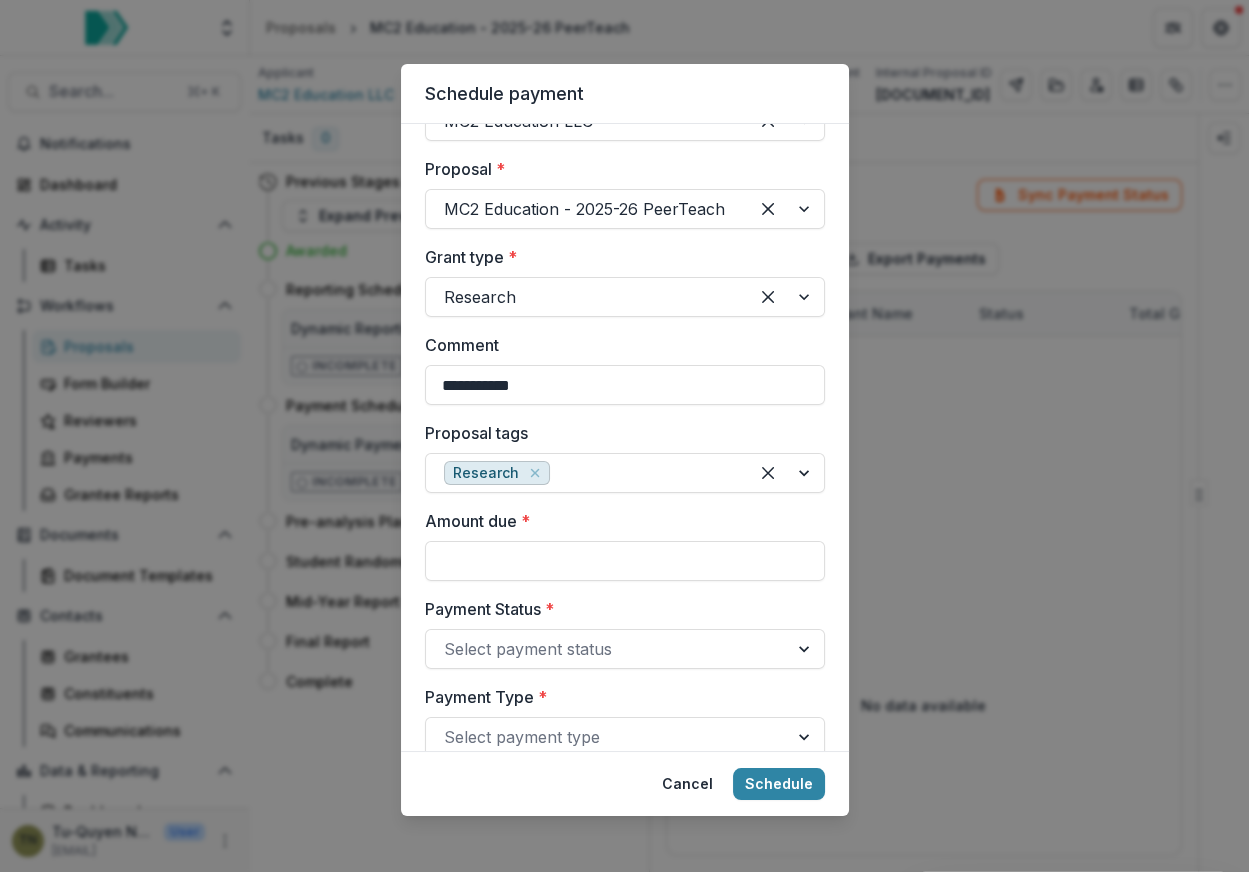 click on "Research, 2 of 5." at bounding box center (625, 825) 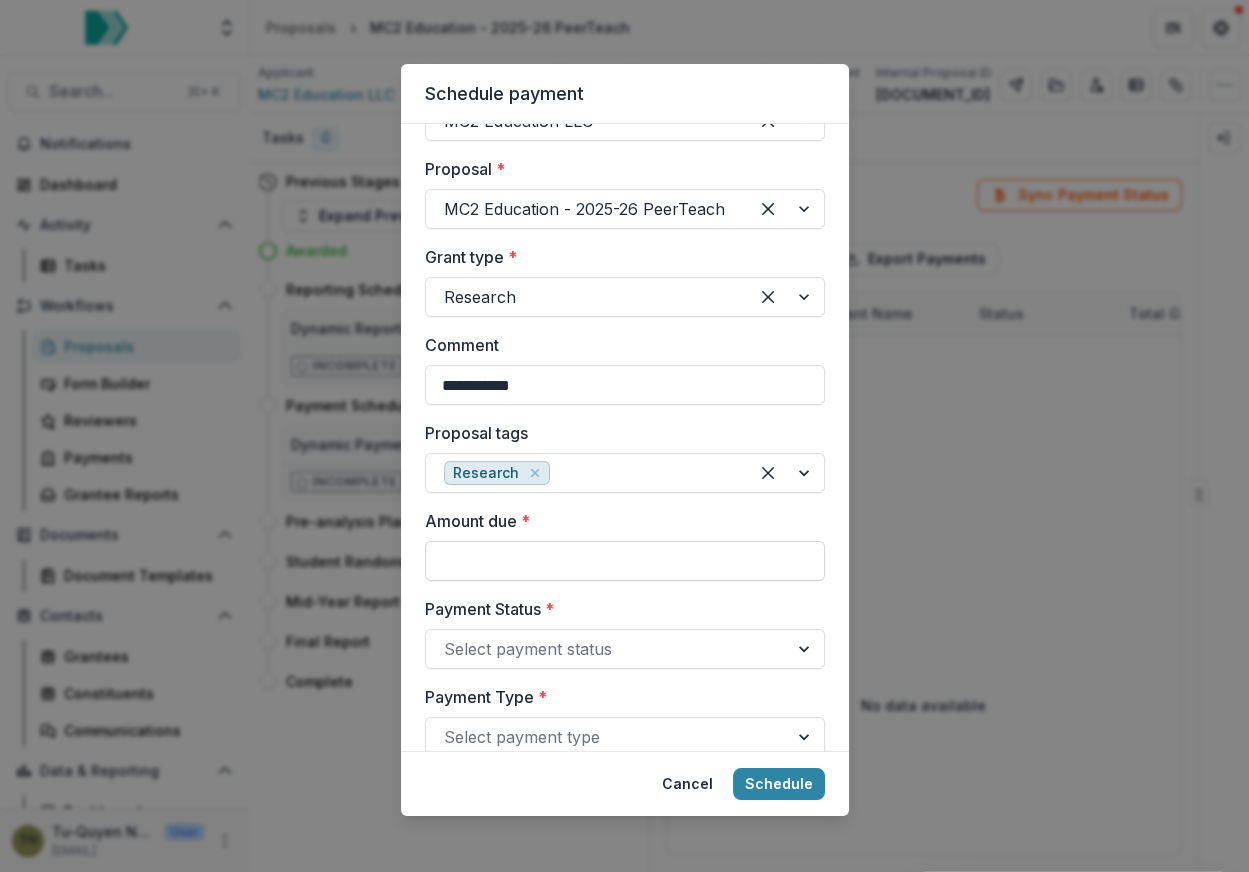 click on "Amount due *" at bounding box center (625, 561) 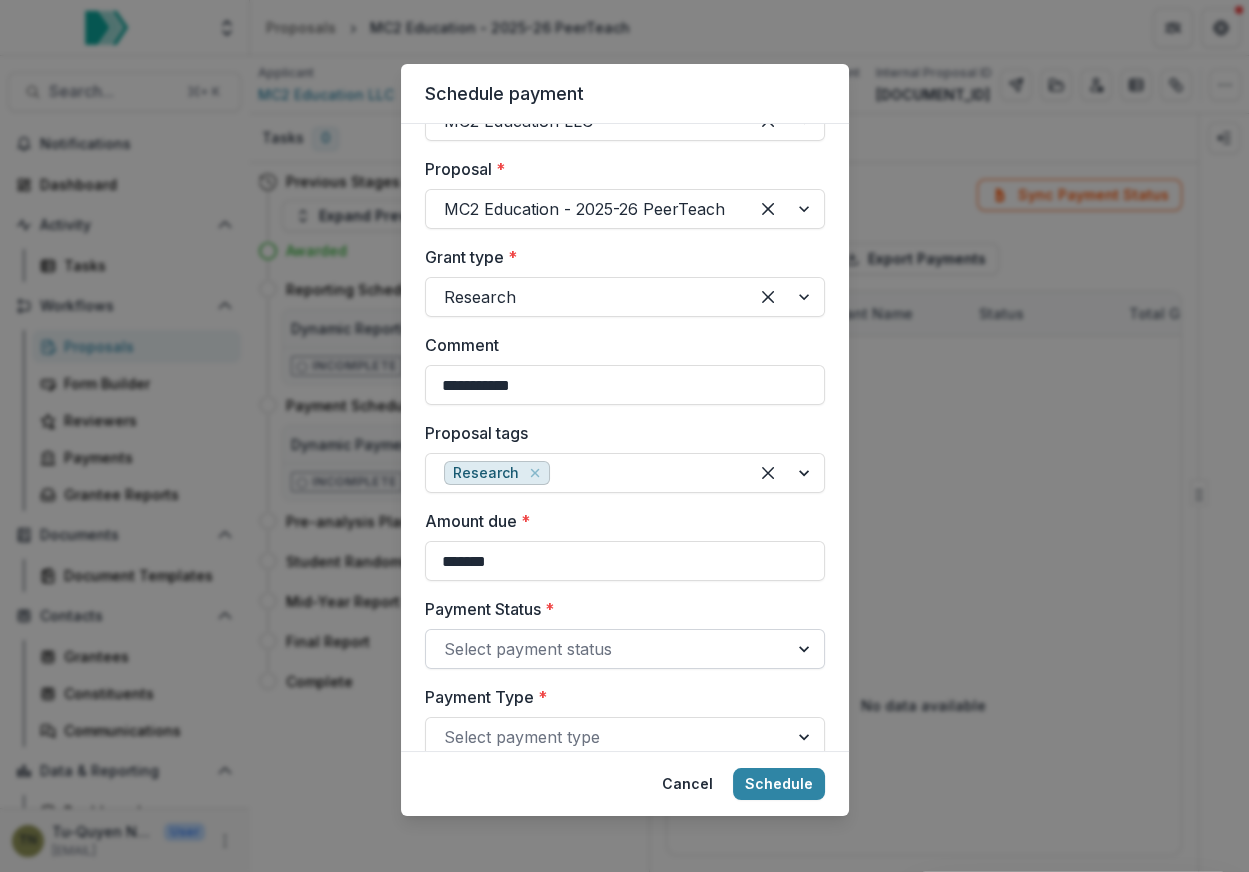 type on "*******" 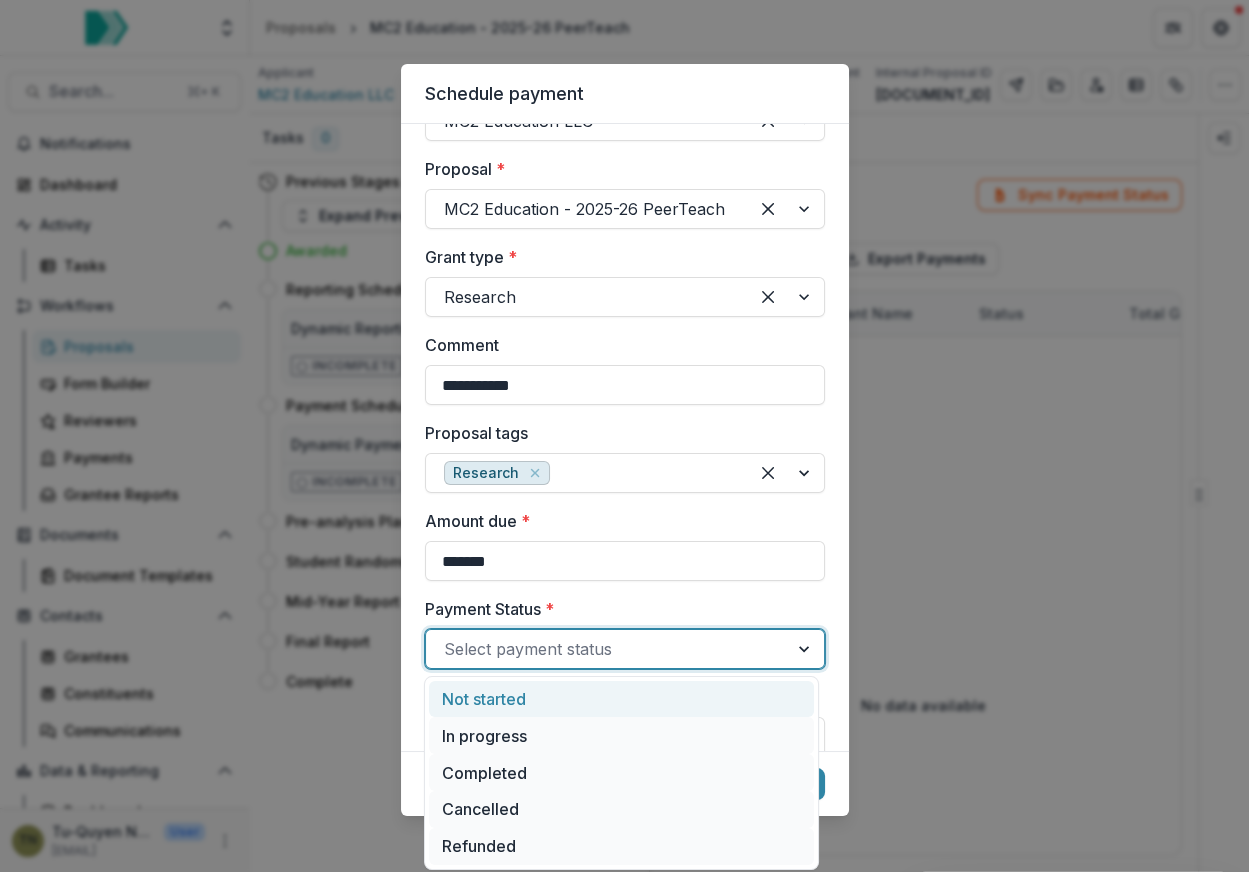 click at bounding box center [607, 649] 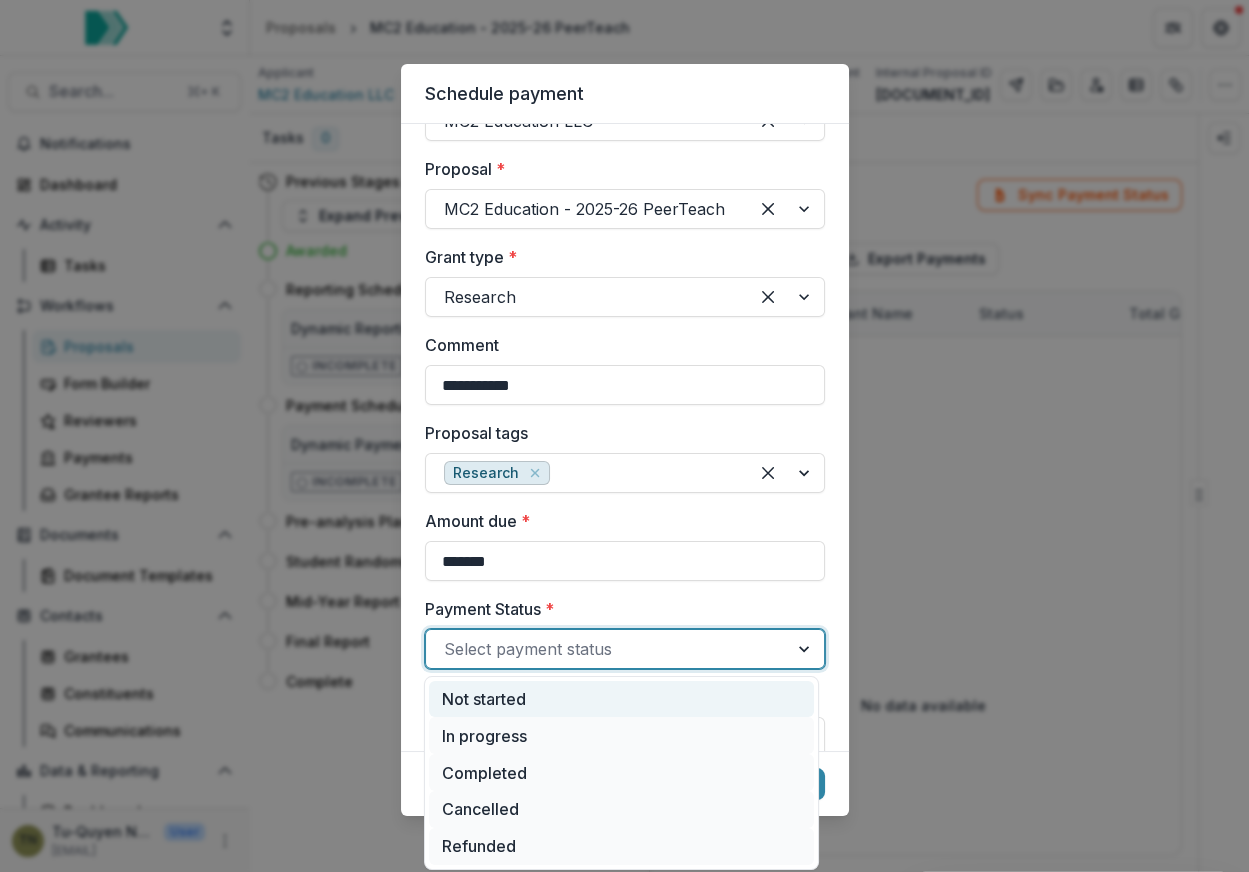 click on "Not started" at bounding box center [621, 699] 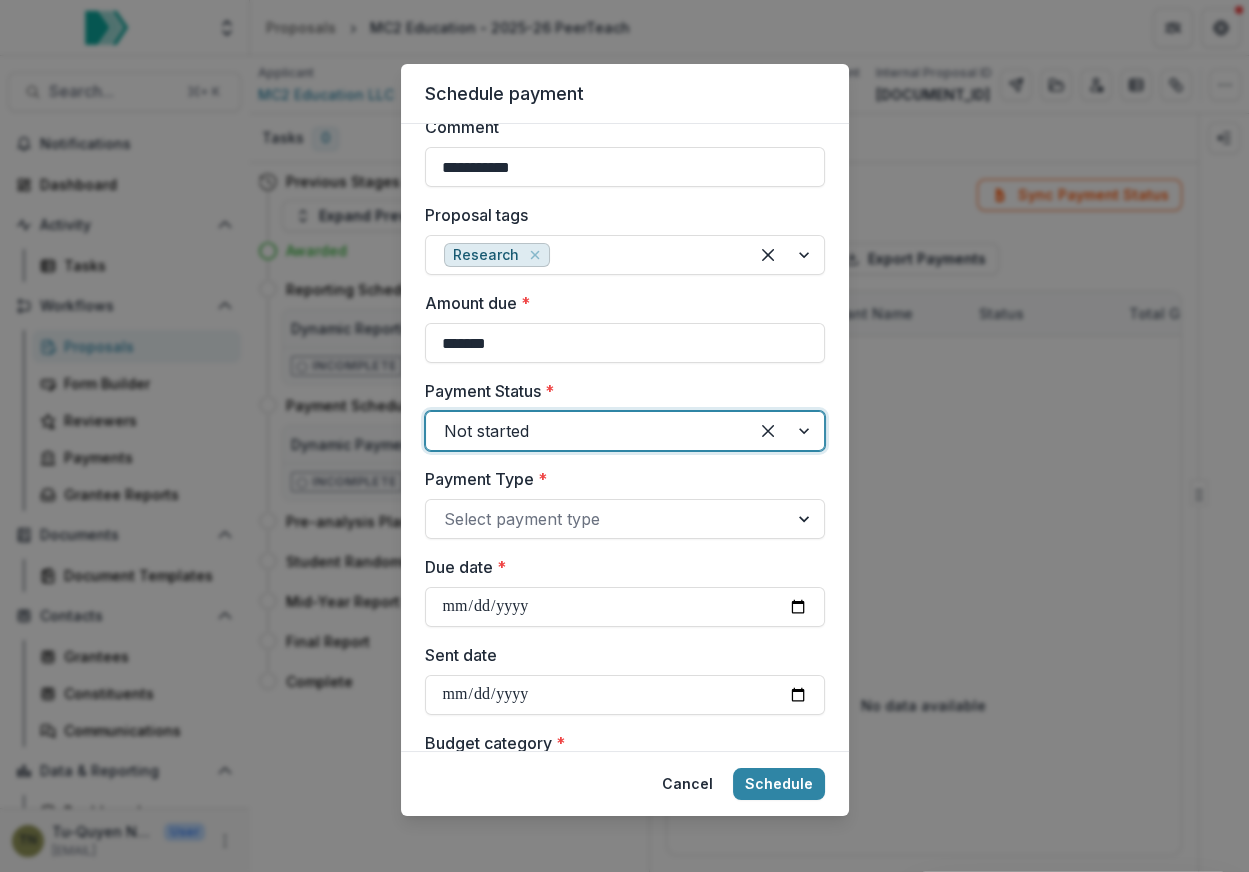 scroll, scrollTop: 387, scrollLeft: 0, axis: vertical 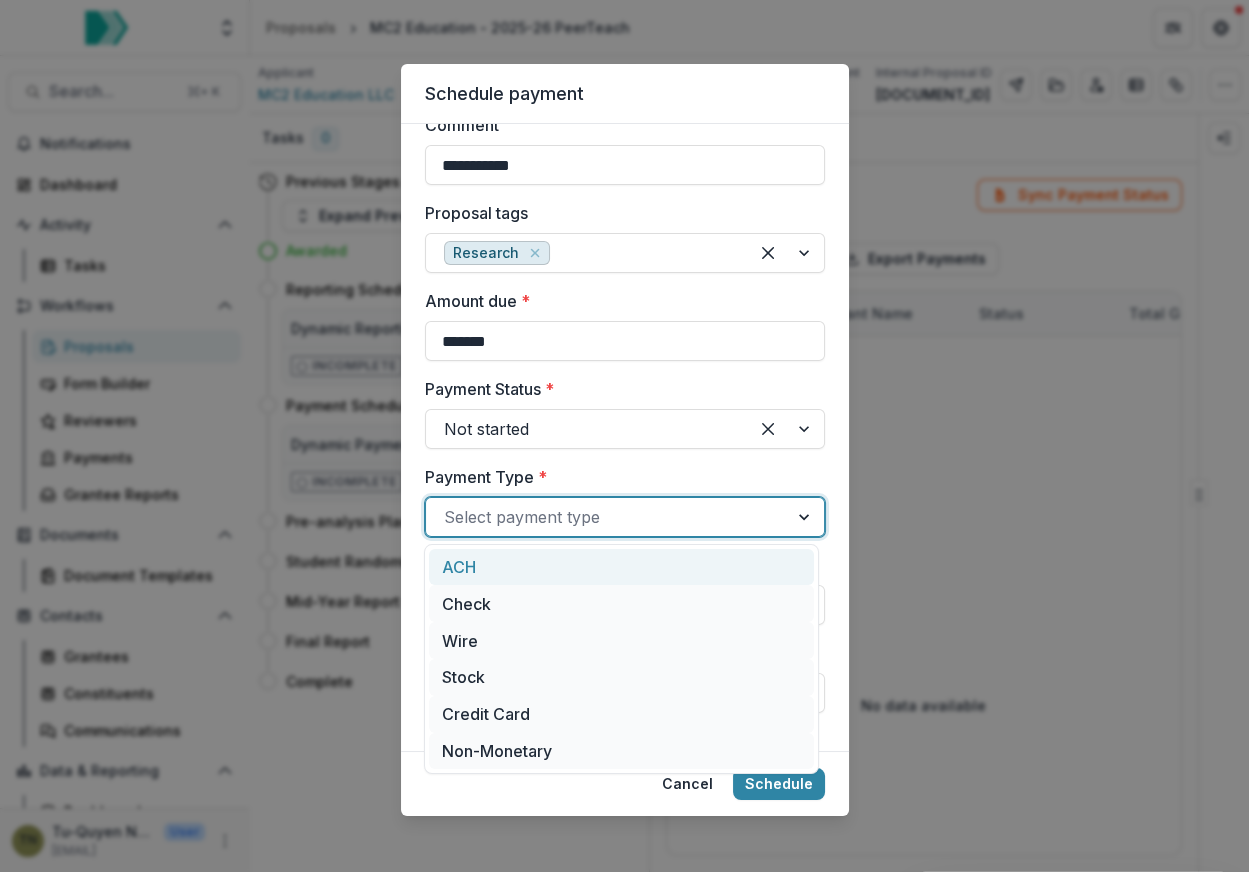 click at bounding box center (607, 517) 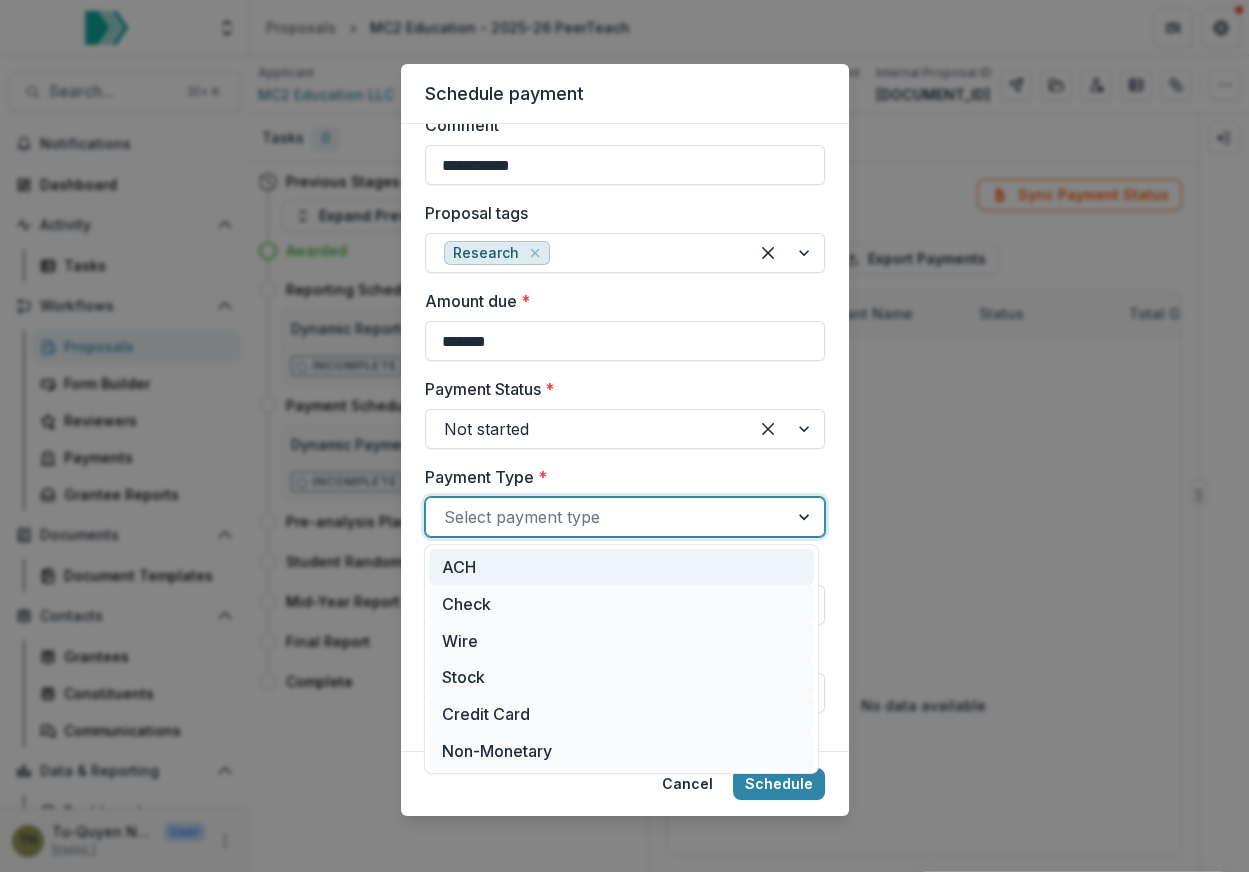 click on "ACH" at bounding box center [621, 567] 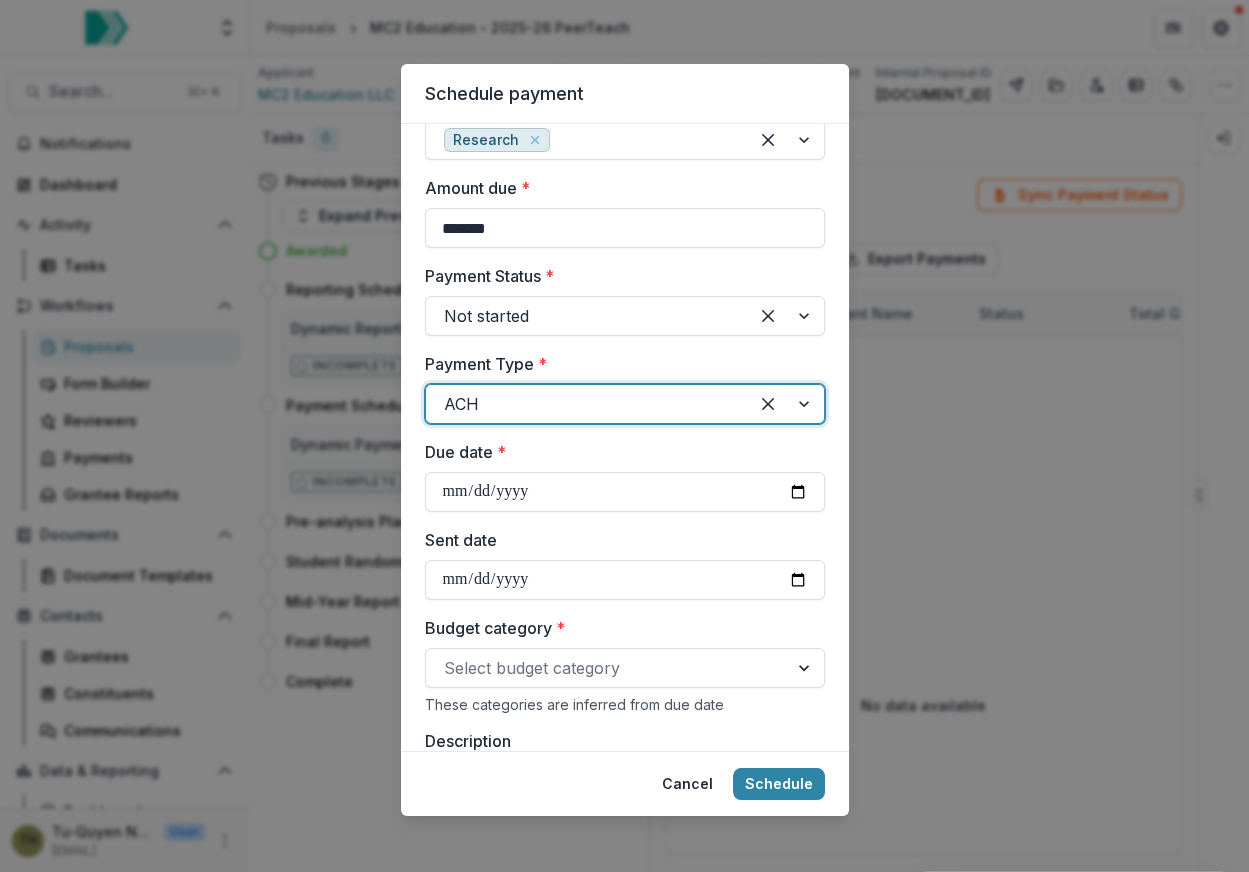 scroll, scrollTop: 533, scrollLeft: 0, axis: vertical 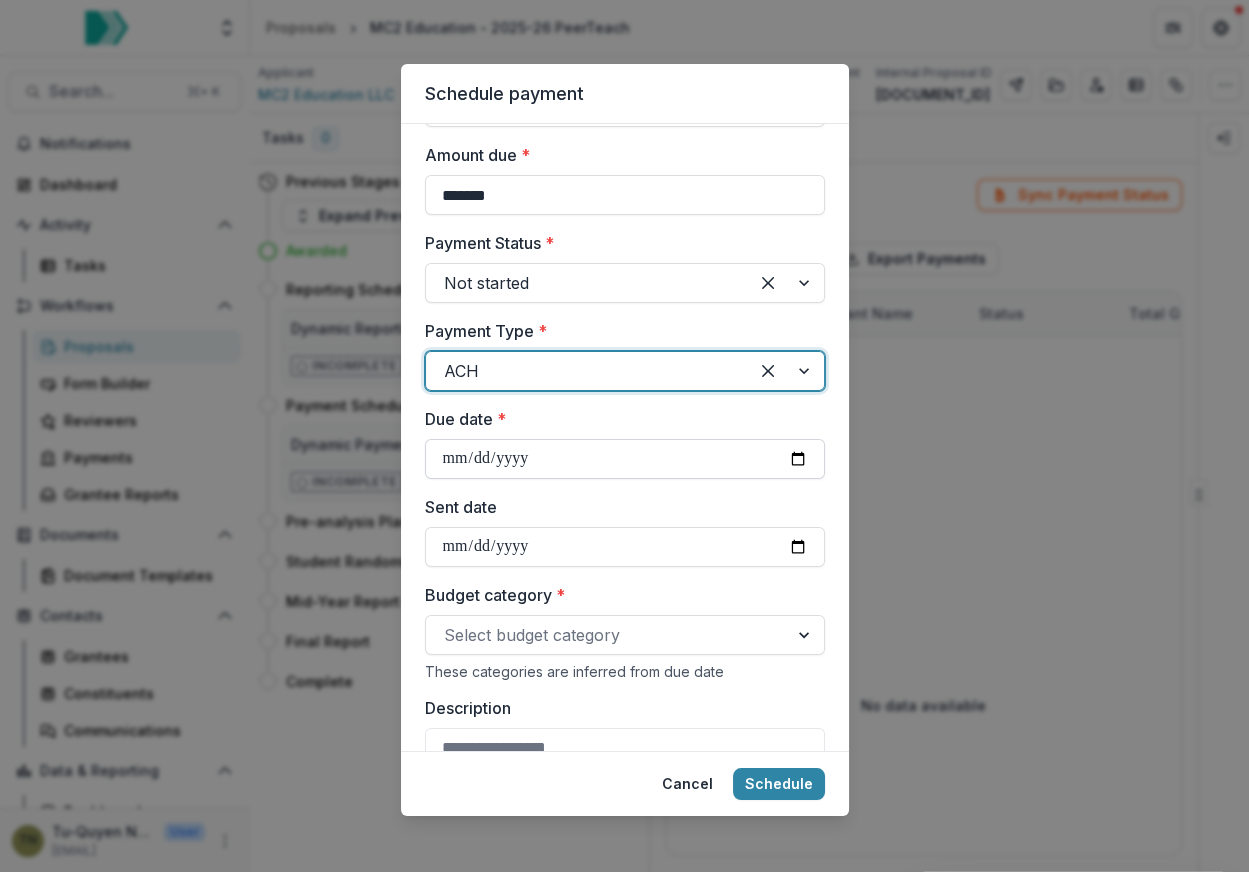 click on "Due date *" at bounding box center (625, 459) 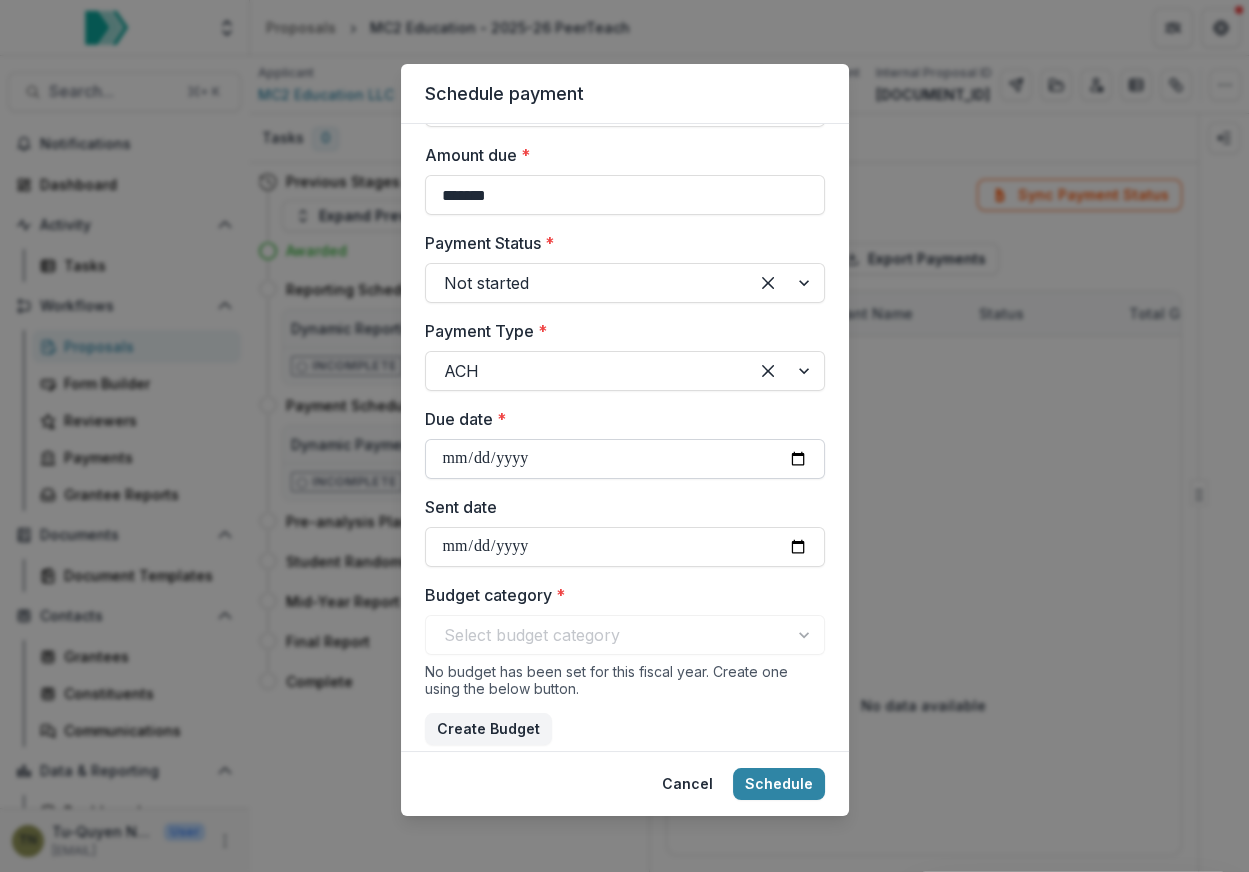 type on "**********" 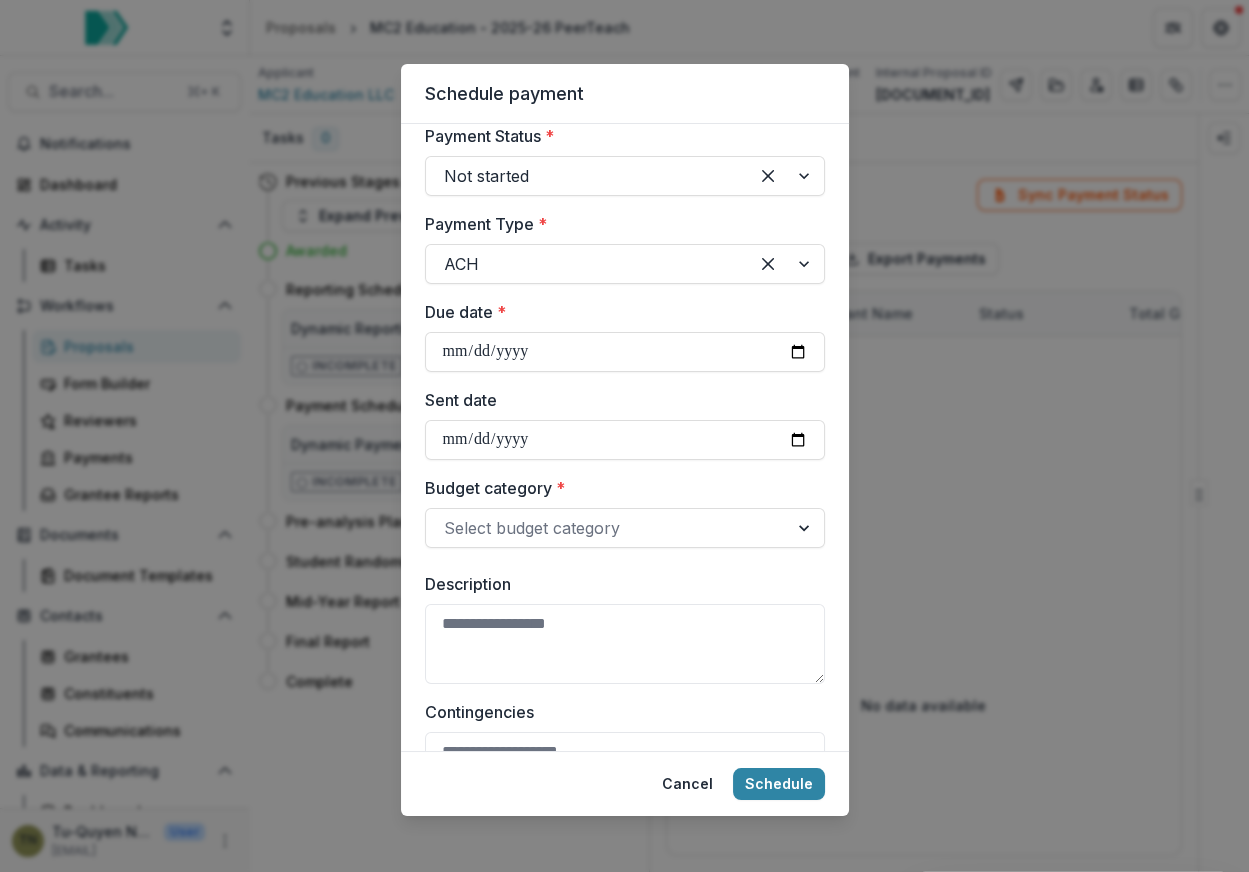 scroll, scrollTop: 687, scrollLeft: 0, axis: vertical 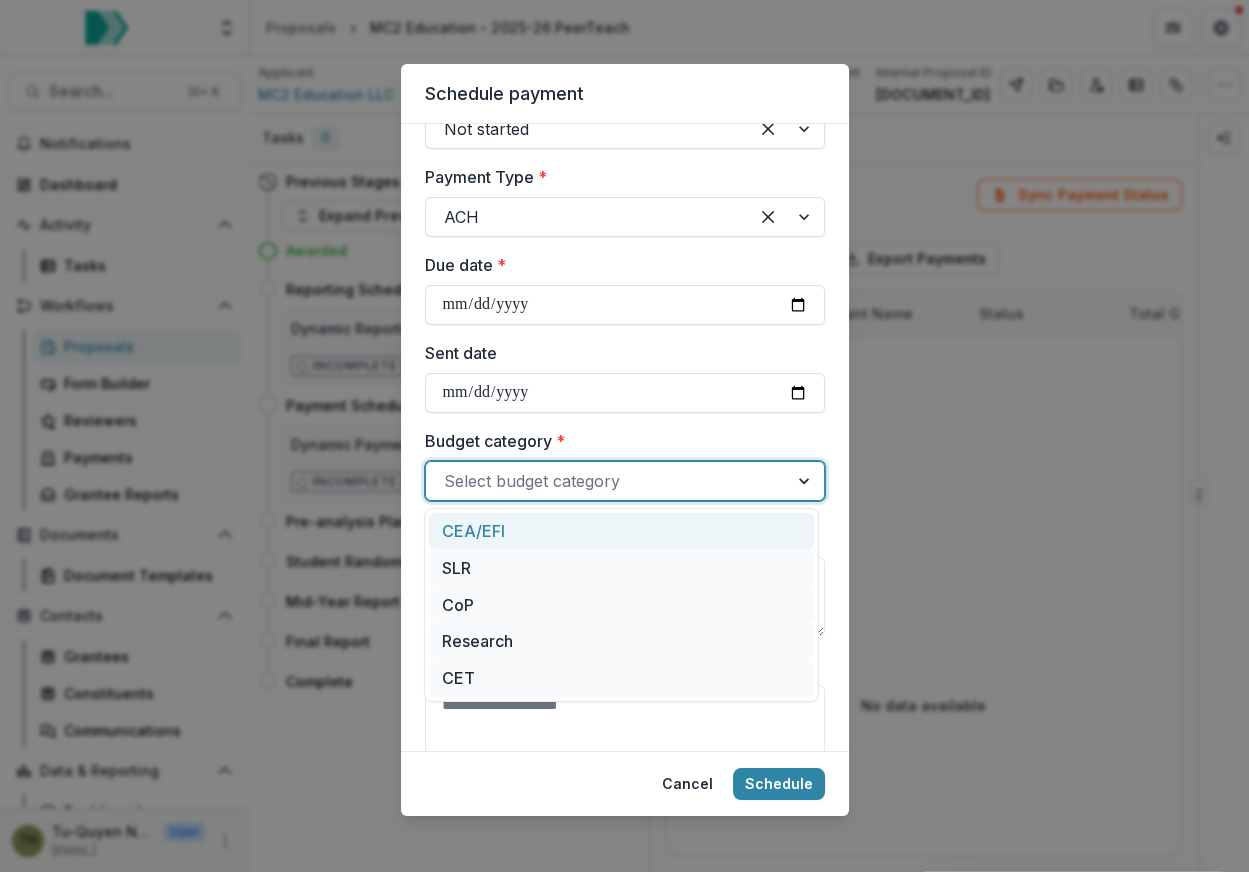 click at bounding box center [607, 481] 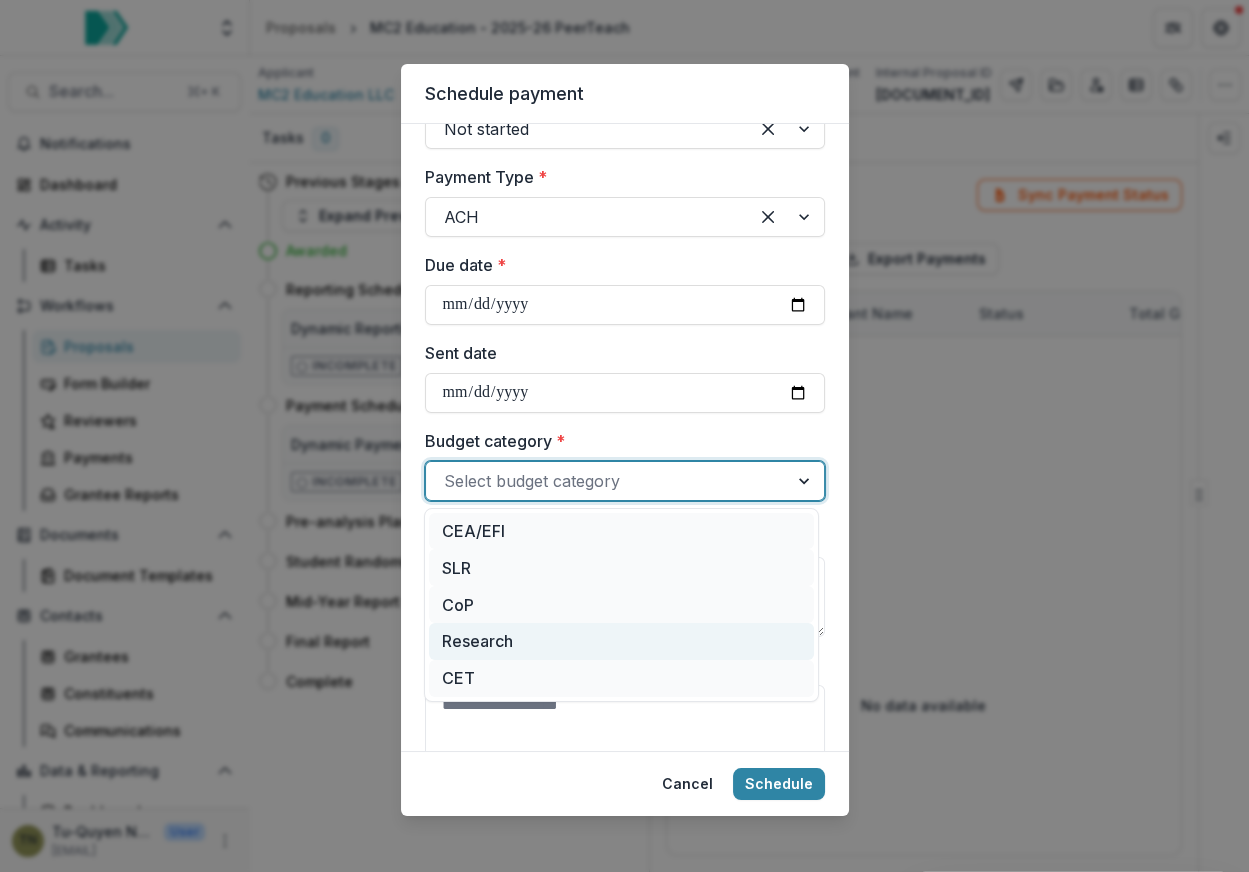 click on "Research" at bounding box center [621, 641] 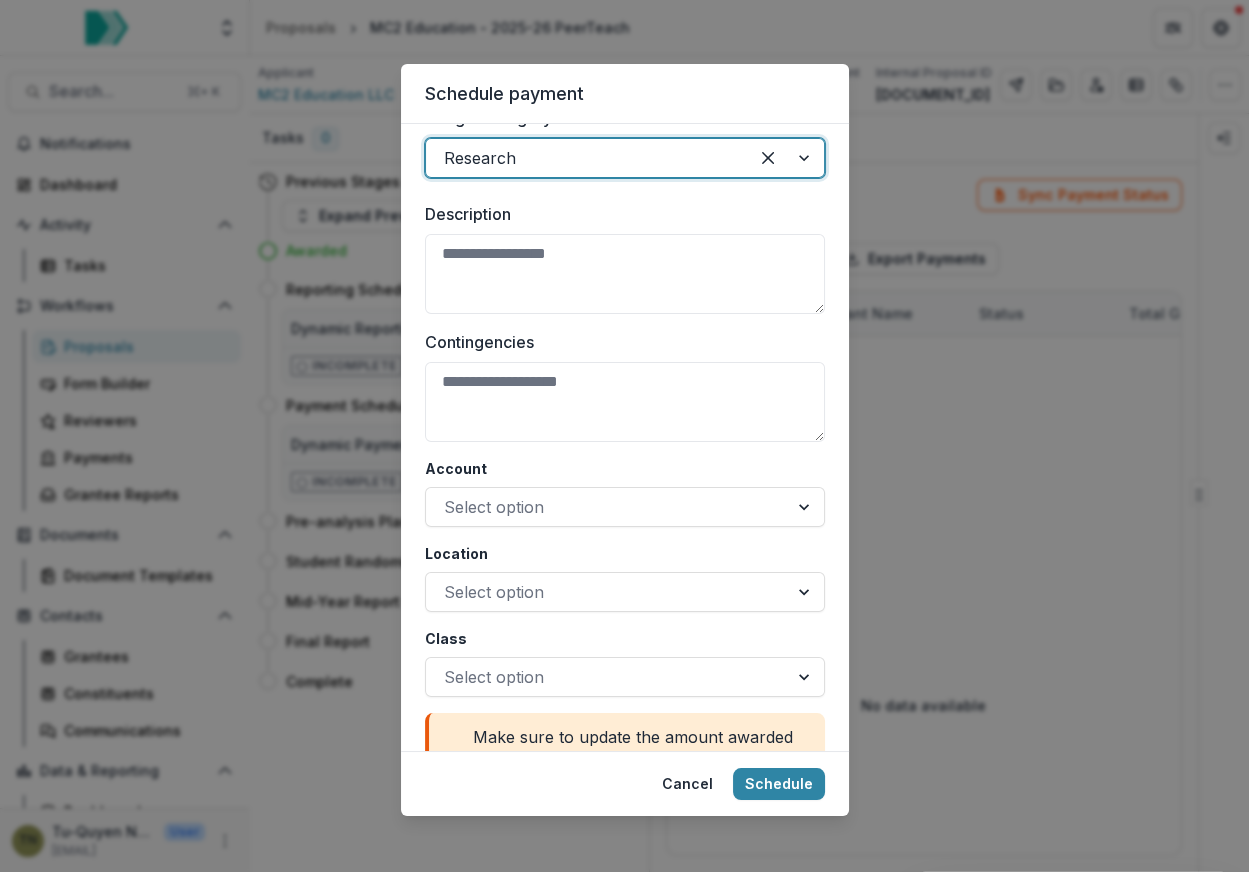 scroll, scrollTop: 1016, scrollLeft: 0, axis: vertical 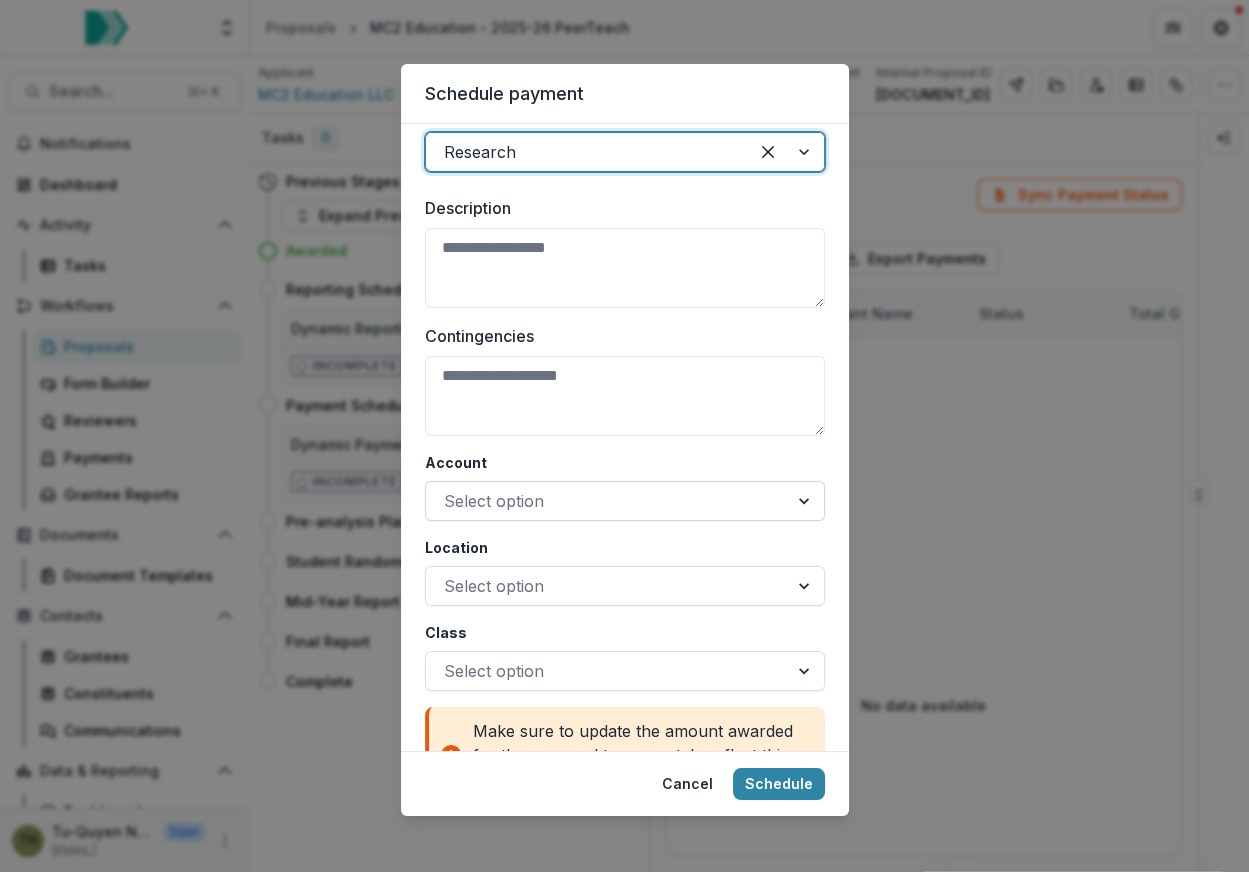 click at bounding box center [607, 501] 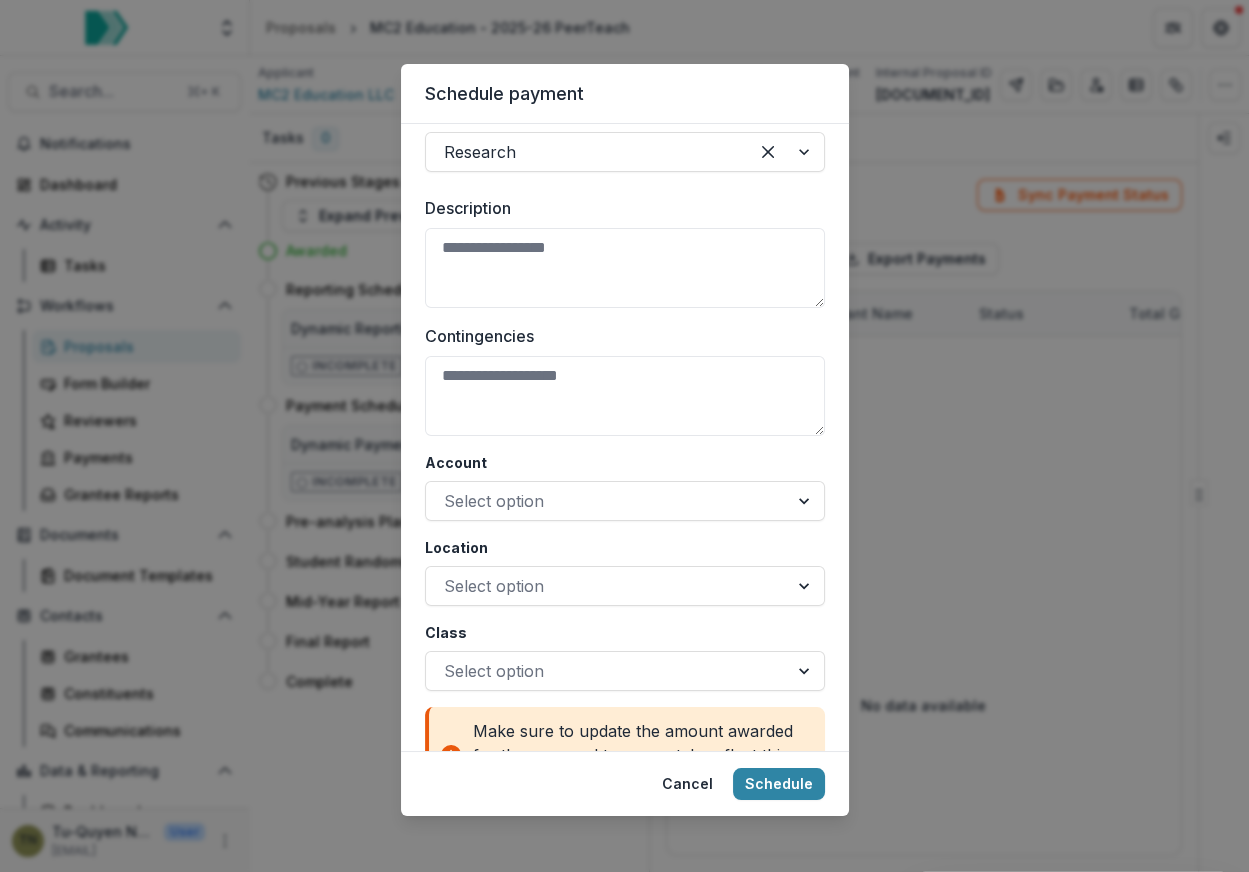 click on "**********" at bounding box center [625, -33] 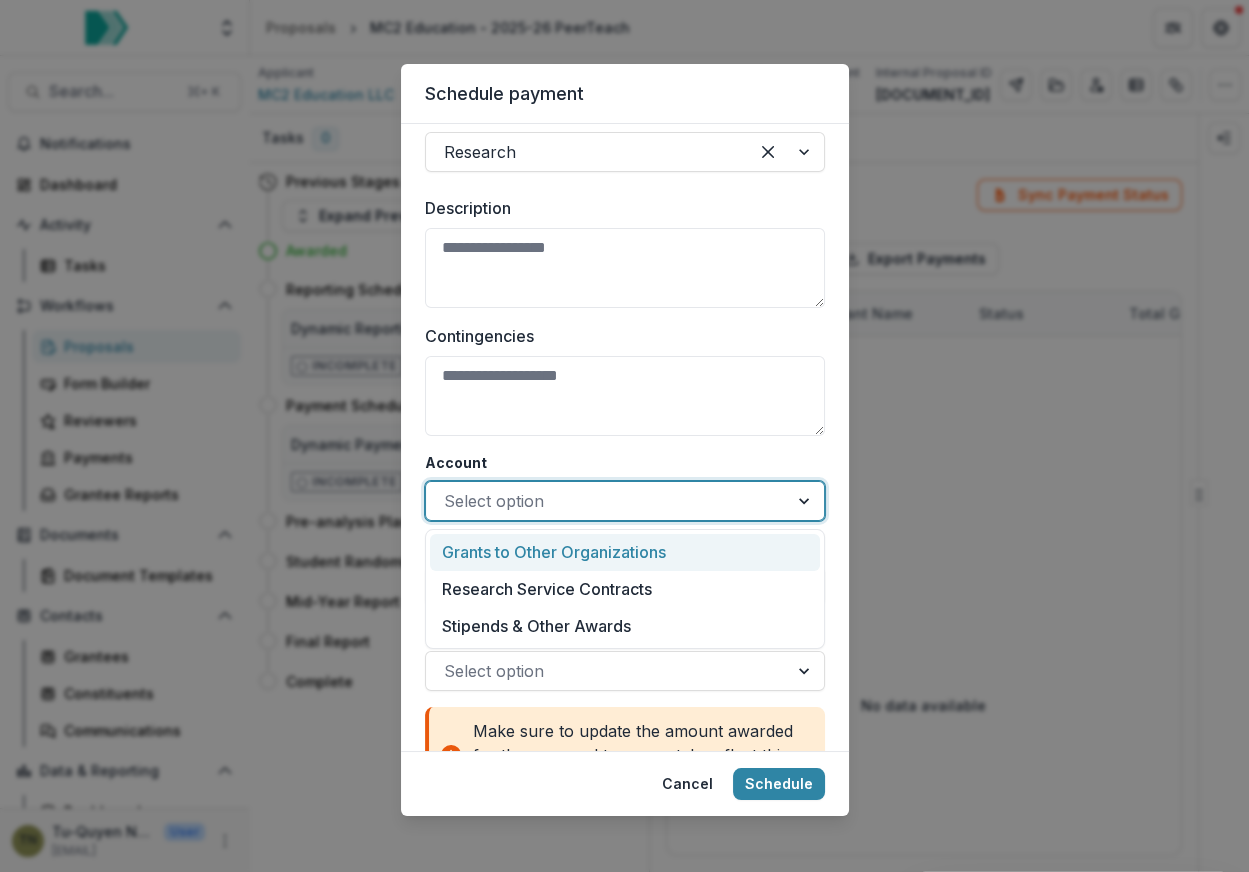click at bounding box center [607, 501] 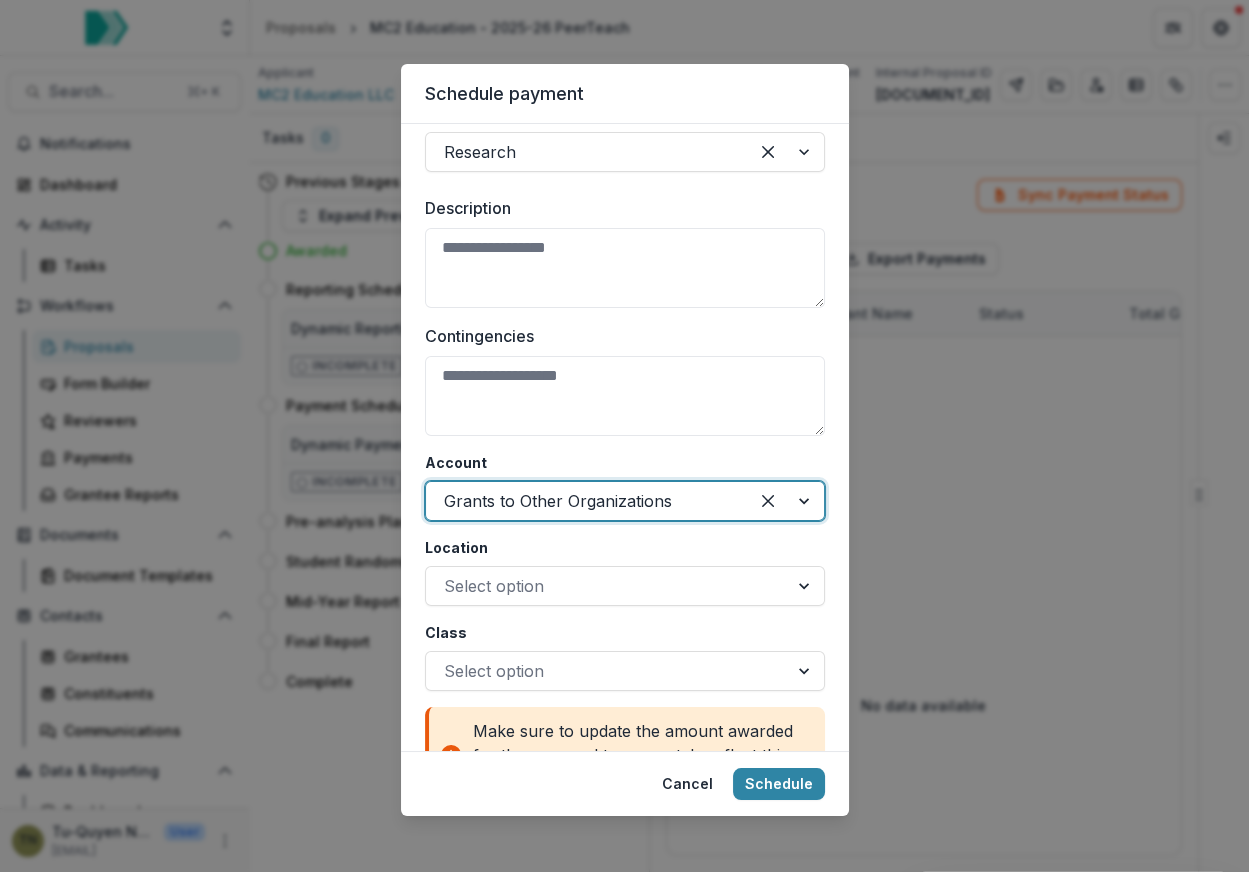 scroll, scrollTop: 1090, scrollLeft: 0, axis: vertical 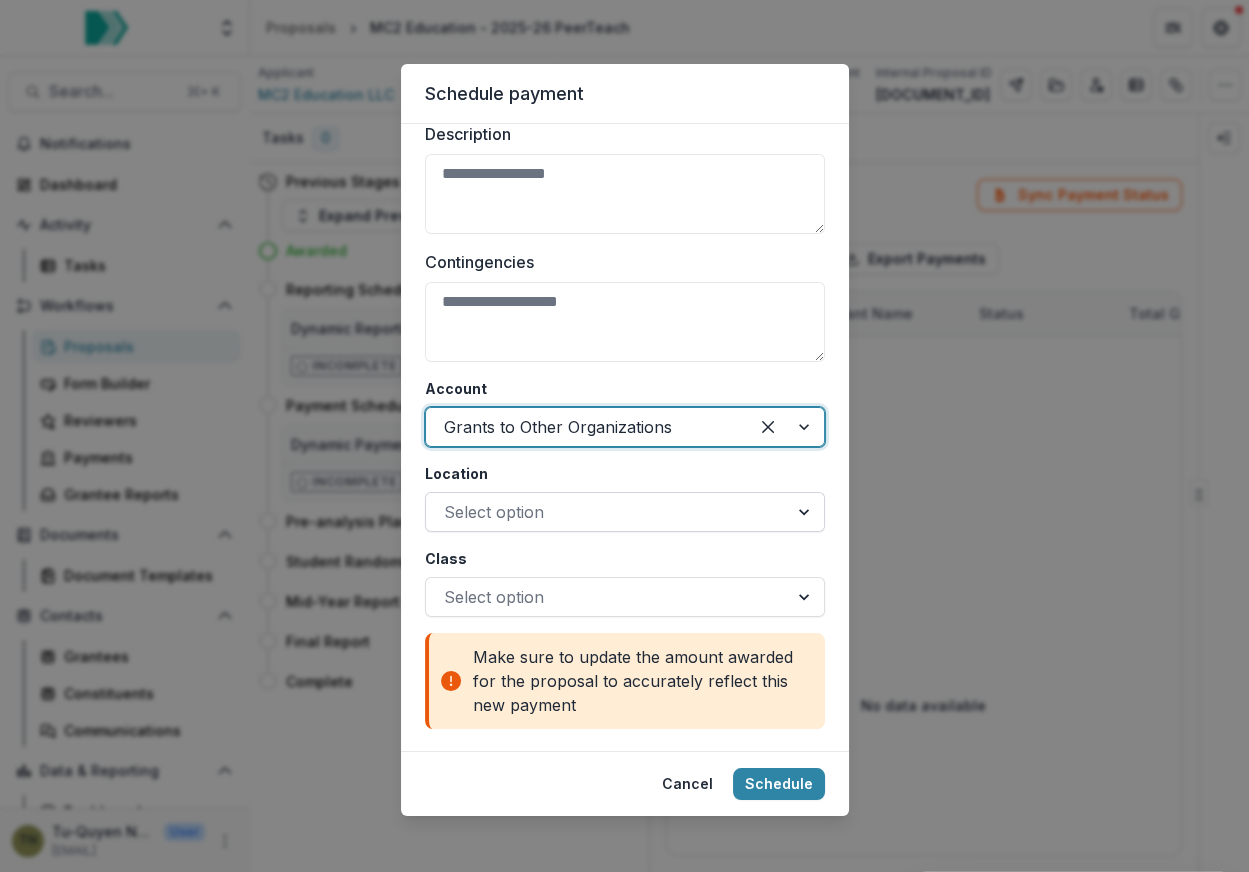 click at bounding box center [607, 512] 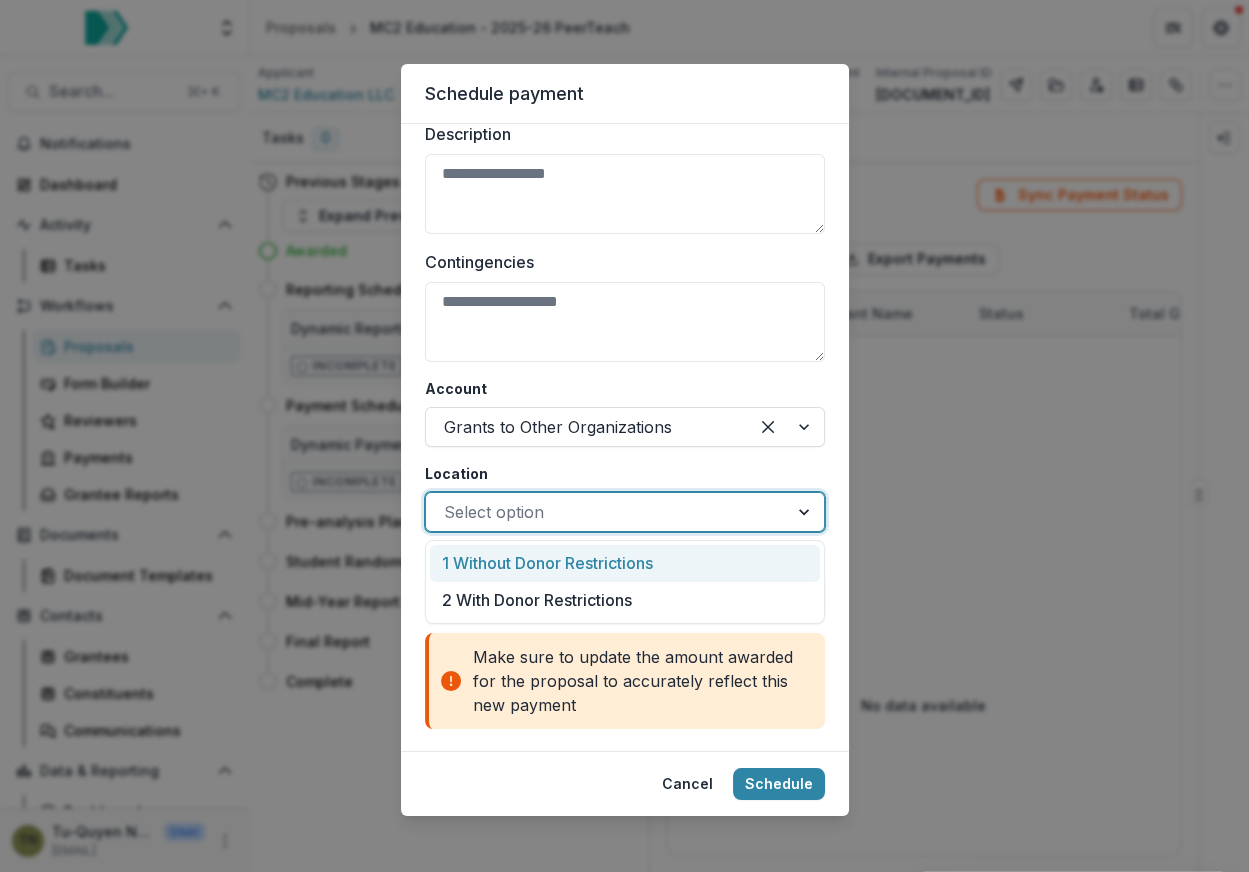 click on "1 Without Donor Restrictions" at bounding box center [625, 563] 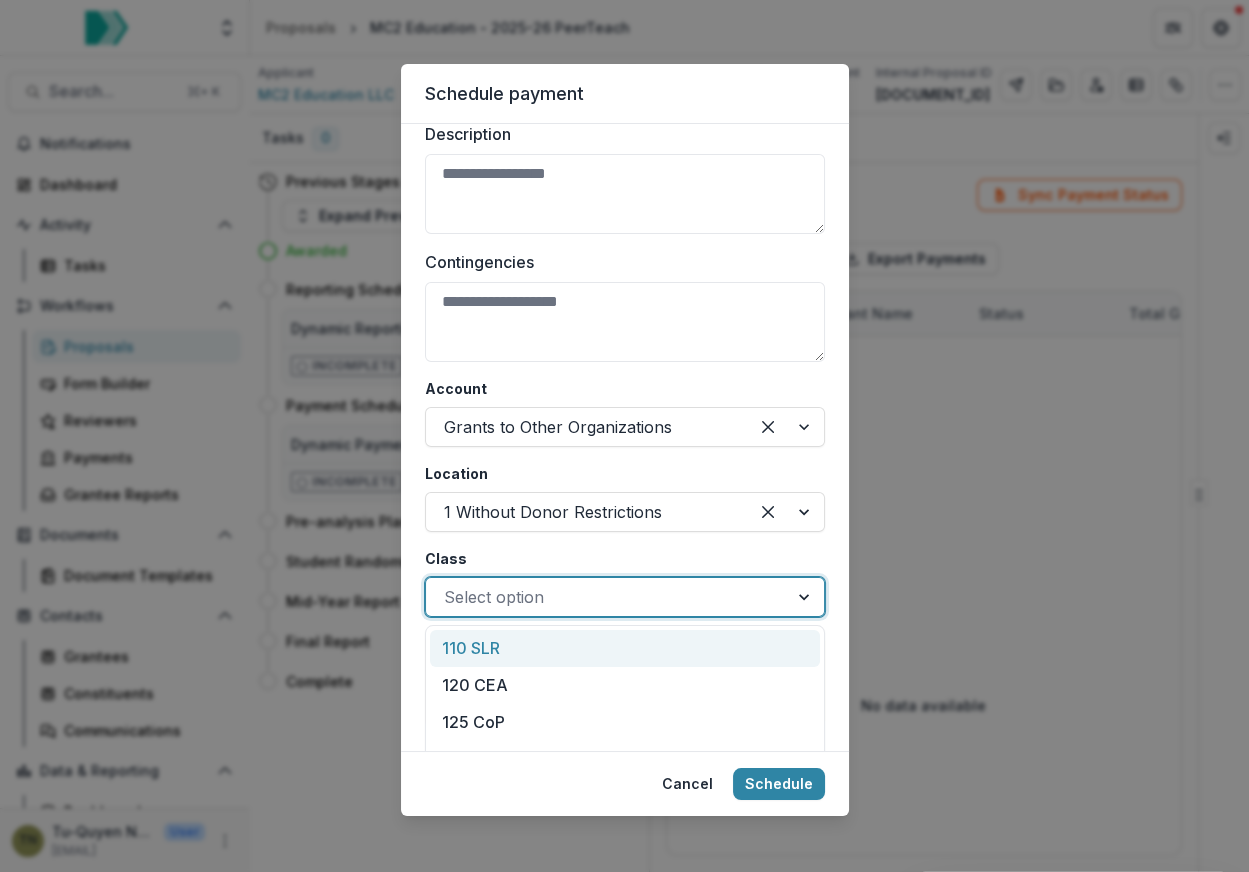 click at bounding box center [607, 597] 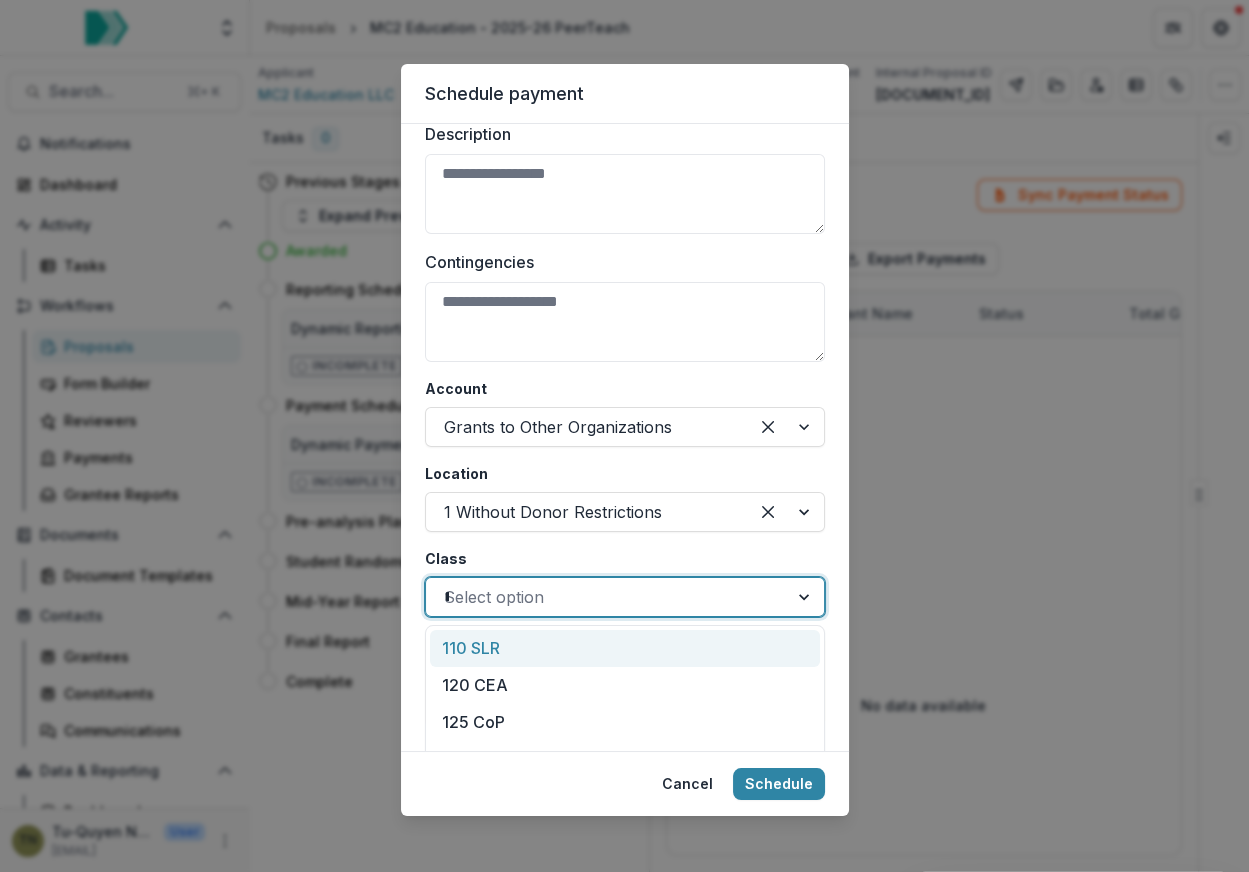 type on "**" 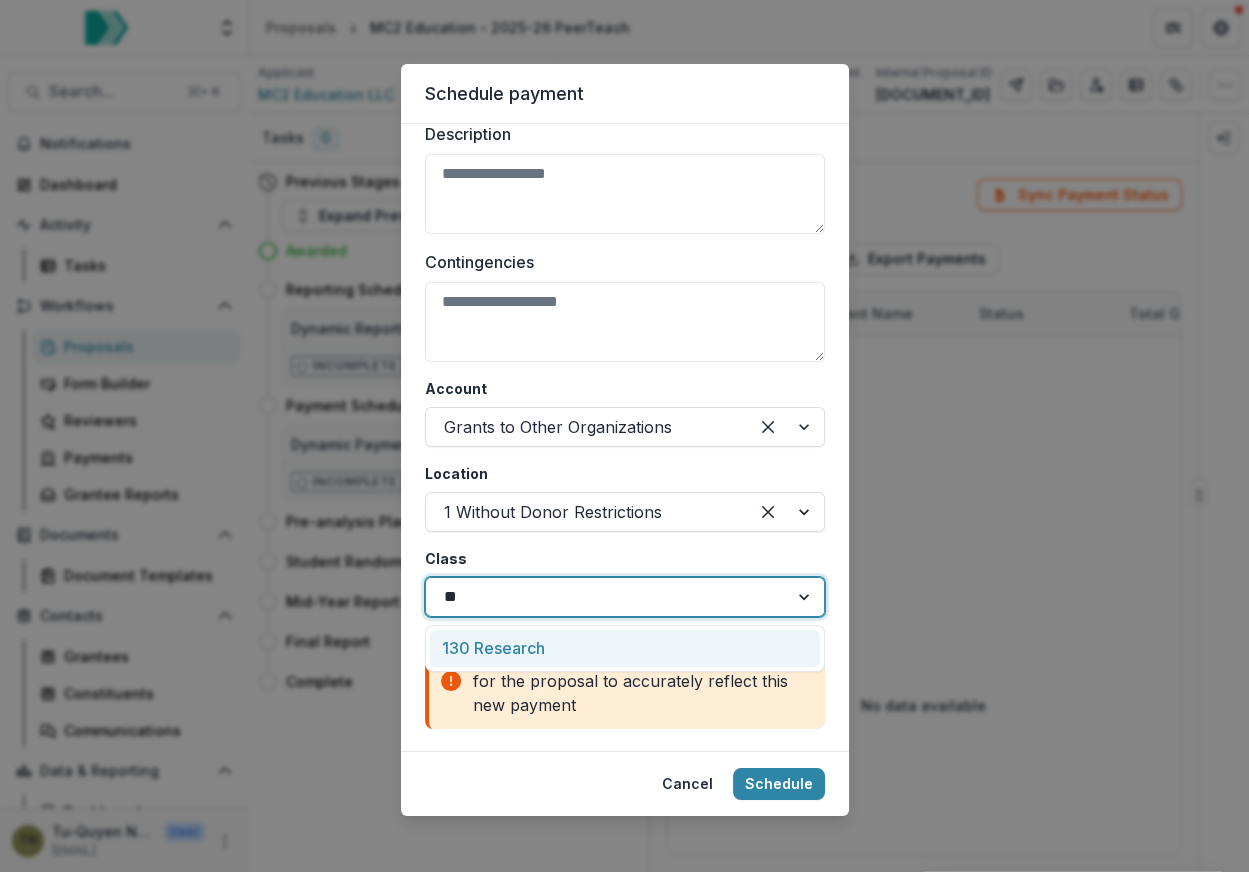click on "130 Research" at bounding box center [625, 648] 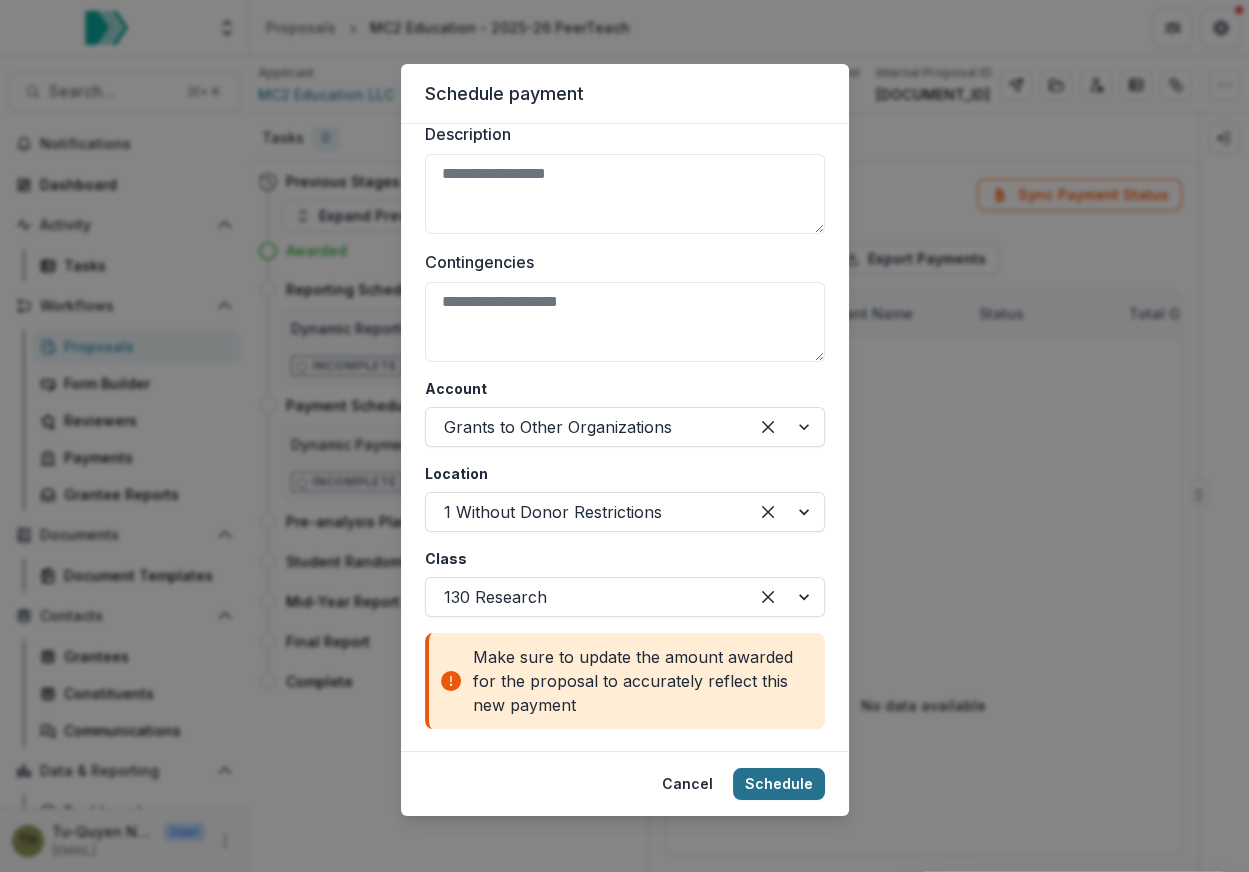 click on "Schedule" at bounding box center (779, 784) 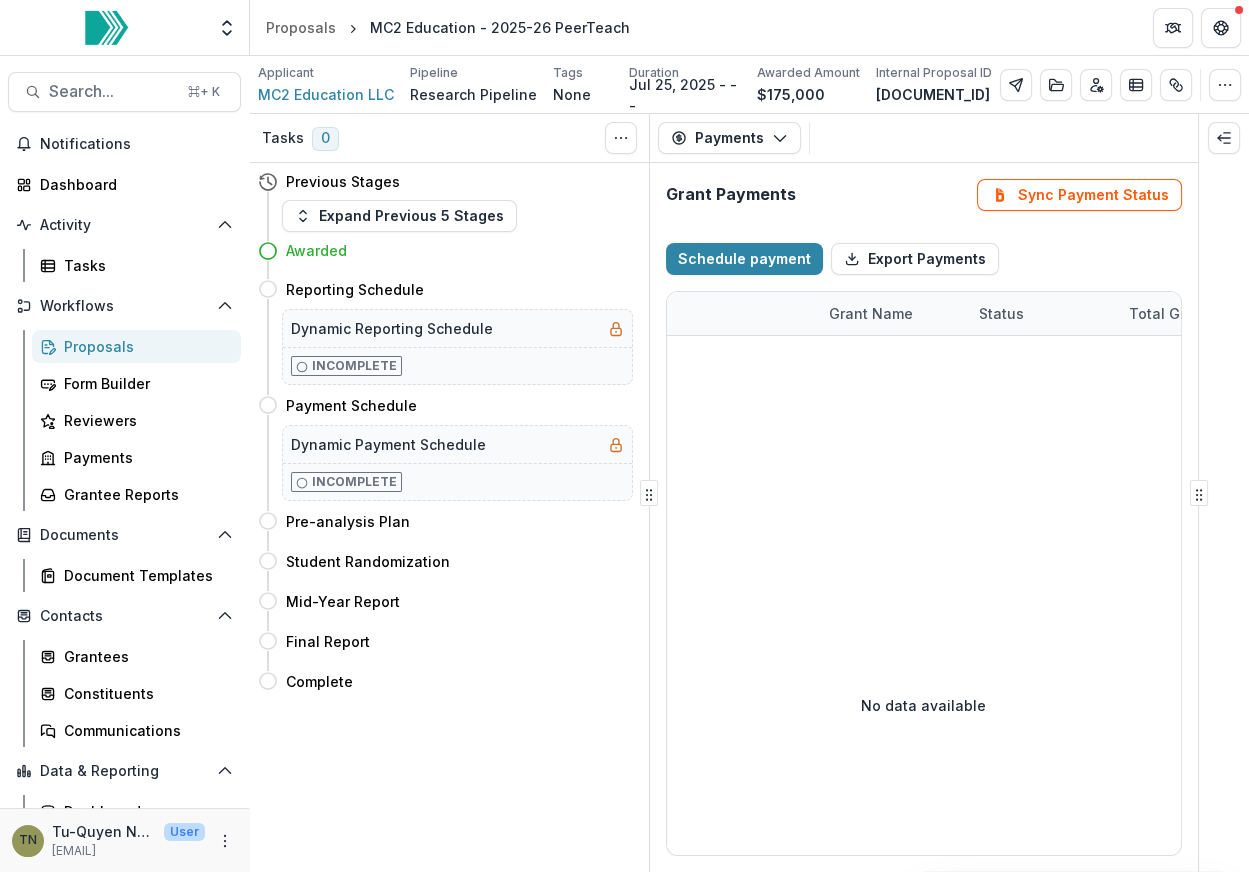 scroll, scrollTop: 1107, scrollLeft: 0, axis: vertical 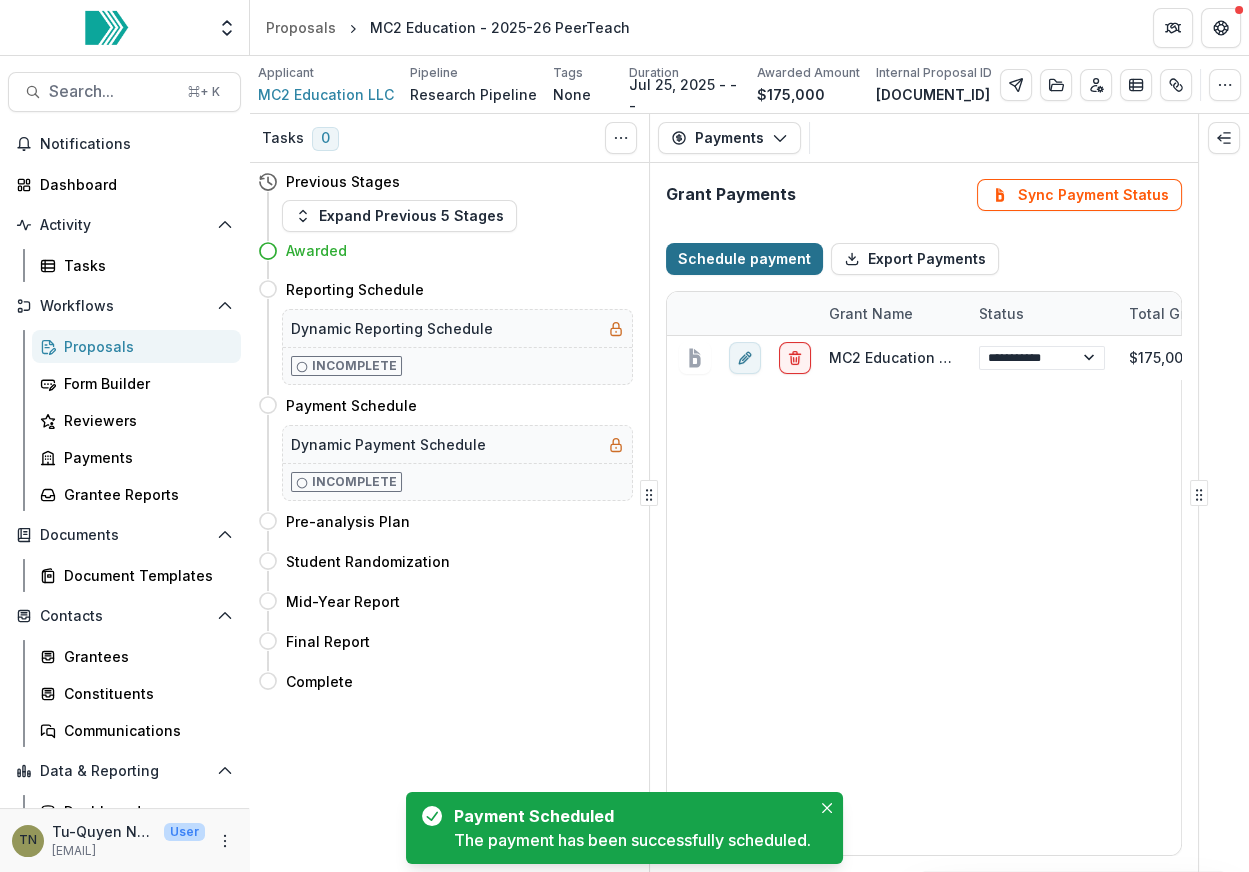click on "Schedule payment" at bounding box center (744, 259) 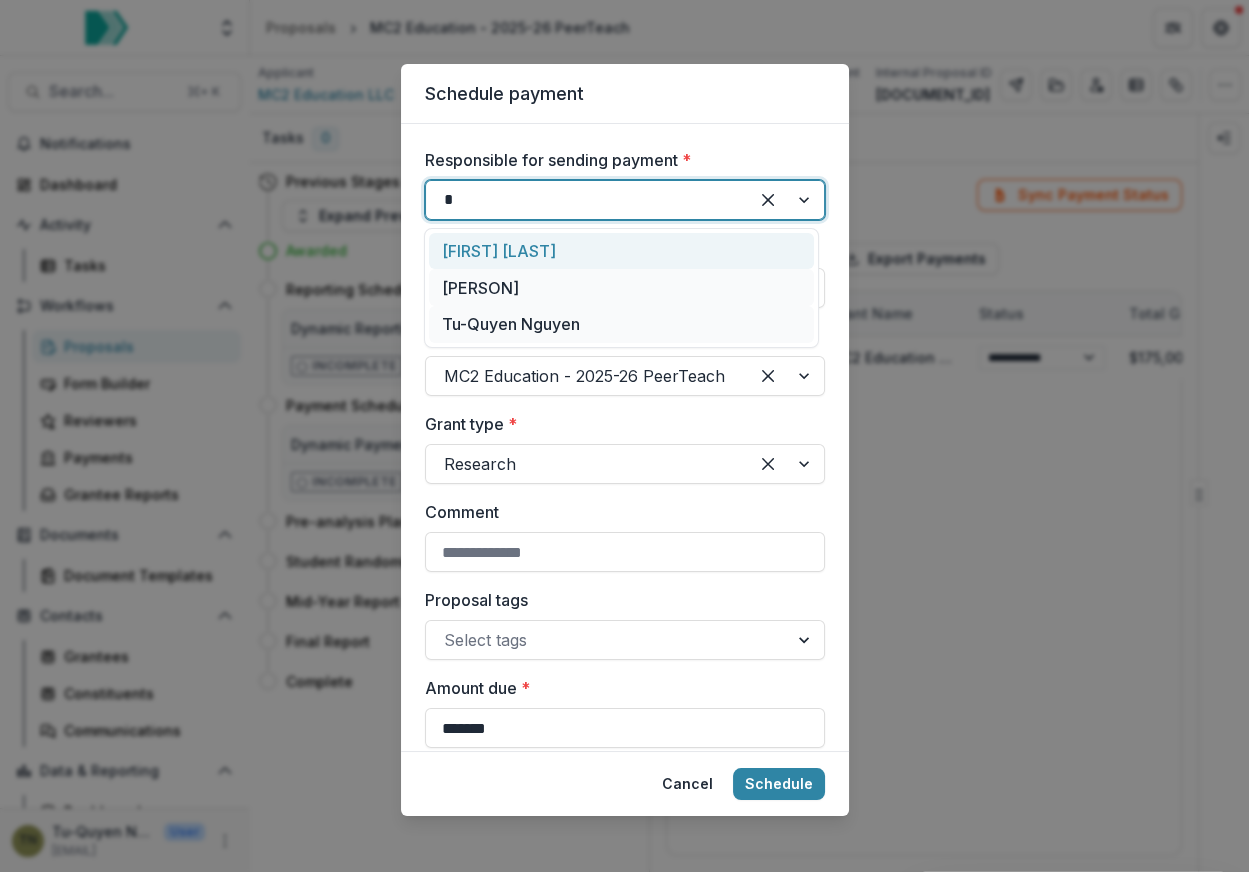 type on "**" 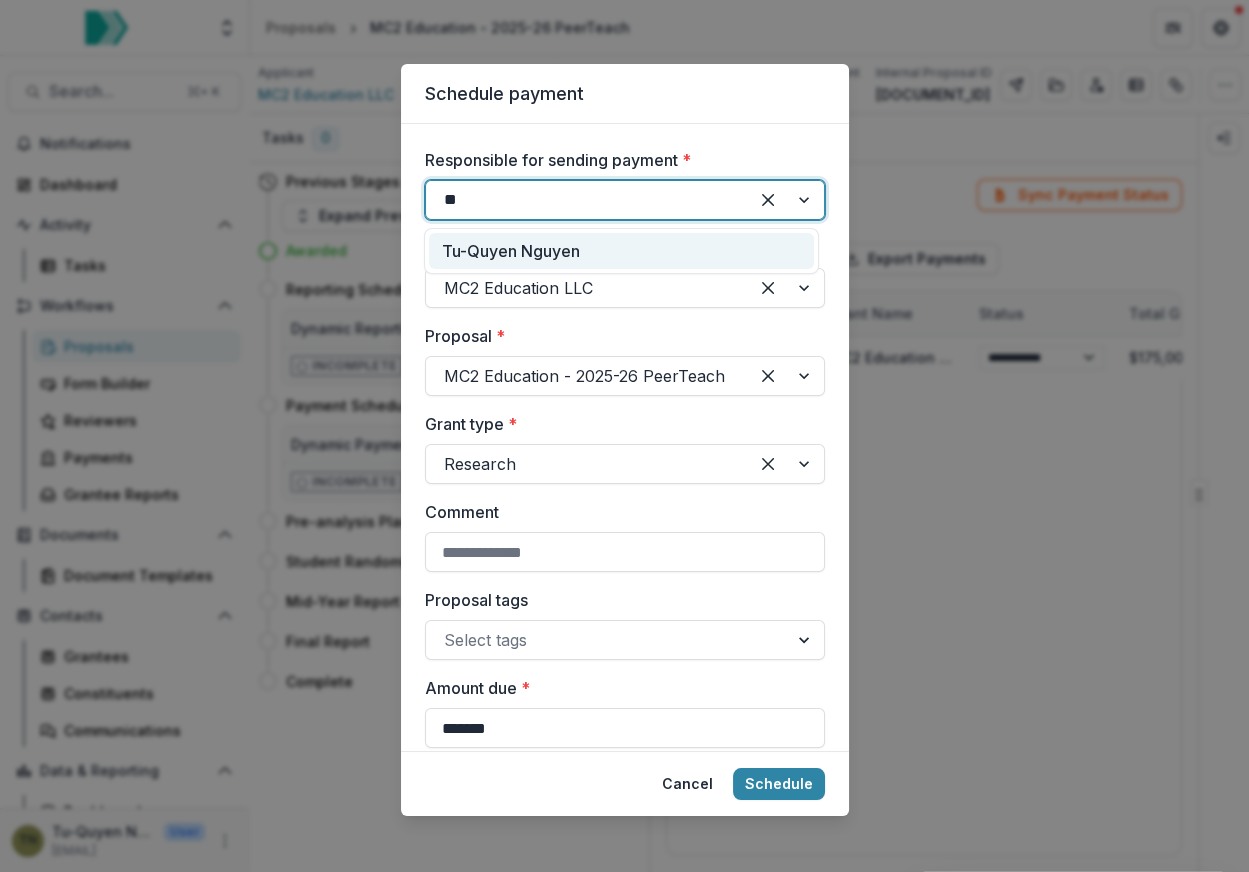 click on "Tu-Quyen Nguyen" at bounding box center [621, 251] 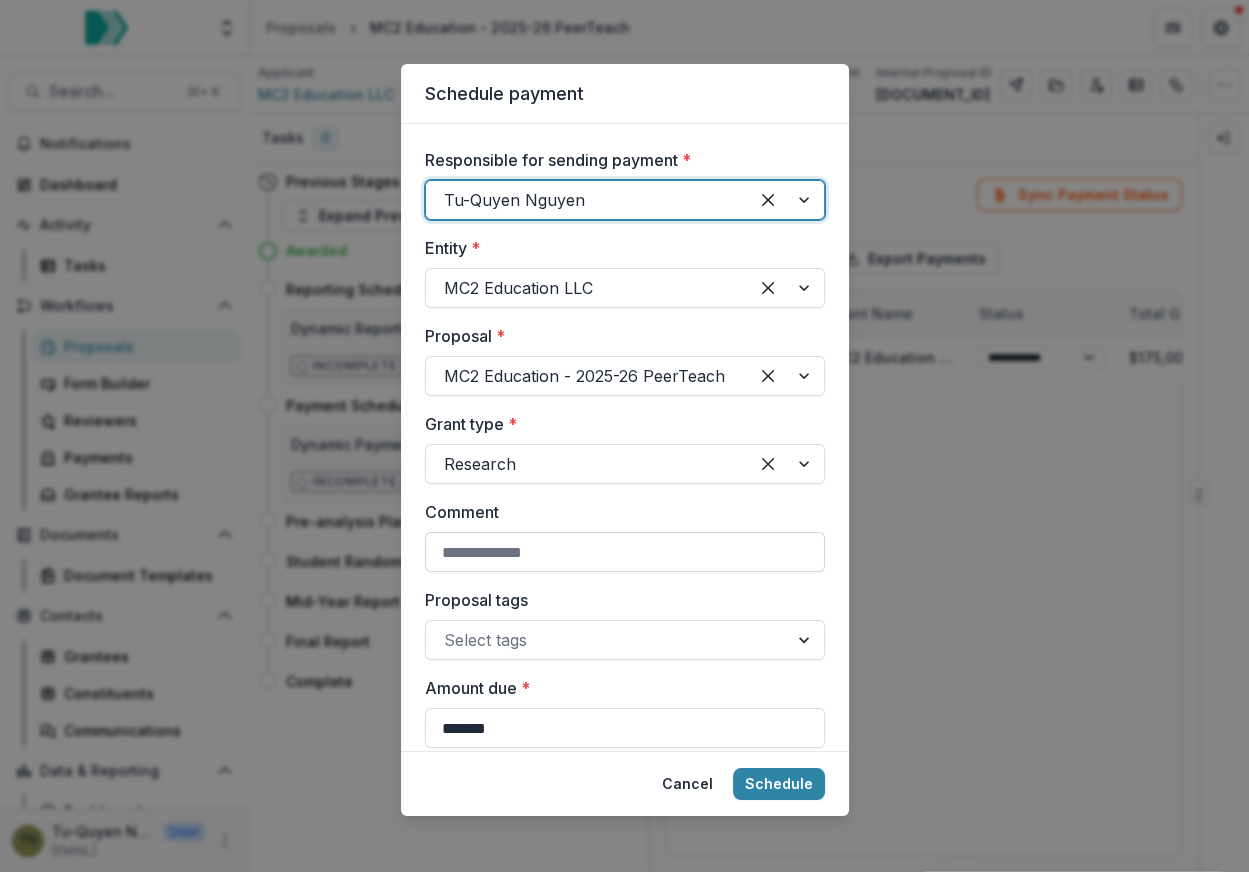click on "Comment" at bounding box center (625, 552) 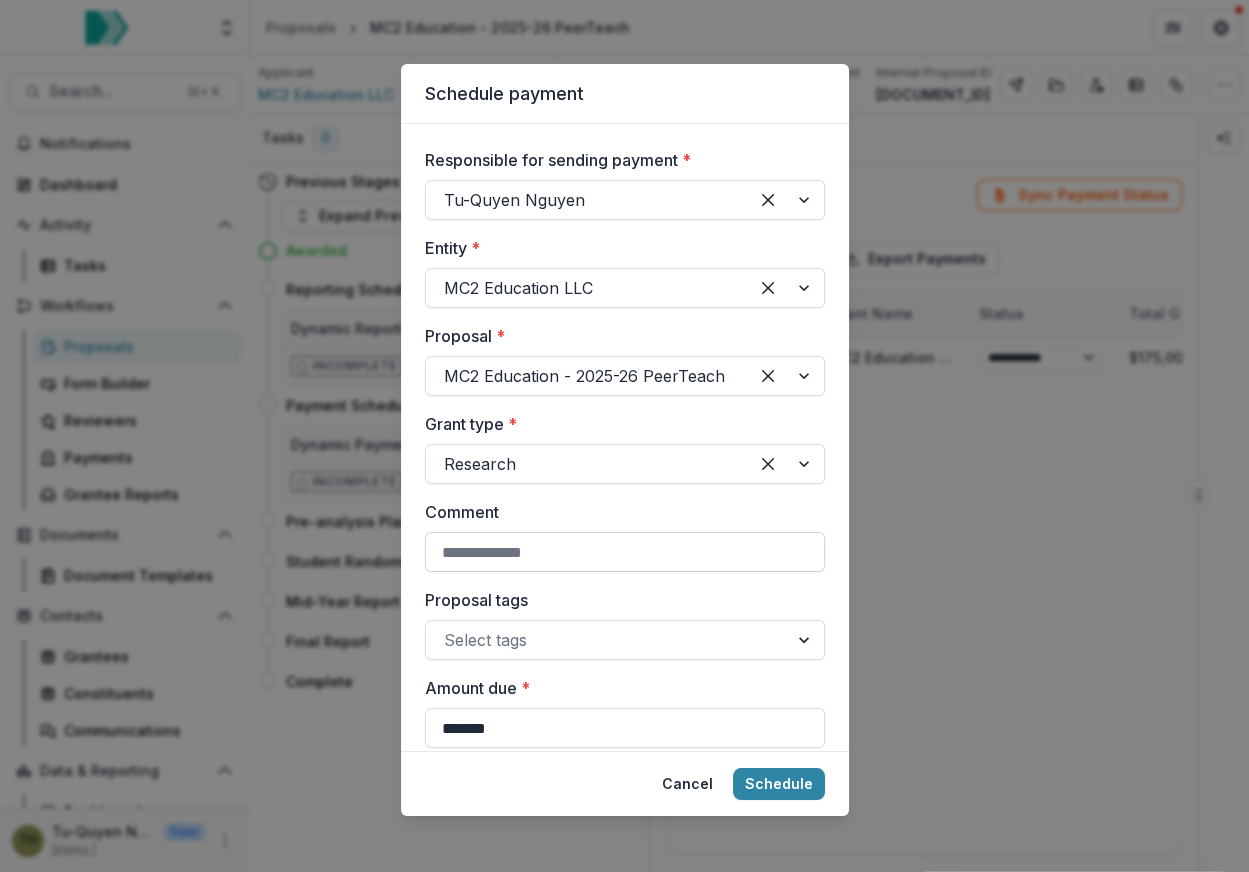 paste on "**********" 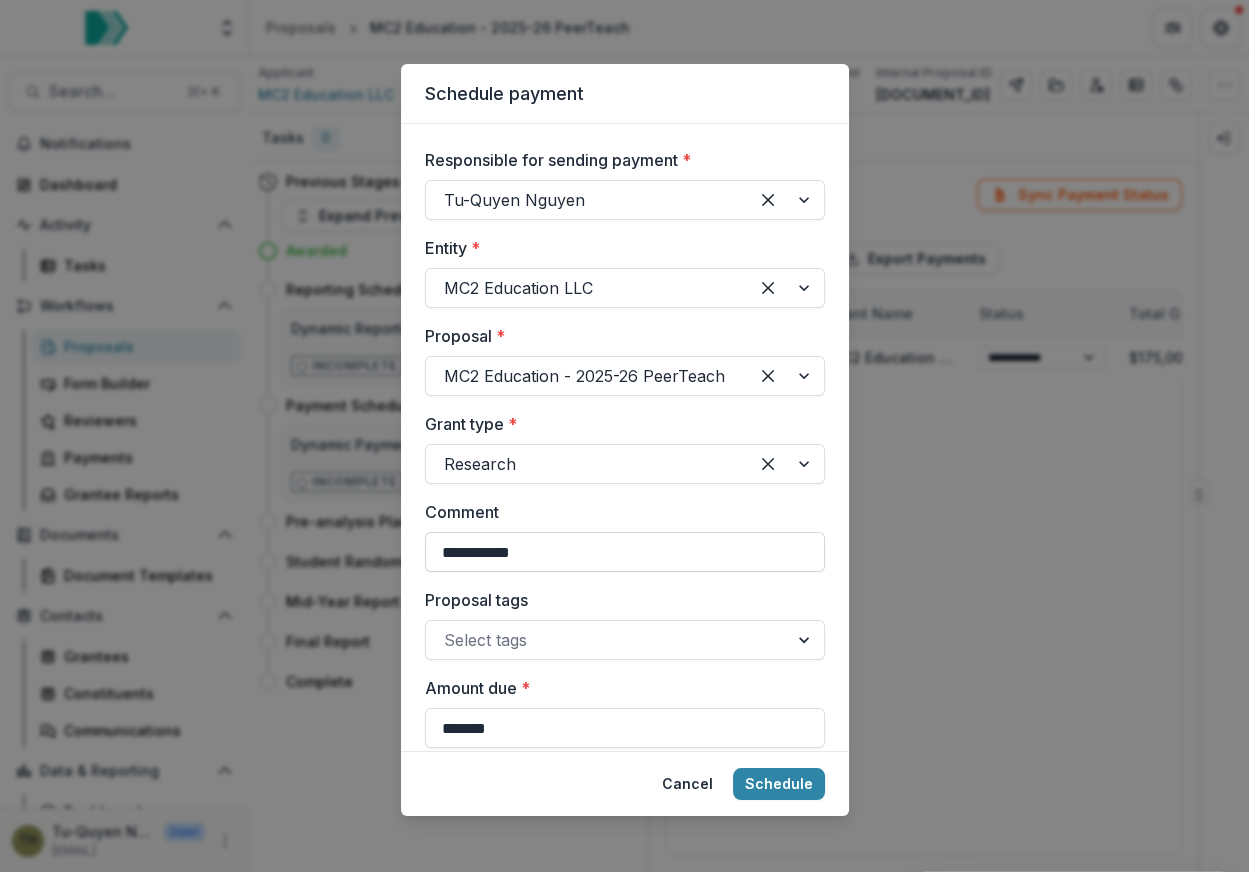 click on "**********" at bounding box center [625, 552] 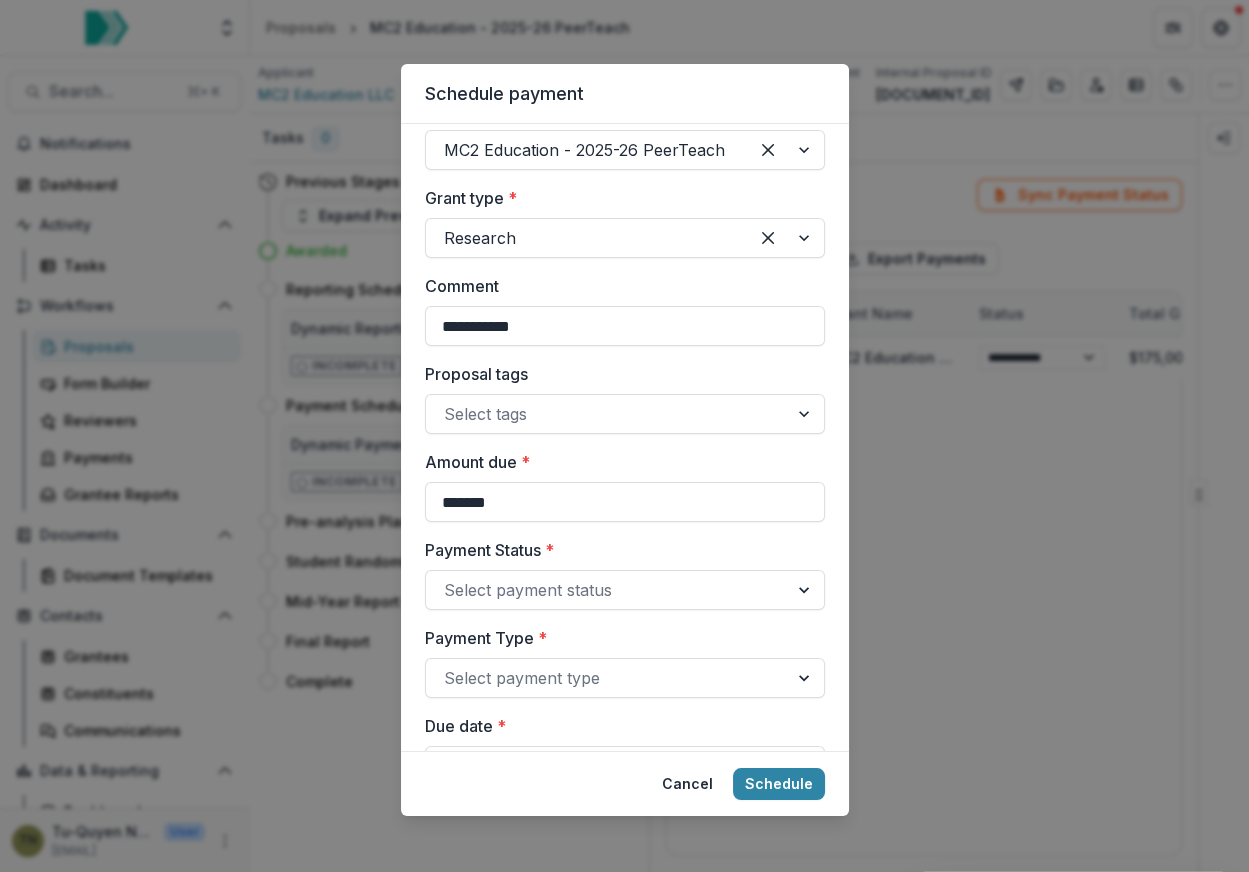 scroll, scrollTop: 246, scrollLeft: 0, axis: vertical 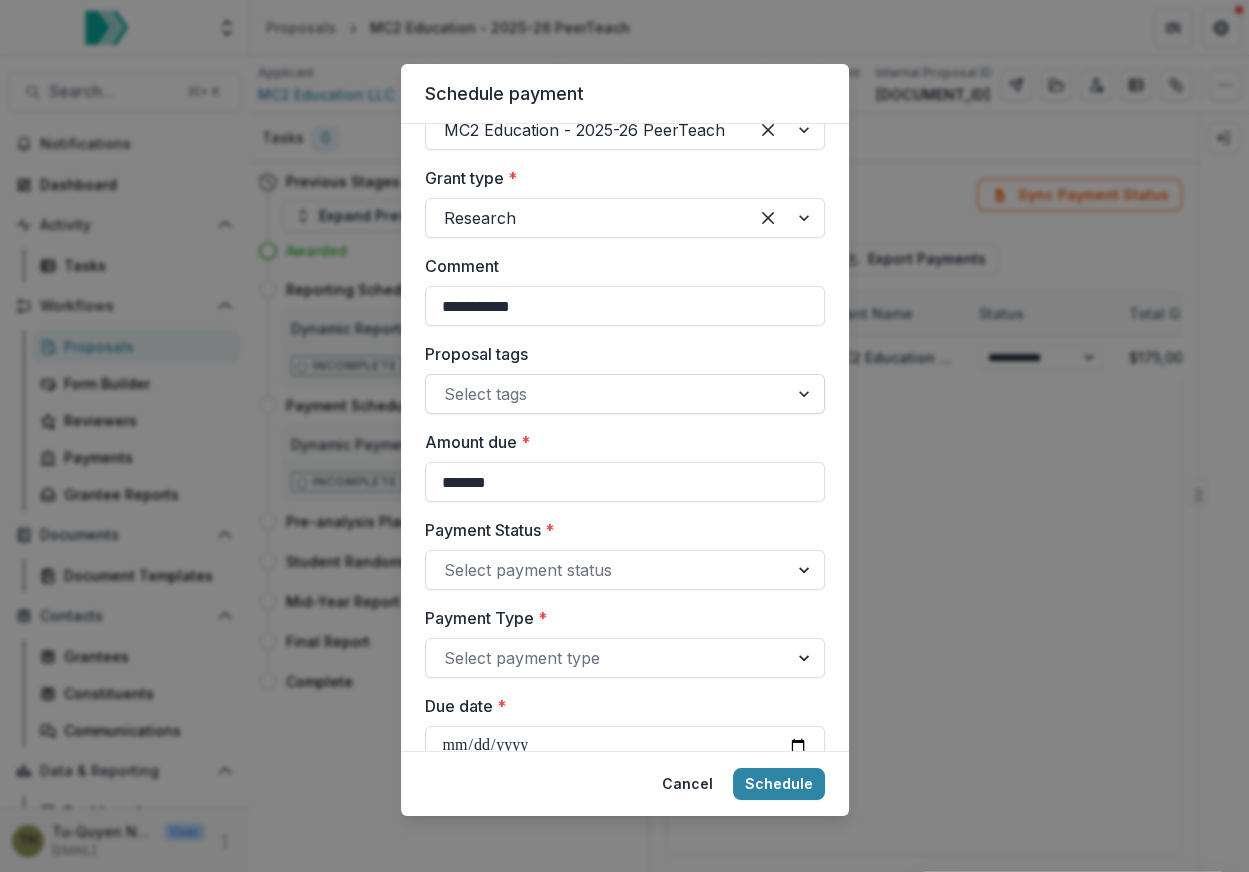 type on "**********" 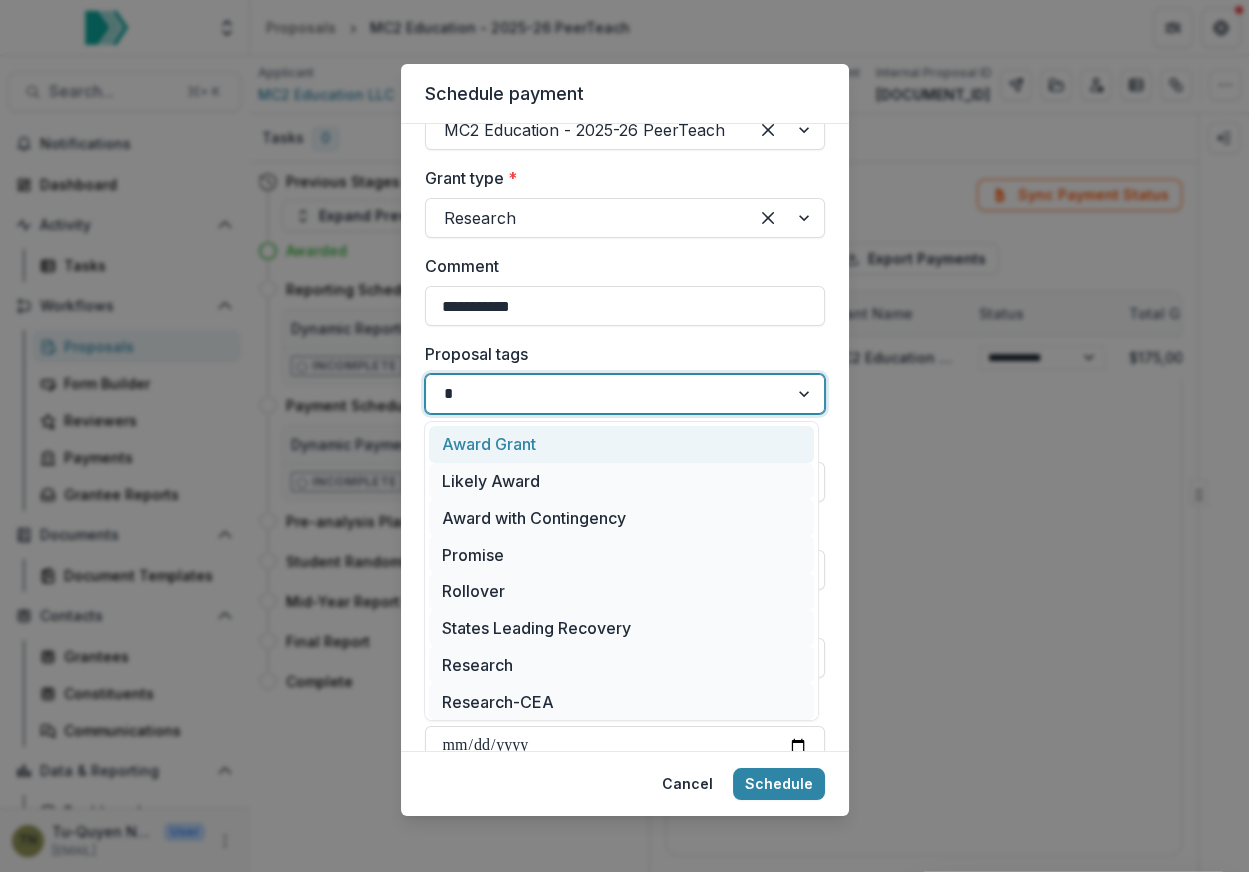 type on "**" 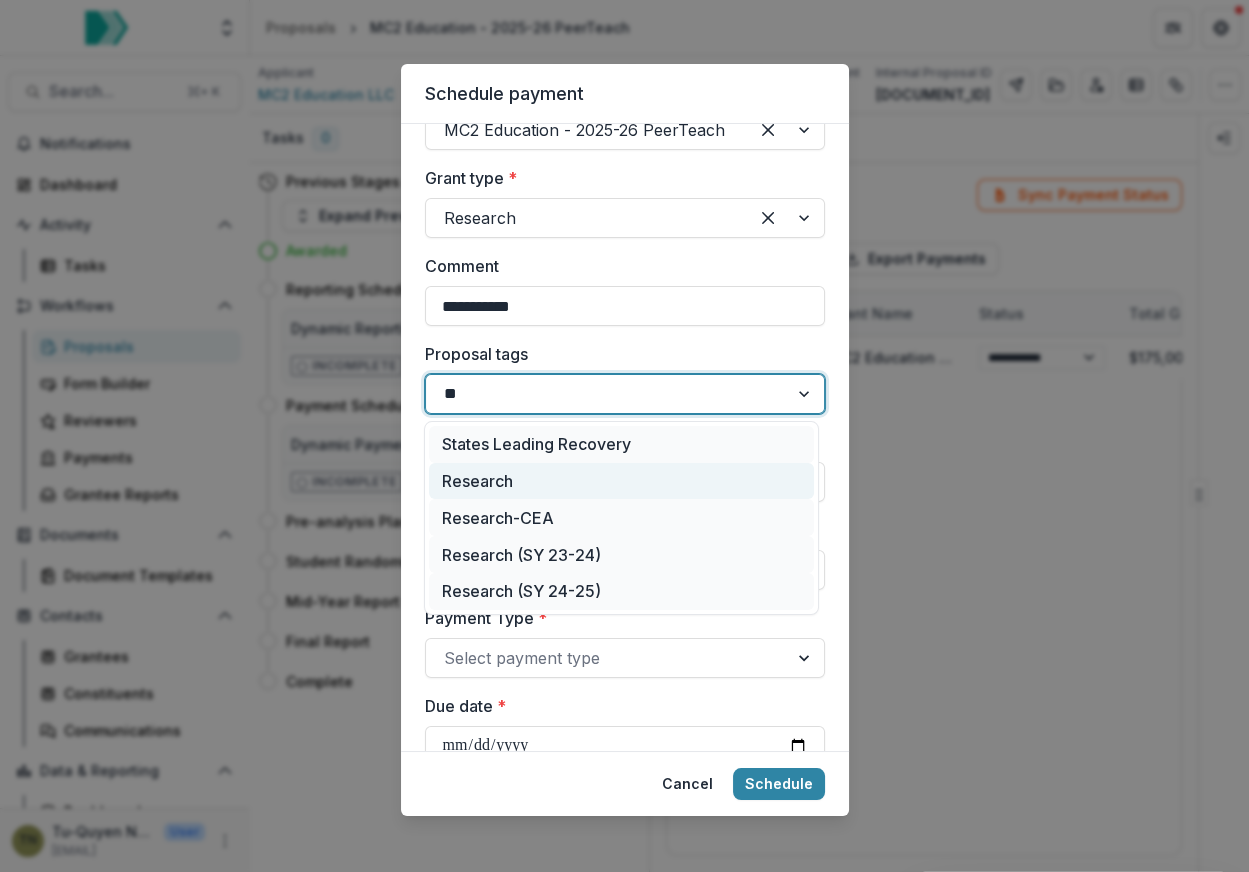 click on "Research" at bounding box center [621, 481] 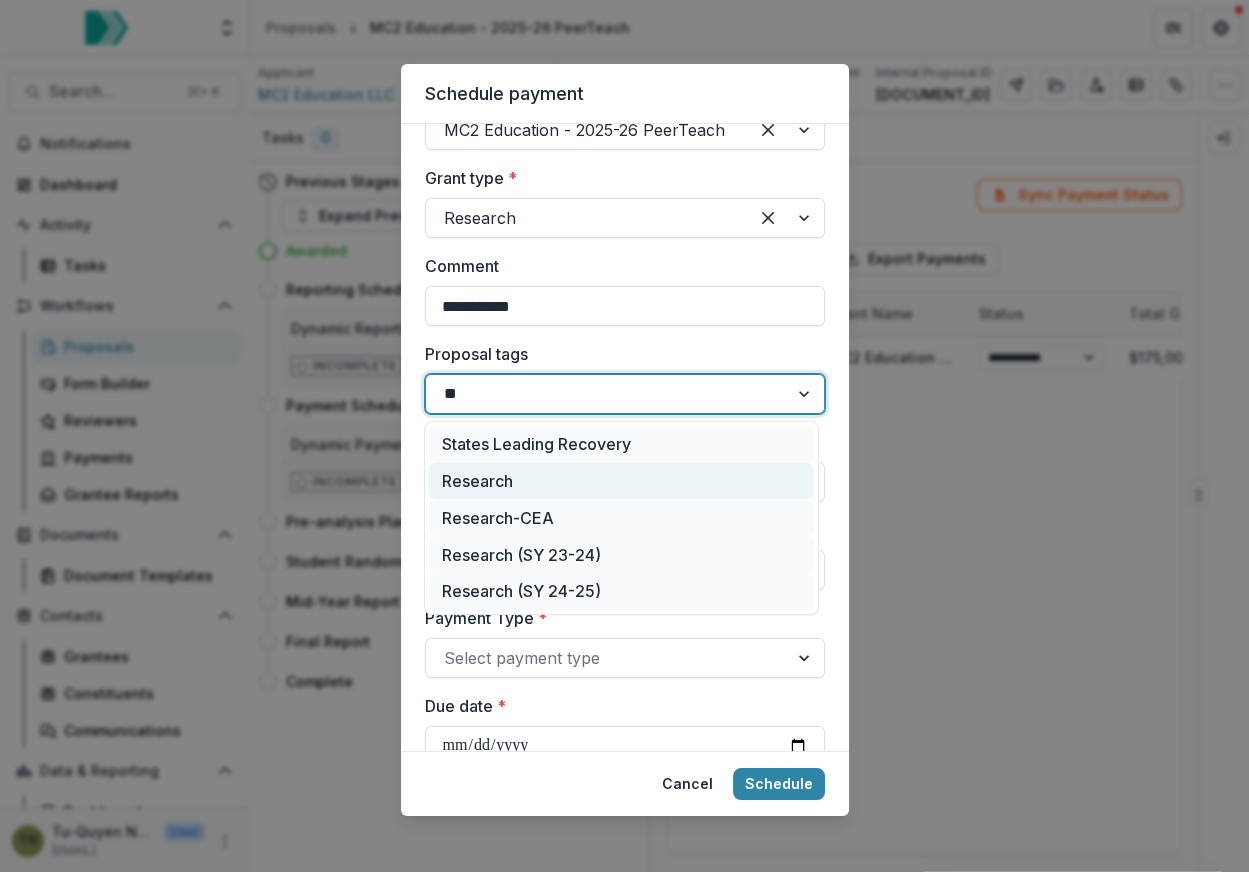 type 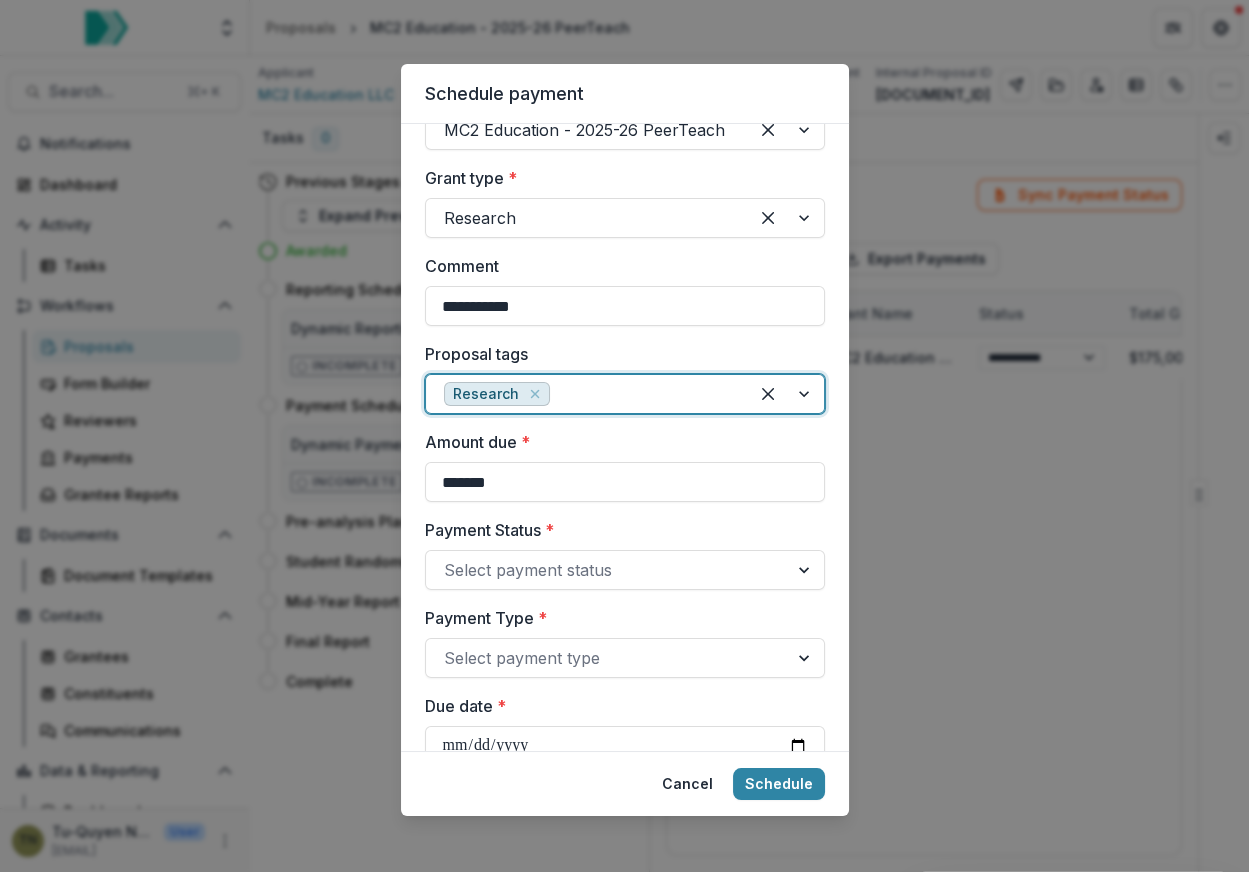 click 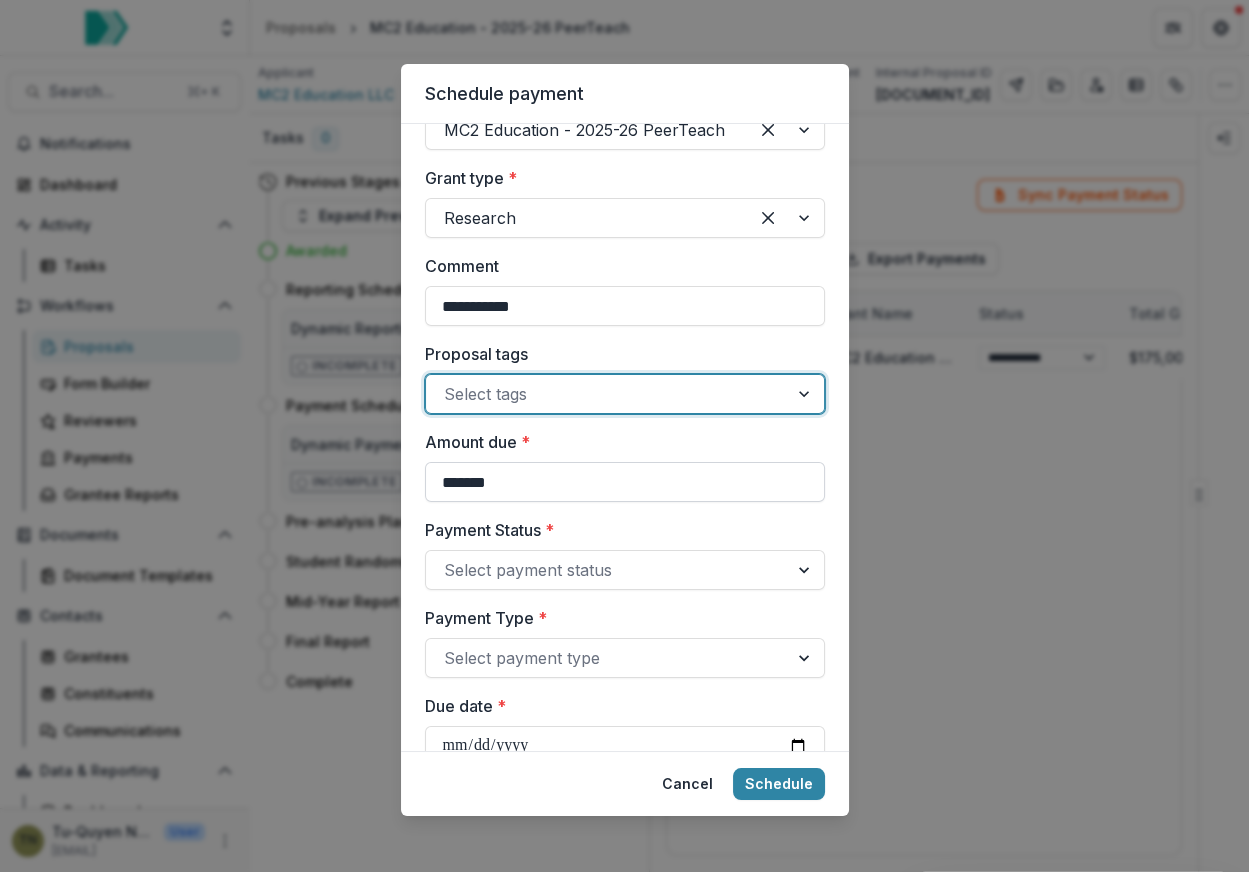 click on "*******" at bounding box center [625, 482] 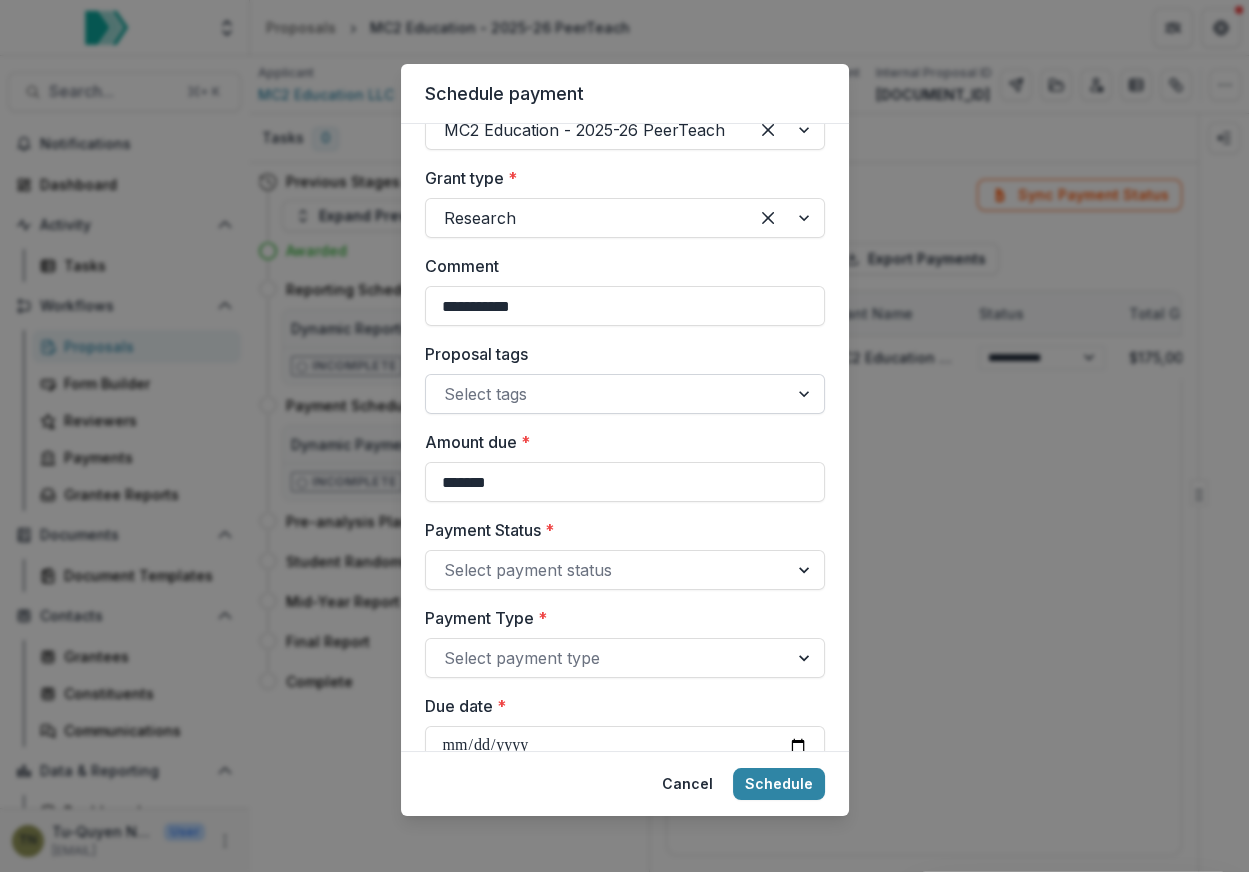 scroll, scrollTop: 326, scrollLeft: 0, axis: vertical 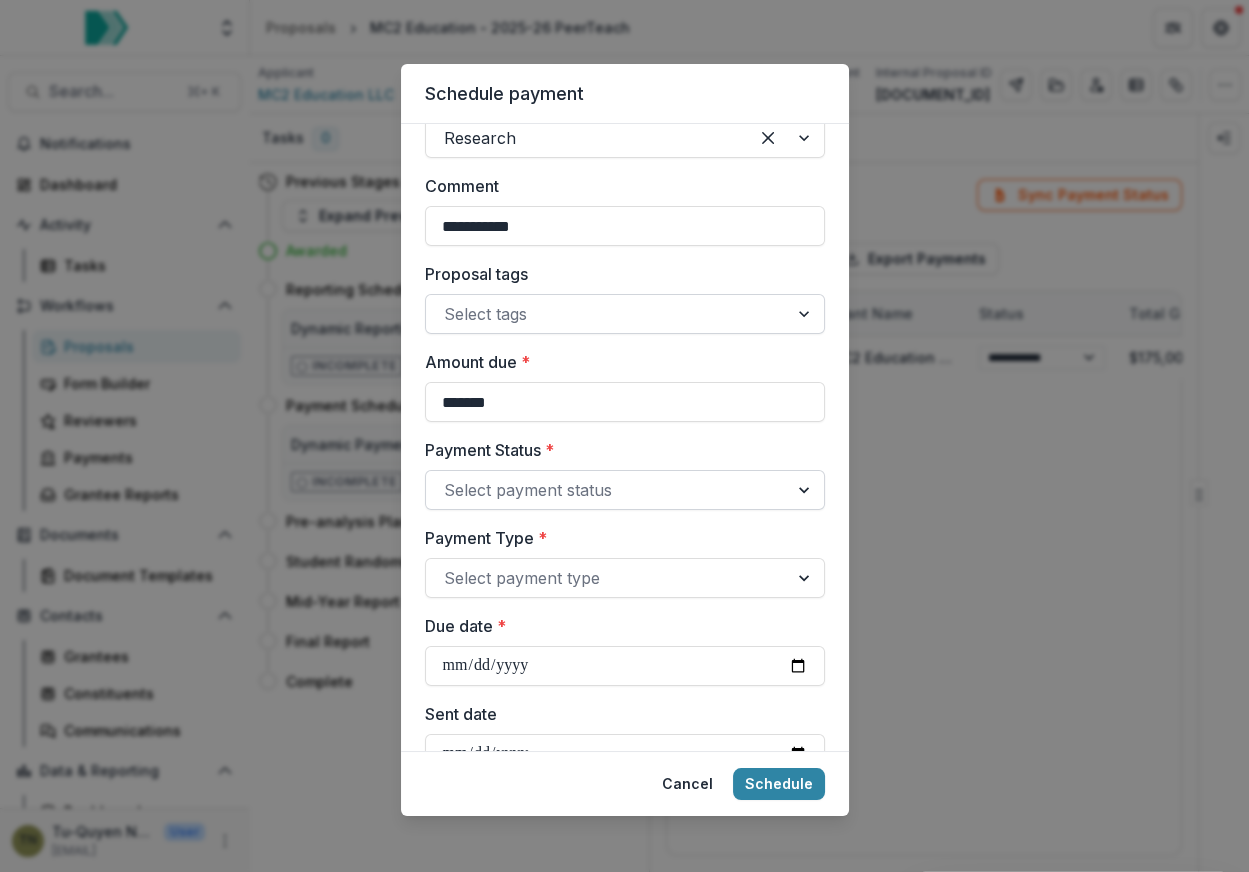 type on "*******" 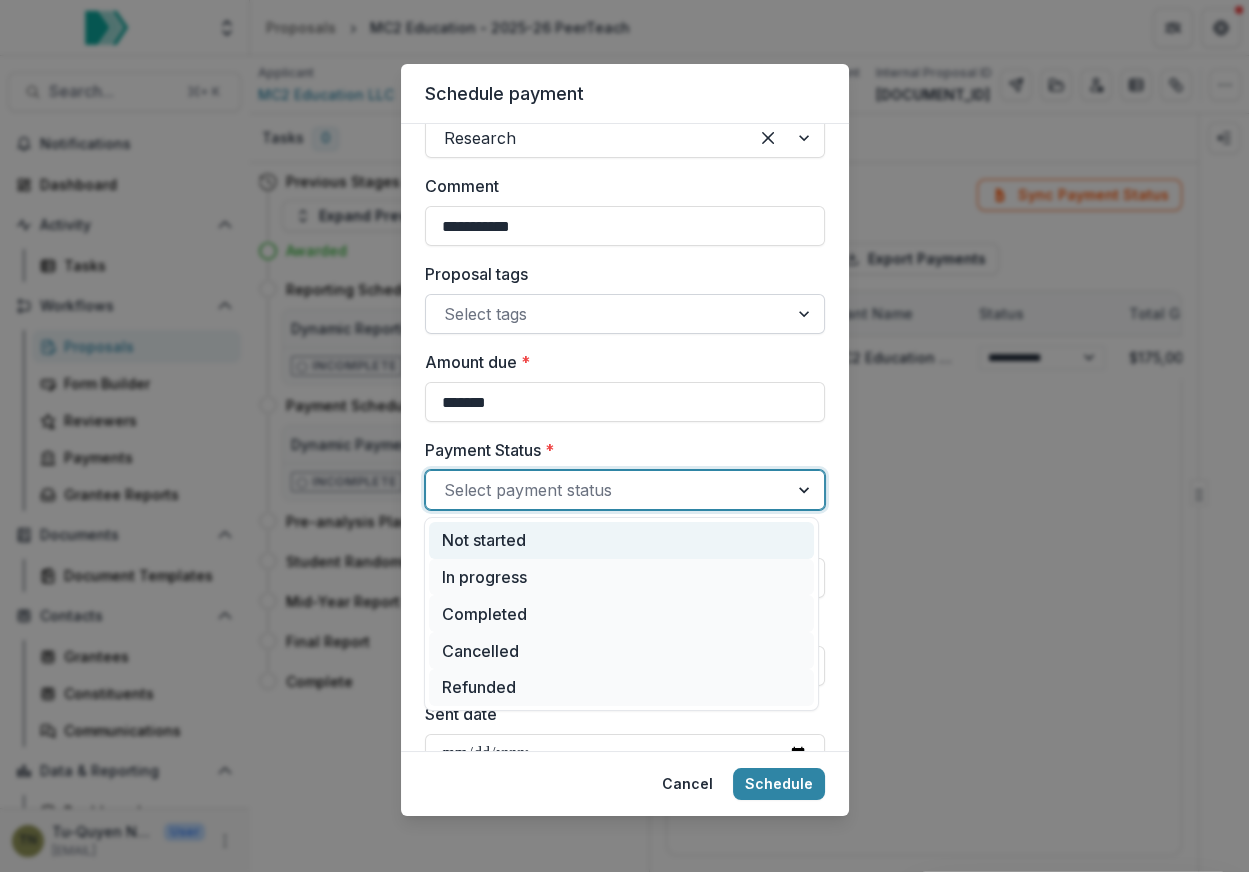 click on "Not started" at bounding box center [621, 540] 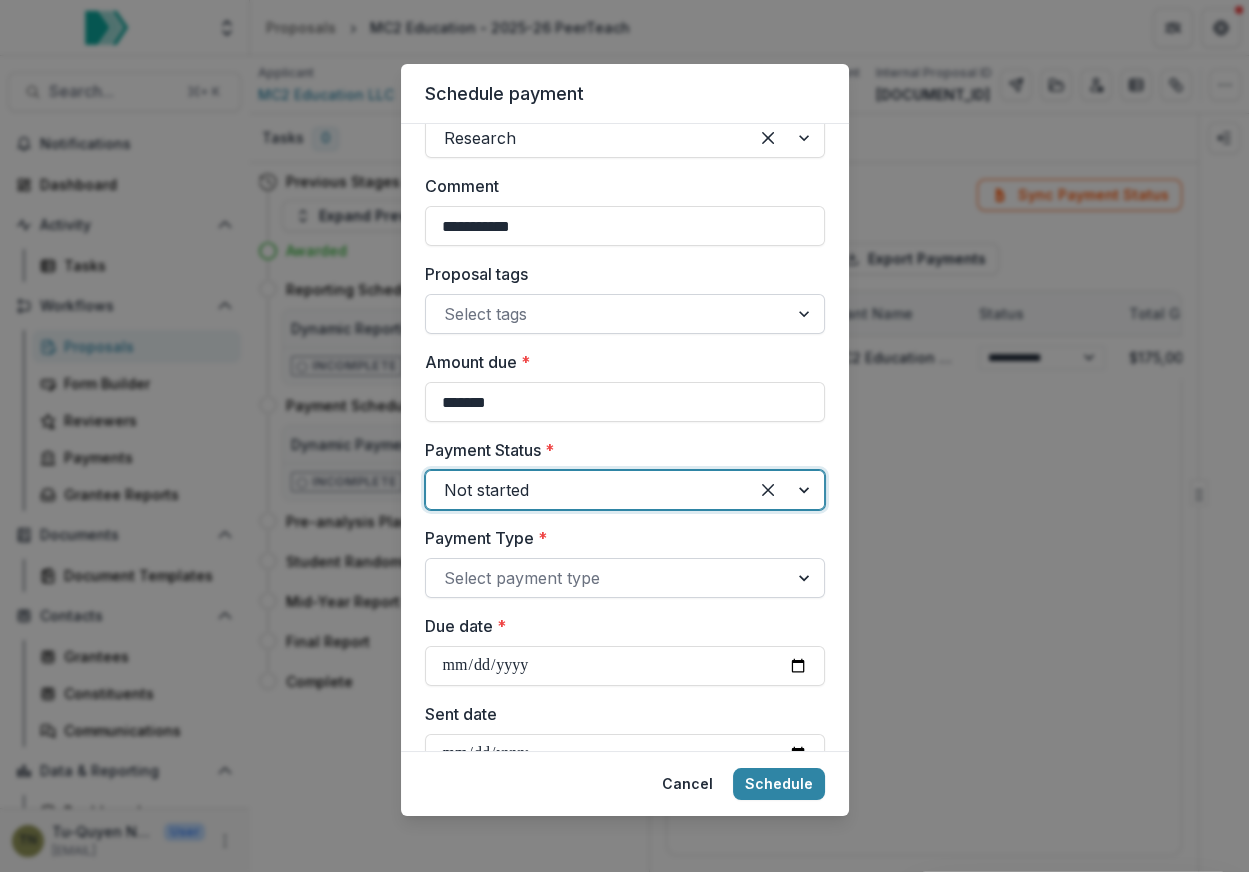 click at bounding box center (607, 578) 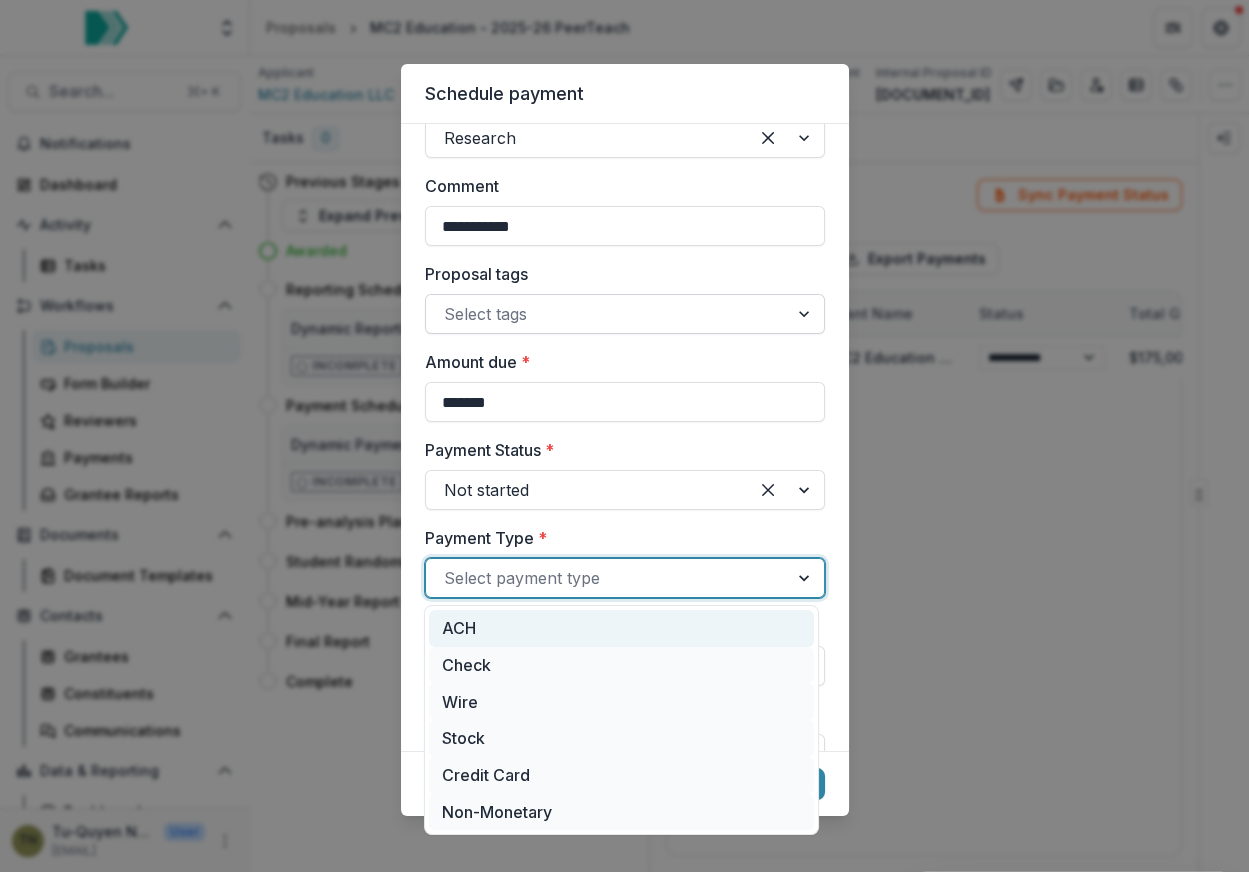 click on "ACH" at bounding box center (621, 628) 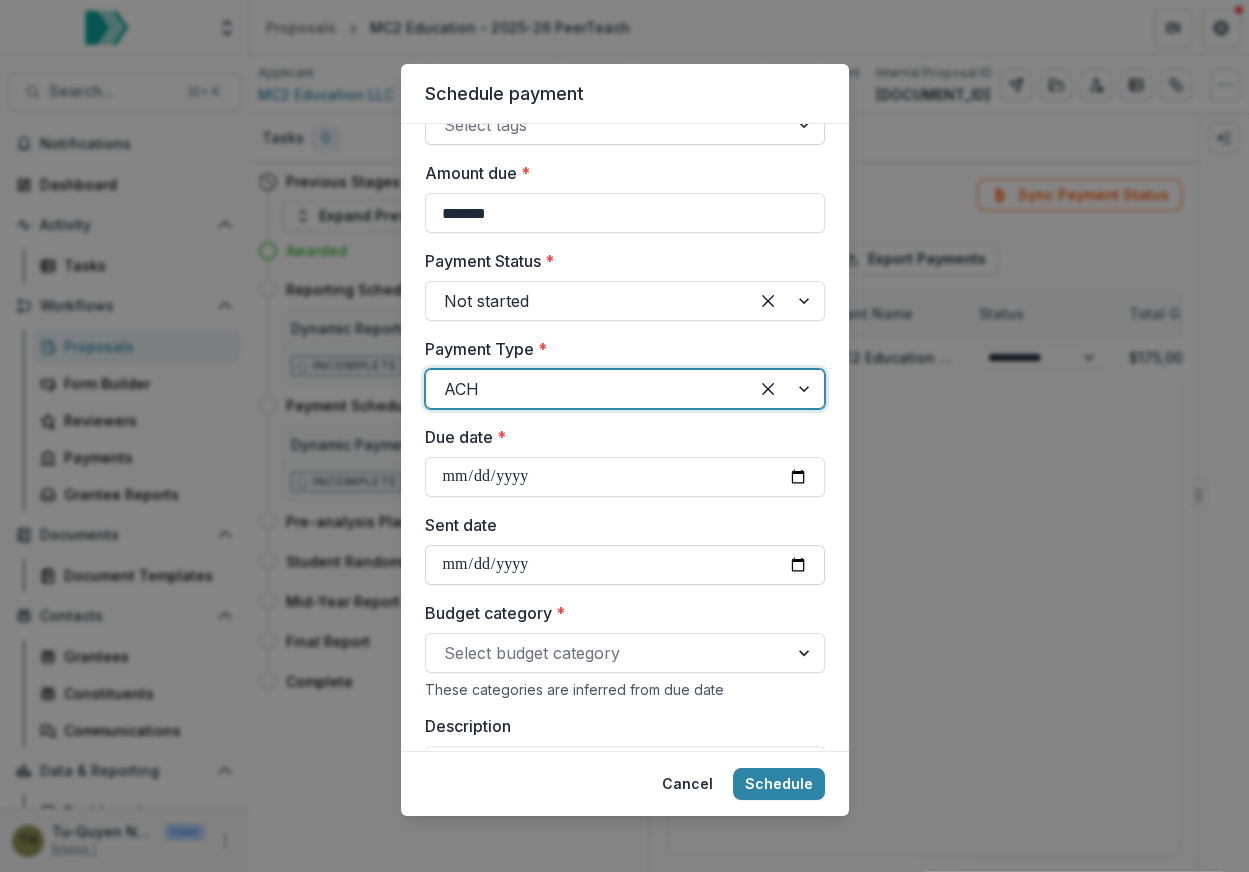 scroll, scrollTop: 535, scrollLeft: 0, axis: vertical 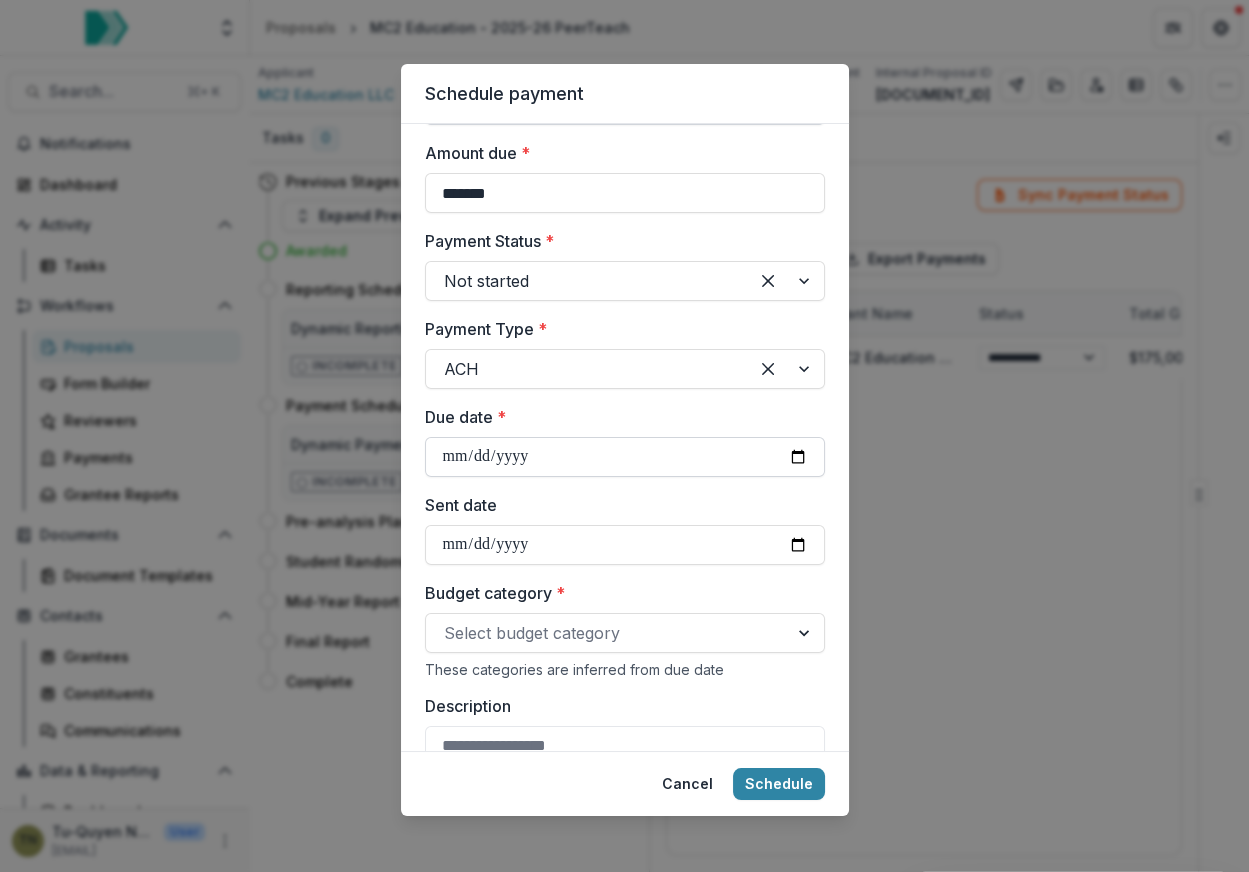 click on "Due date *" at bounding box center [625, 457] 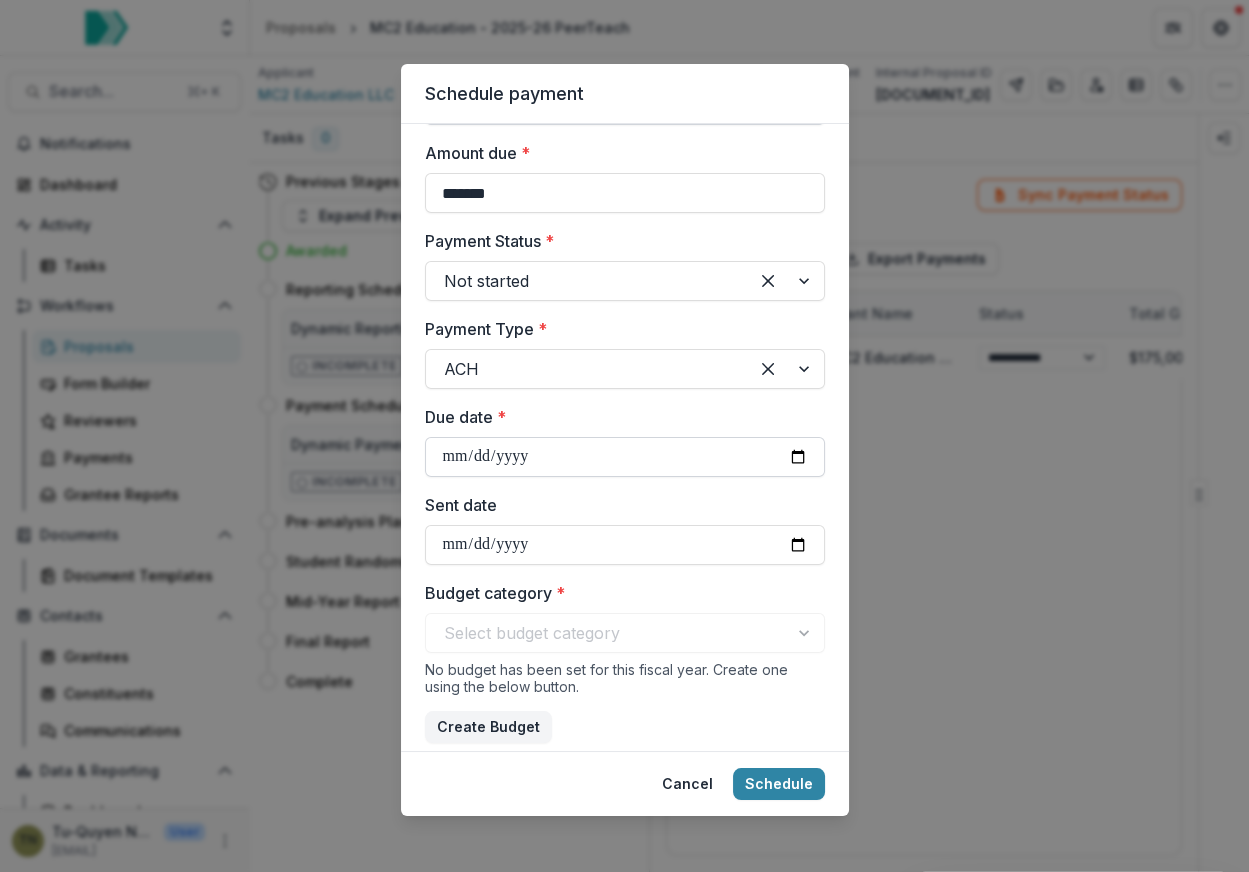 type on "**********" 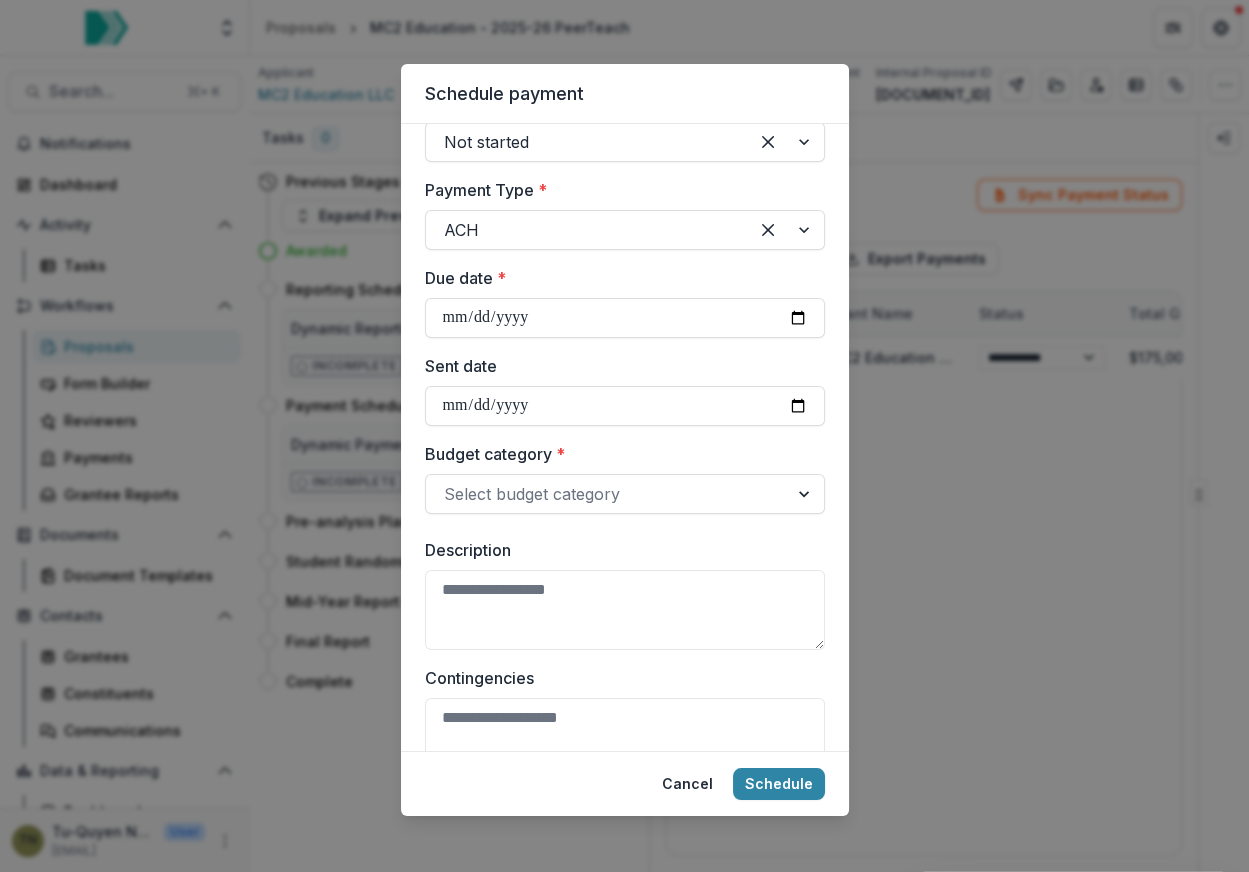 scroll, scrollTop: 746, scrollLeft: 0, axis: vertical 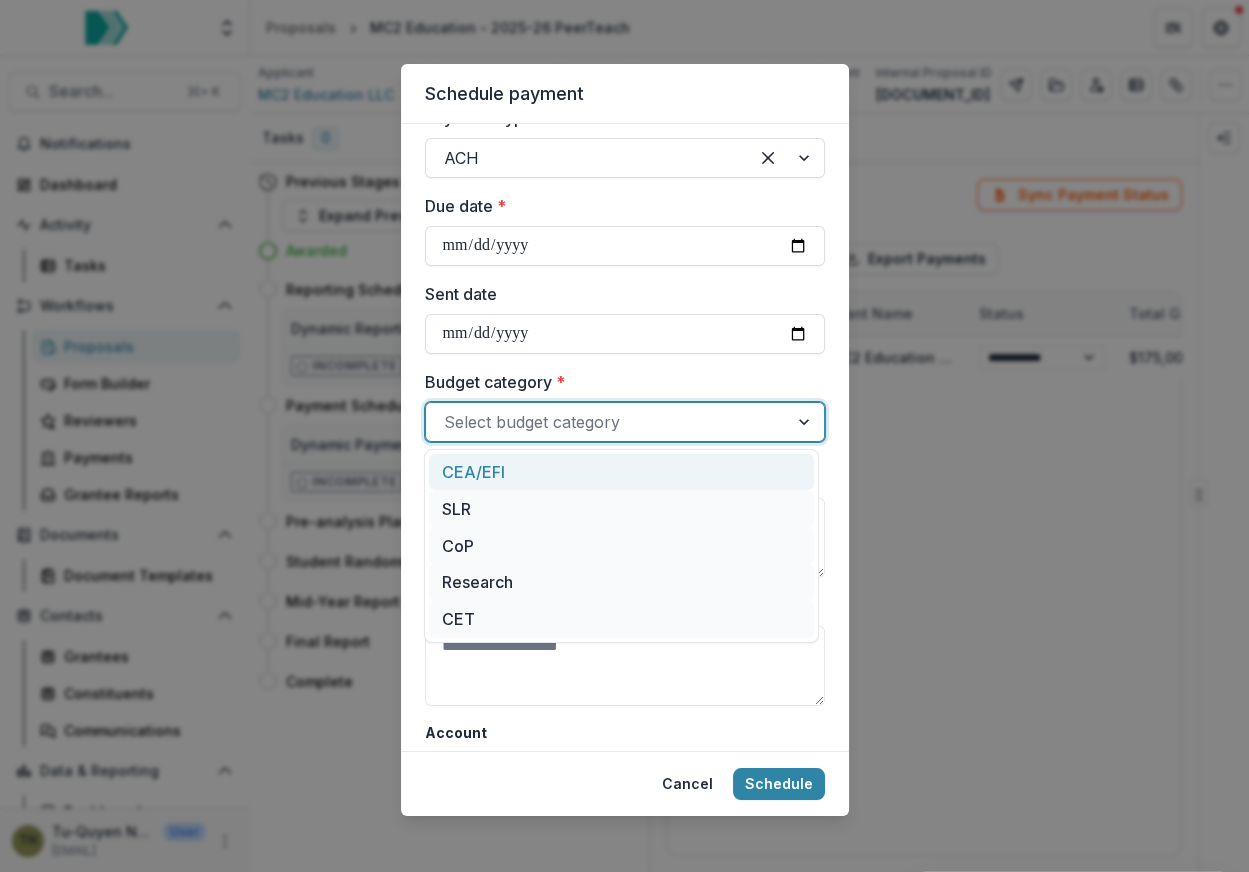 click at bounding box center (607, 422) 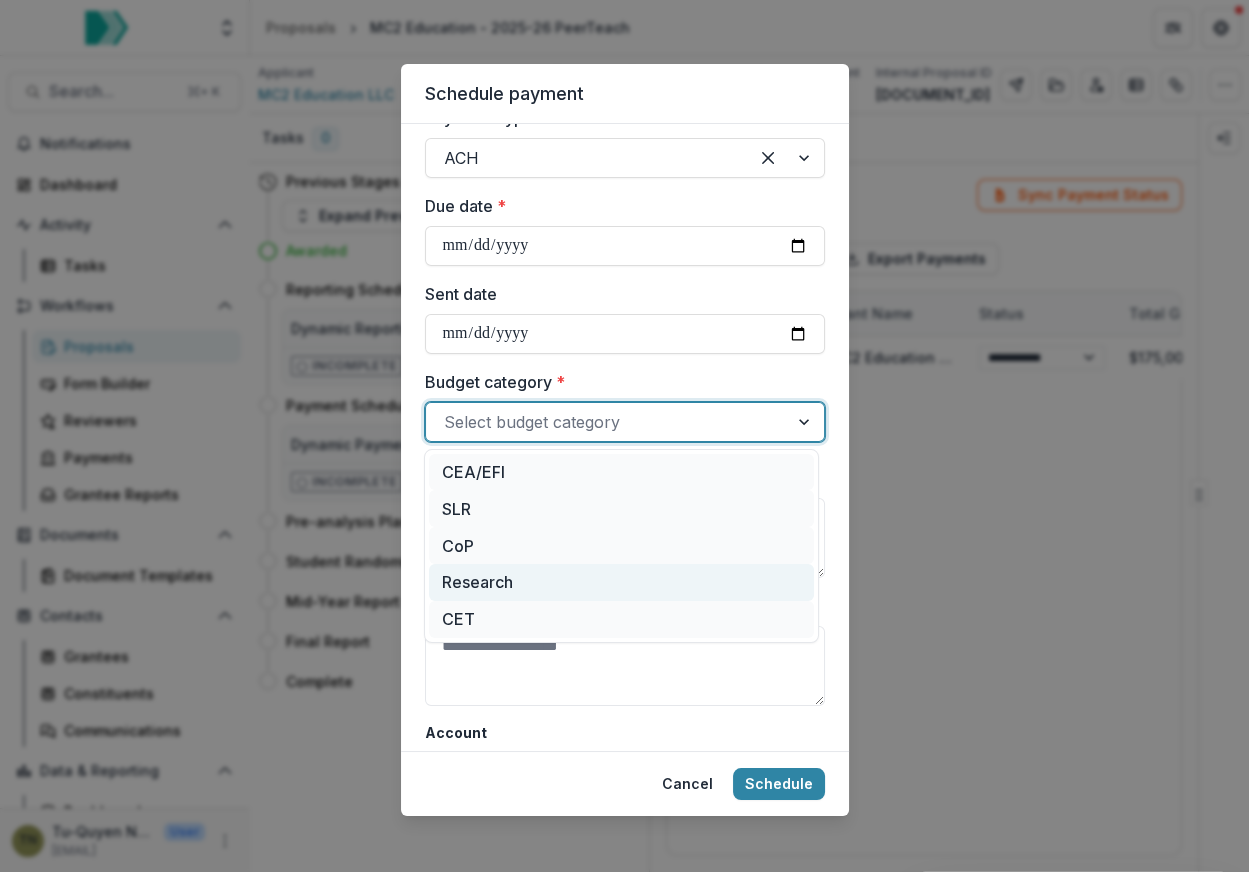 click on "Research" at bounding box center [621, 582] 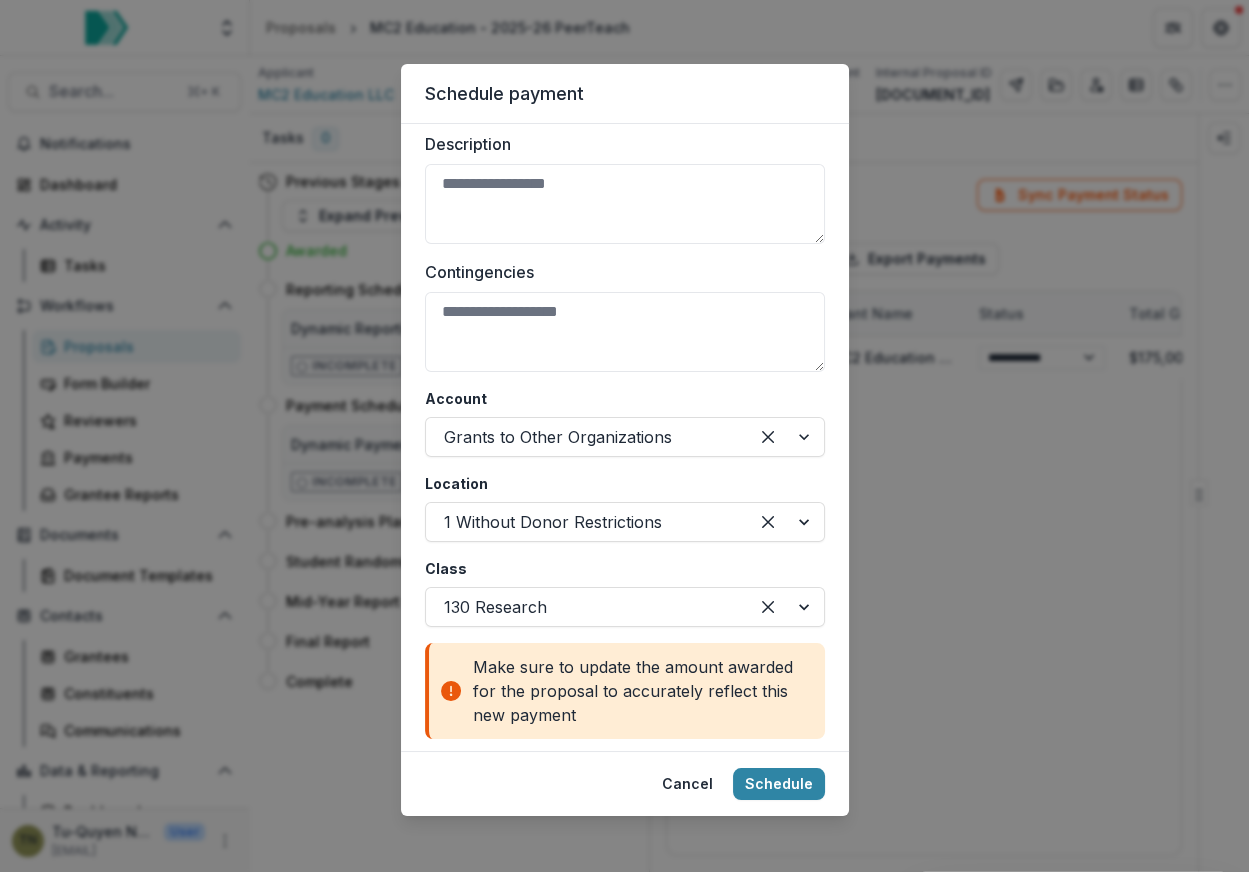scroll, scrollTop: 1090, scrollLeft: 0, axis: vertical 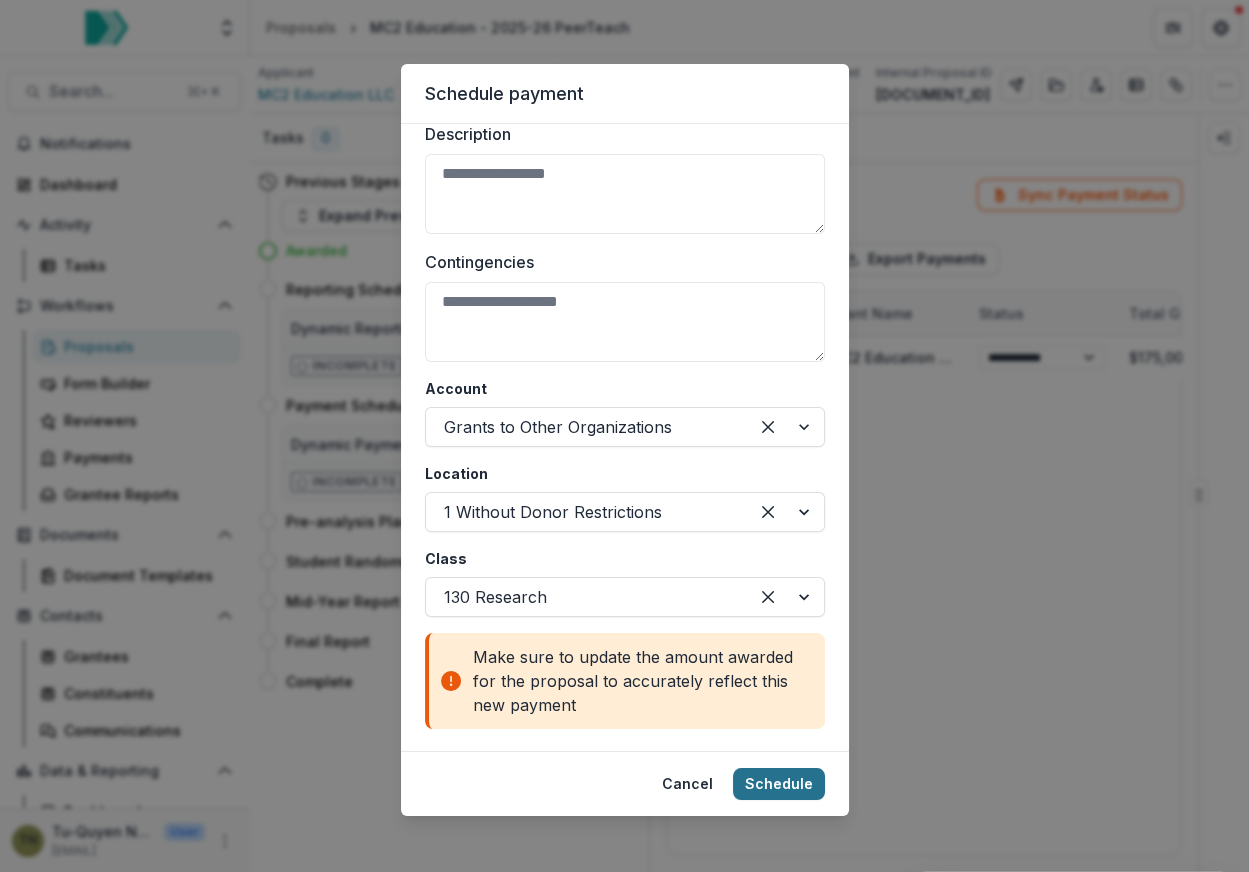 click on "Schedule" at bounding box center (779, 784) 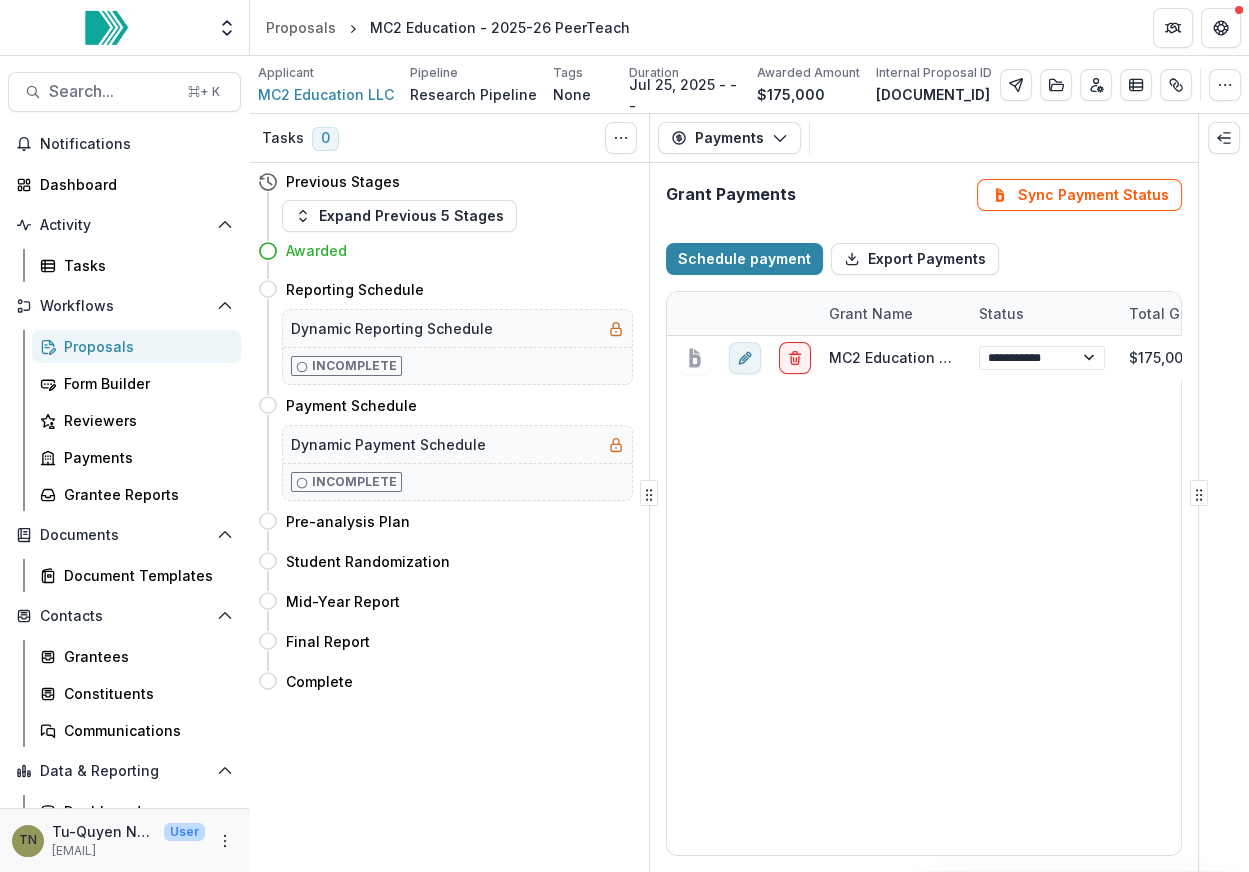 type on "*******" 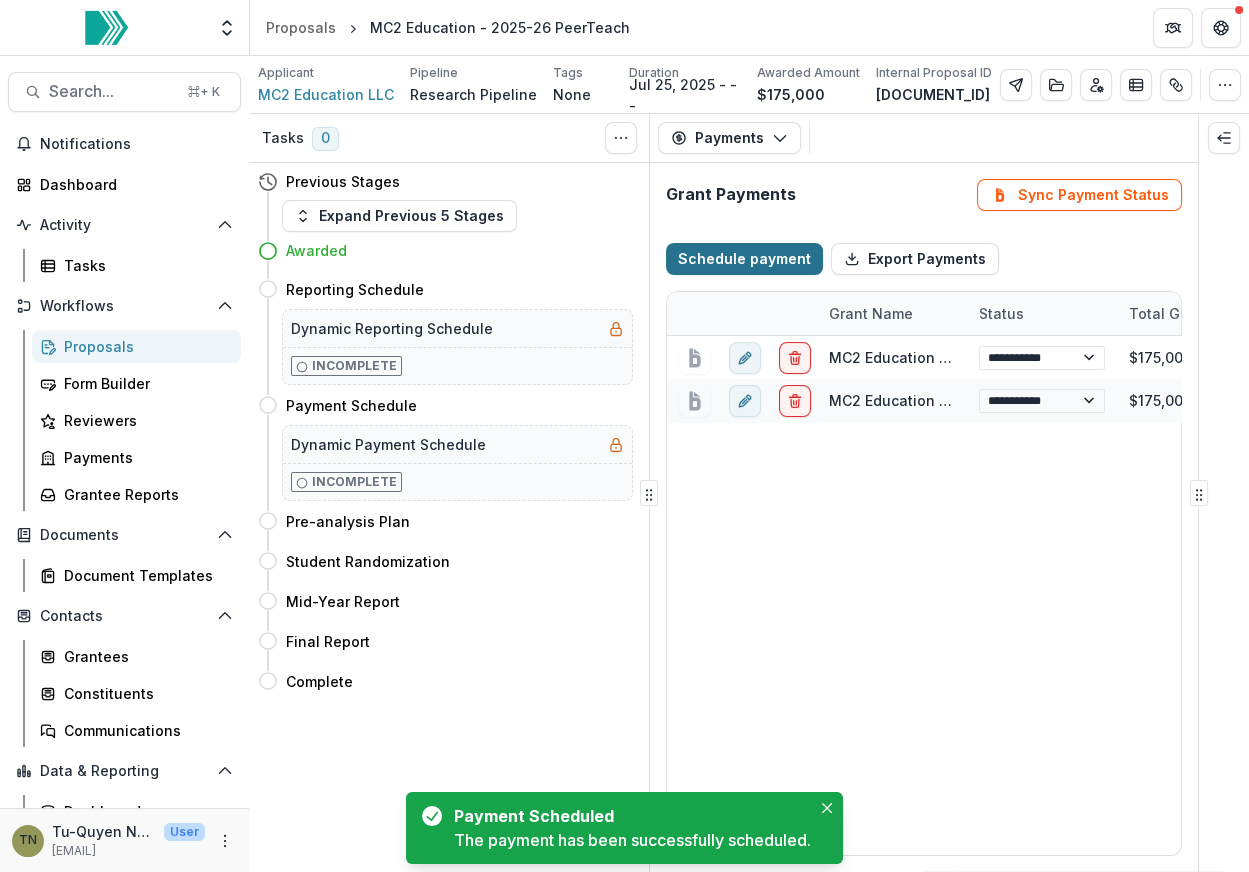 click on "Schedule payment" at bounding box center [744, 259] 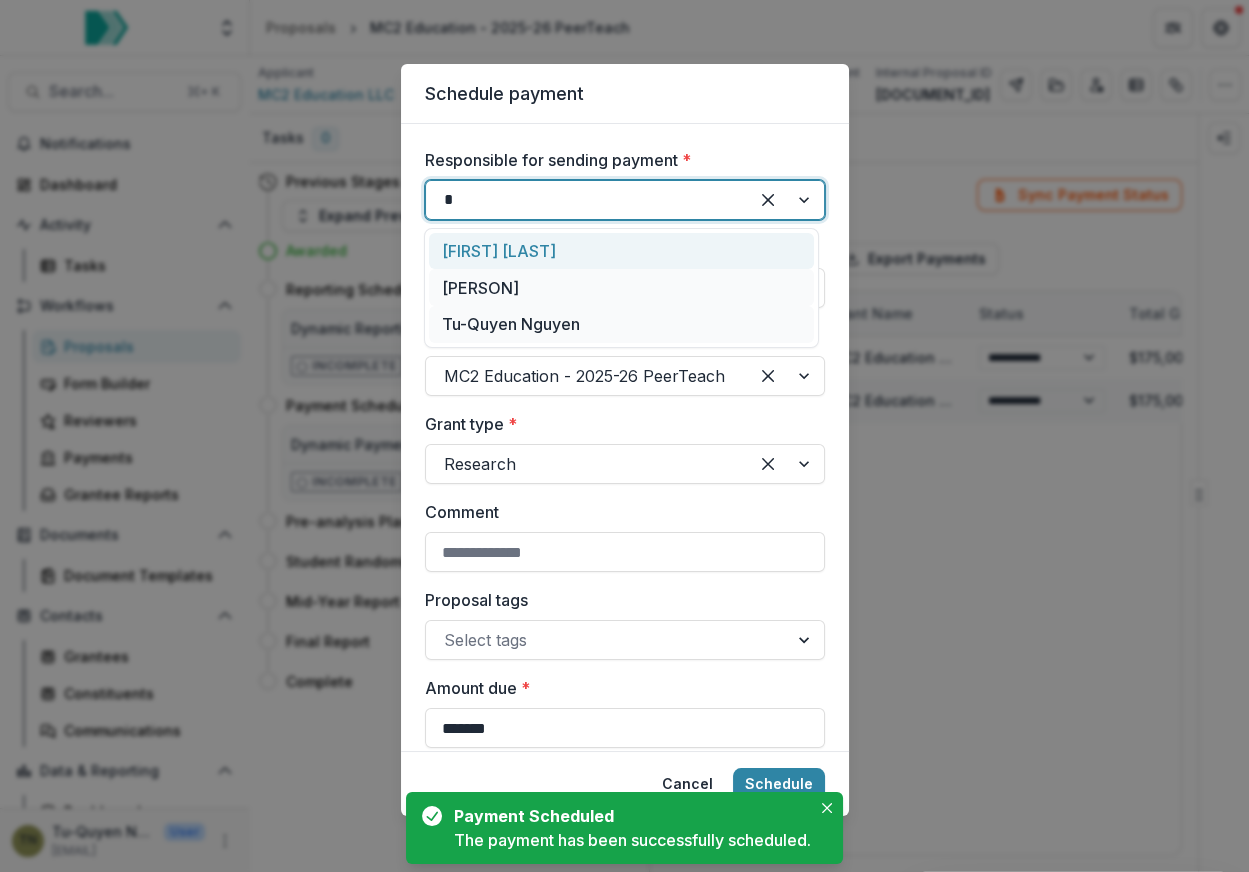 type on "**" 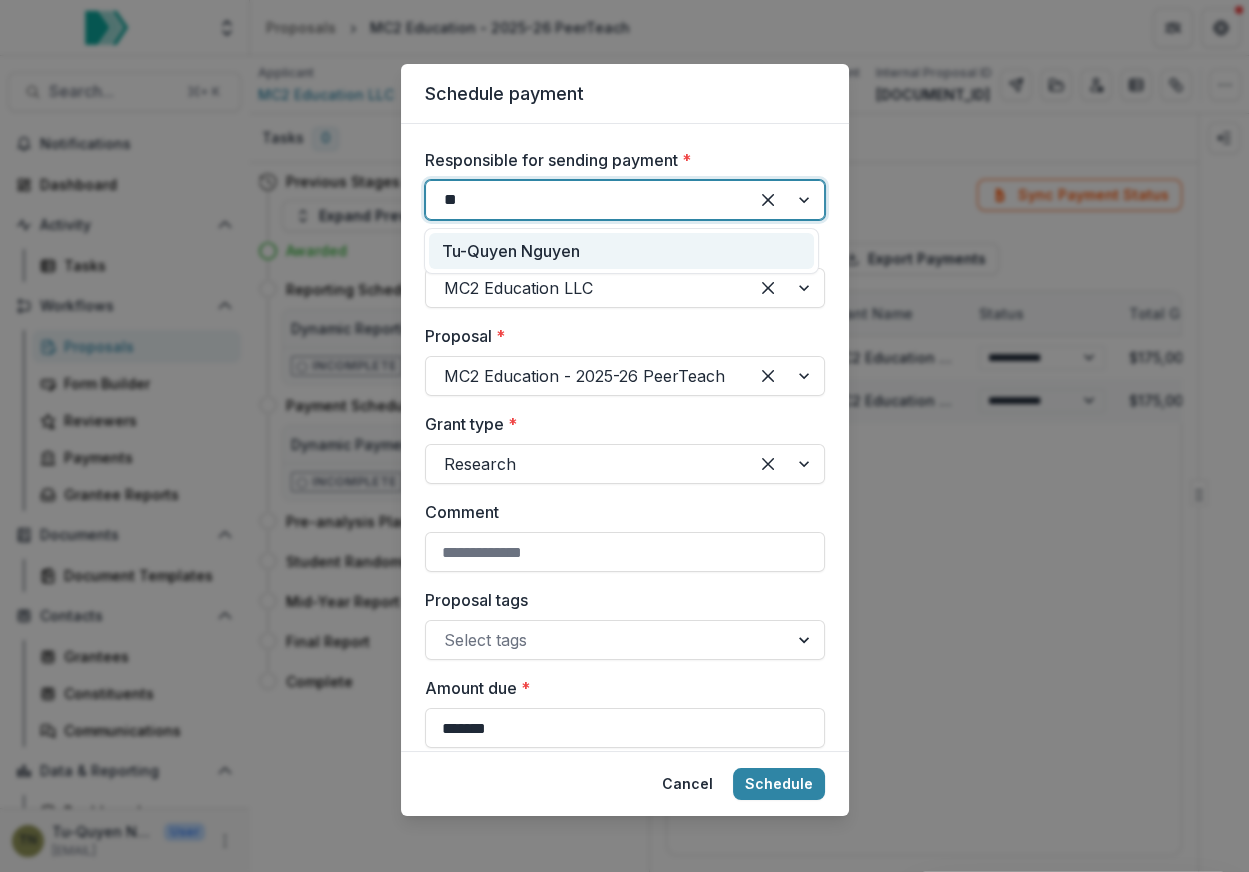 click on "Tu-Quyen Nguyen" at bounding box center [621, 251] 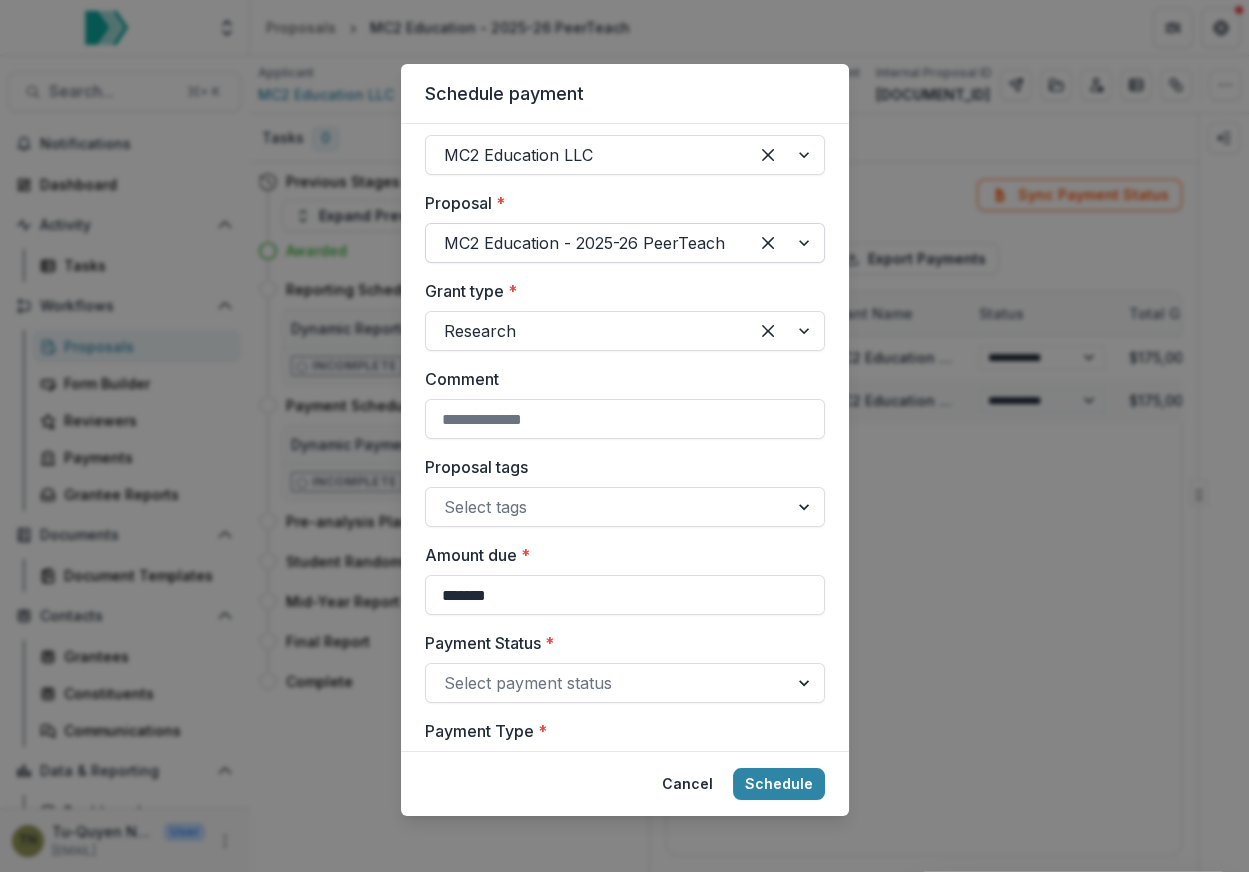 scroll, scrollTop: 142, scrollLeft: 0, axis: vertical 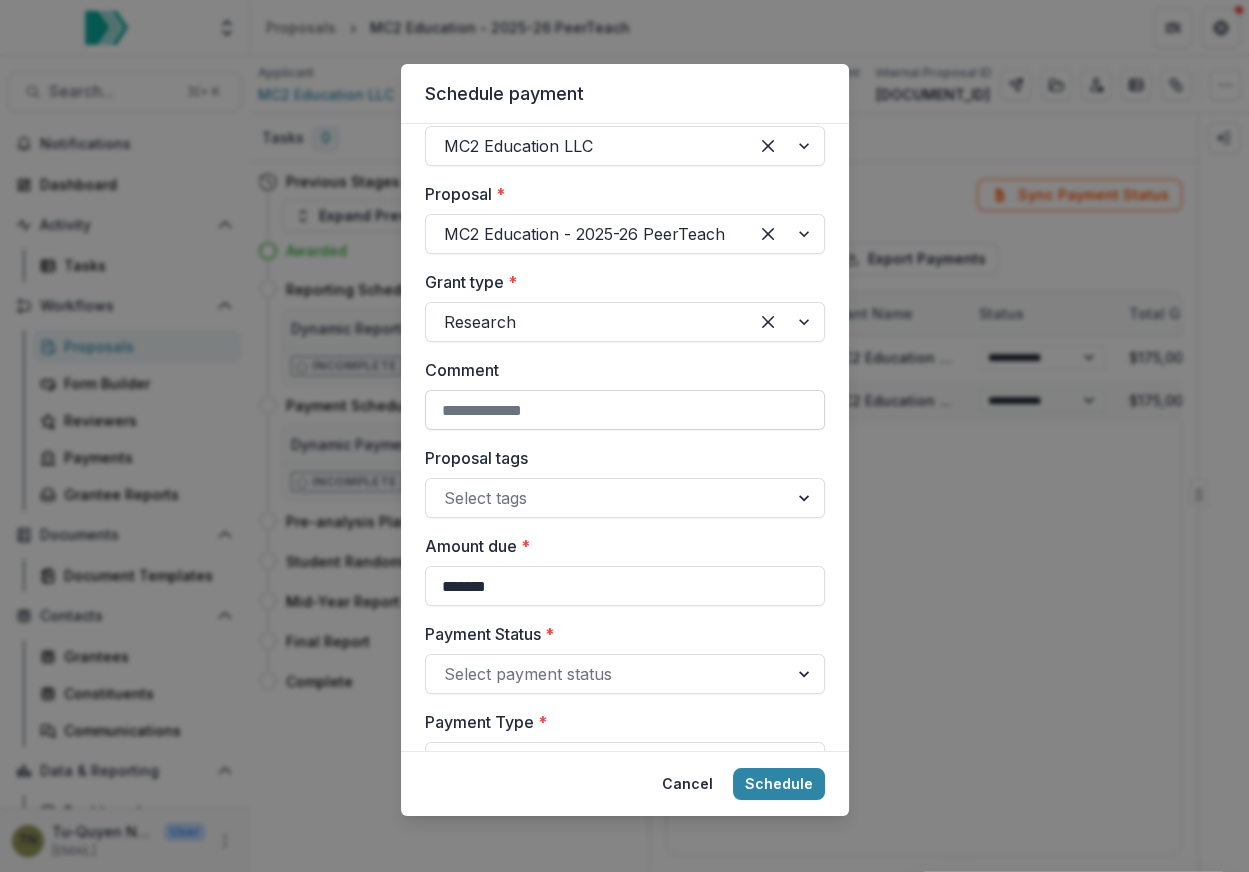 click on "Comment" at bounding box center (625, 410) 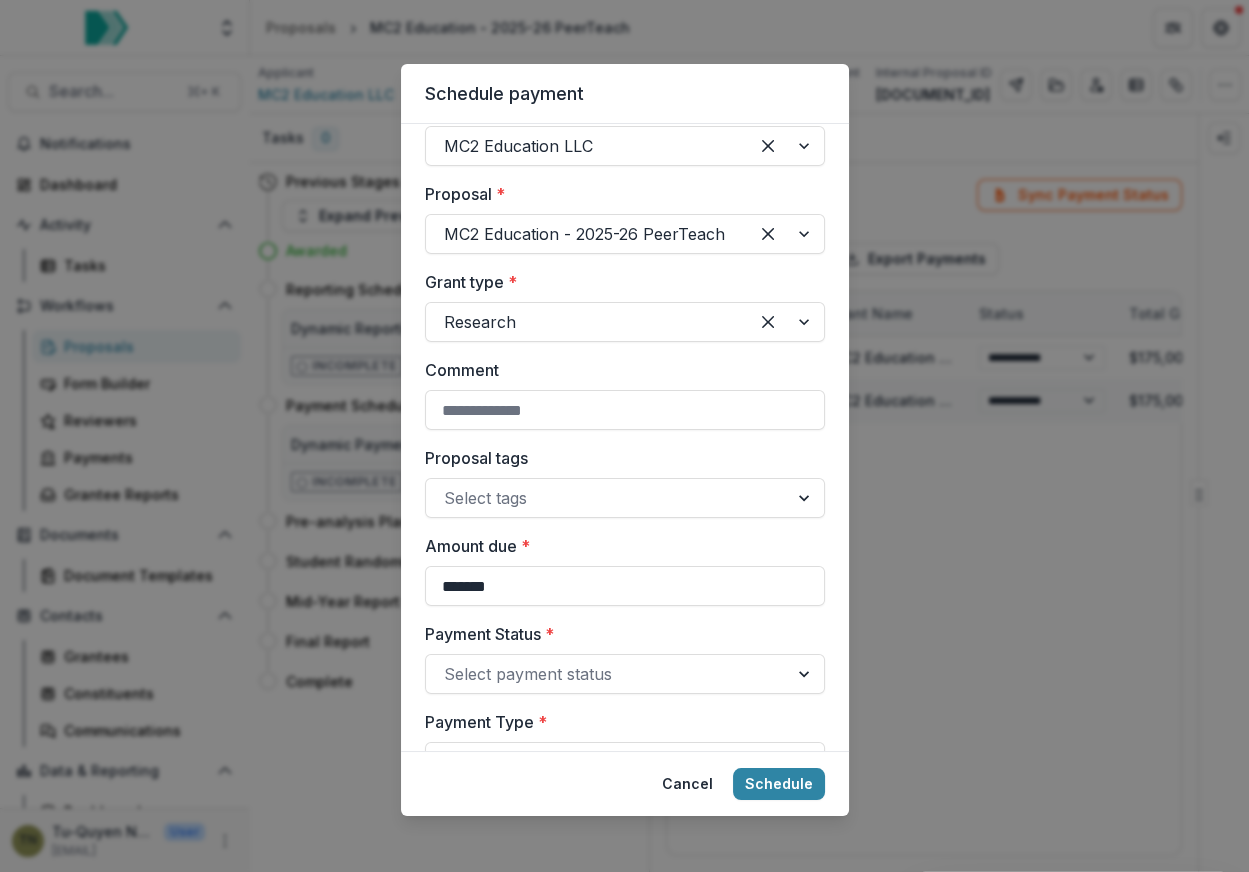 paste on "**********" 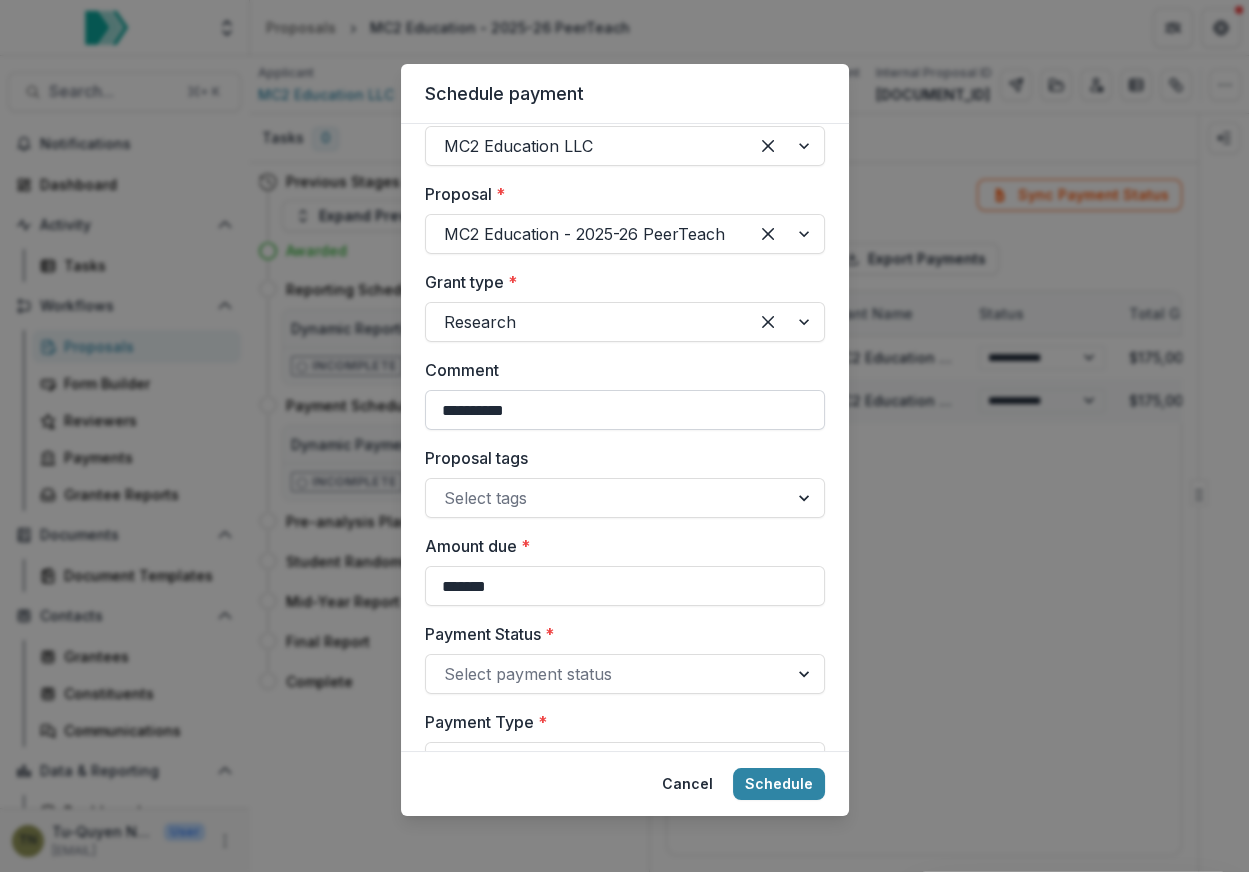 click on "*********" at bounding box center [625, 410] 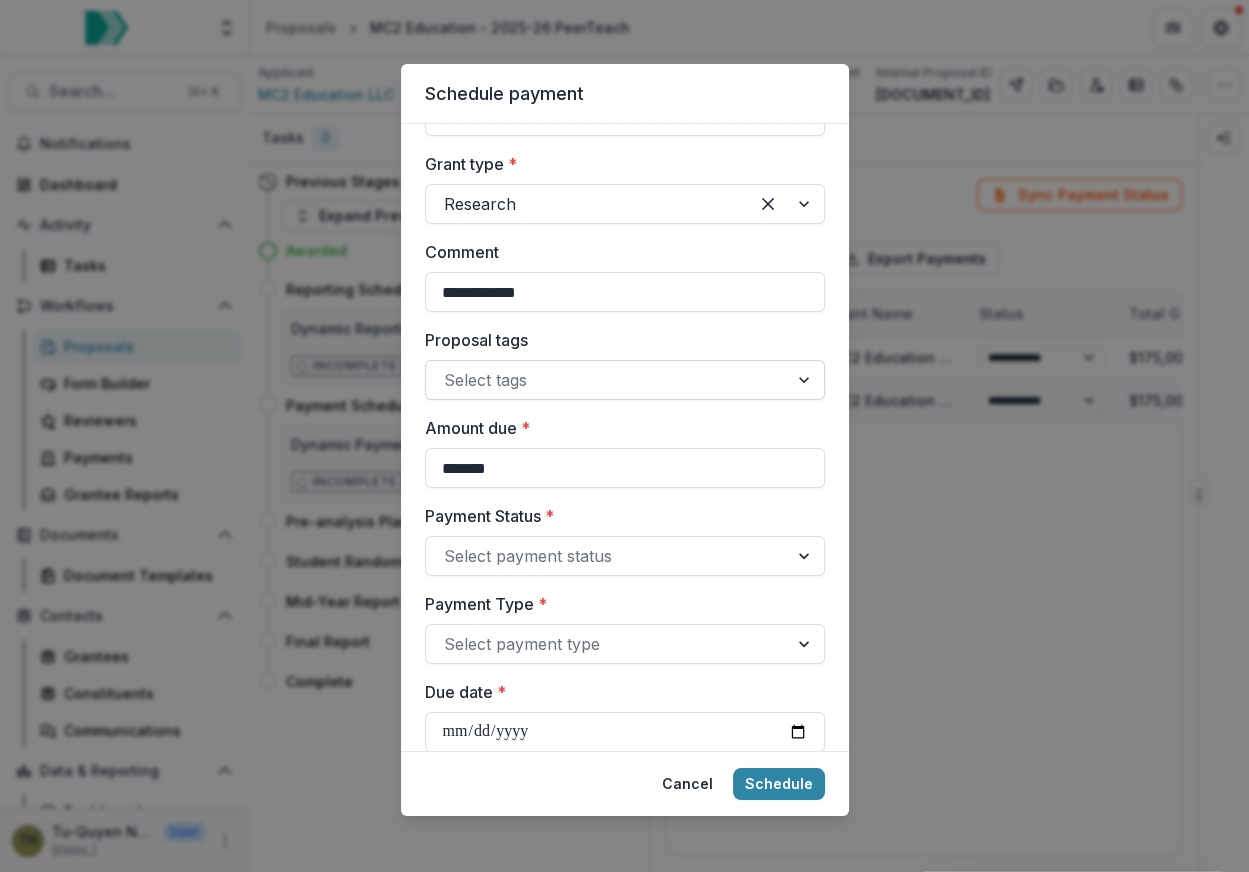 scroll, scrollTop: 262, scrollLeft: 0, axis: vertical 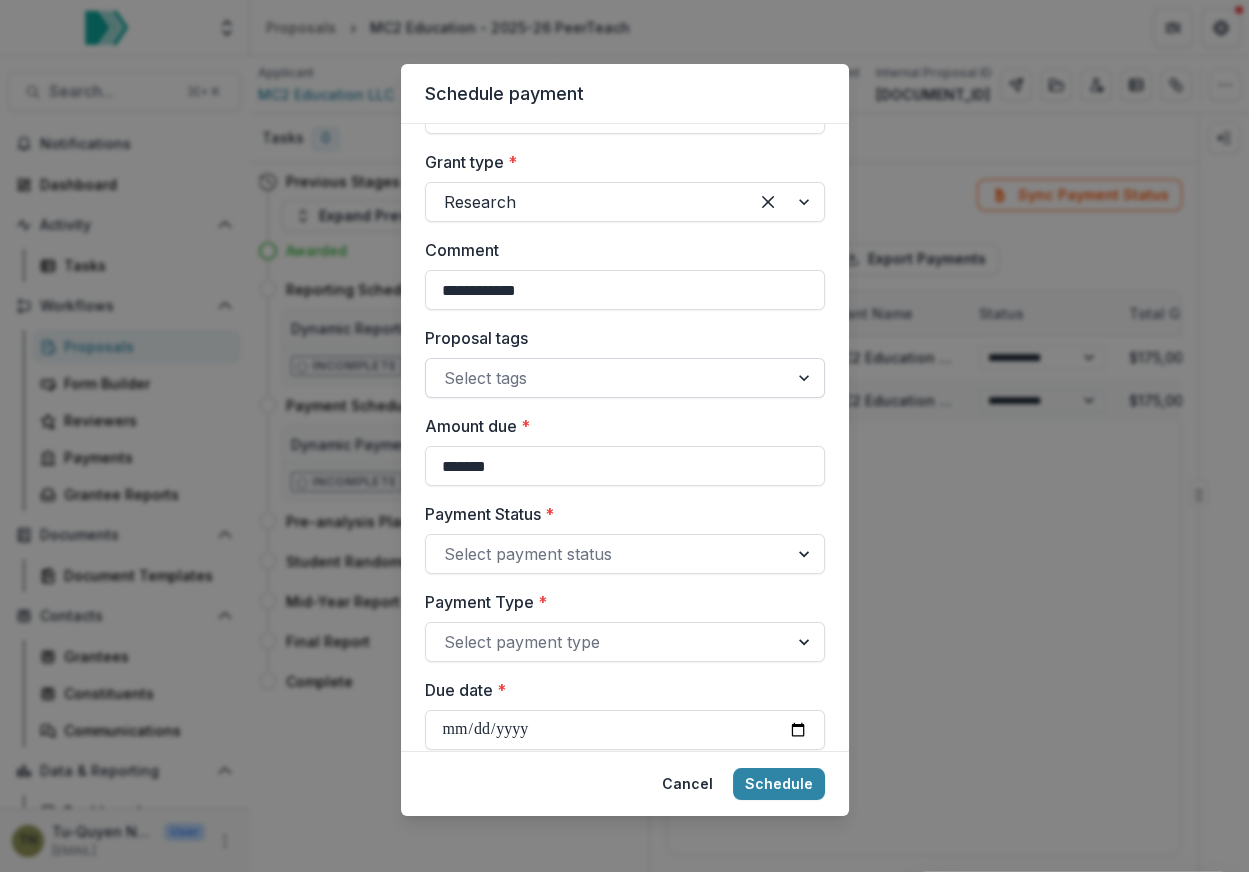 type on "**********" 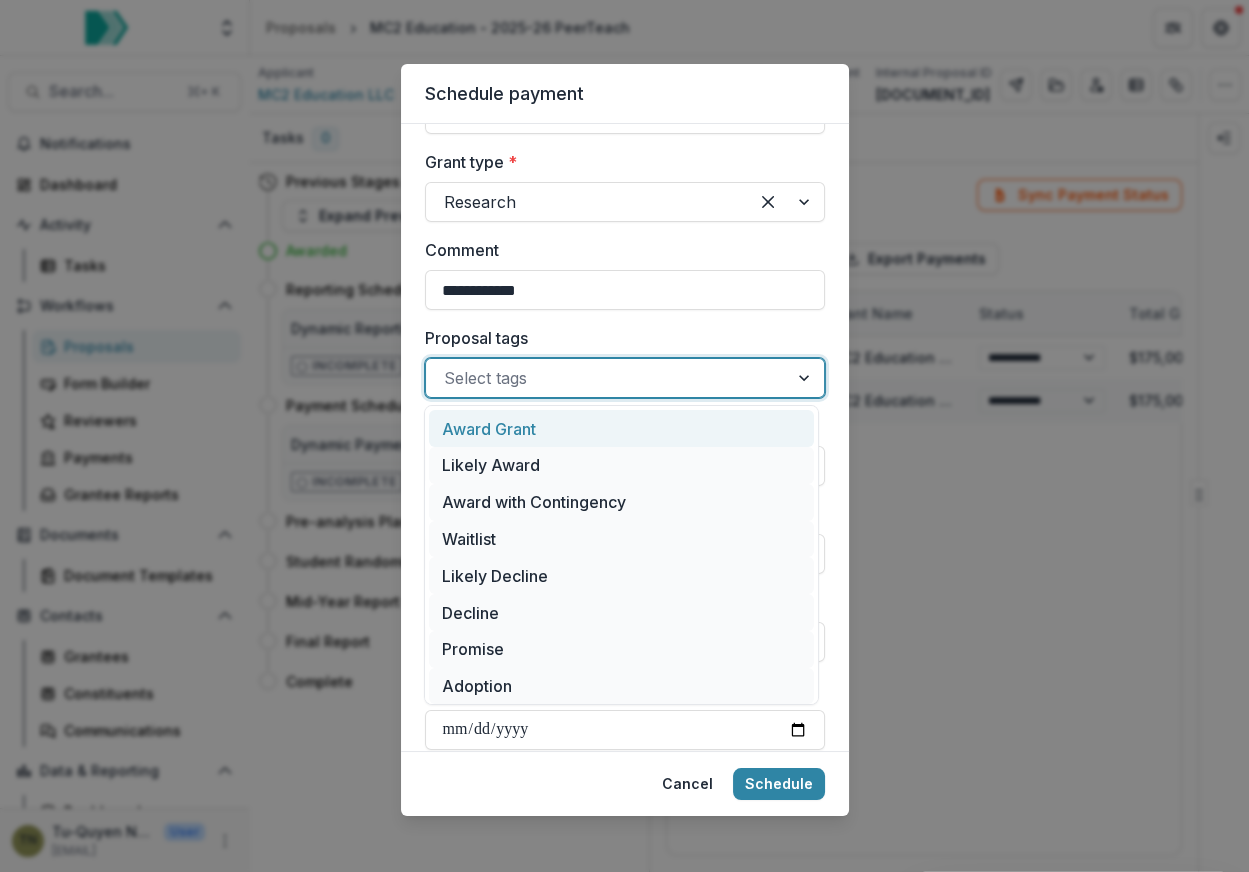 click at bounding box center [607, 378] 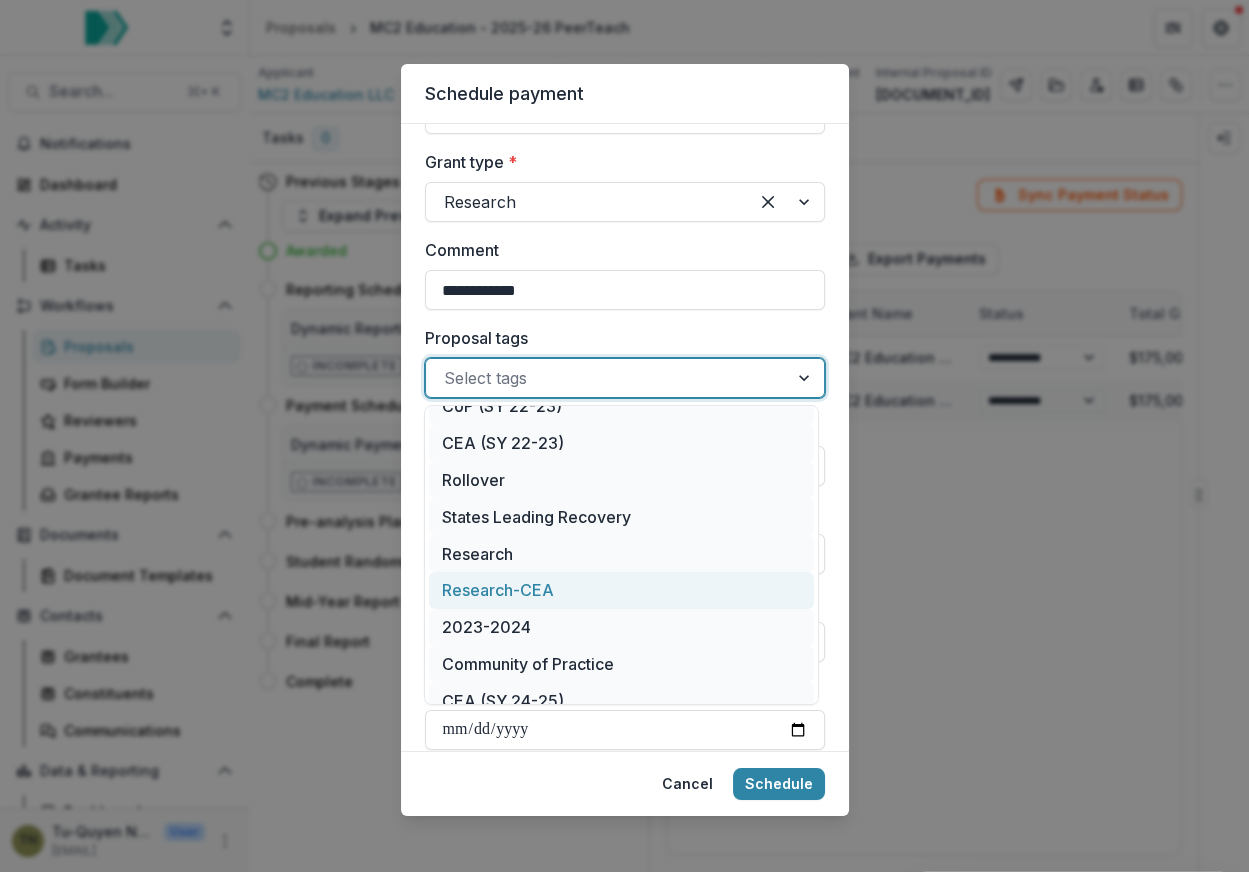 scroll, scrollTop: 401, scrollLeft: 0, axis: vertical 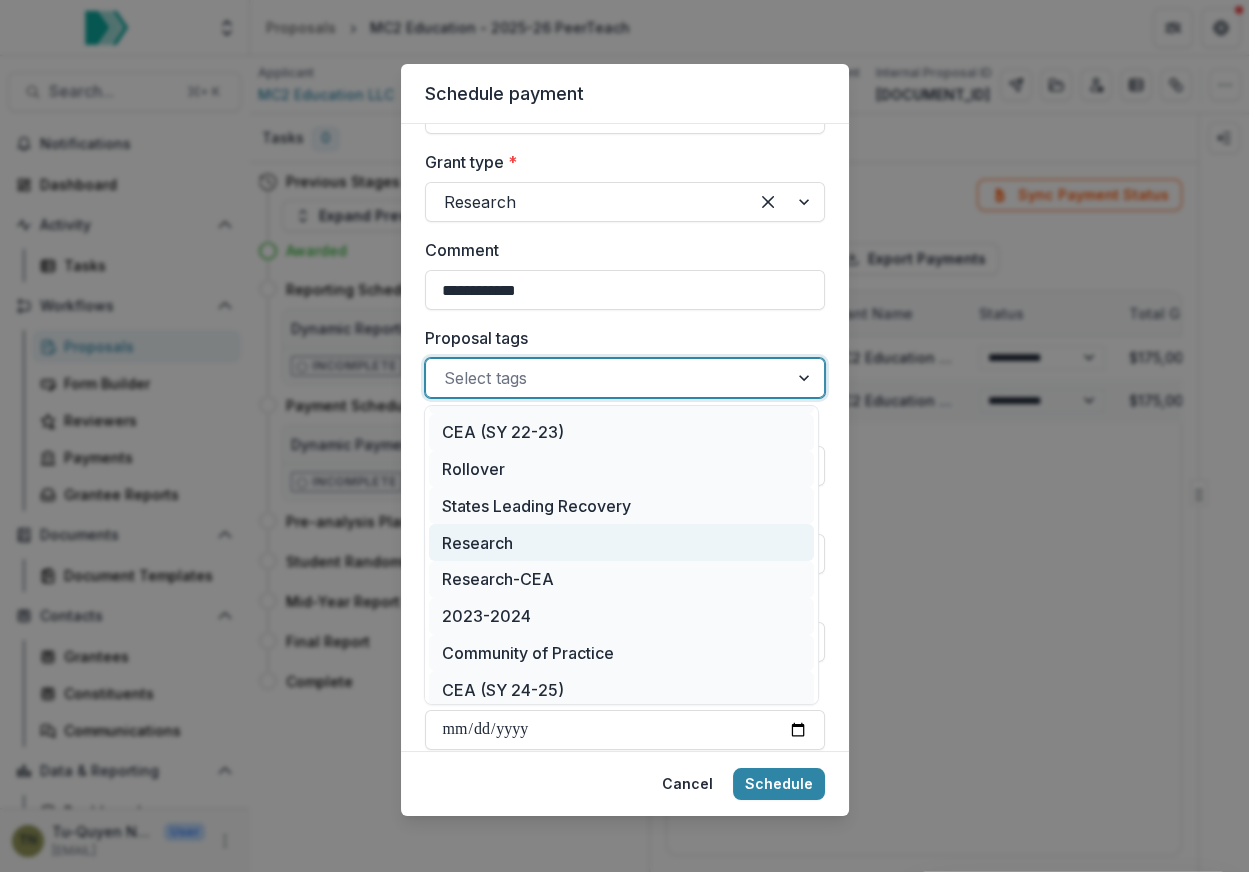 click on "Research" at bounding box center (621, 542) 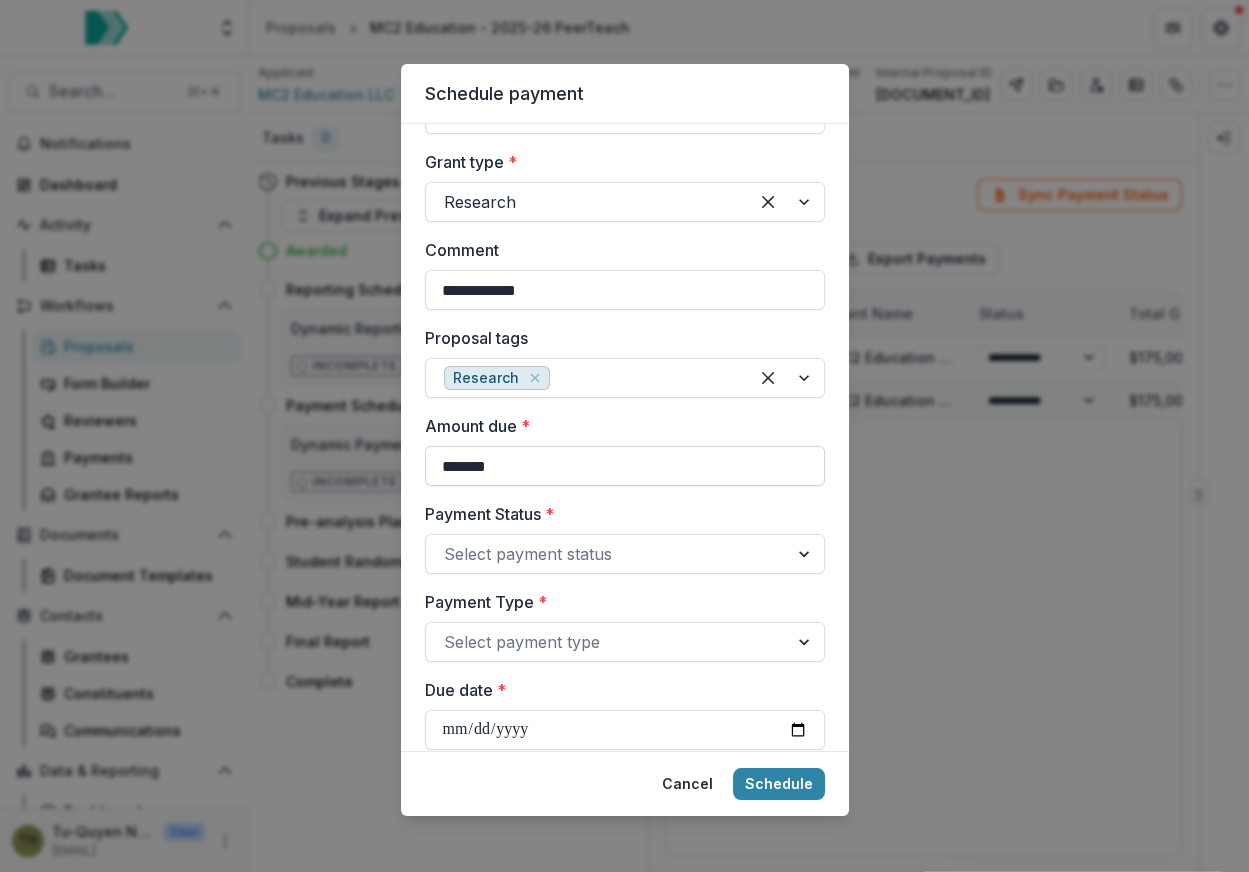 click on "*******" at bounding box center (625, 466) 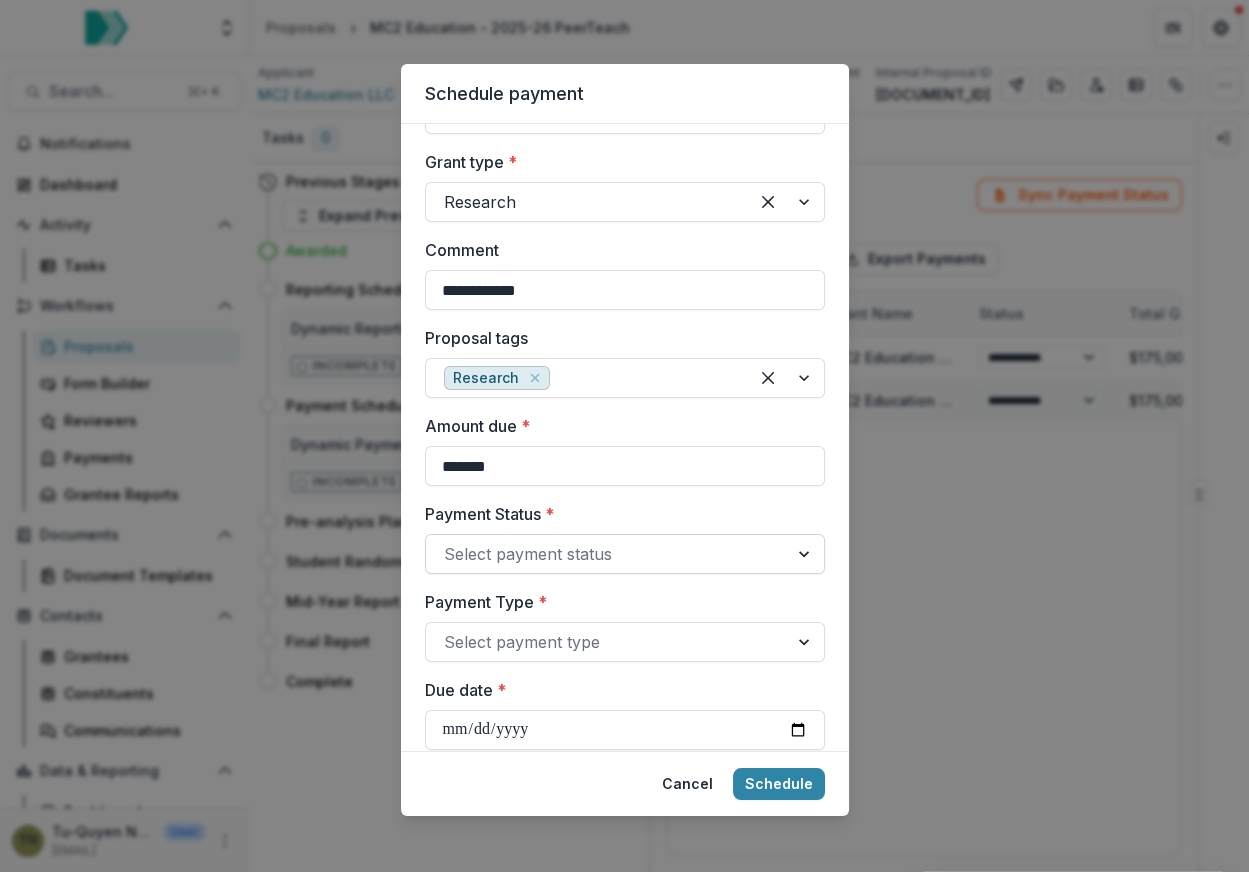 type on "*******" 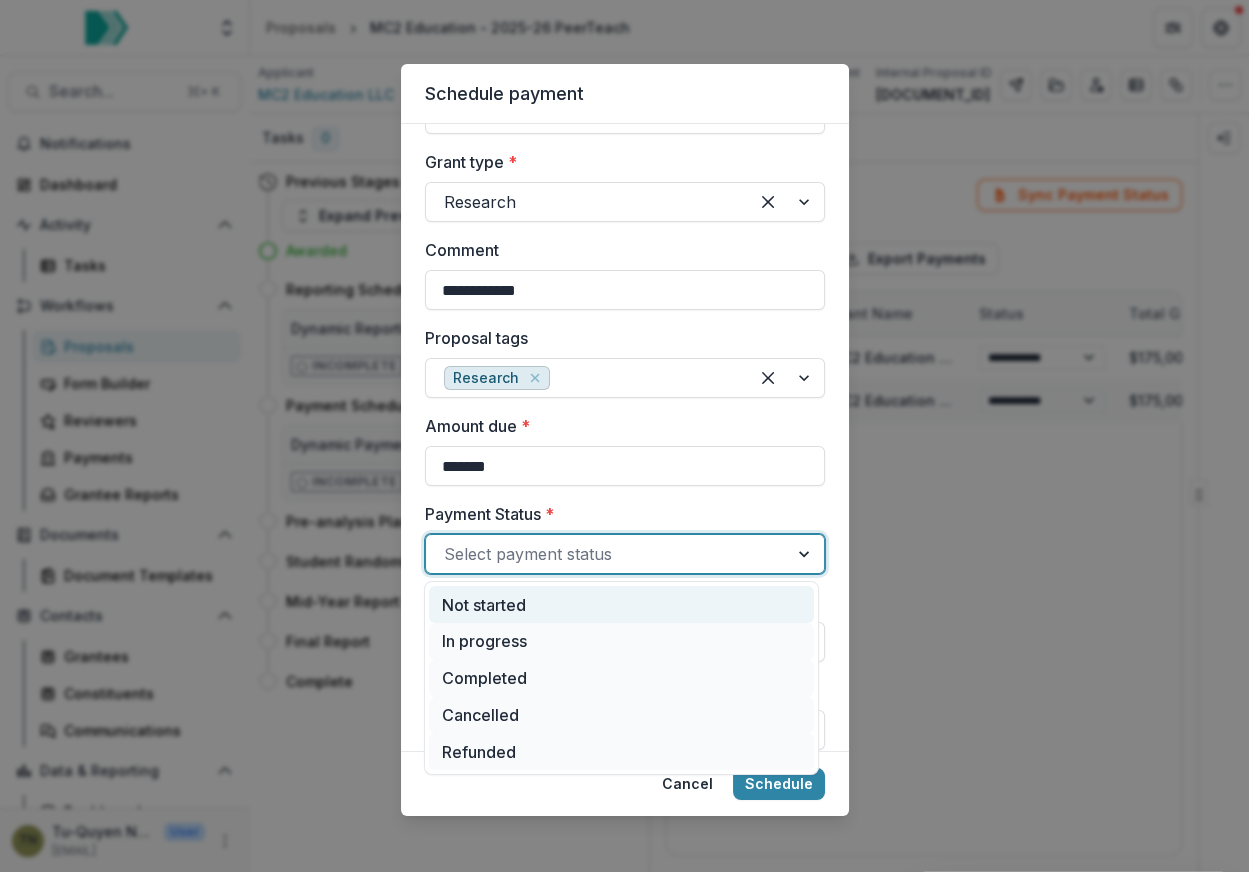 click on "Not started" at bounding box center (621, 604) 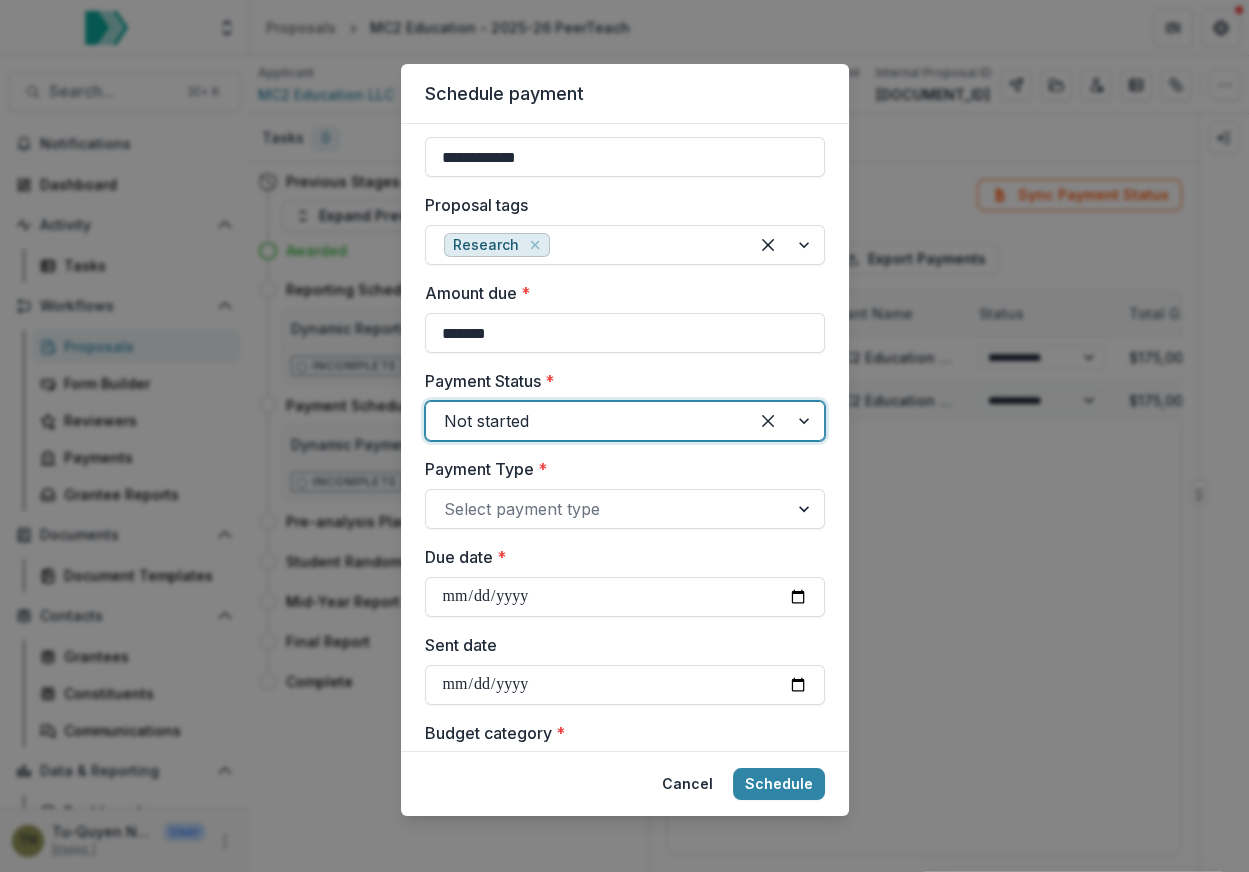 scroll, scrollTop: 433, scrollLeft: 0, axis: vertical 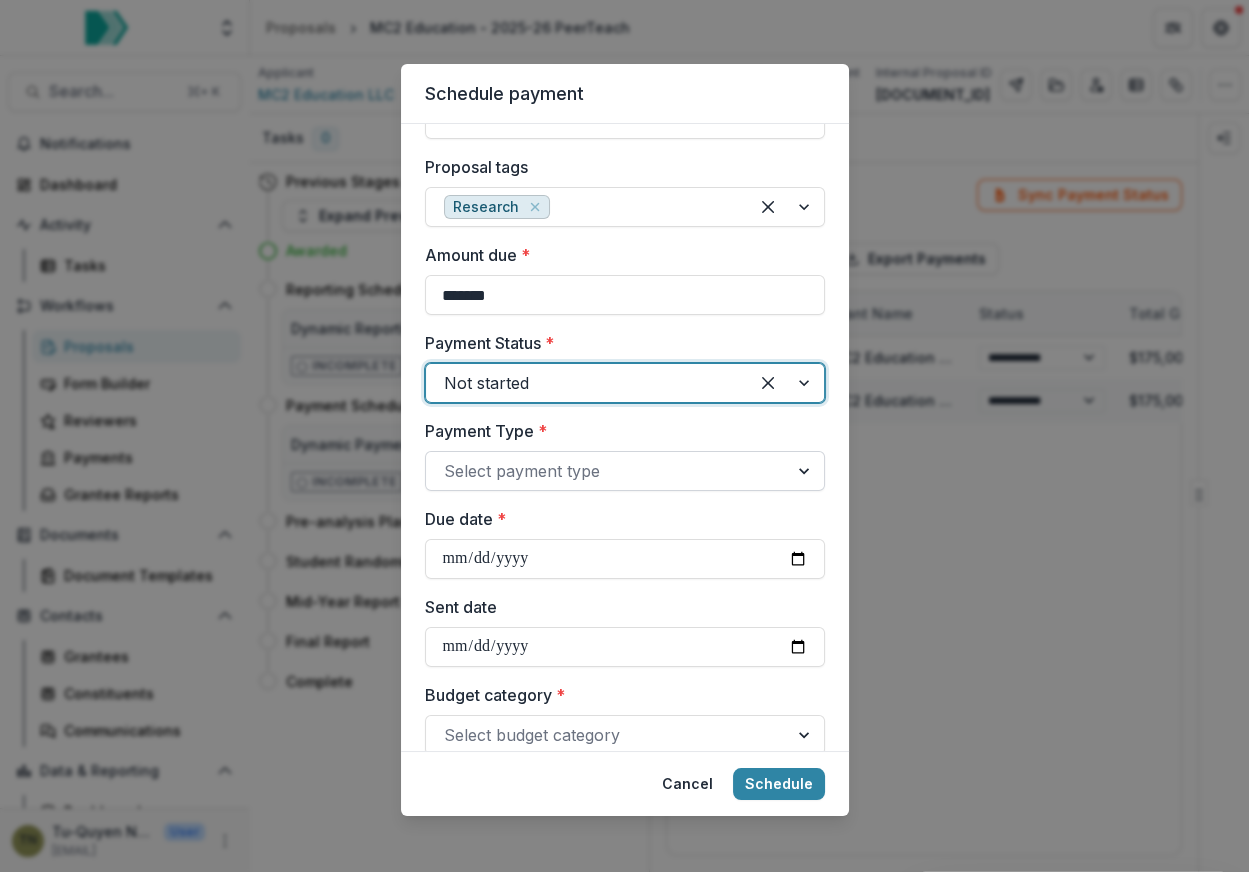 click at bounding box center (607, 471) 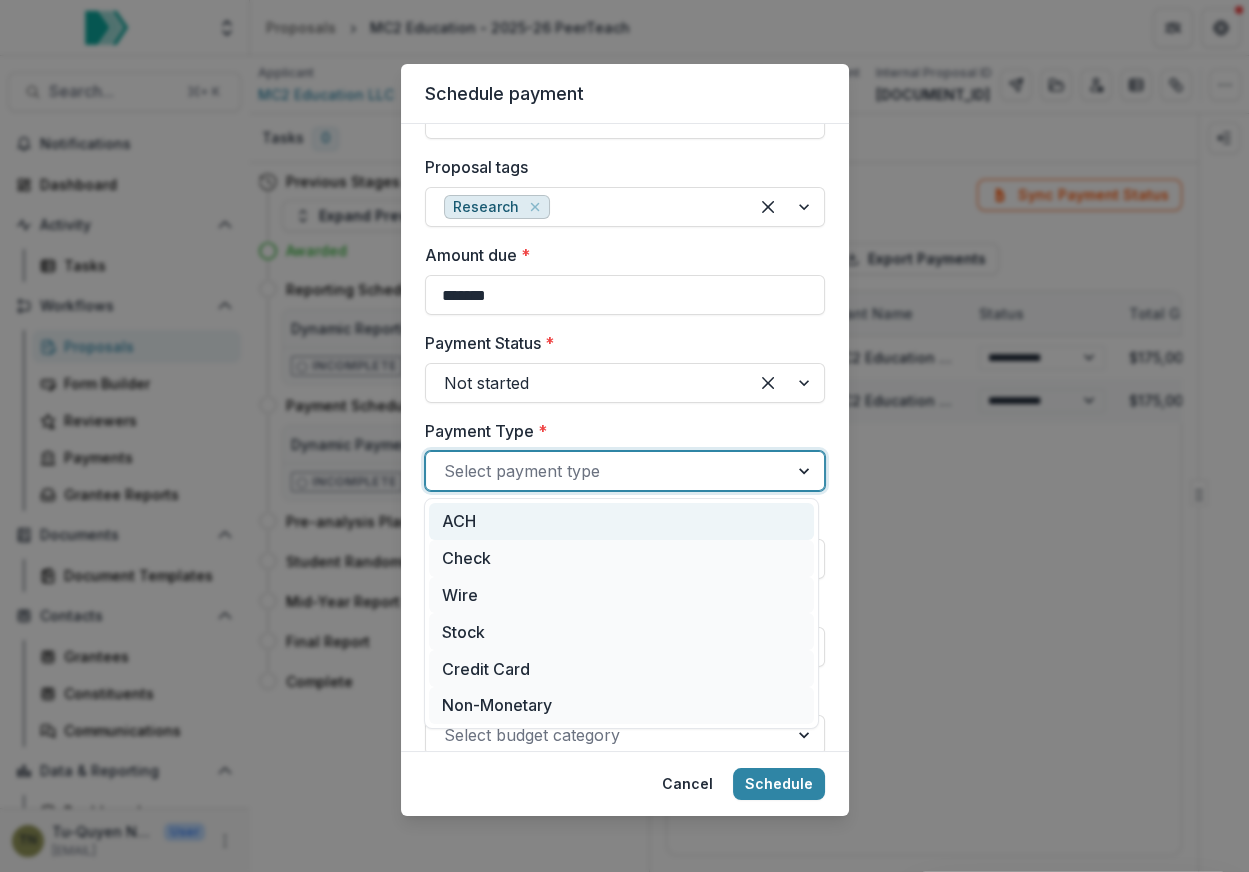 click on "ACH" at bounding box center [621, 521] 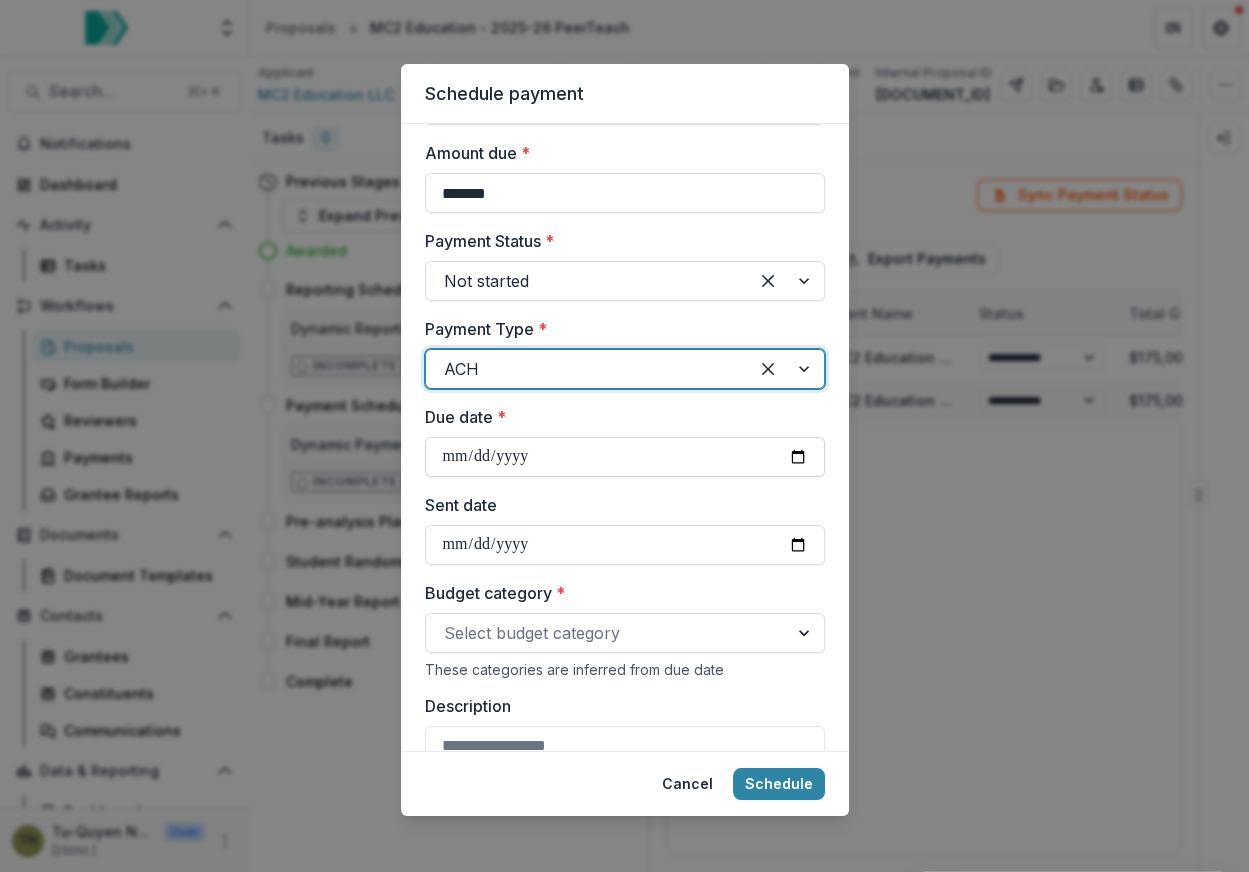 scroll, scrollTop: 578, scrollLeft: 0, axis: vertical 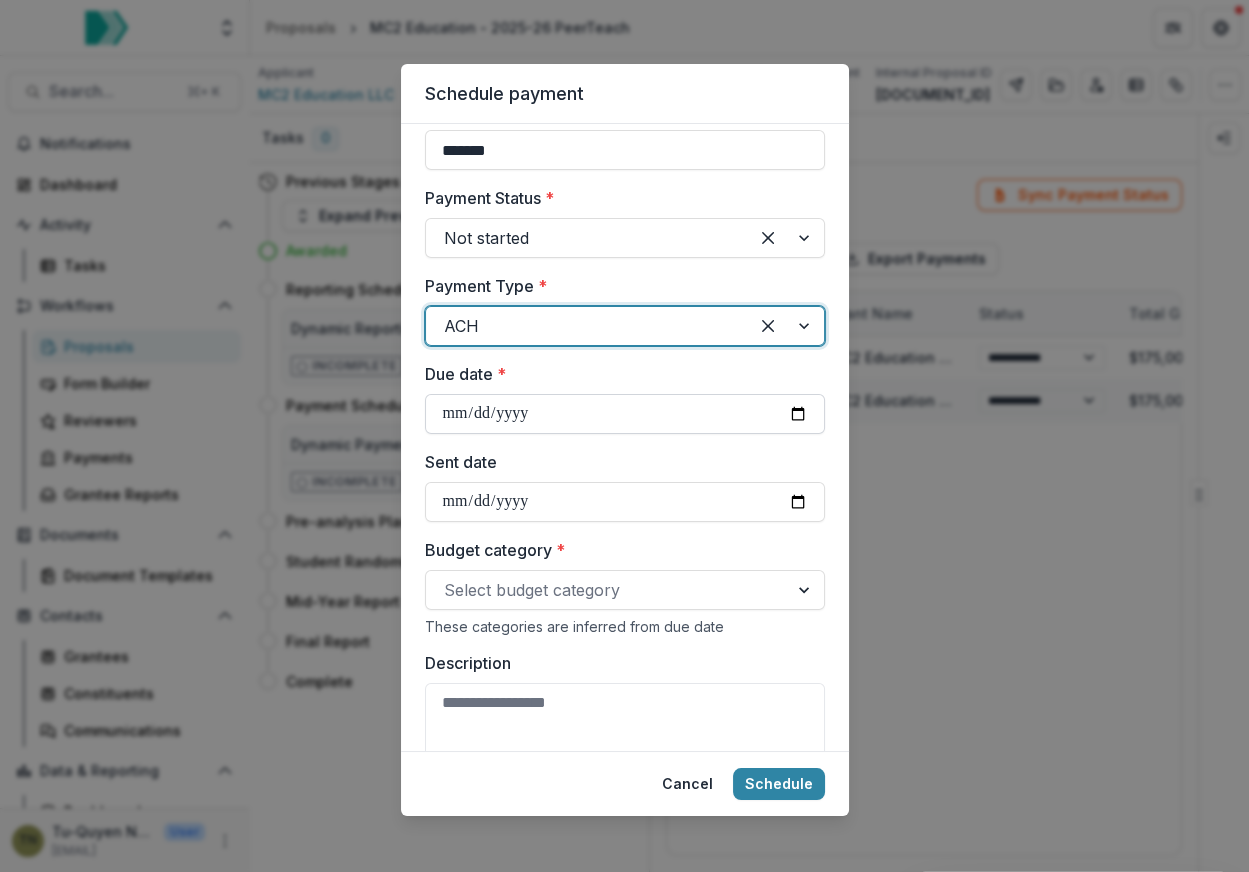click on "Due date *" at bounding box center [625, 414] 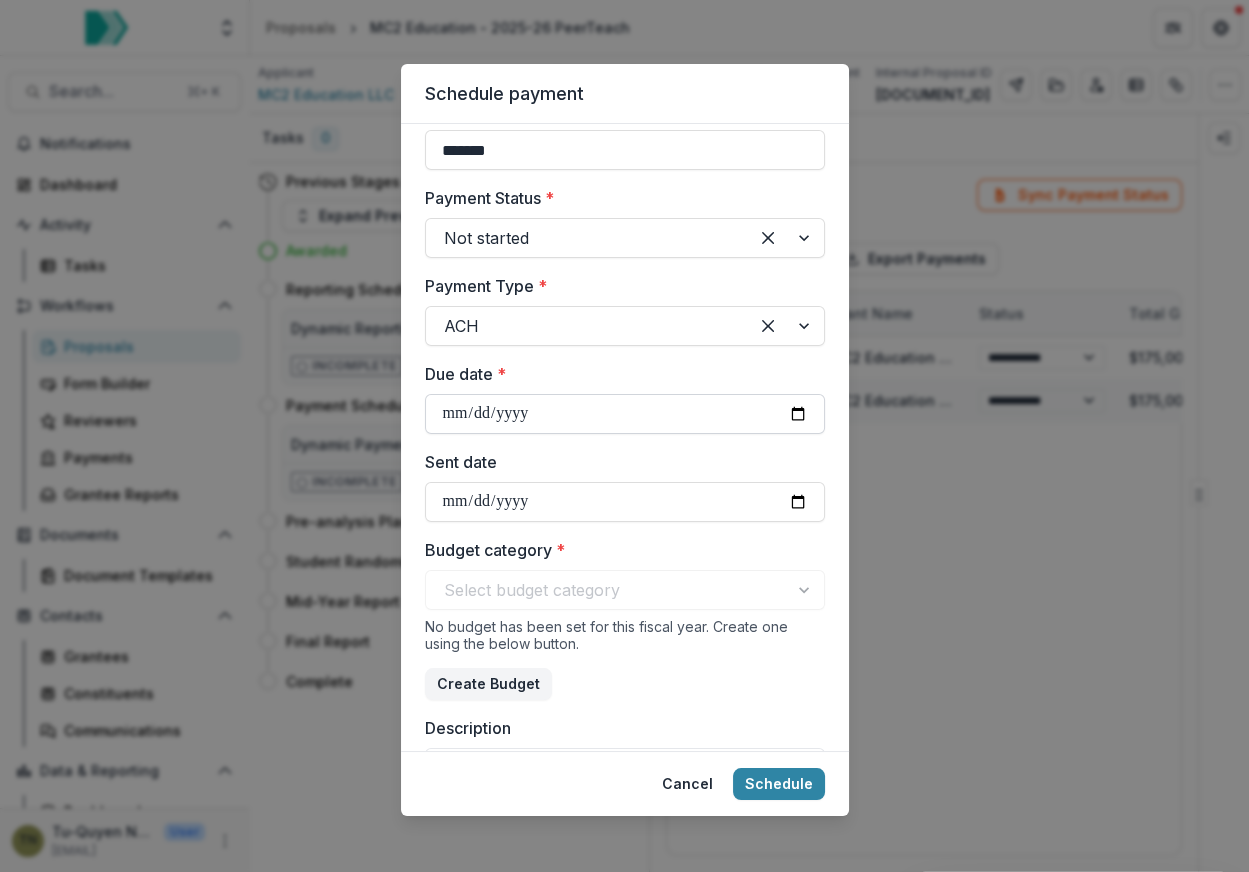 type on "**********" 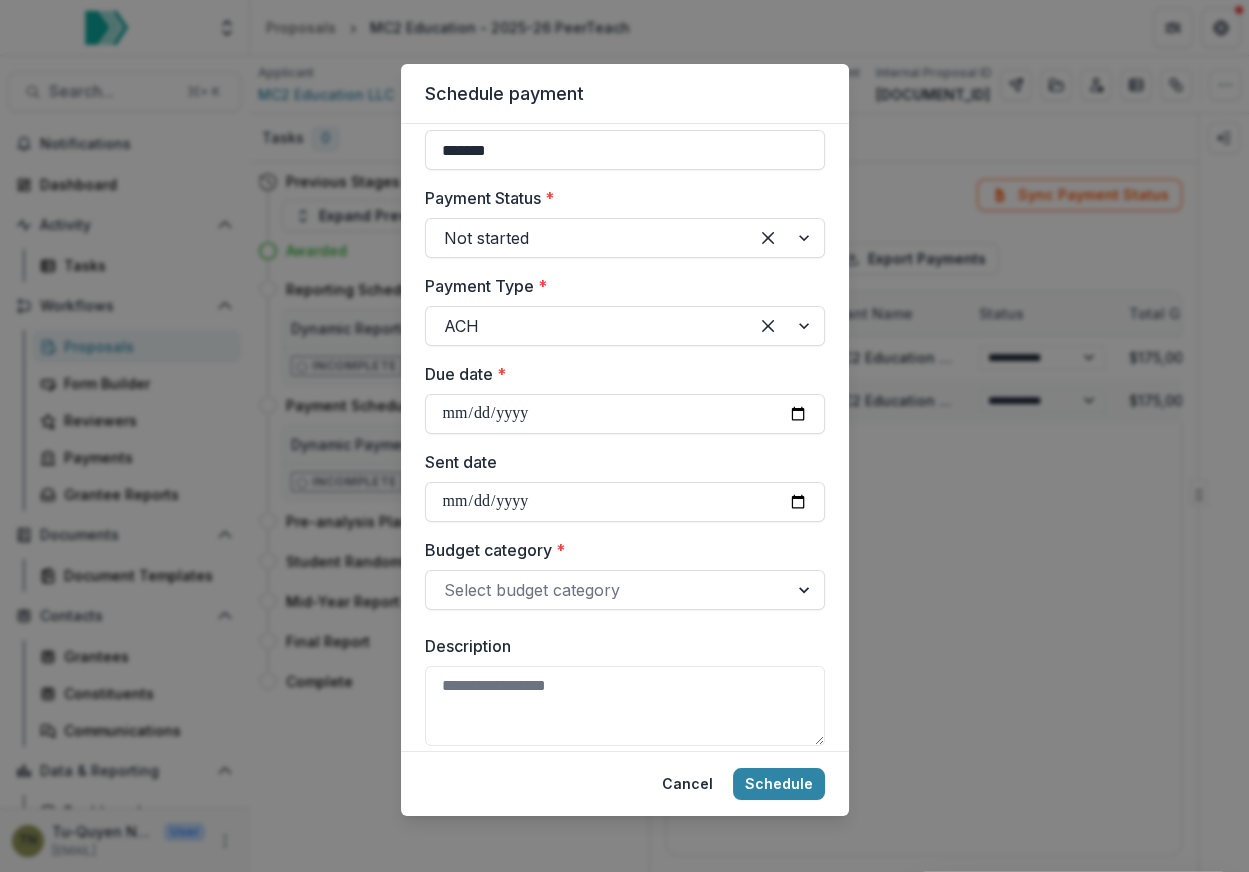 scroll, scrollTop: 672, scrollLeft: 0, axis: vertical 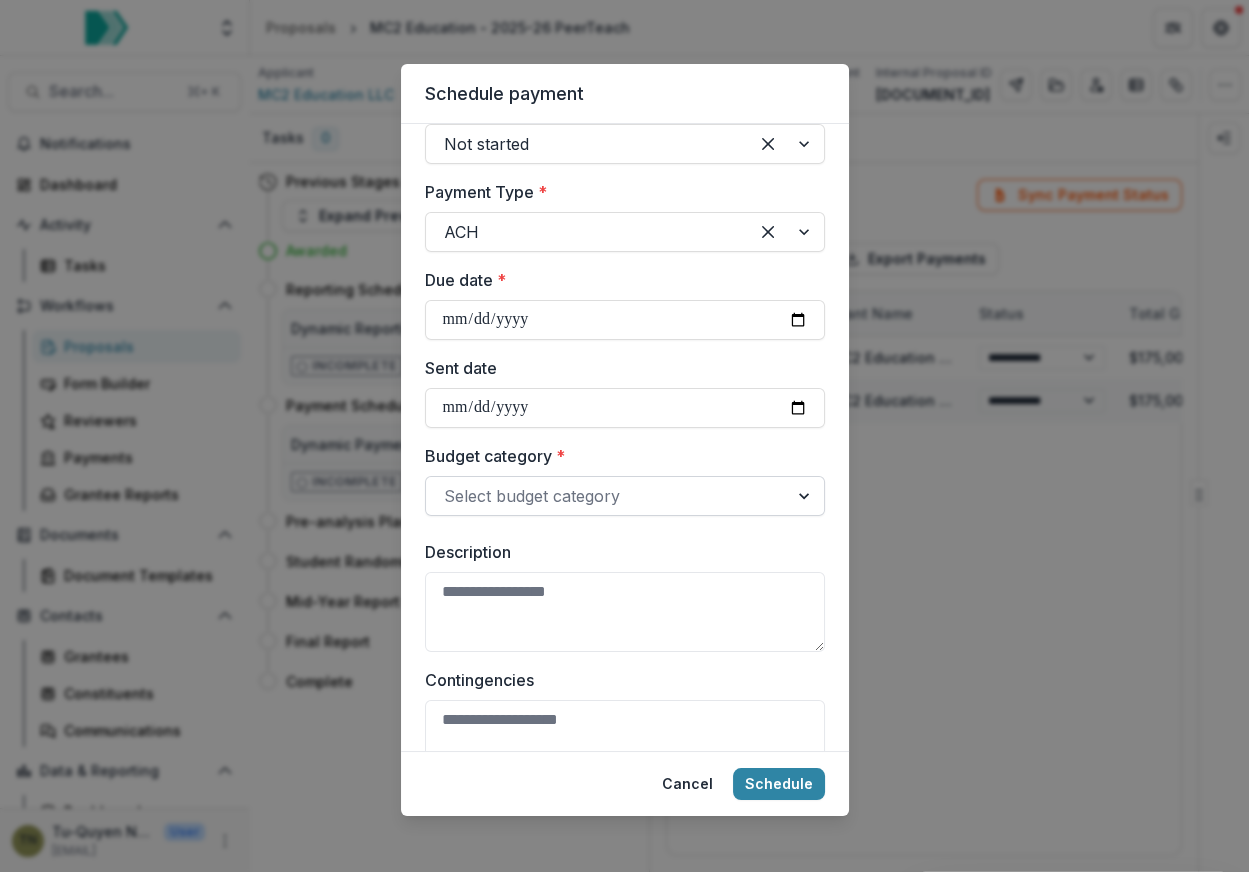 click at bounding box center (607, 496) 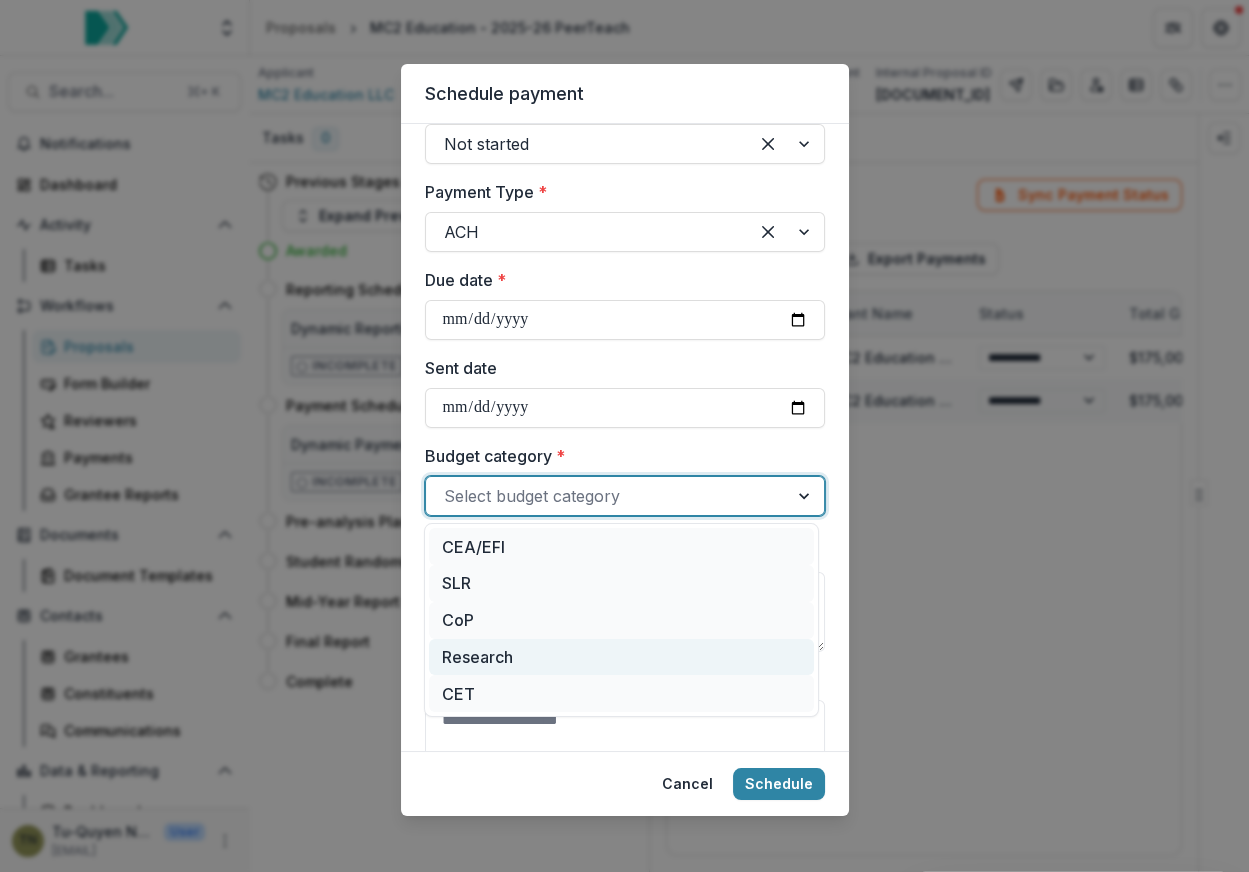 click on "Research" at bounding box center [621, 657] 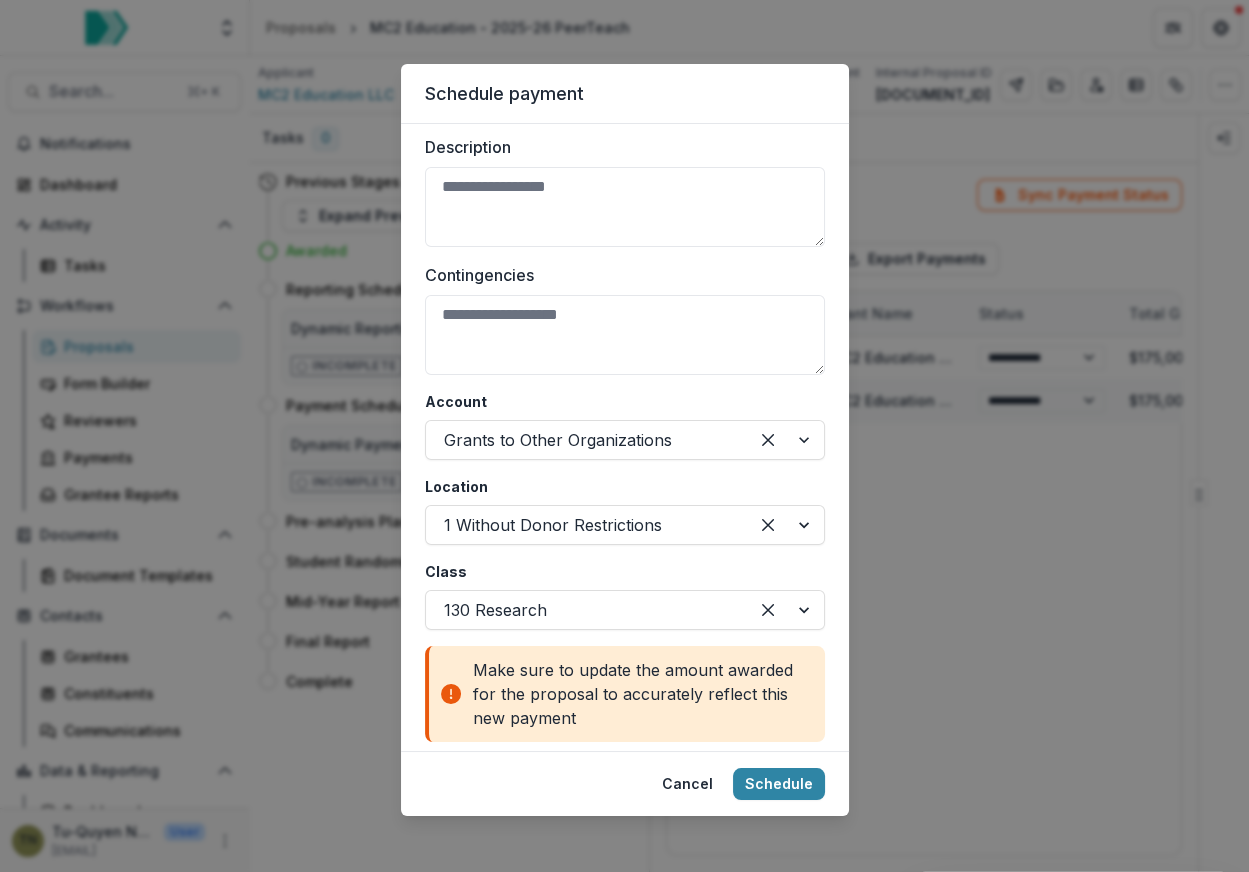 scroll, scrollTop: 1090, scrollLeft: 0, axis: vertical 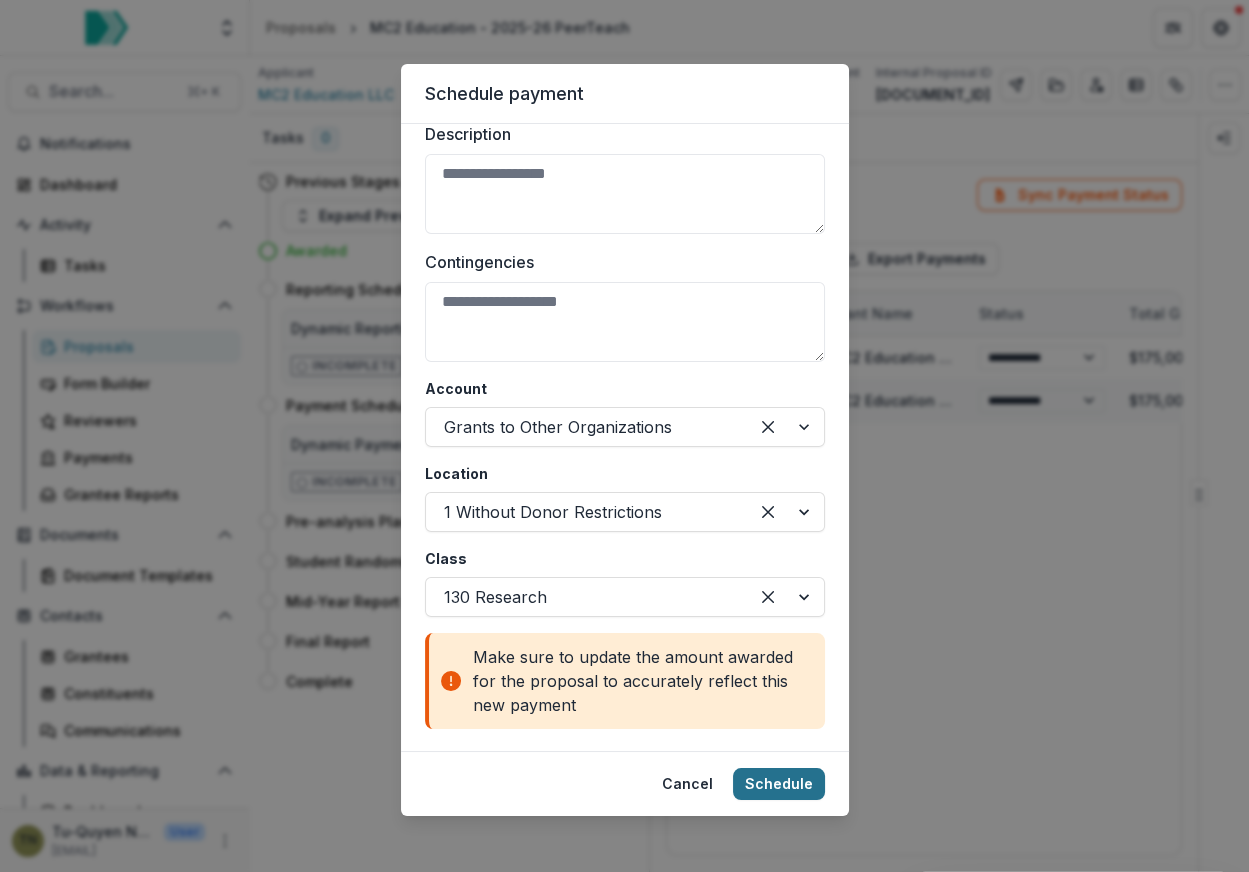 click on "Schedule" at bounding box center [779, 784] 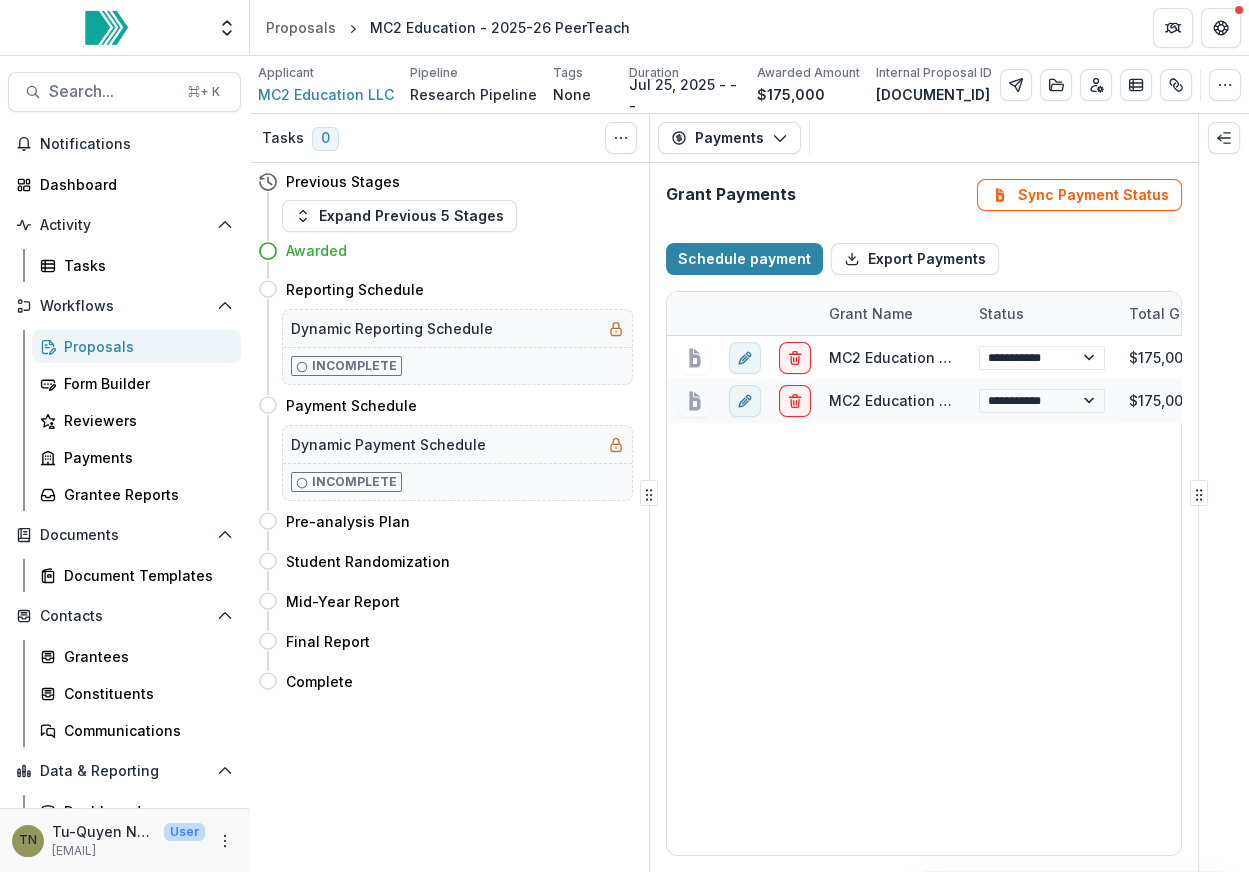 type on "*******" 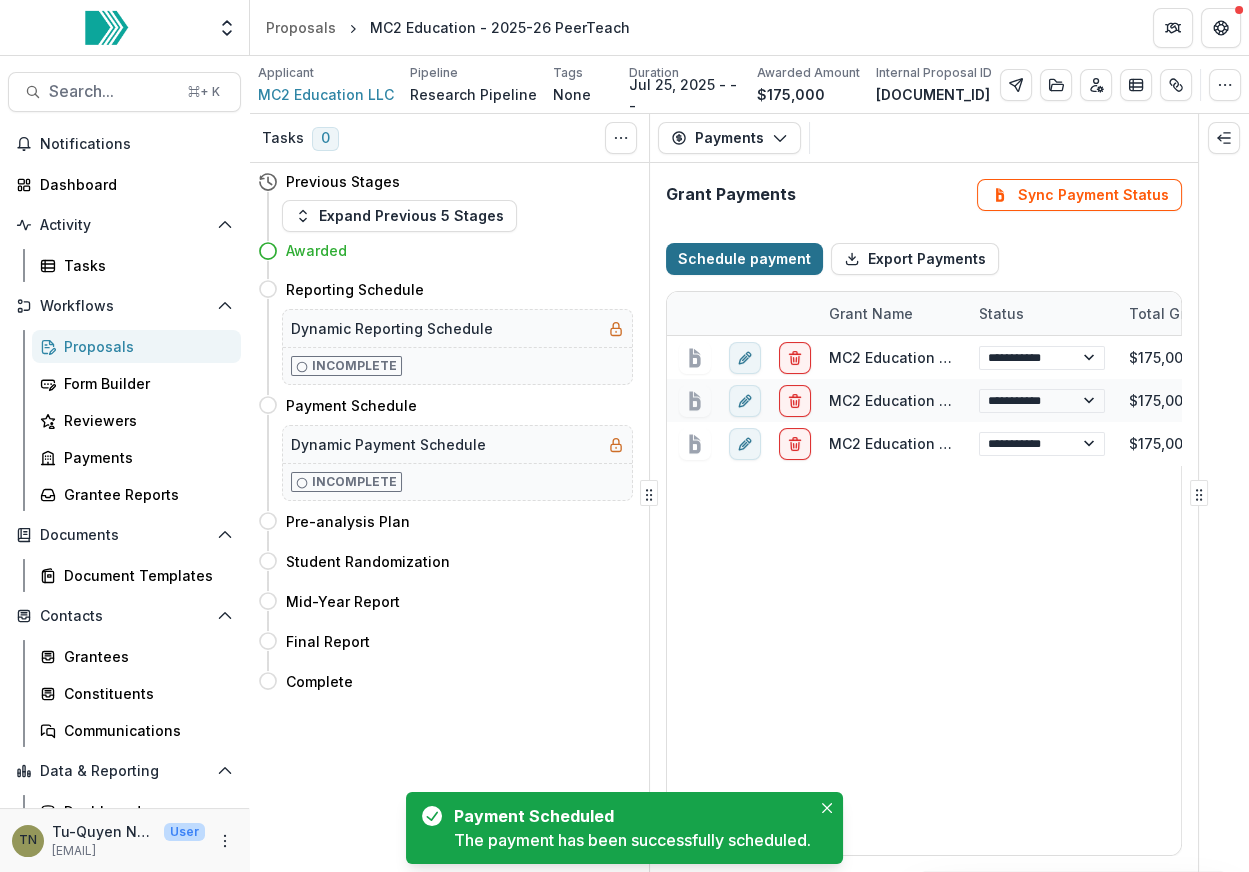 click on "Schedule payment" at bounding box center (744, 259) 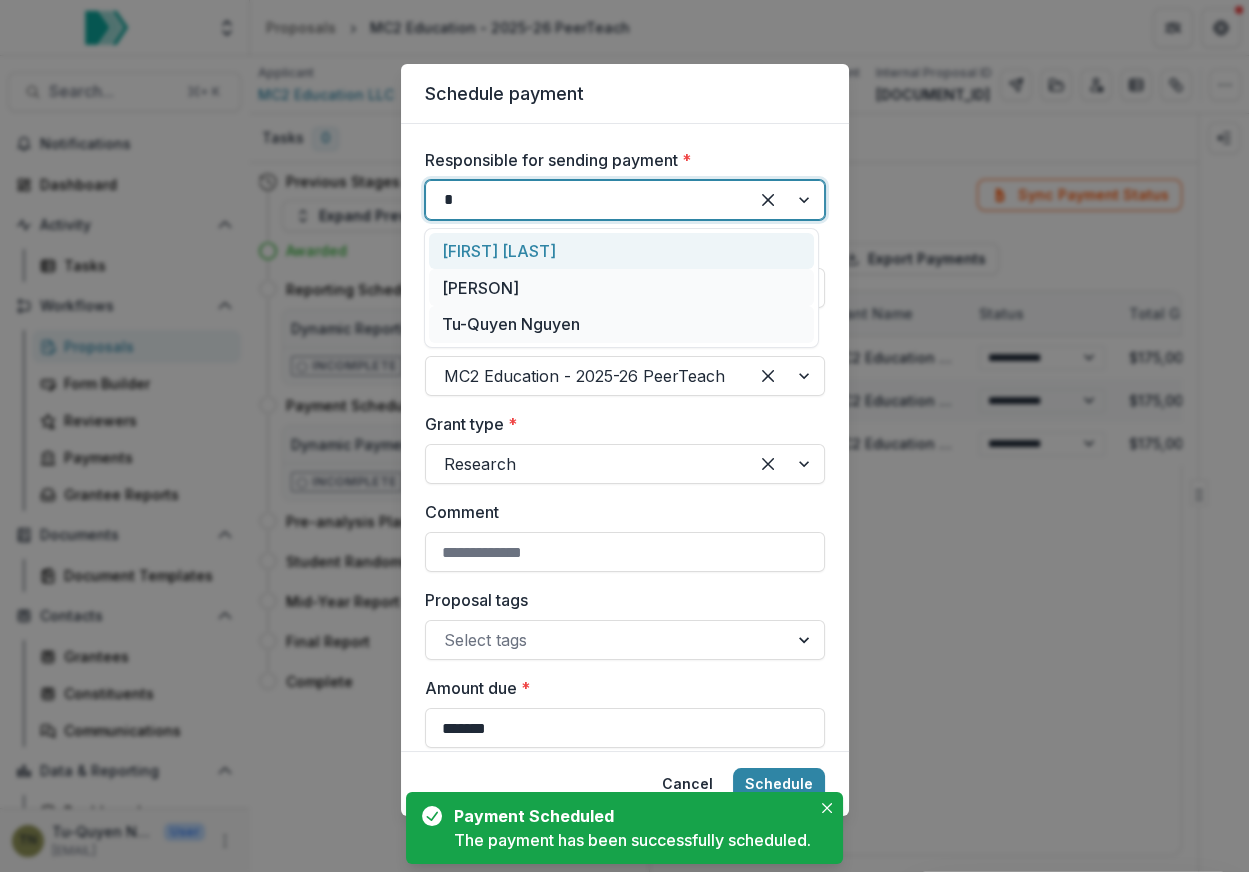 type on "**" 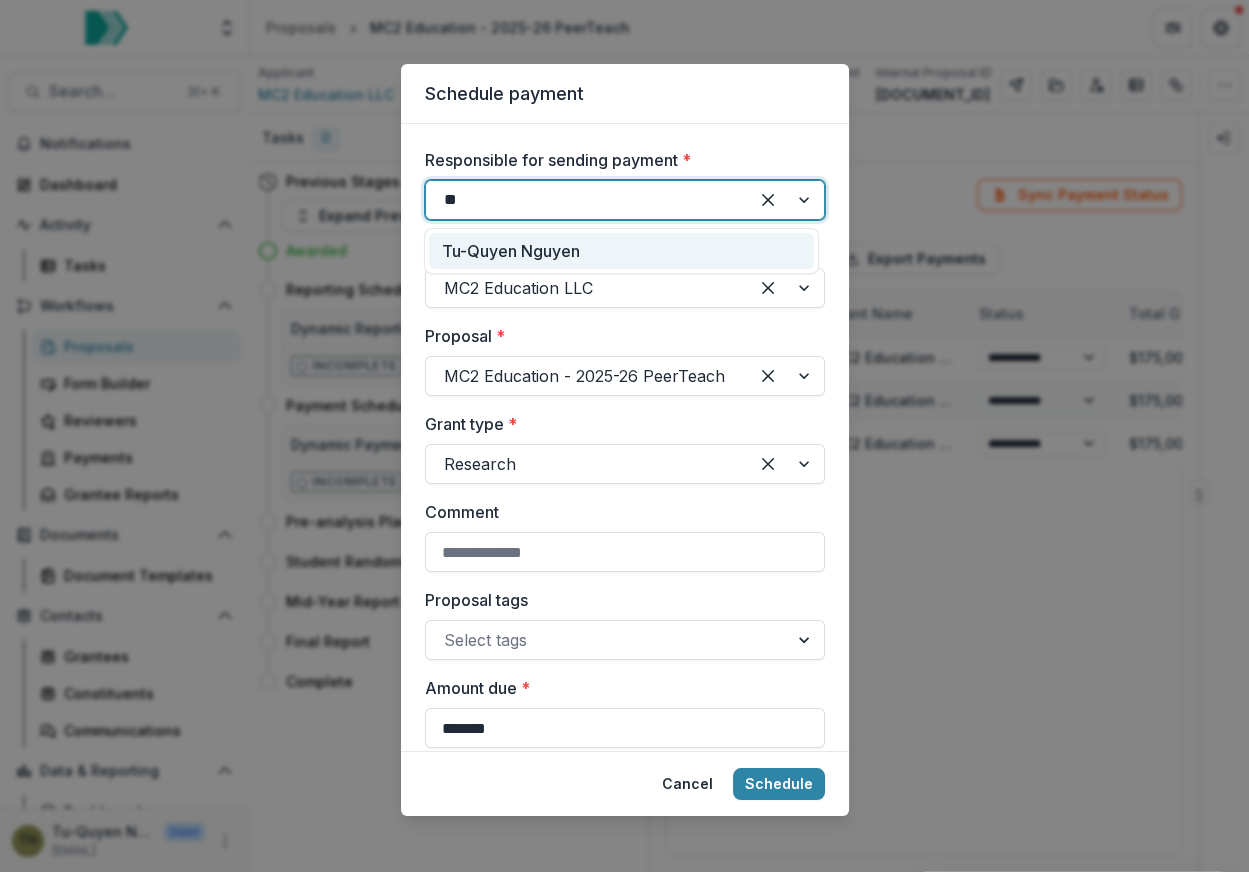 click on "Tu-Quyen Nguyen" at bounding box center [621, 251] 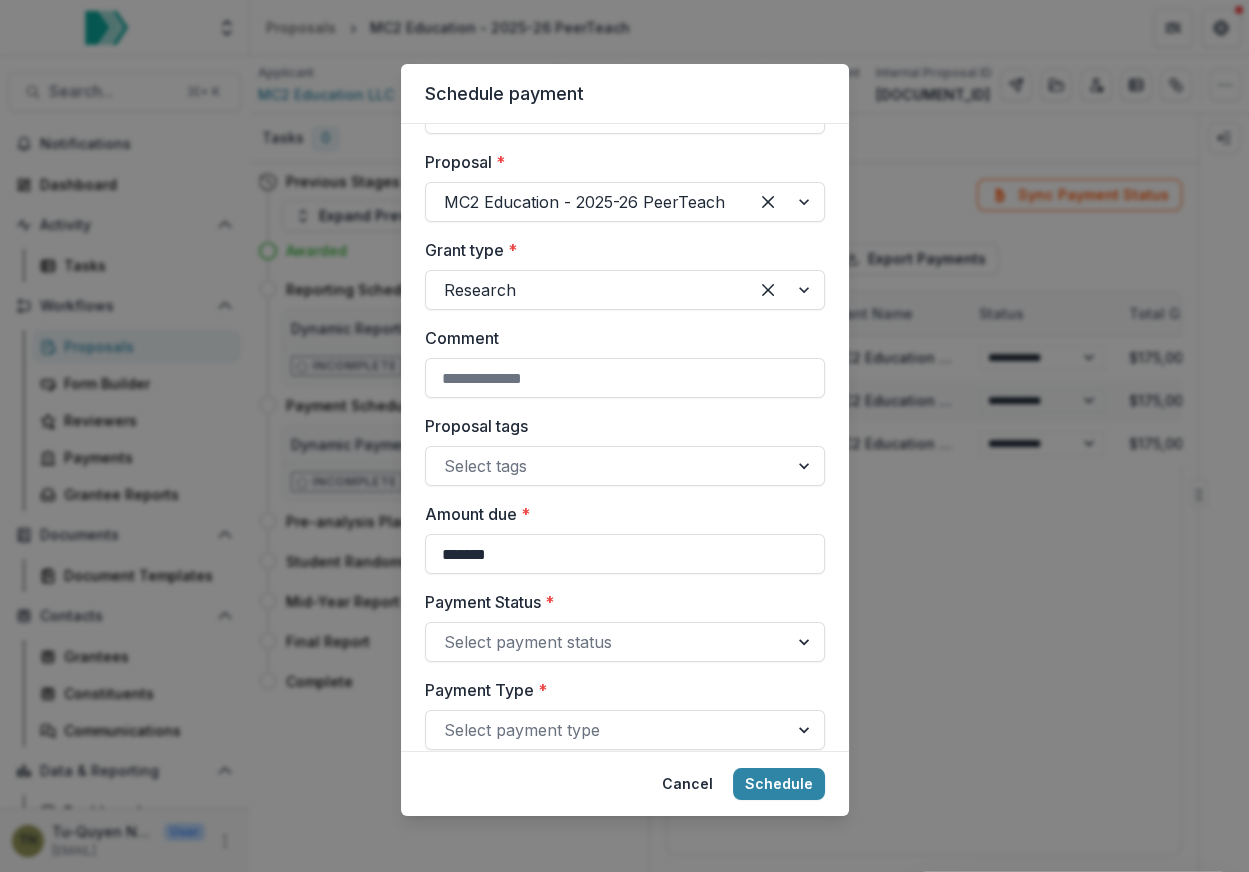 scroll, scrollTop: 188, scrollLeft: 0, axis: vertical 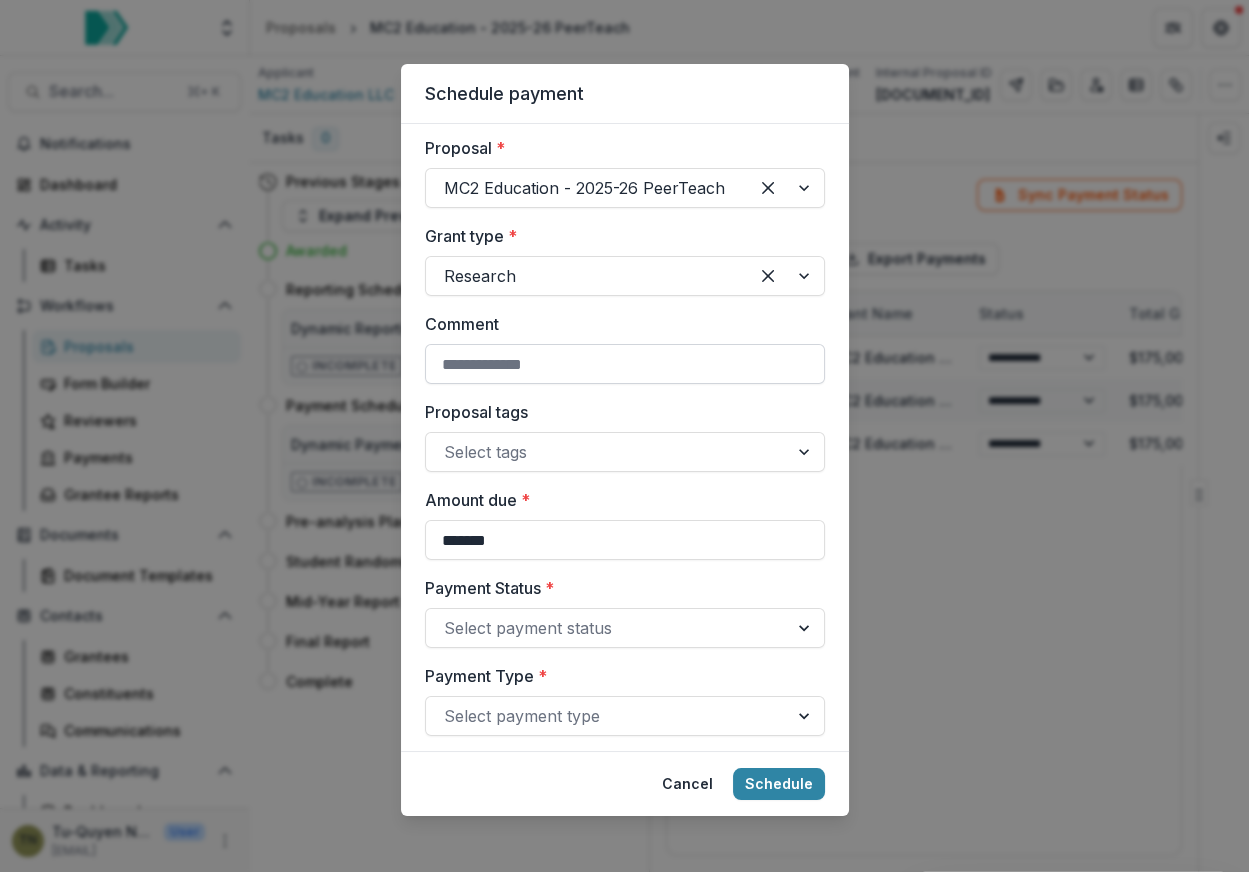 click on "Comment" at bounding box center [625, 364] 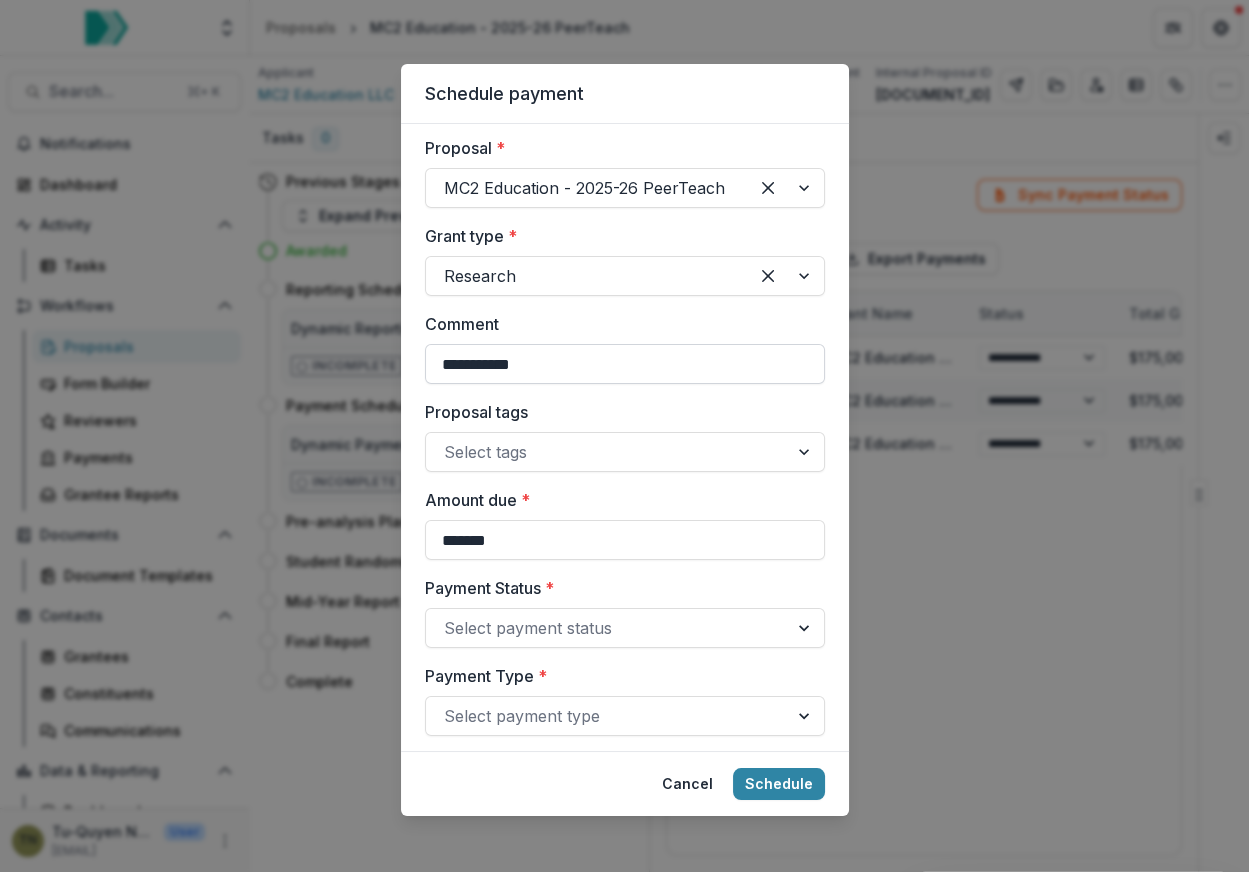 click on "**********" at bounding box center [625, 364] 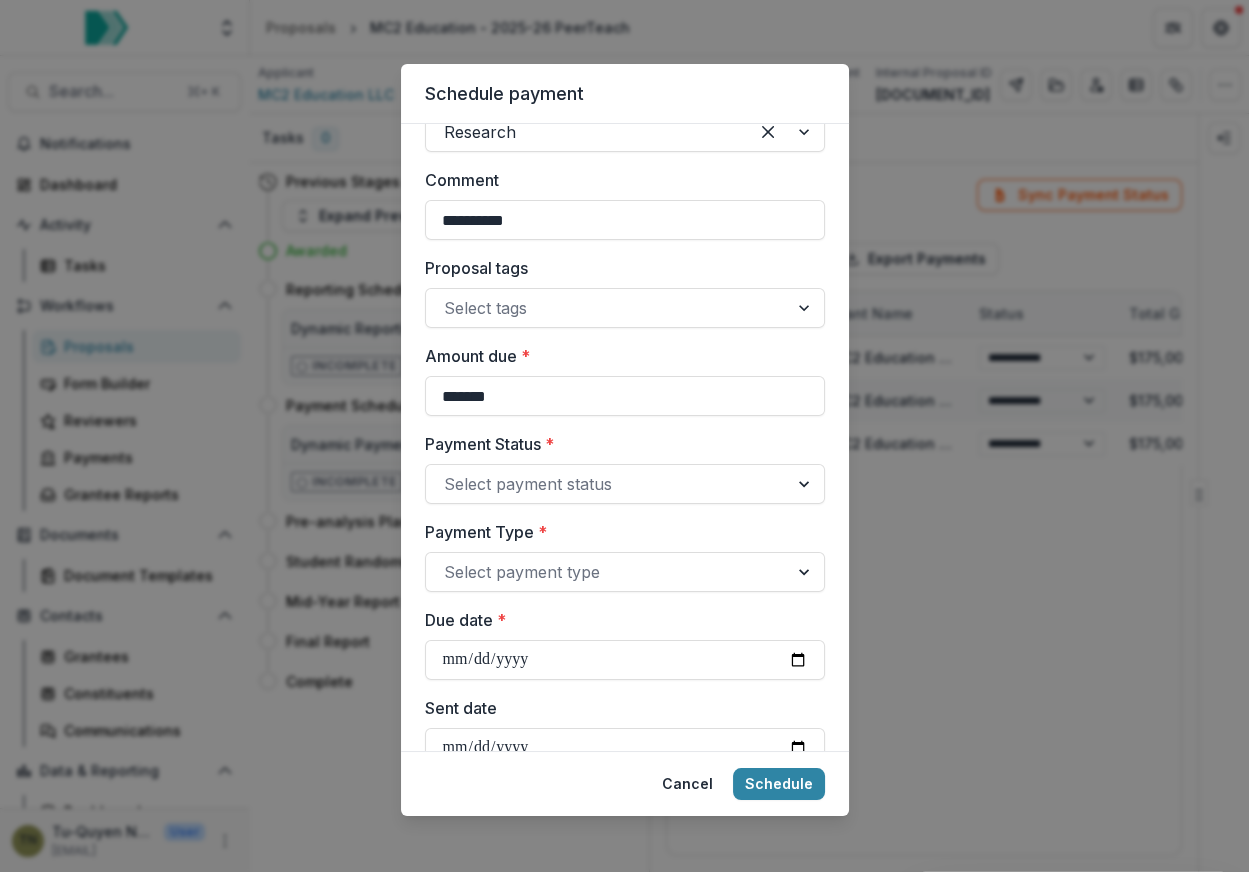 scroll, scrollTop: 335, scrollLeft: 0, axis: vertical 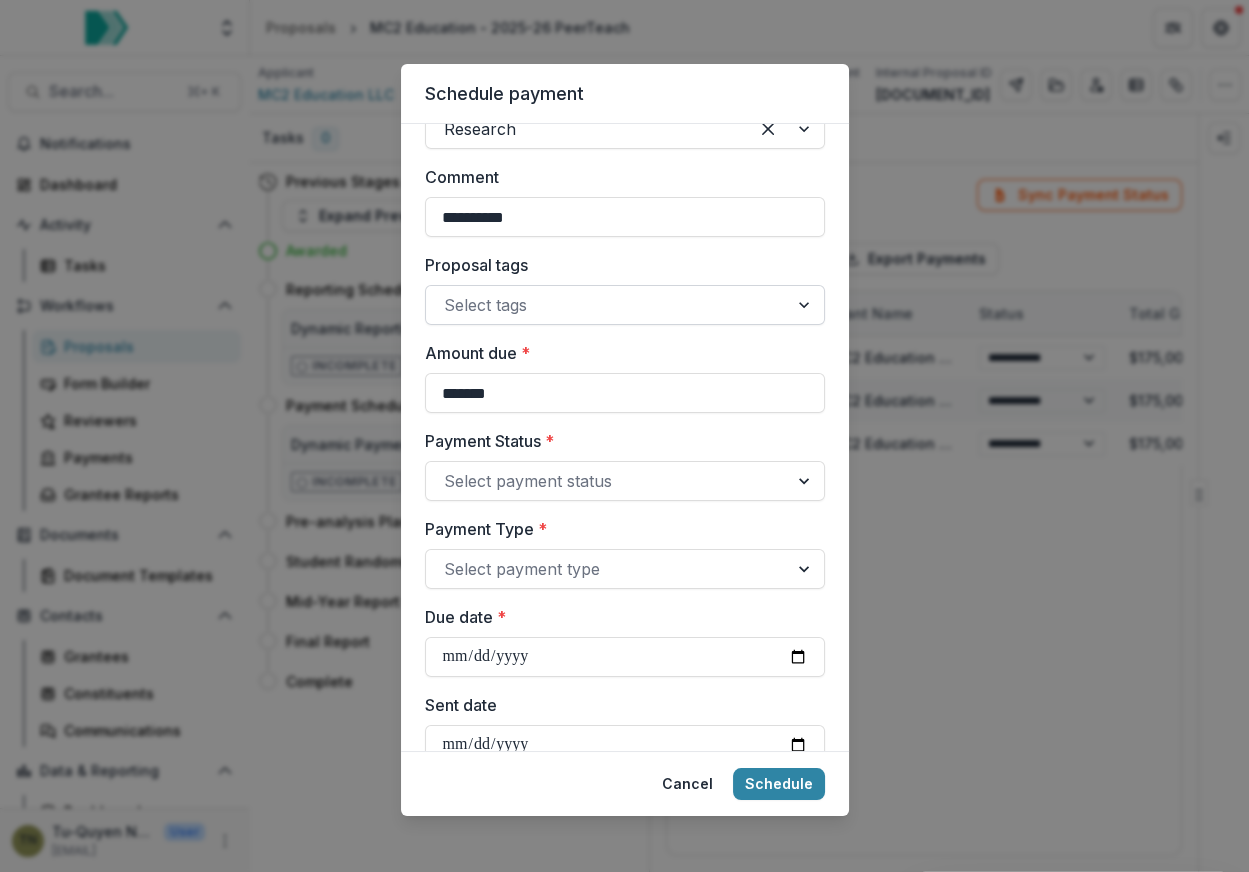 type on "**********" 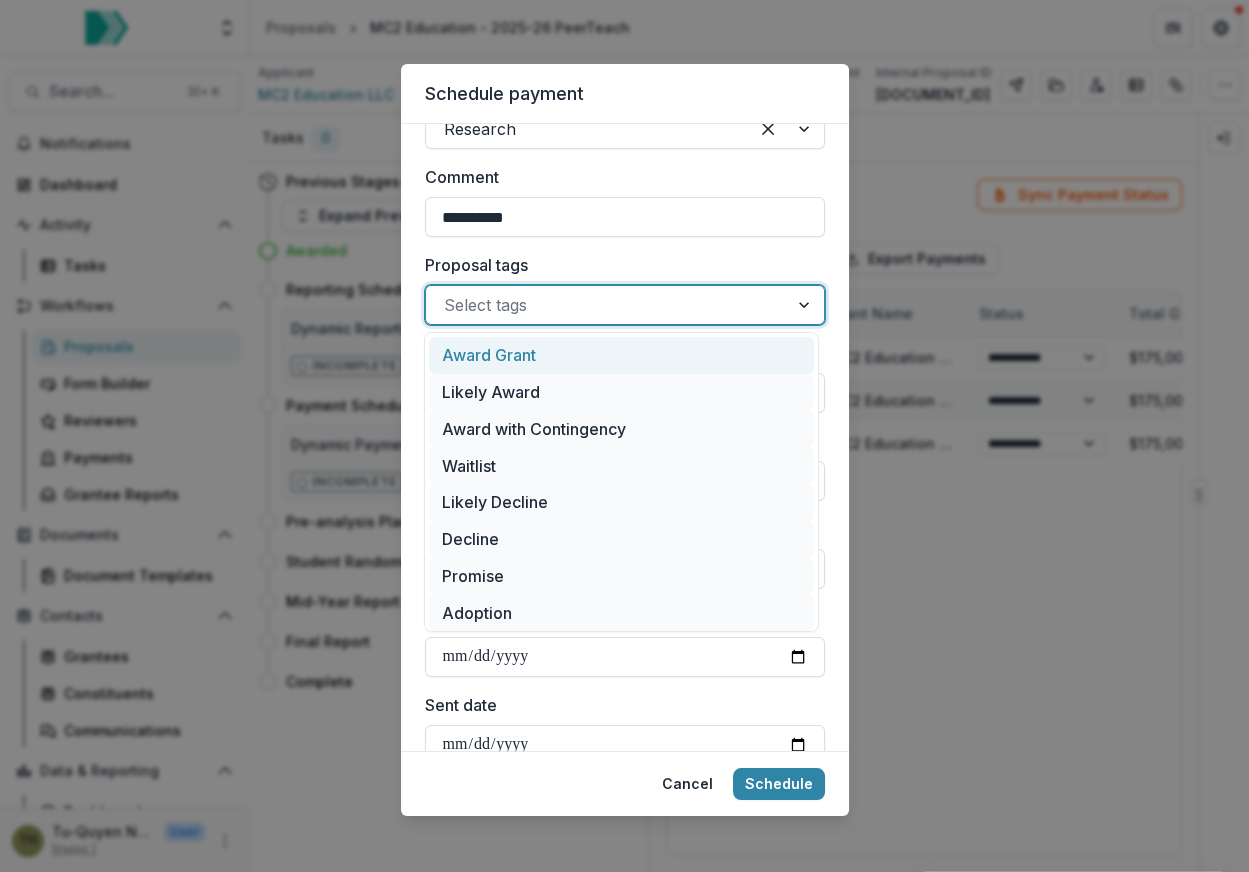 click at bounding box center (607, 305) 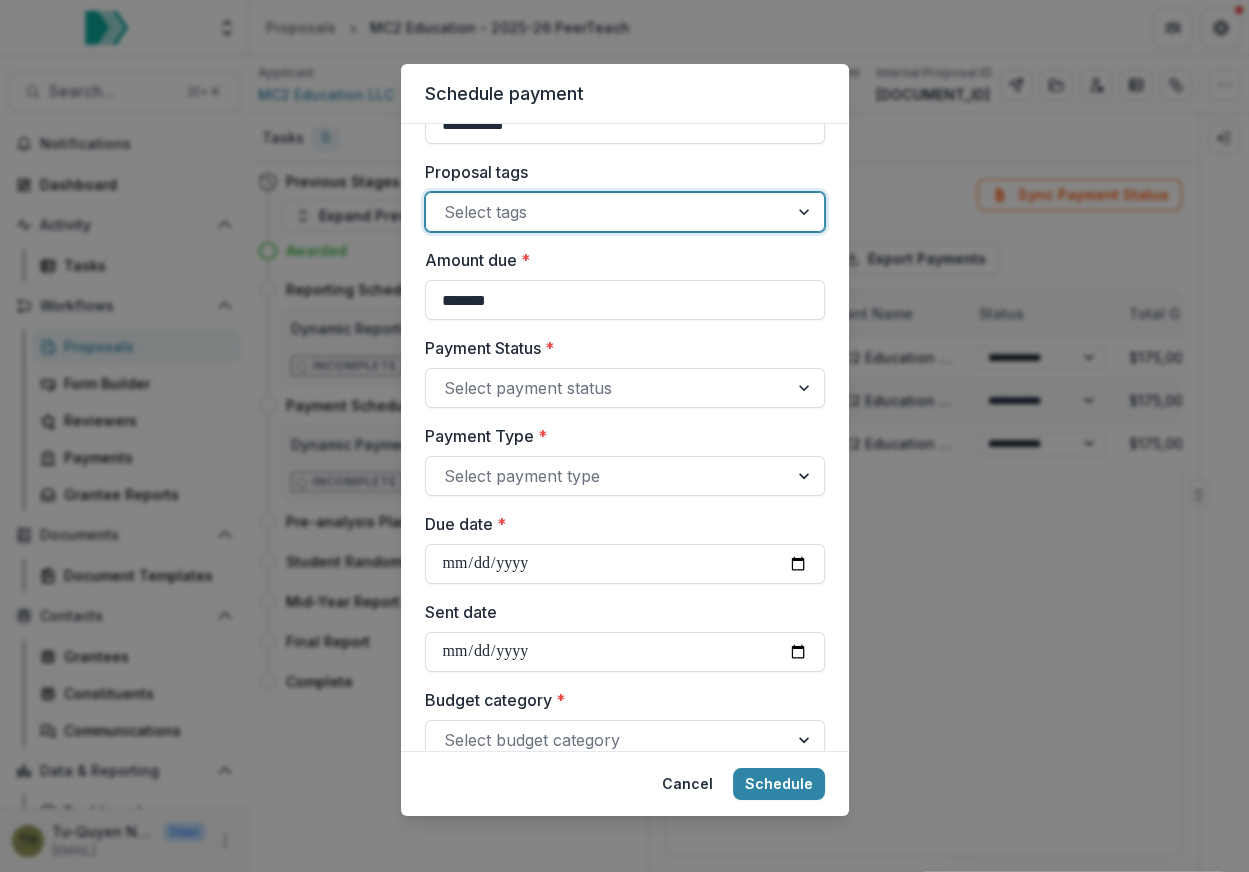 scroll, scrollTop: 473, scrollLeft: 0, axis: vertical 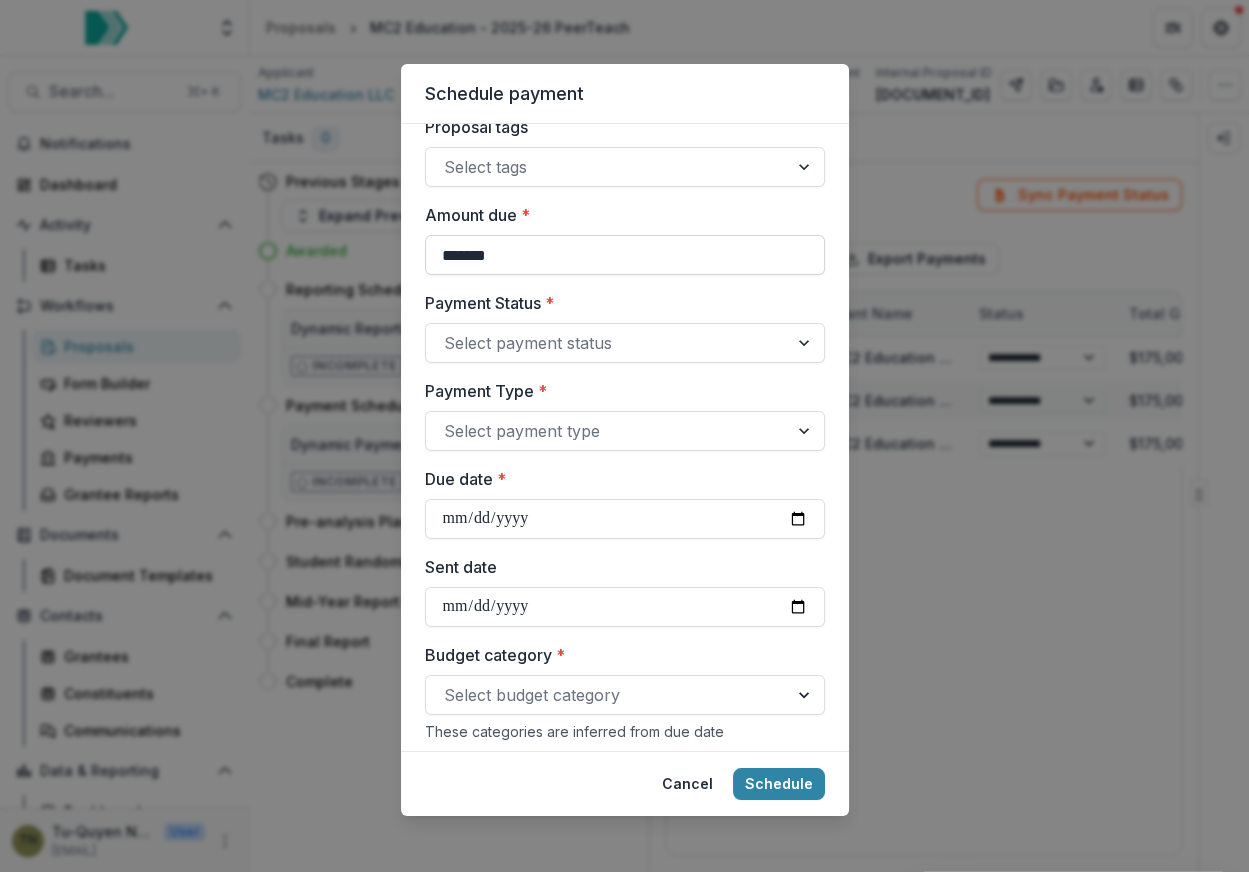 click on "*******" at bounding box center [625, 255] 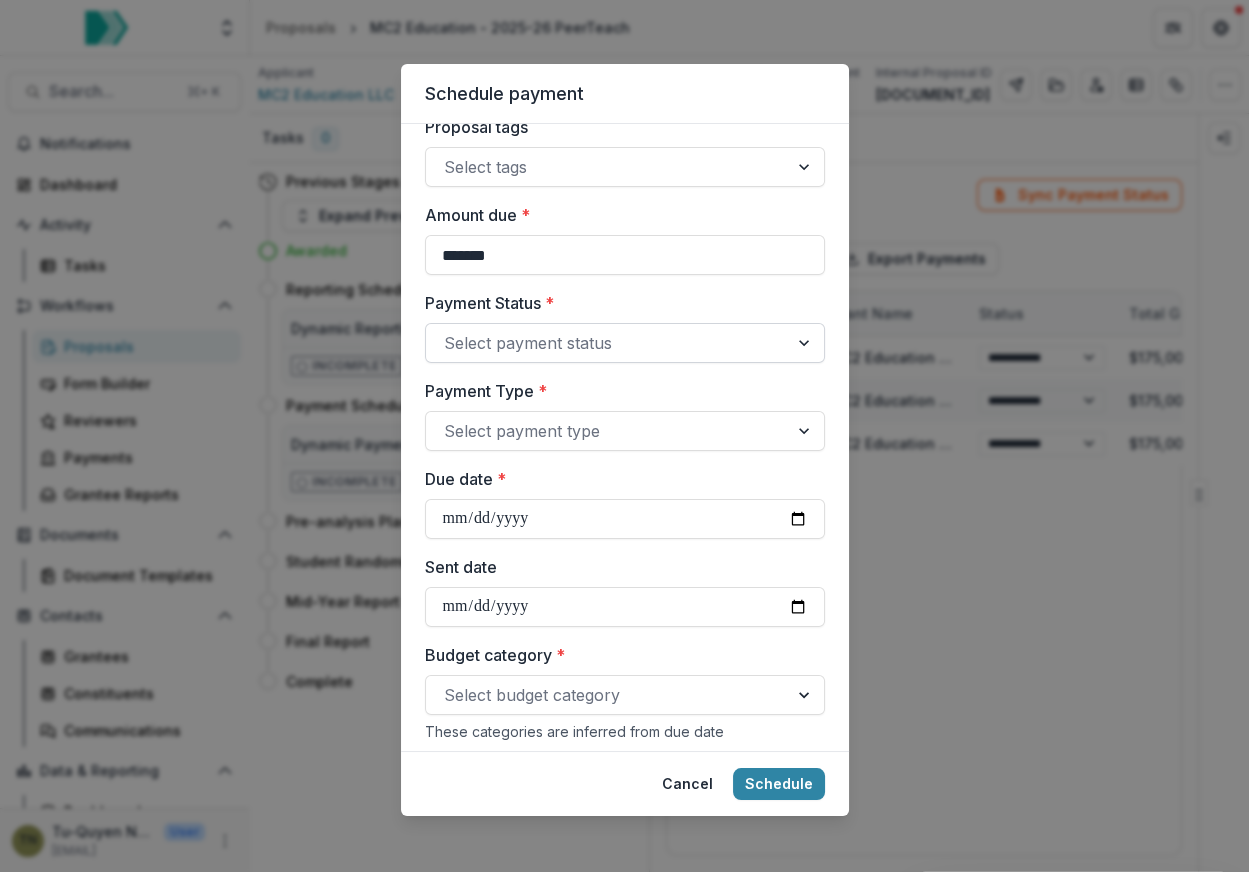 type on "*******" 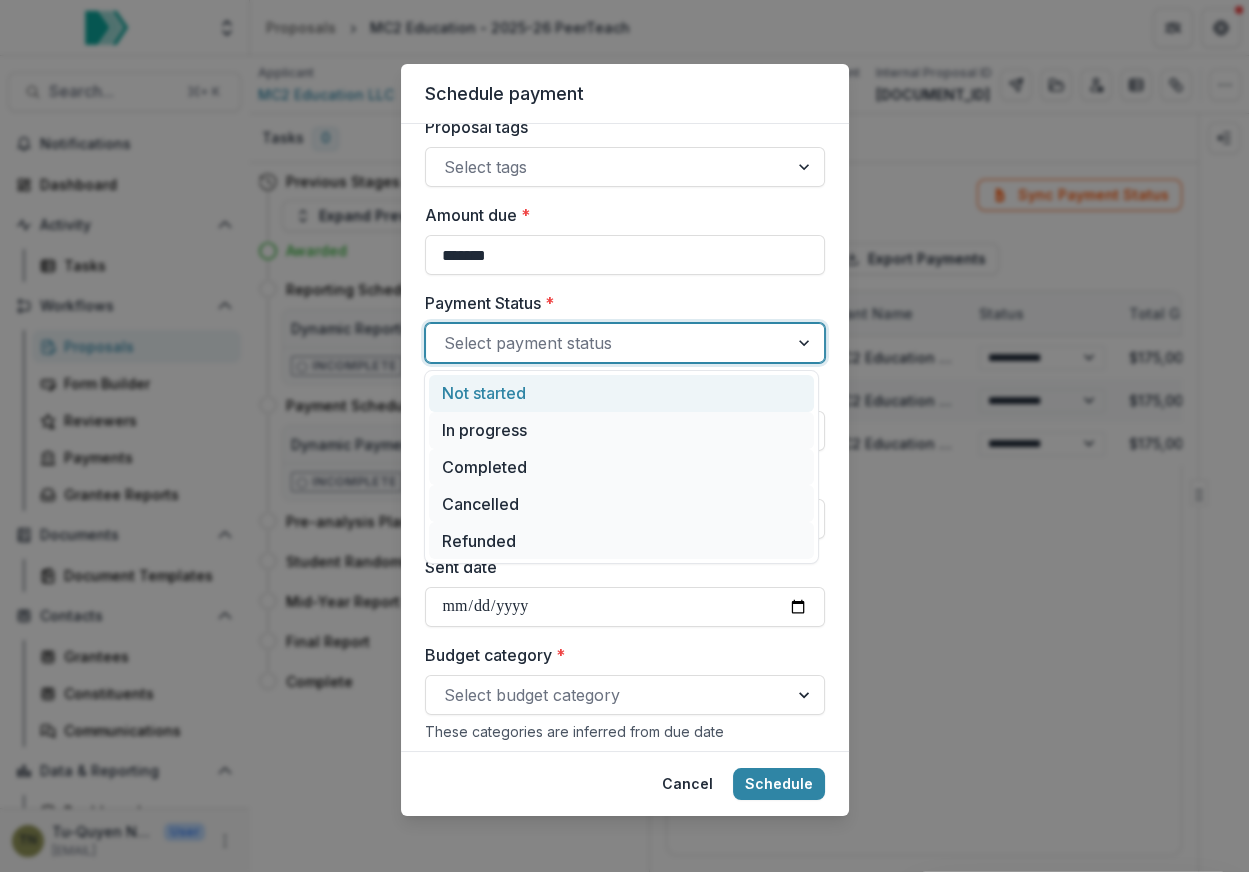 click at bounding box center (607, 343) 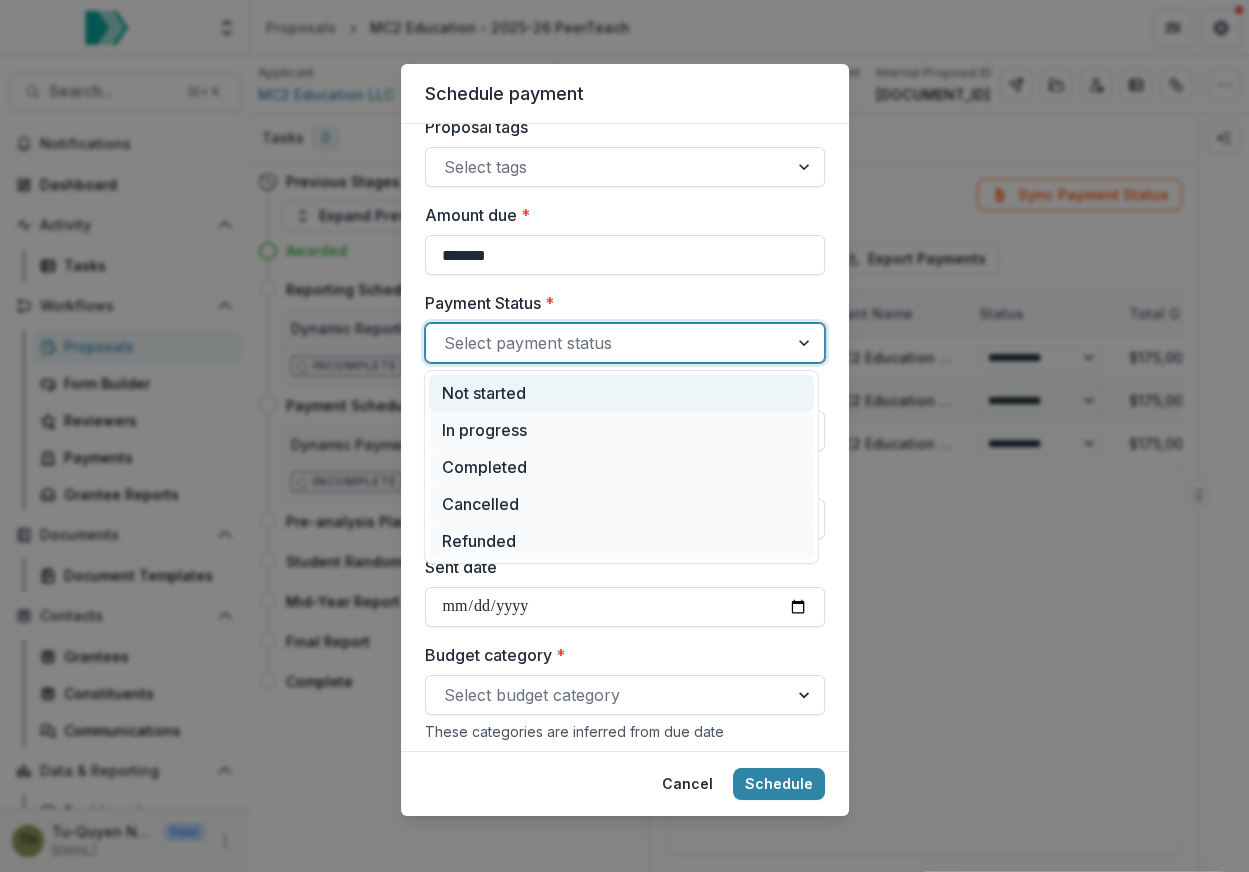 click on "Not started" at bounding box center (621, 393) 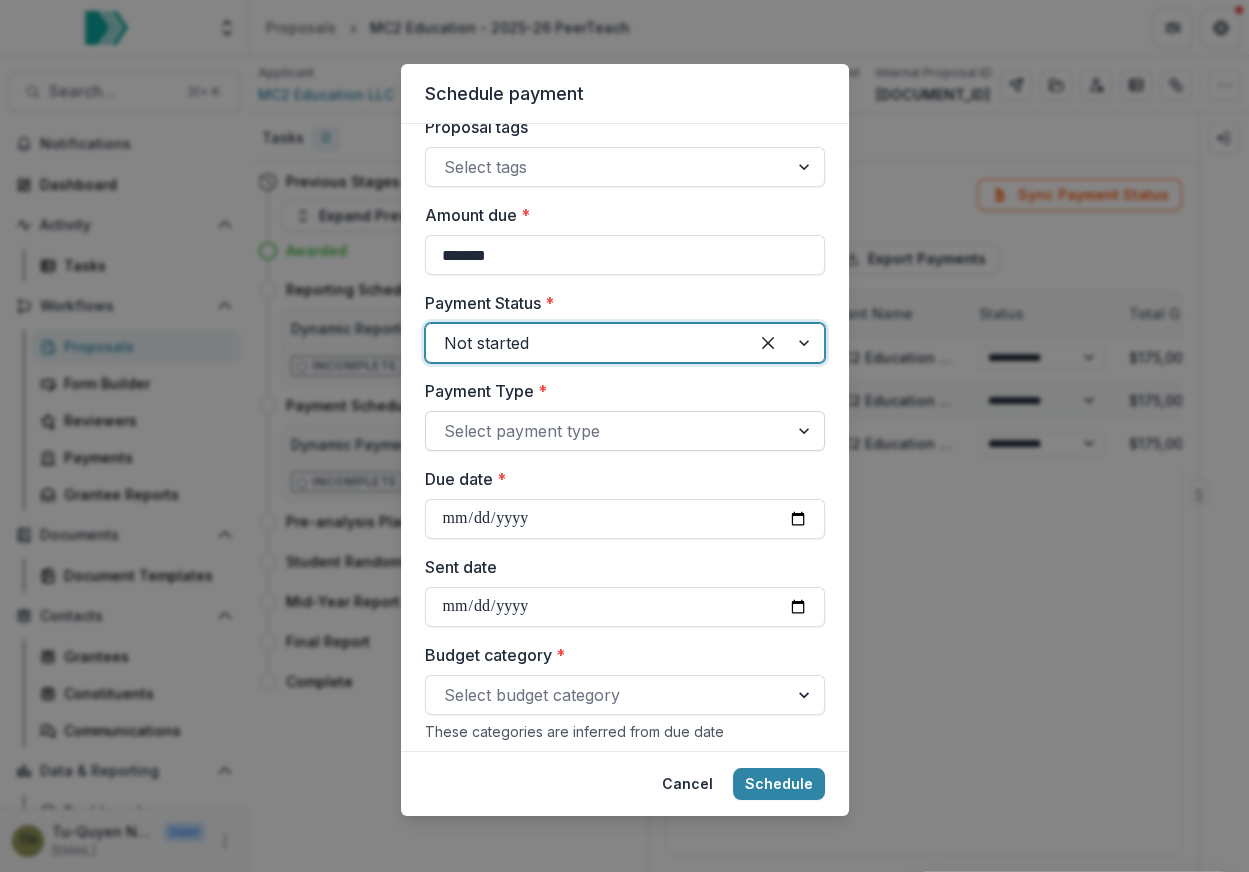 click at bounding box center [607, 431] 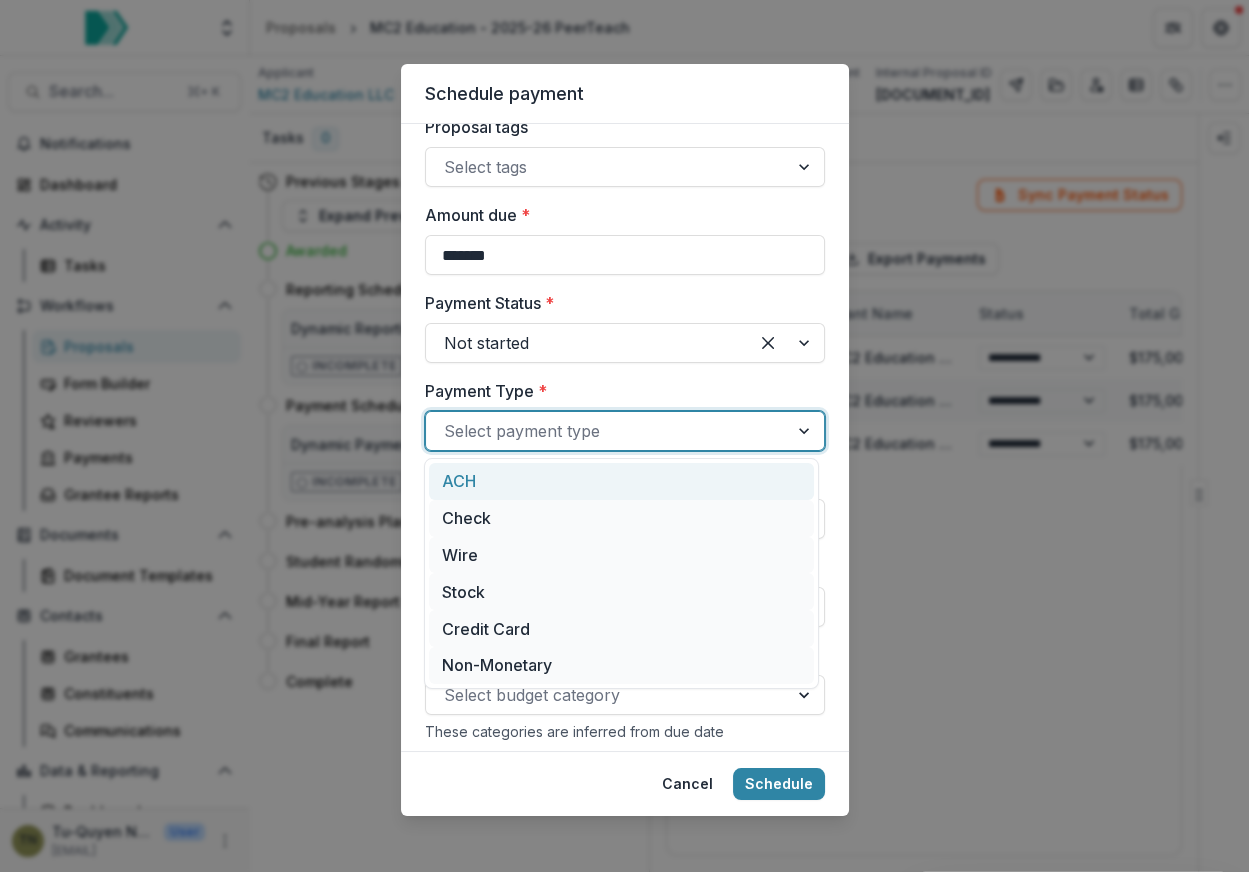 click at bounding box center (607, 431) 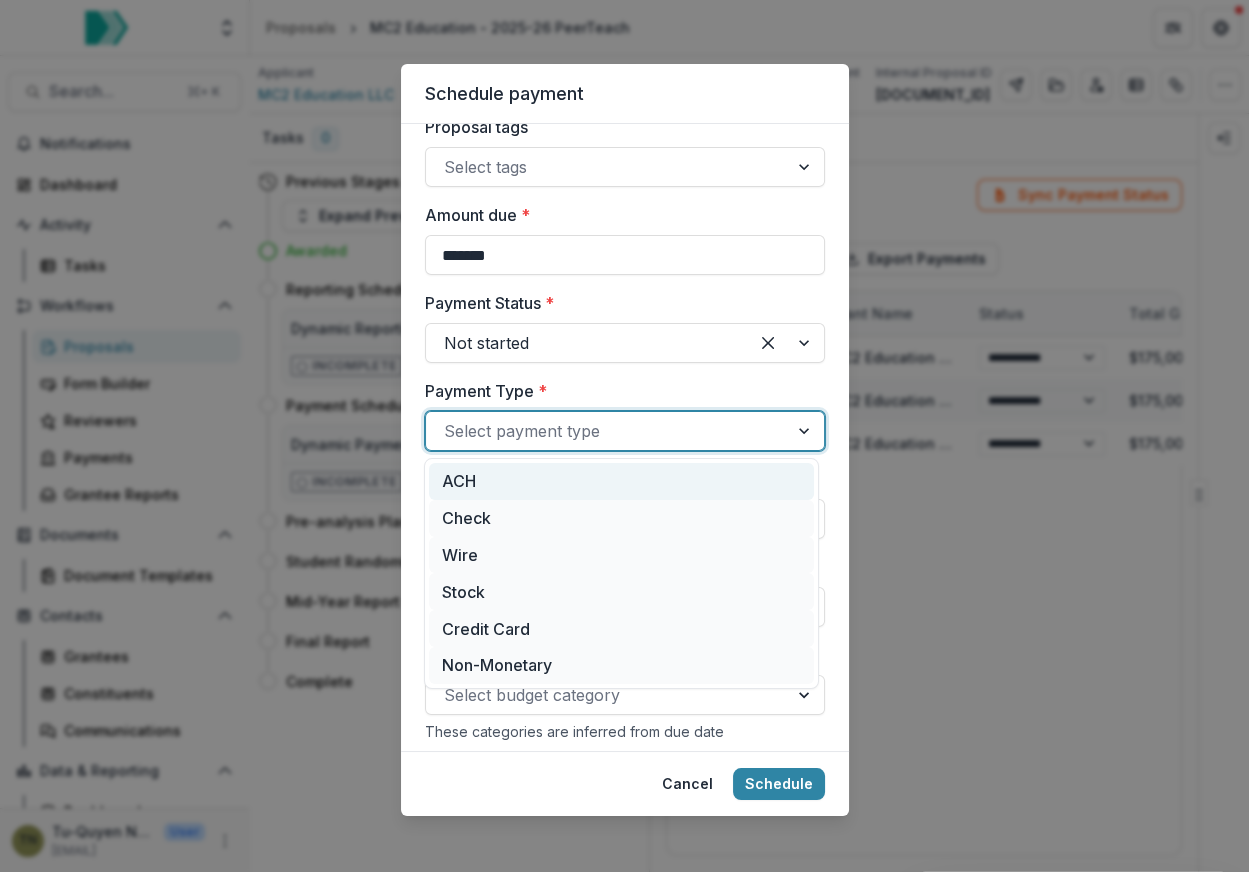 click on "ACH" at bounding box center (621, 481) 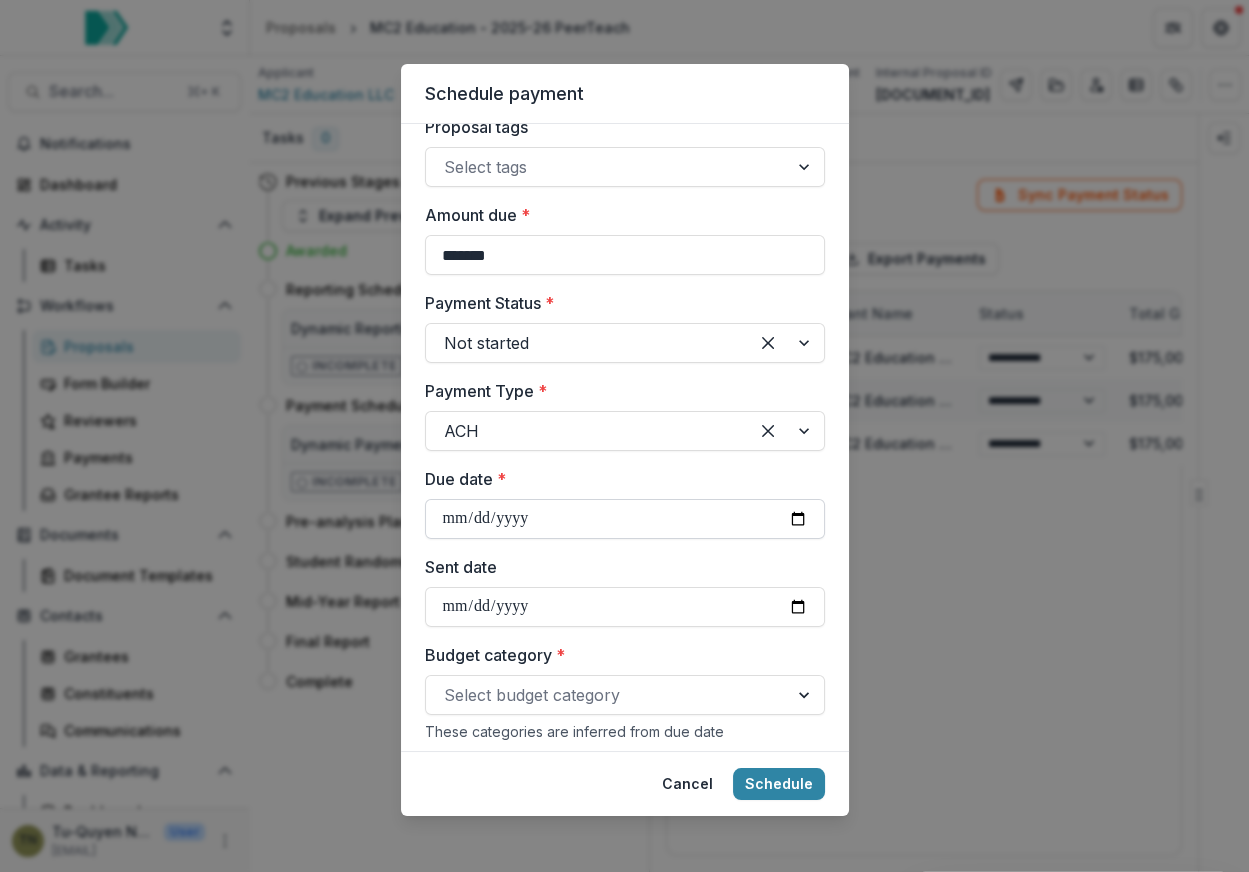 click on "Due date *" at bounding box center [625, 519] 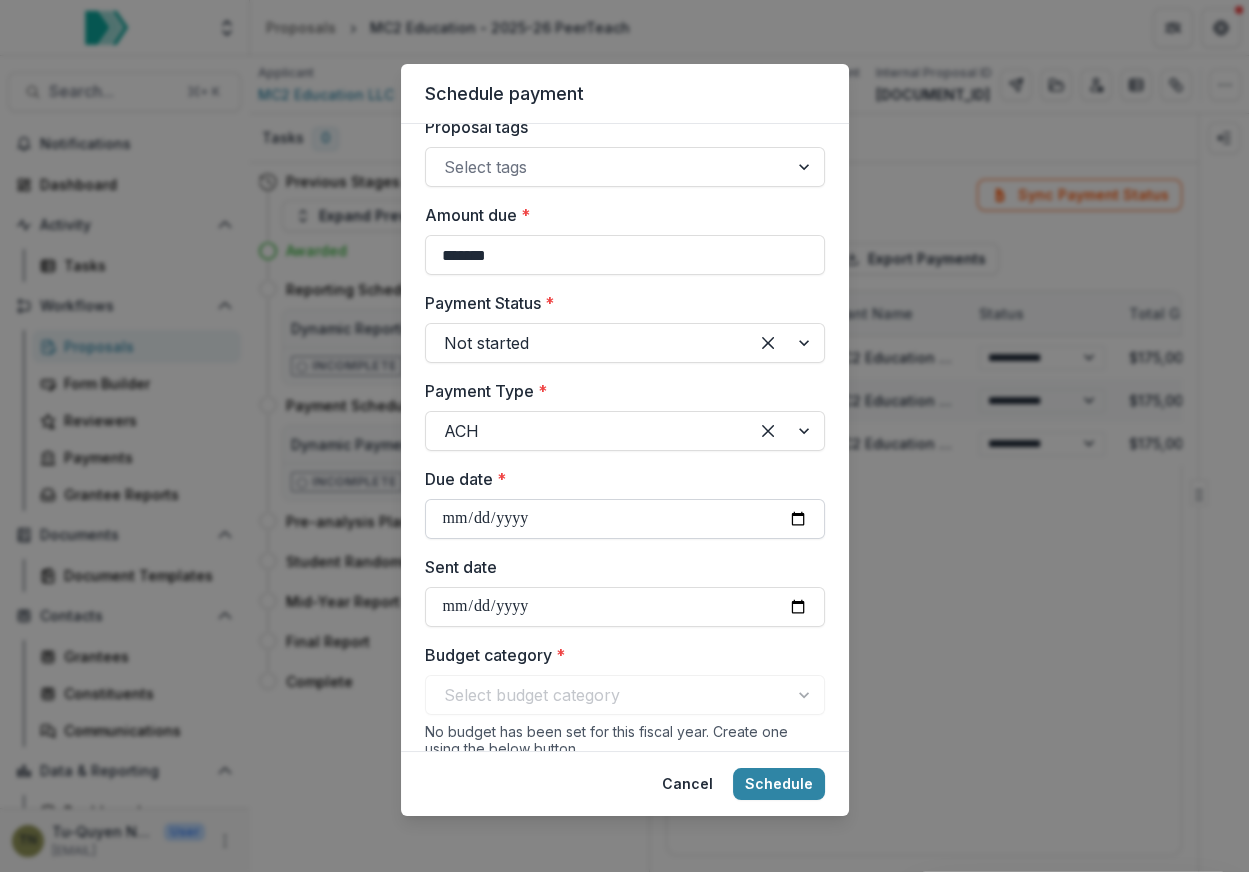 type on "**********" 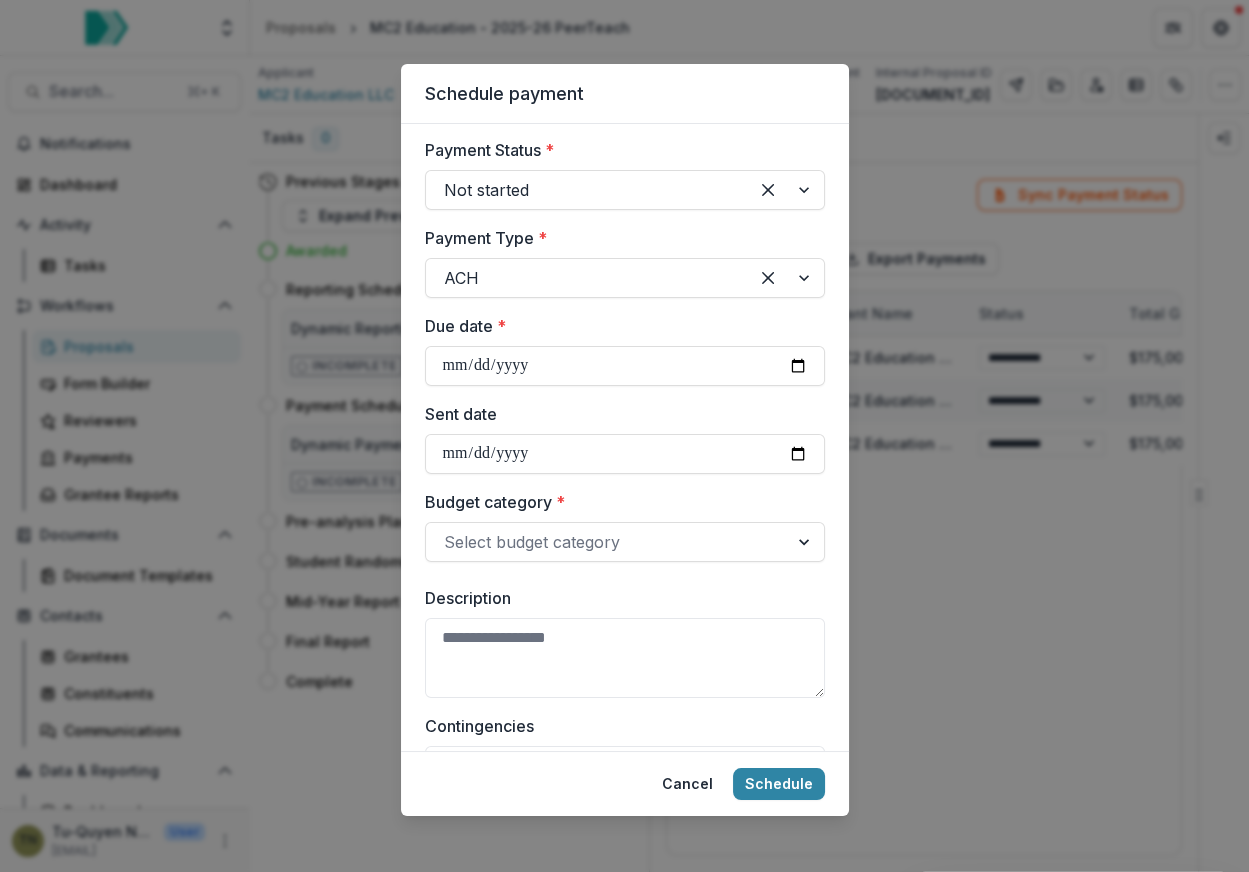 scroll, scrollTop: 627, scrollLeft: 0, axis: vertical 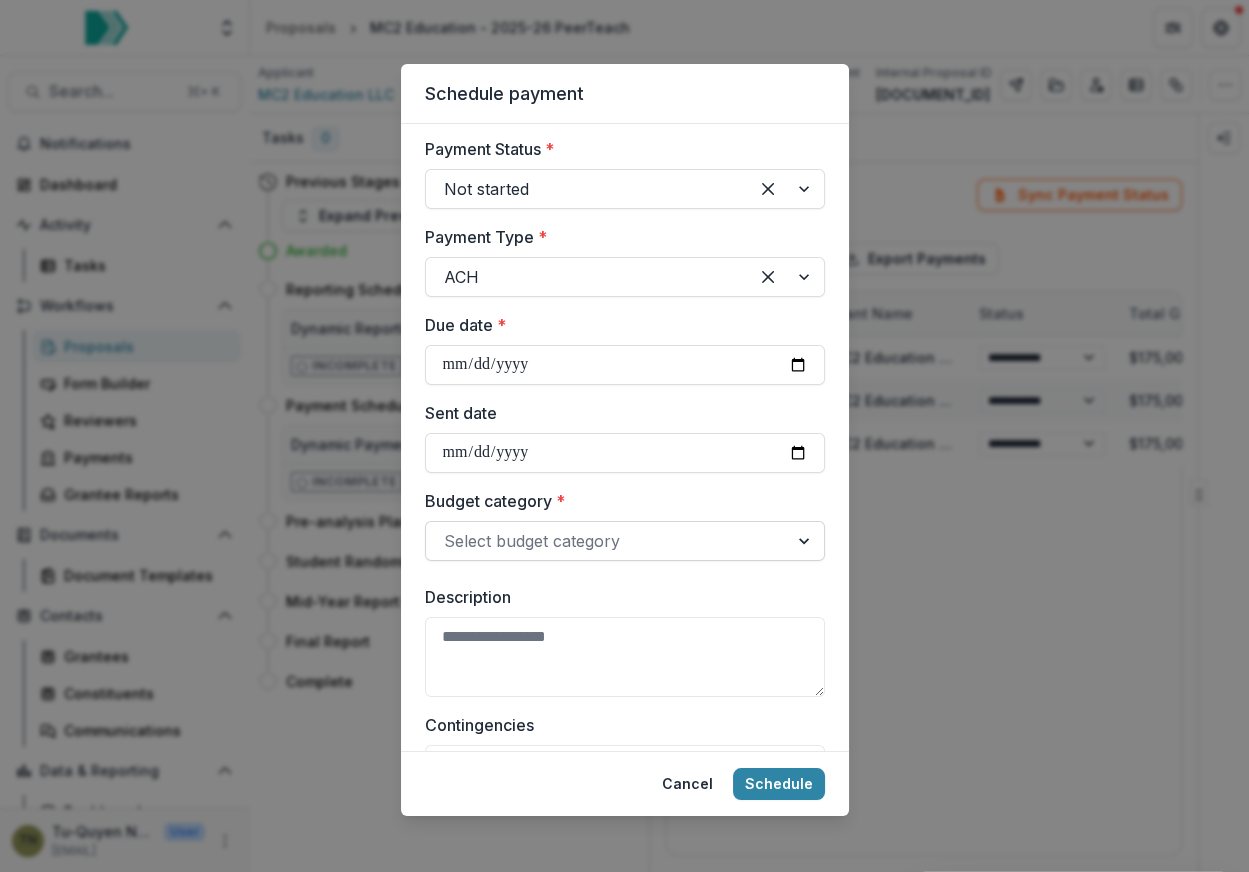 click at bounding box center (607, 541) 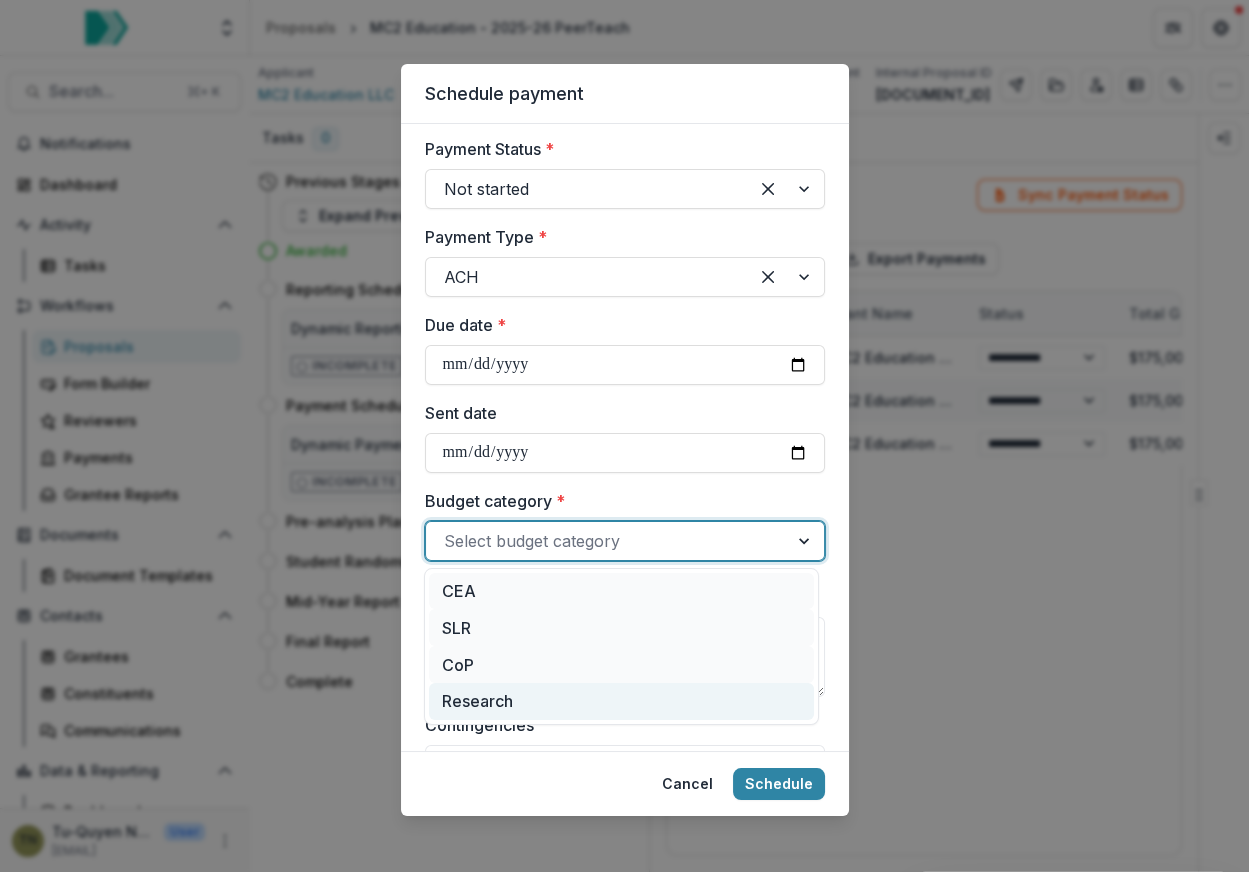 click on "Research" at bounding box center [621, 701] 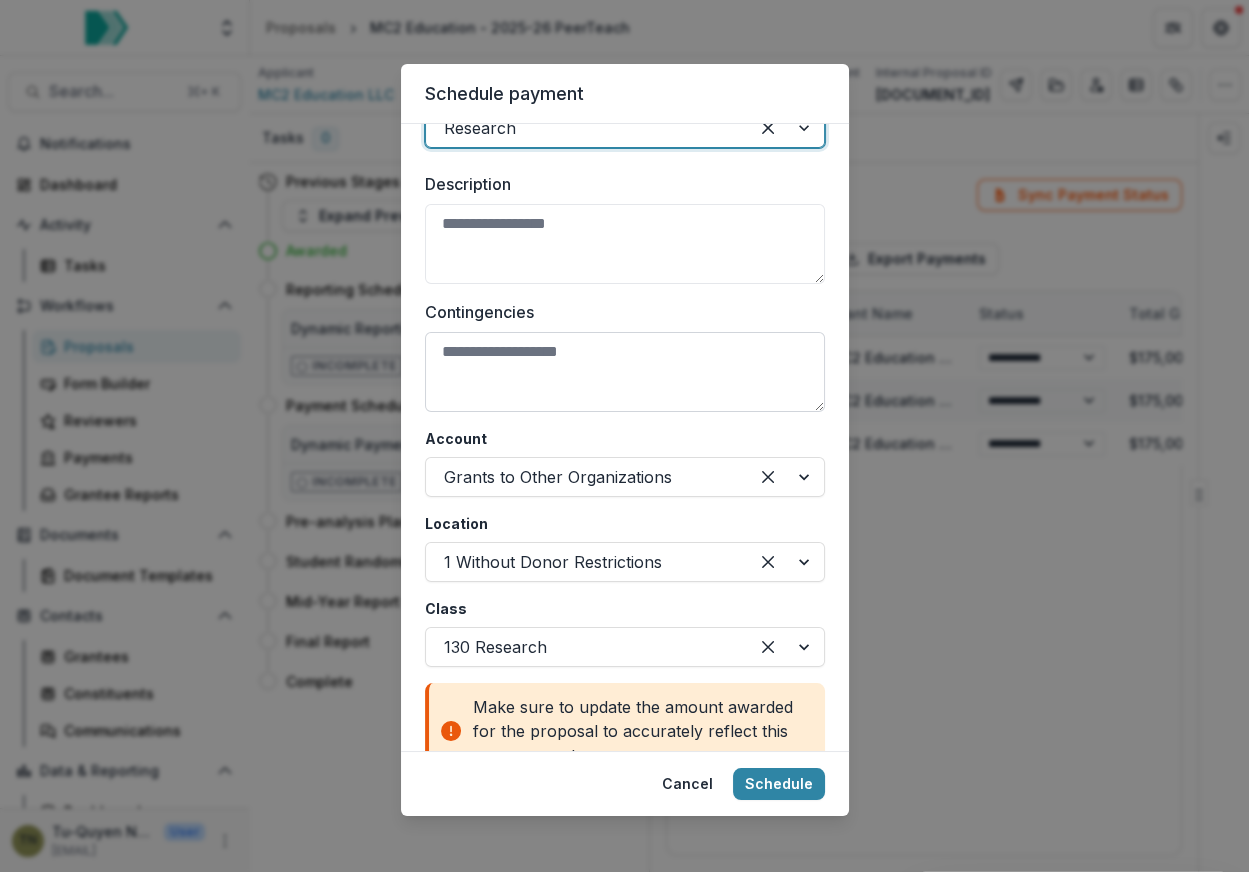 scroll, scrollTop: 1019, scrollLeft: 0, axis: vertical 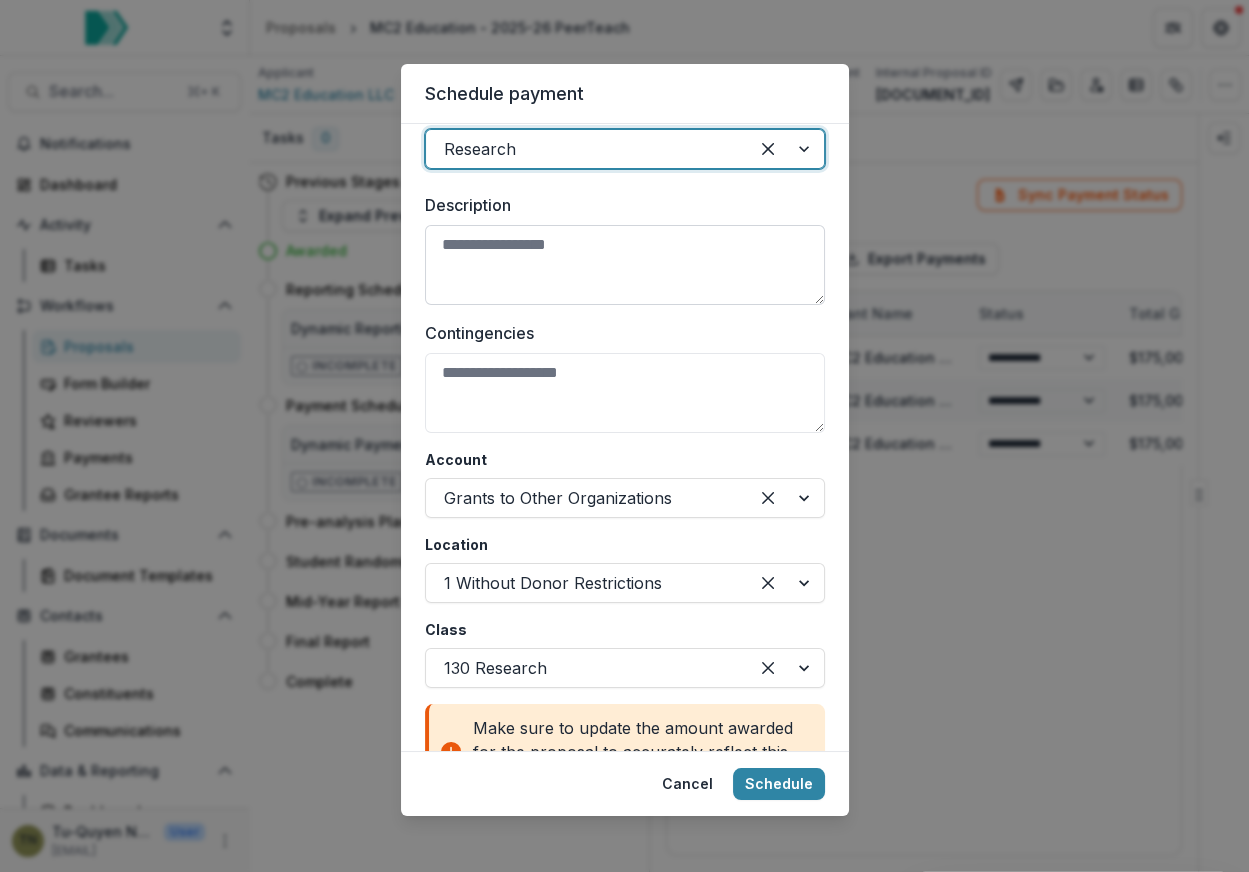 click on "Description" at bounding box center [625, 265] 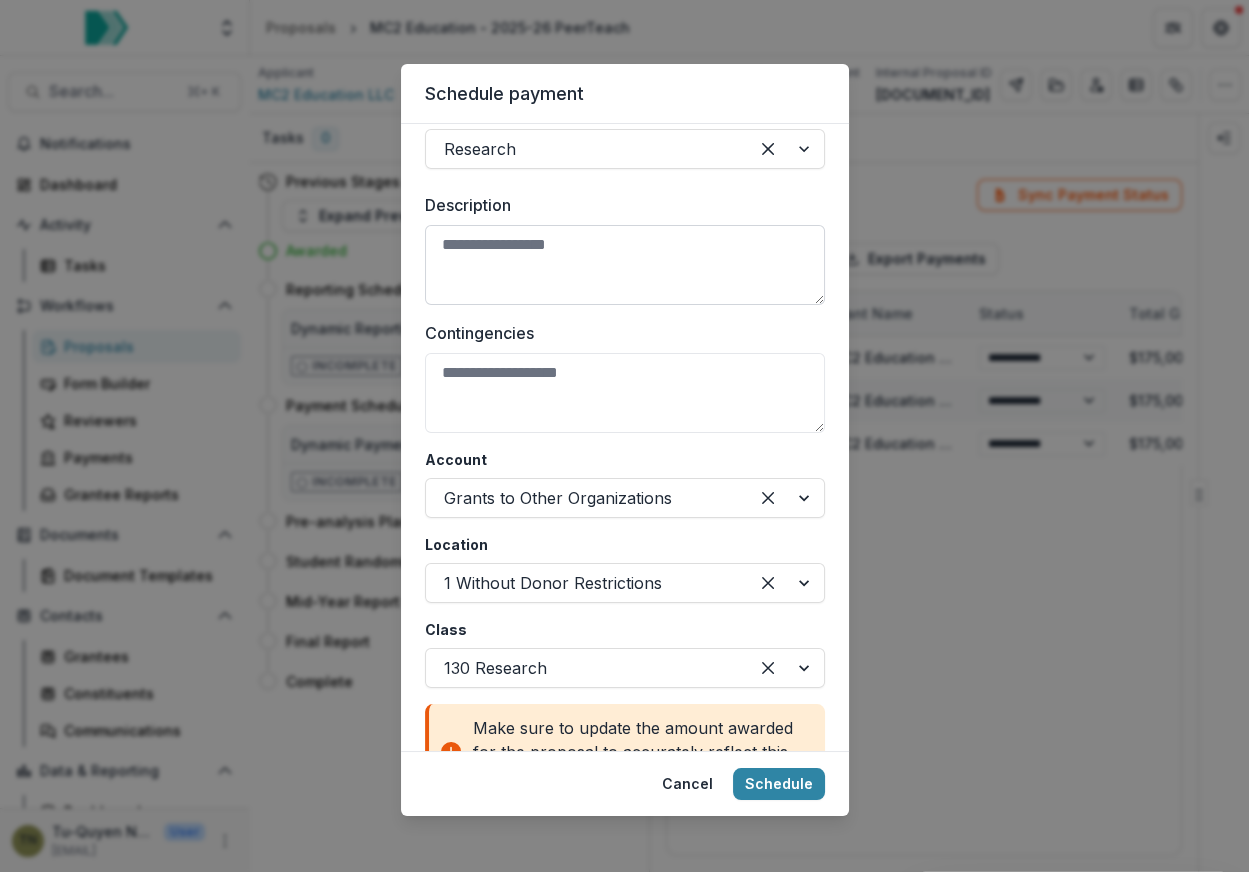 paste on "**********" 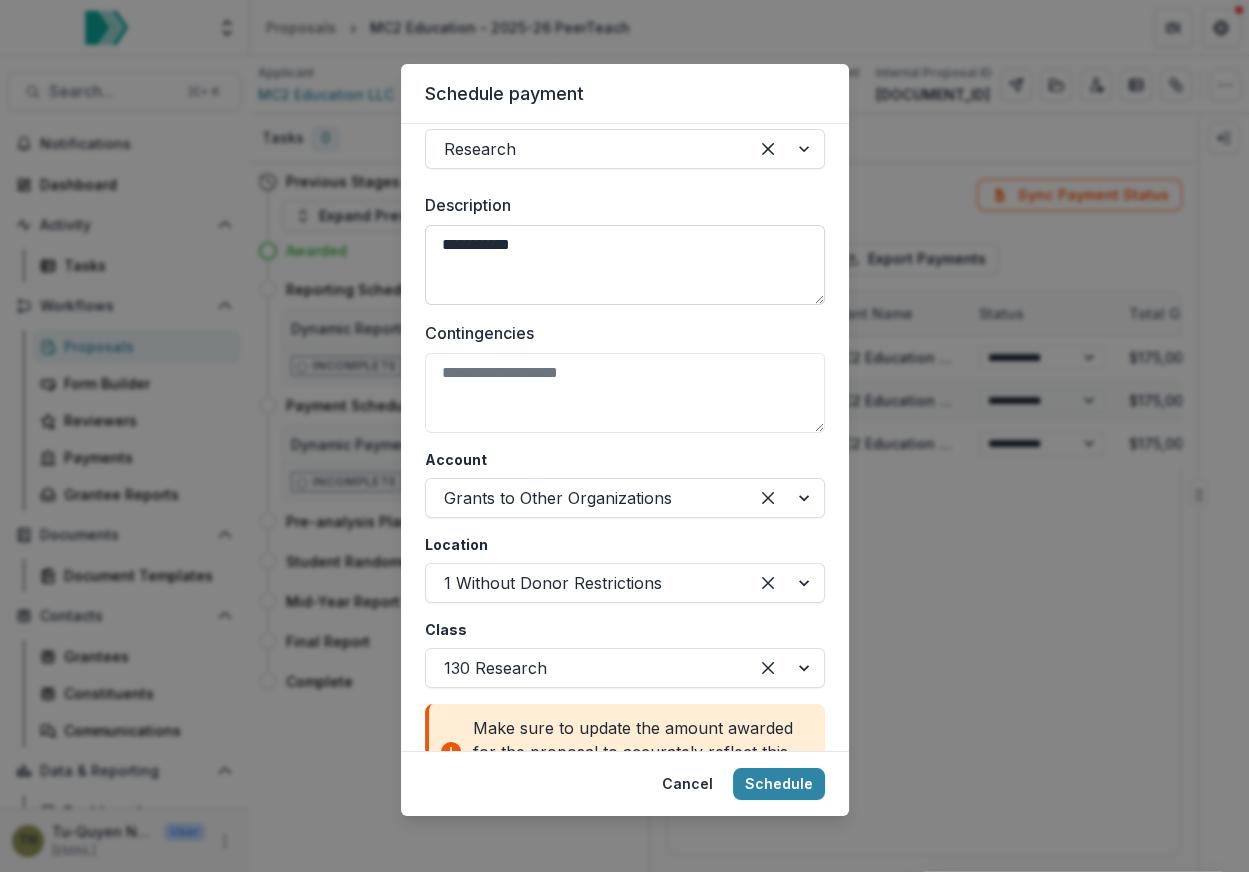 click on "**********" at bounding box center (625, 265) 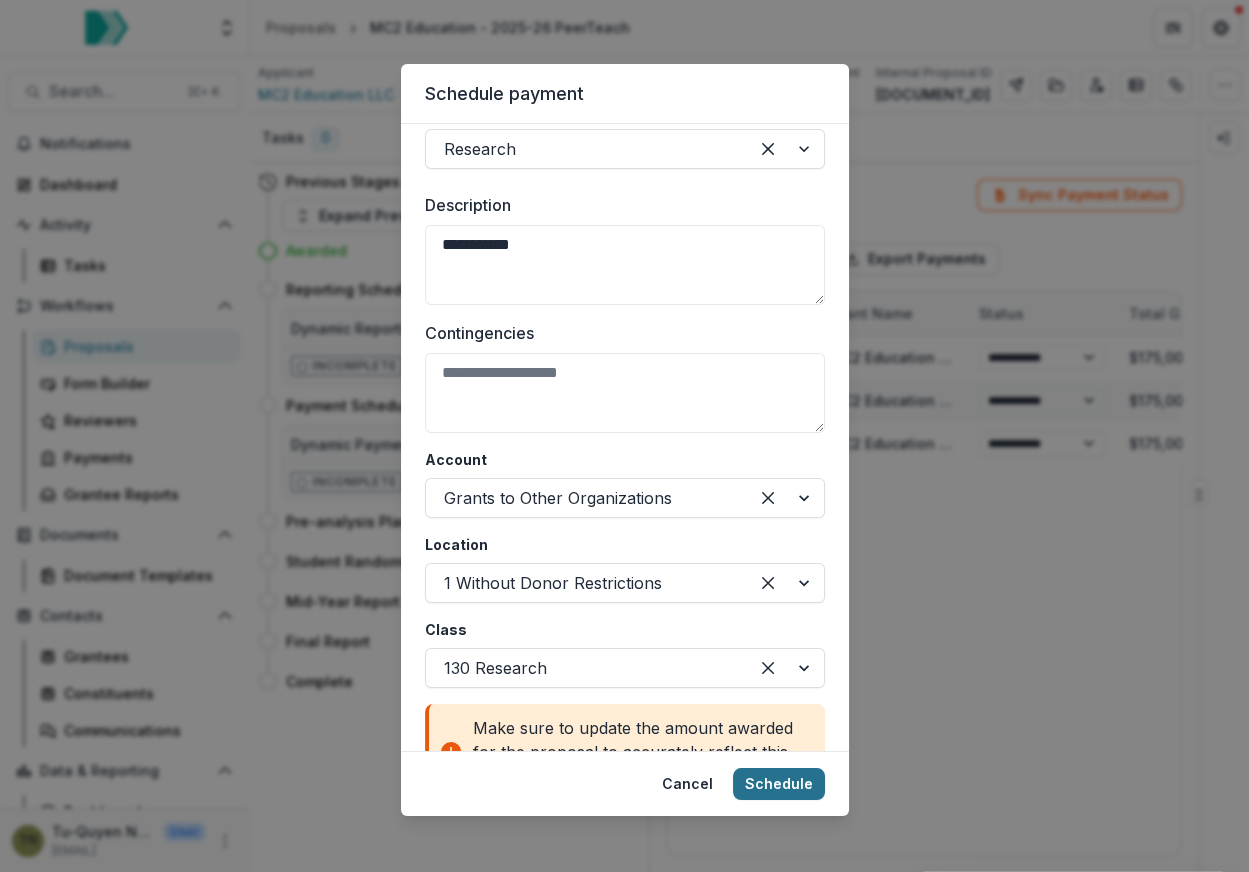 type on "**********" 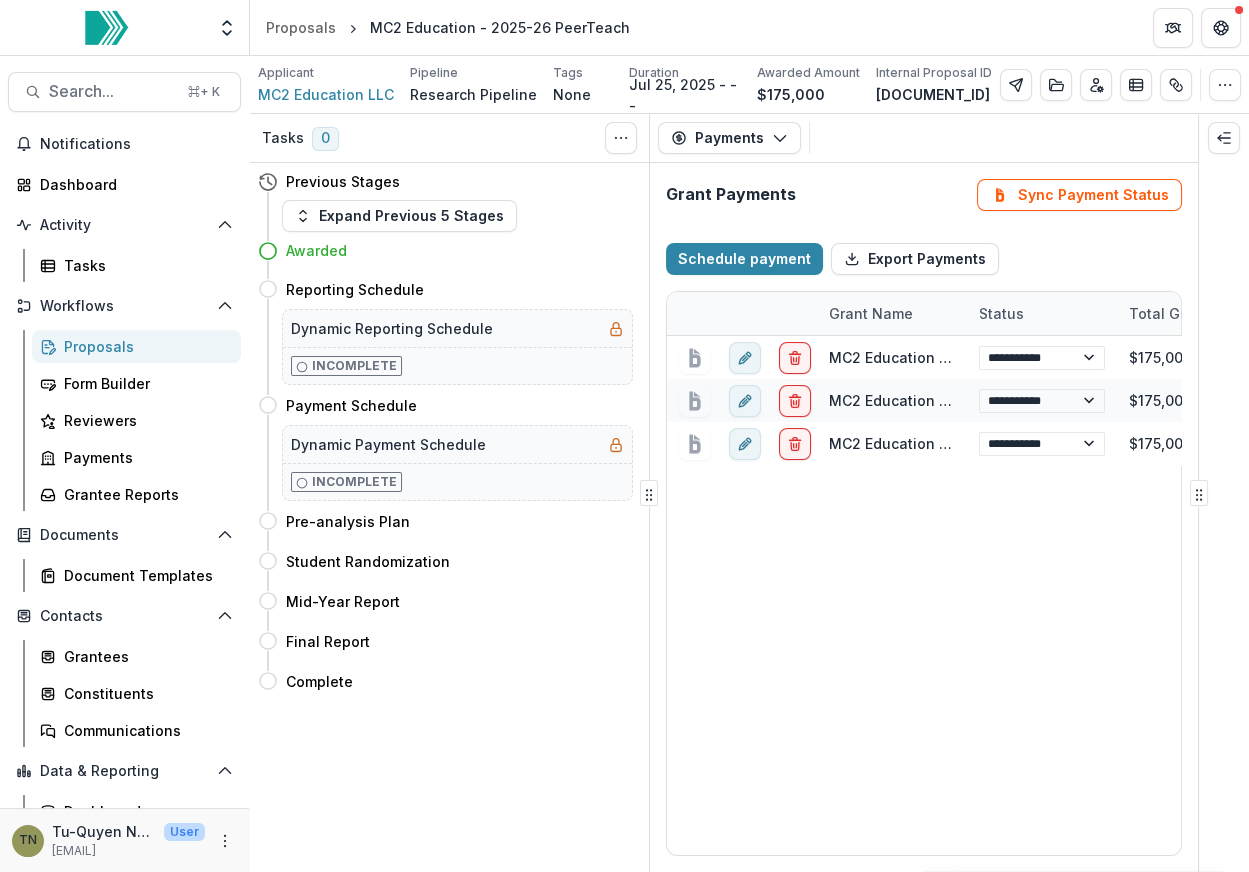 type on "*******" 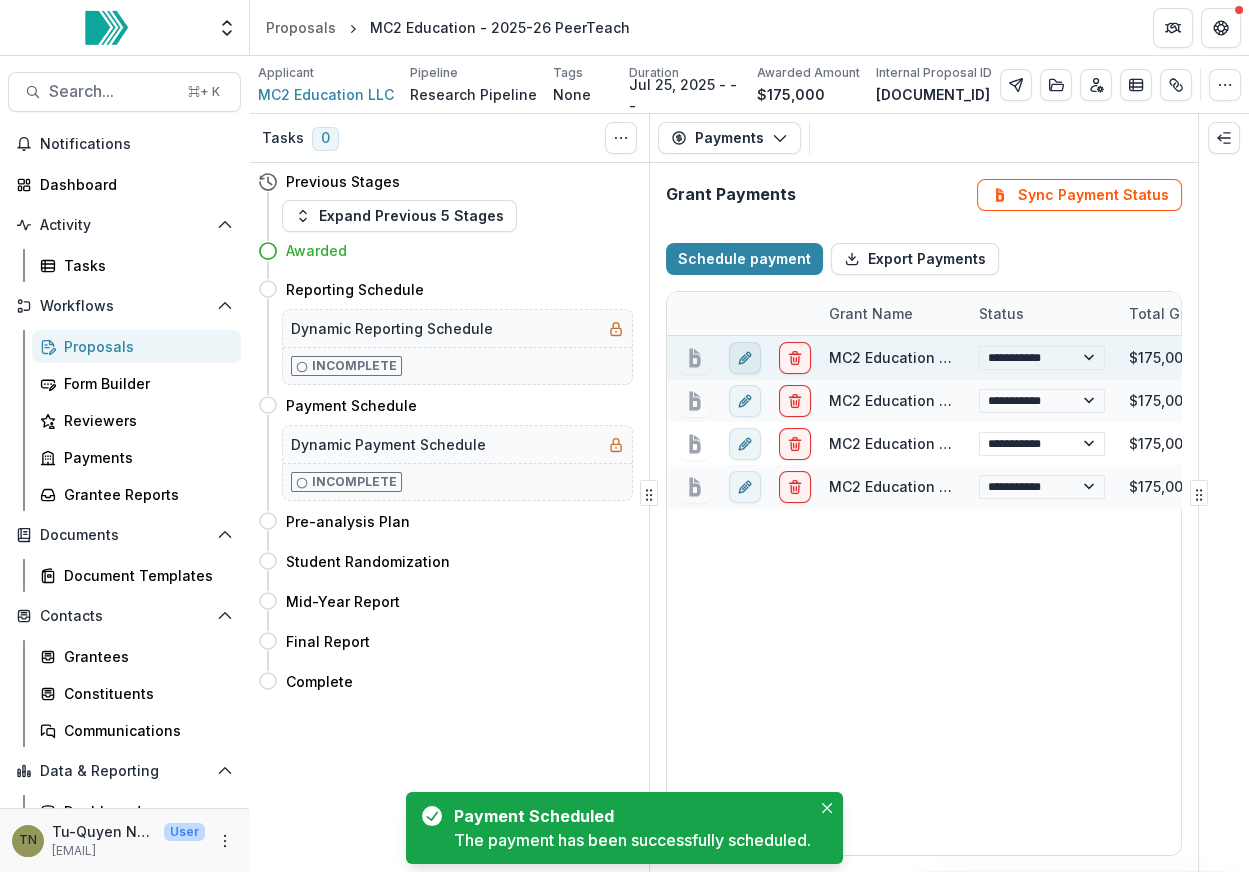 click 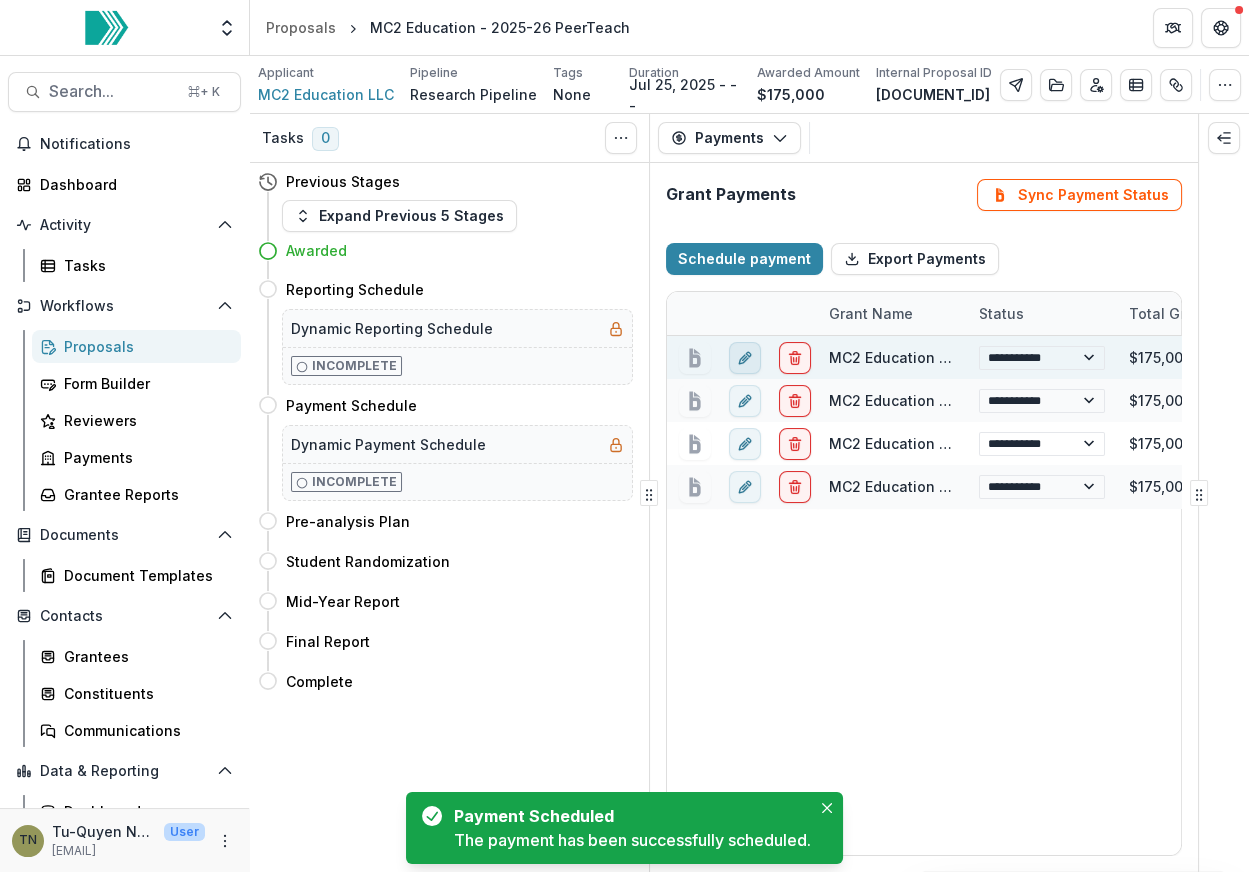 select on "**********" 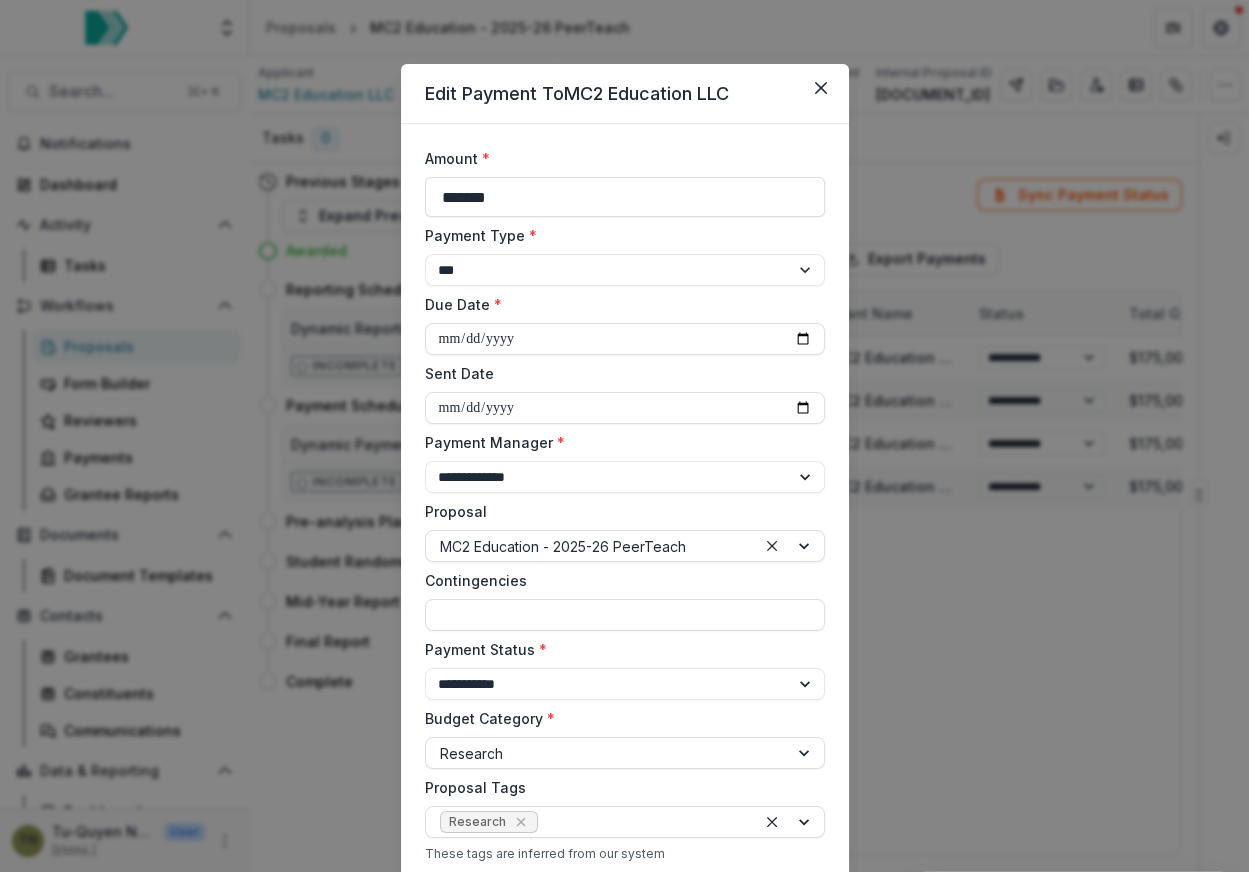 click on "**********" at bounding box center (624, 436) 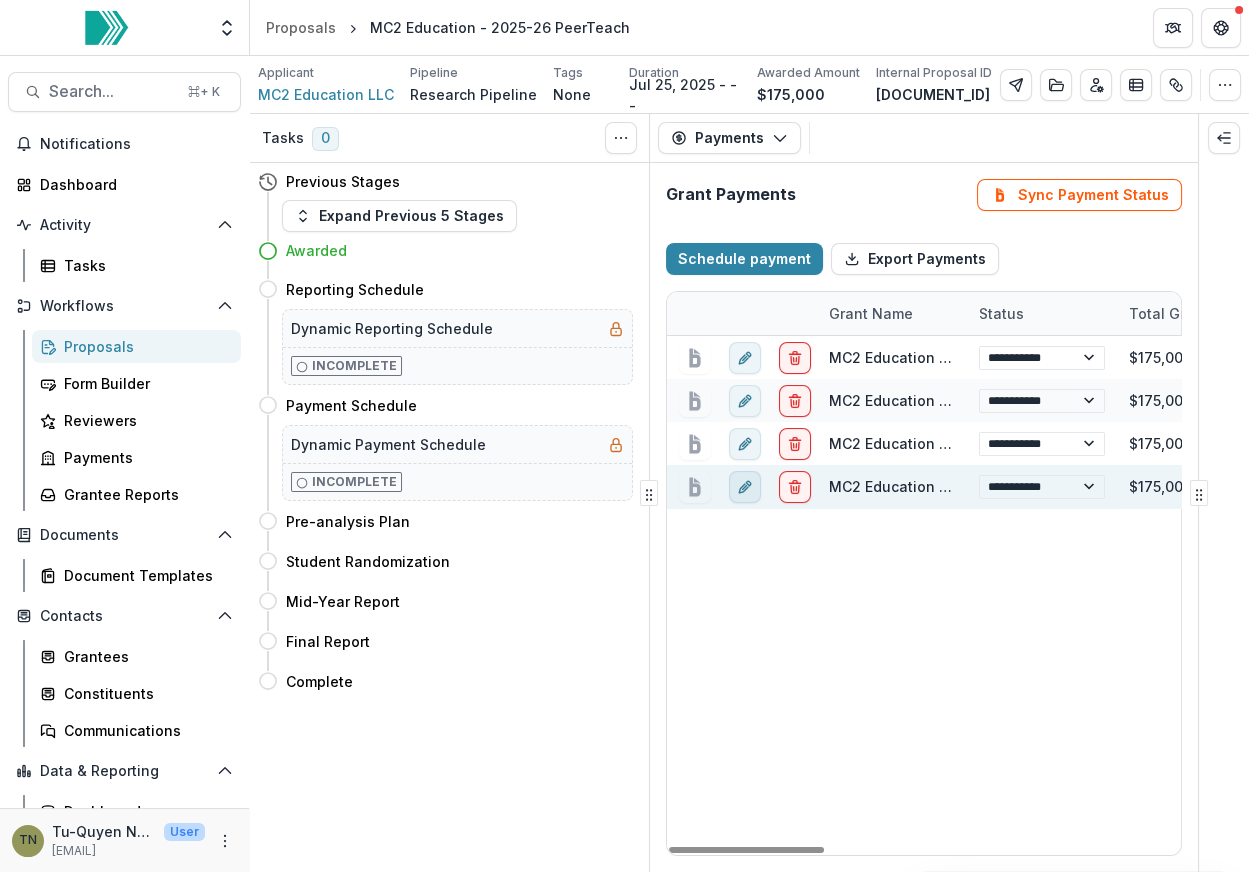 click 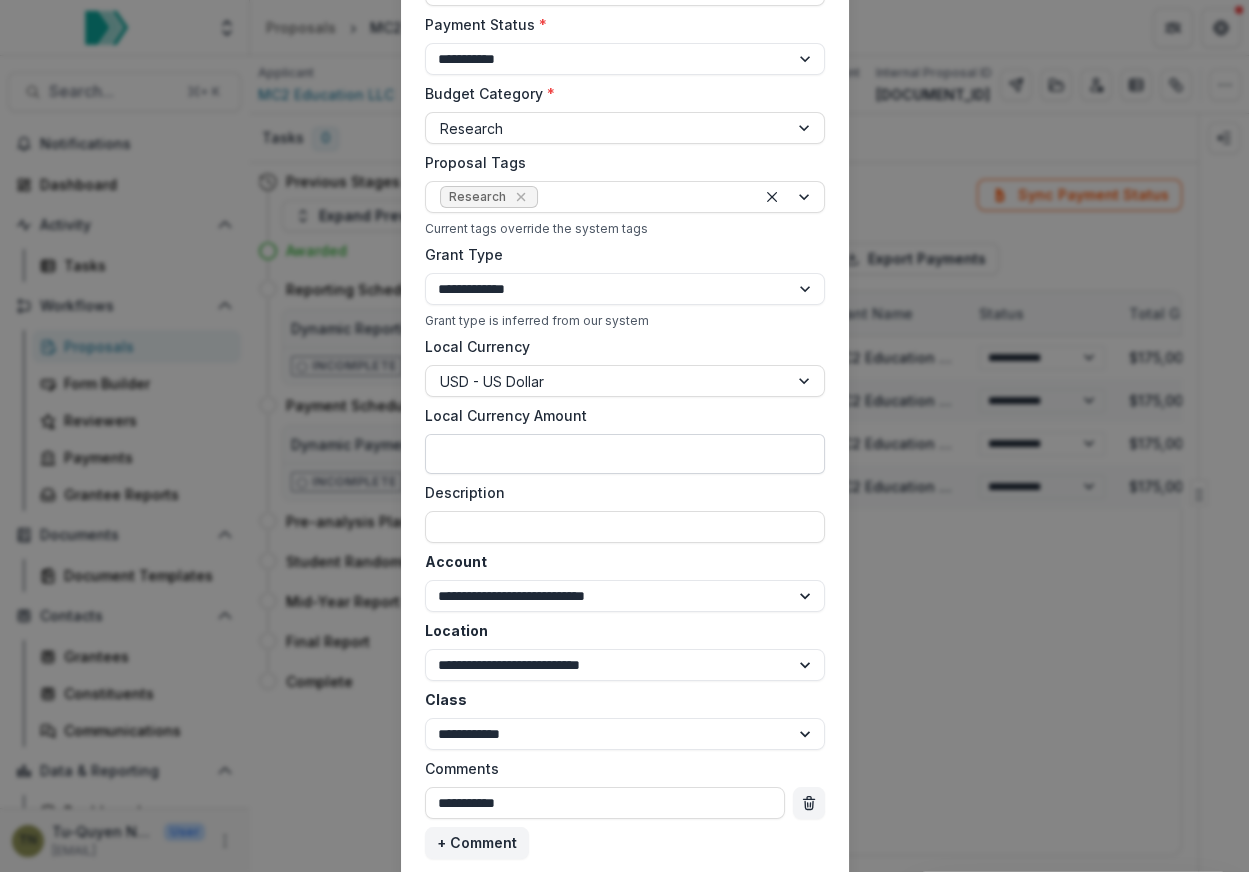 scroll, scrollTop: 626, scrollLeft: 0, axis: vertical 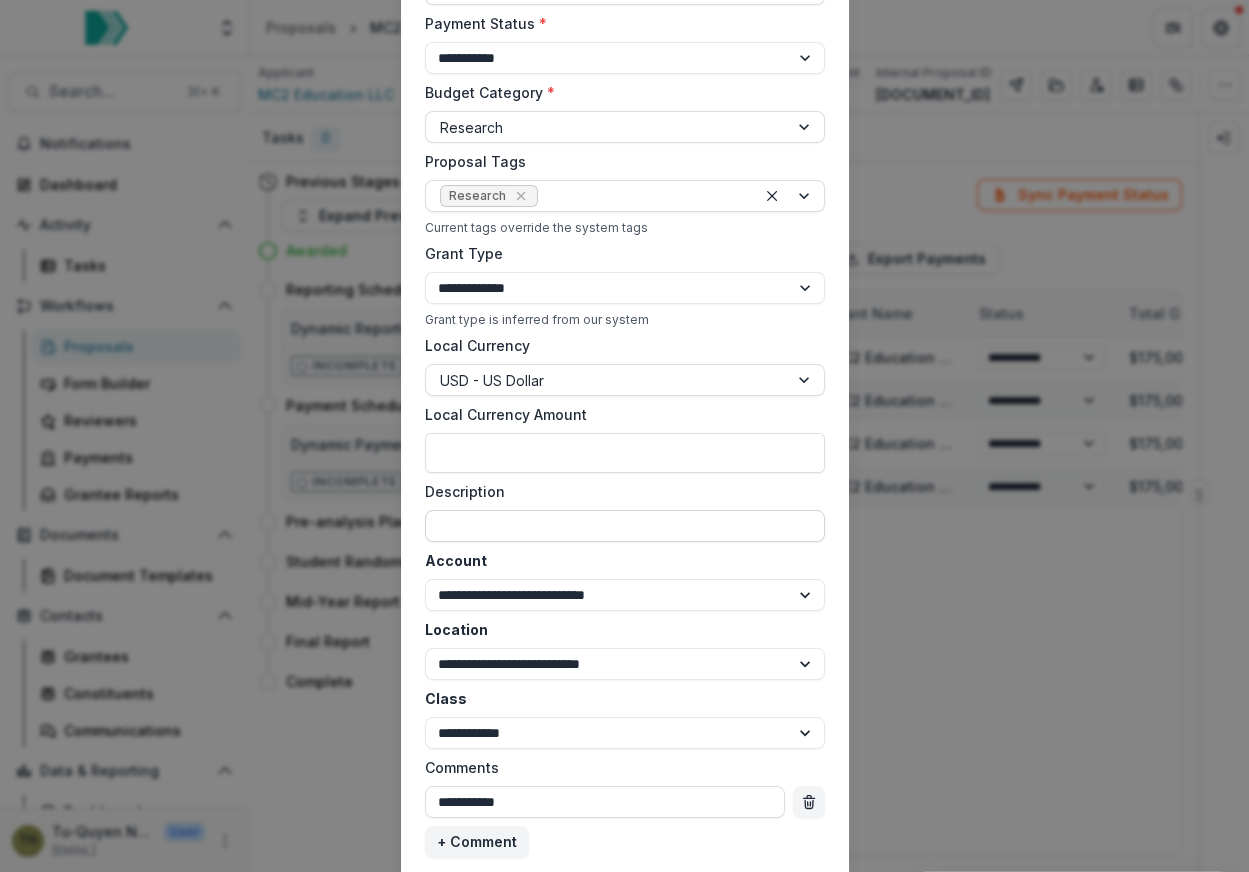 click on "Description" at bounding box center [625, 526] 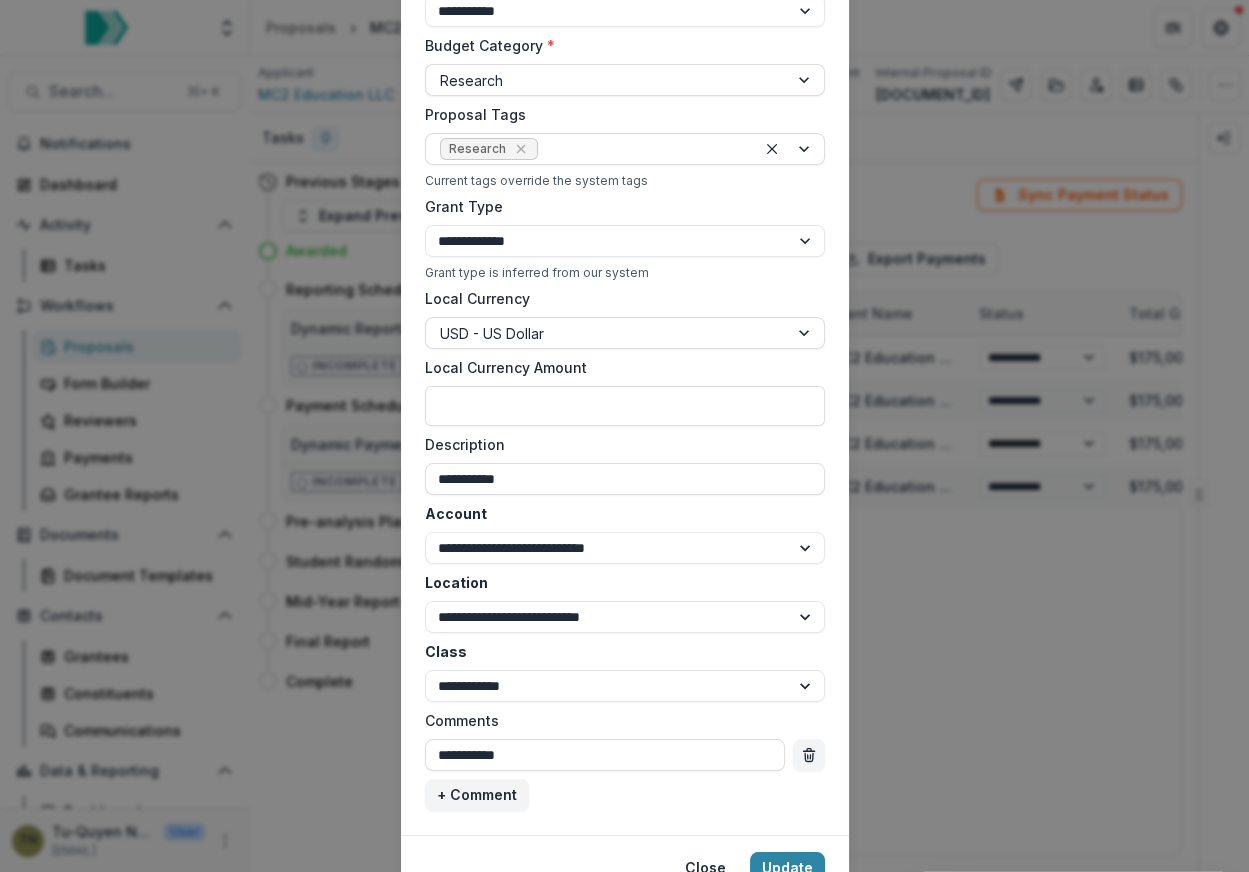 scroll, scrollTop: 762, scrollLeft: 0, axis: vertical 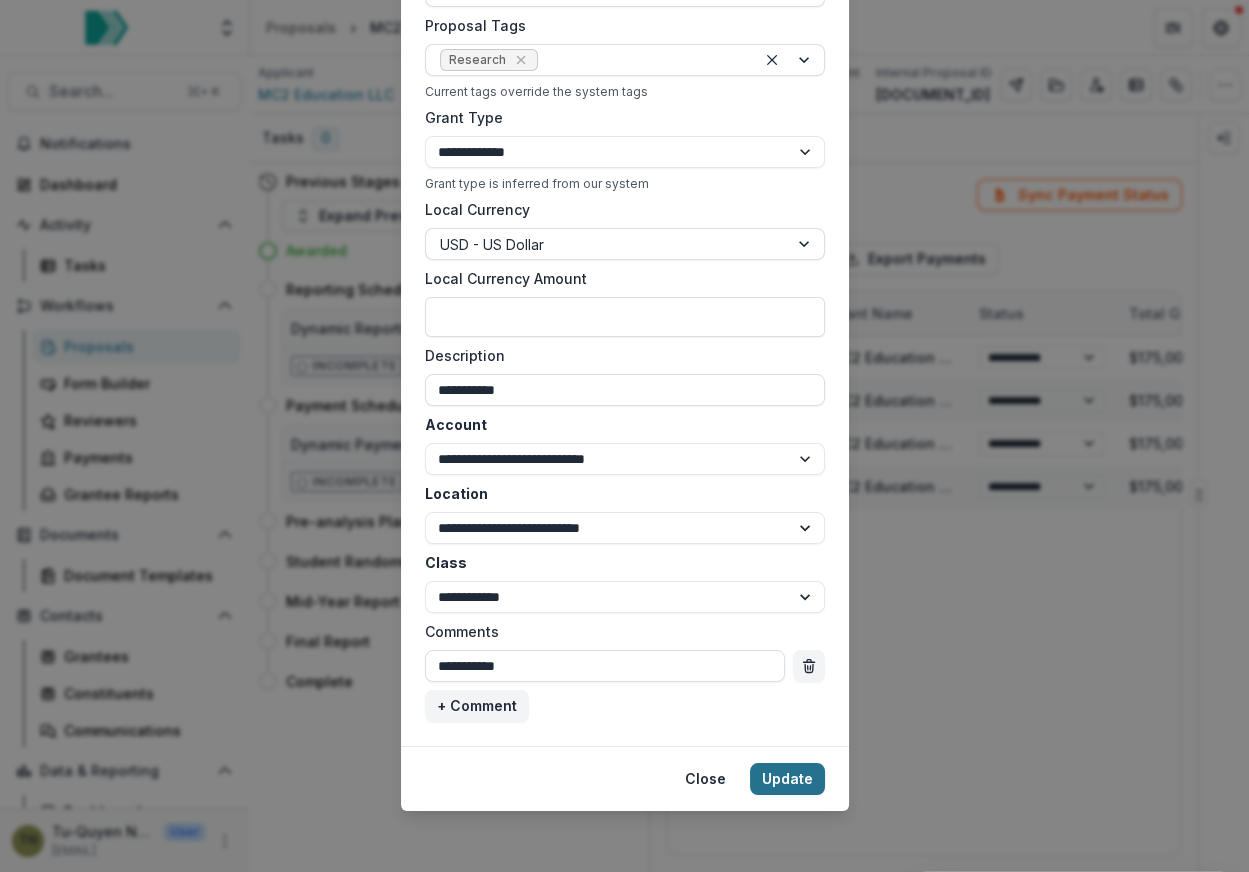 type on "**********" 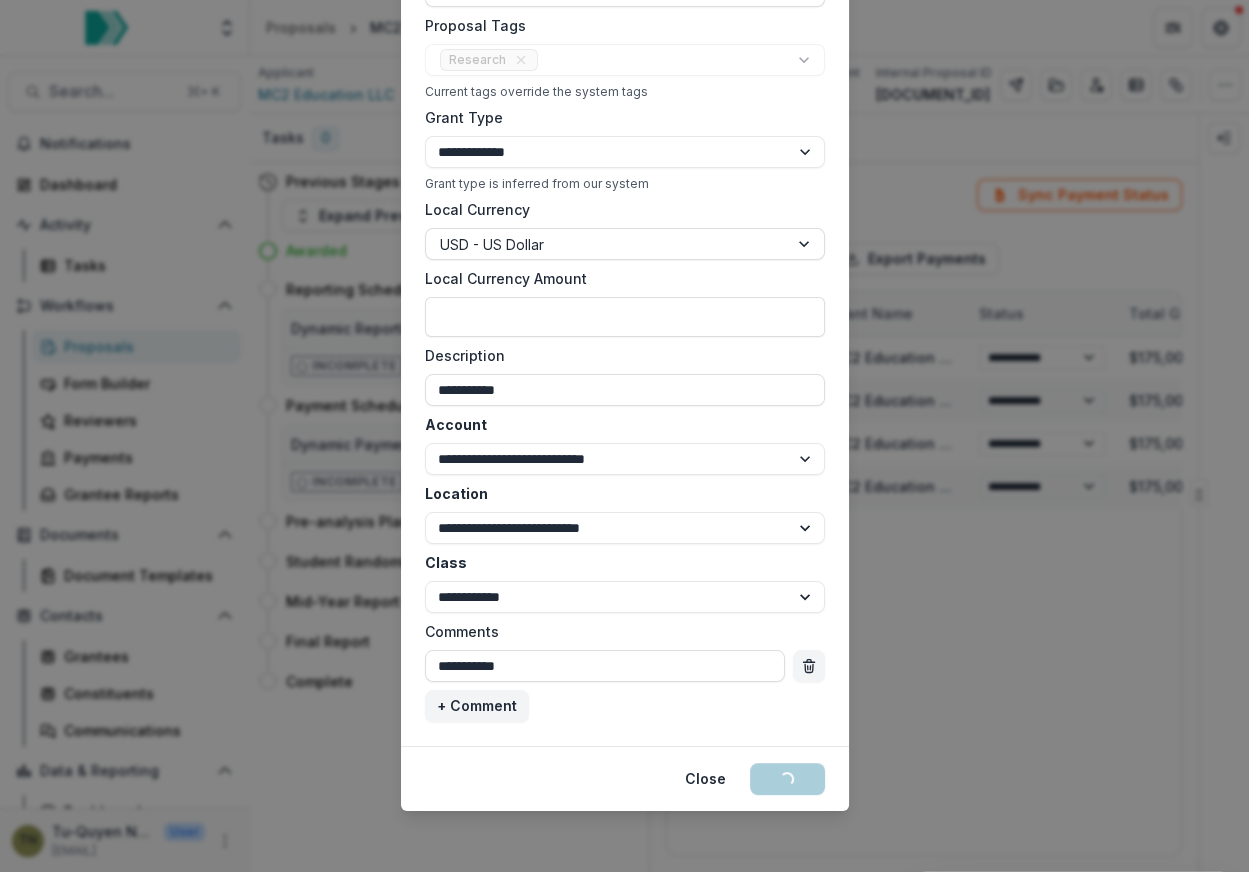 type 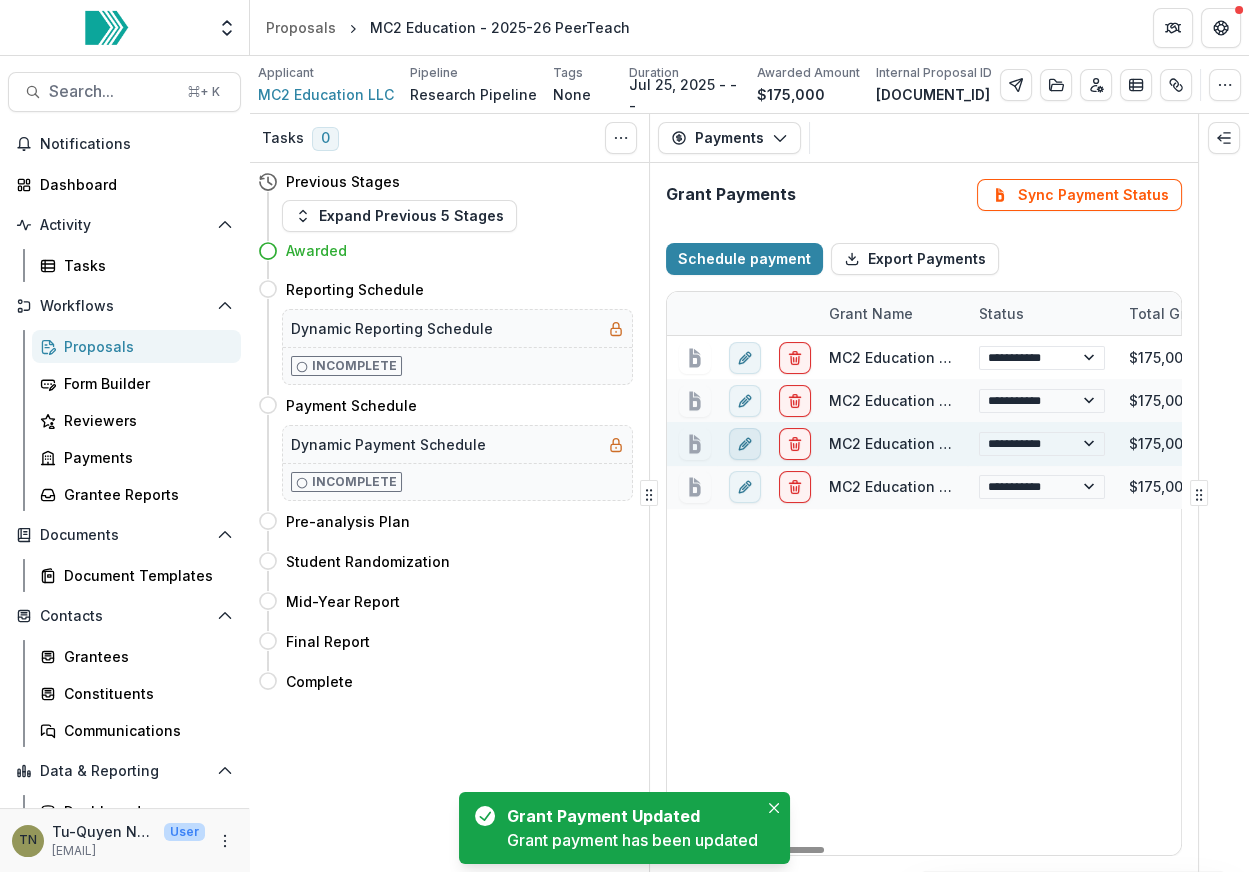 click 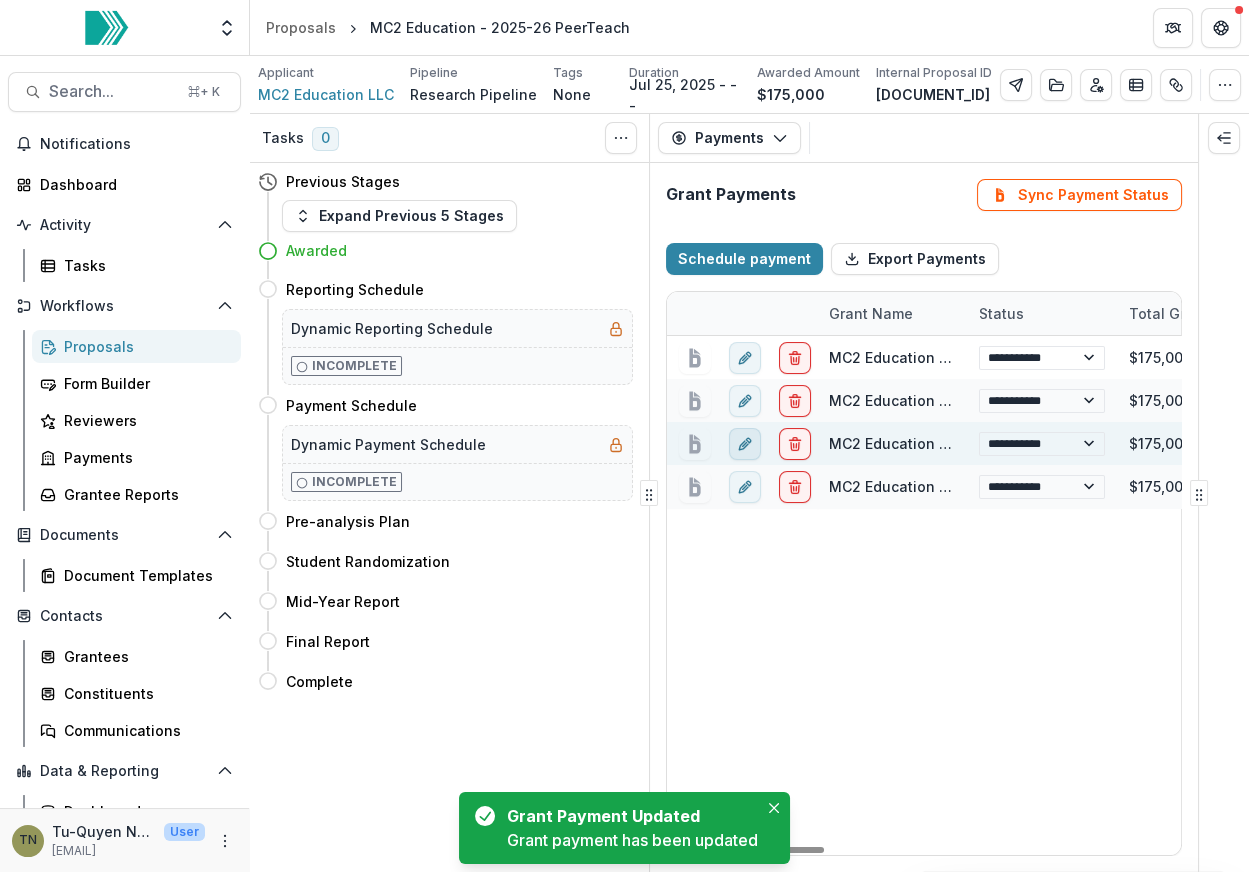 select on "**********" 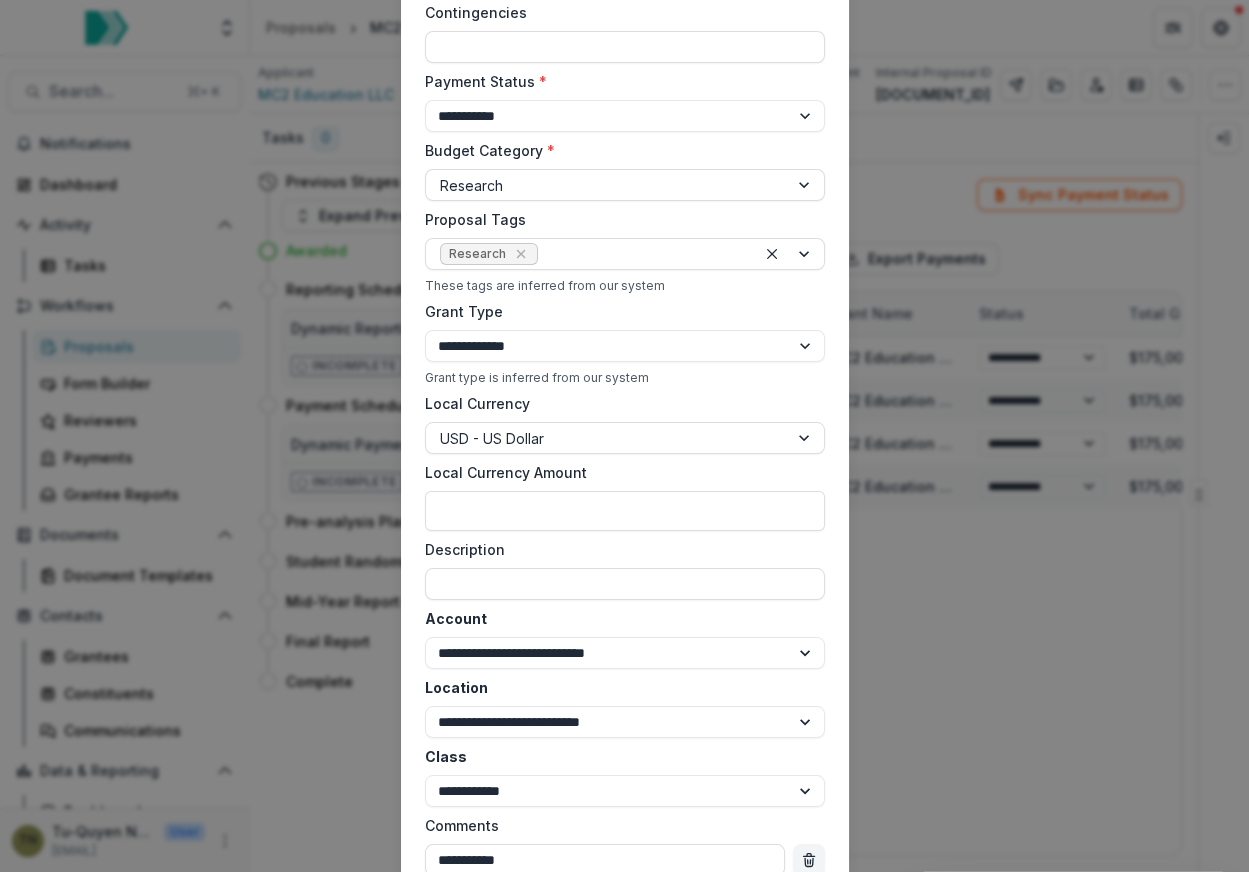 scroll, scrollTop: 582, scrollLeft: 0, axis: vertical 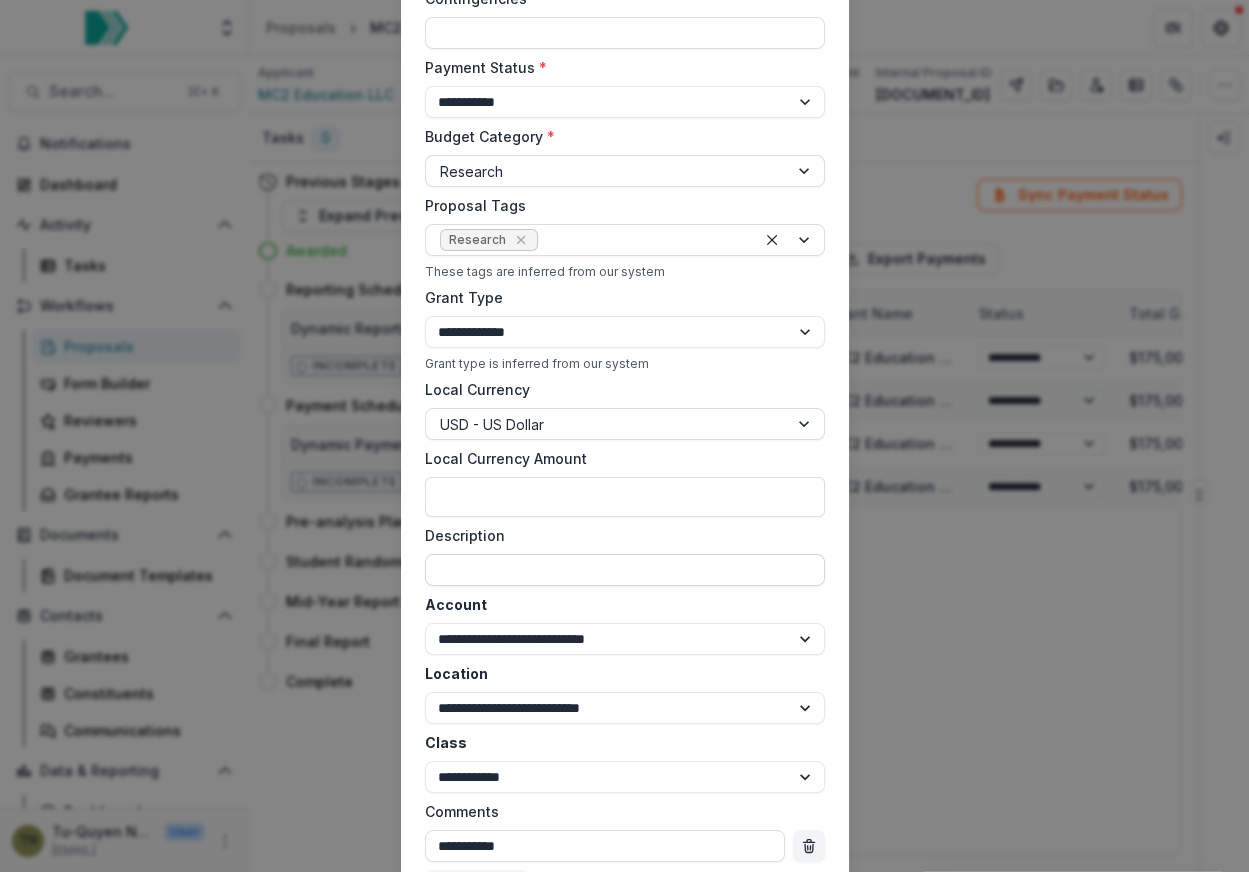click on "Description" at bounding box center [625, 570] 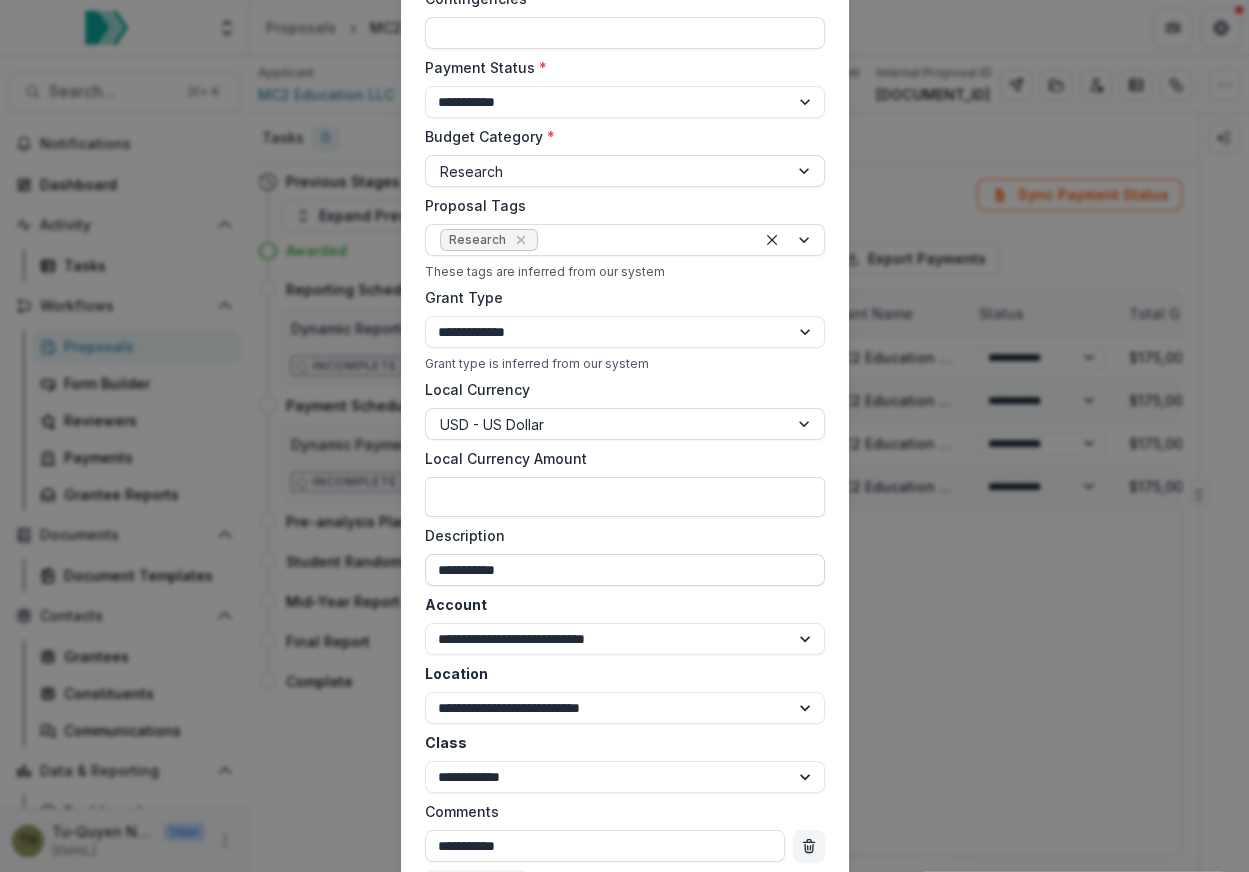 click on "**********" at bounding box center [625, 570] 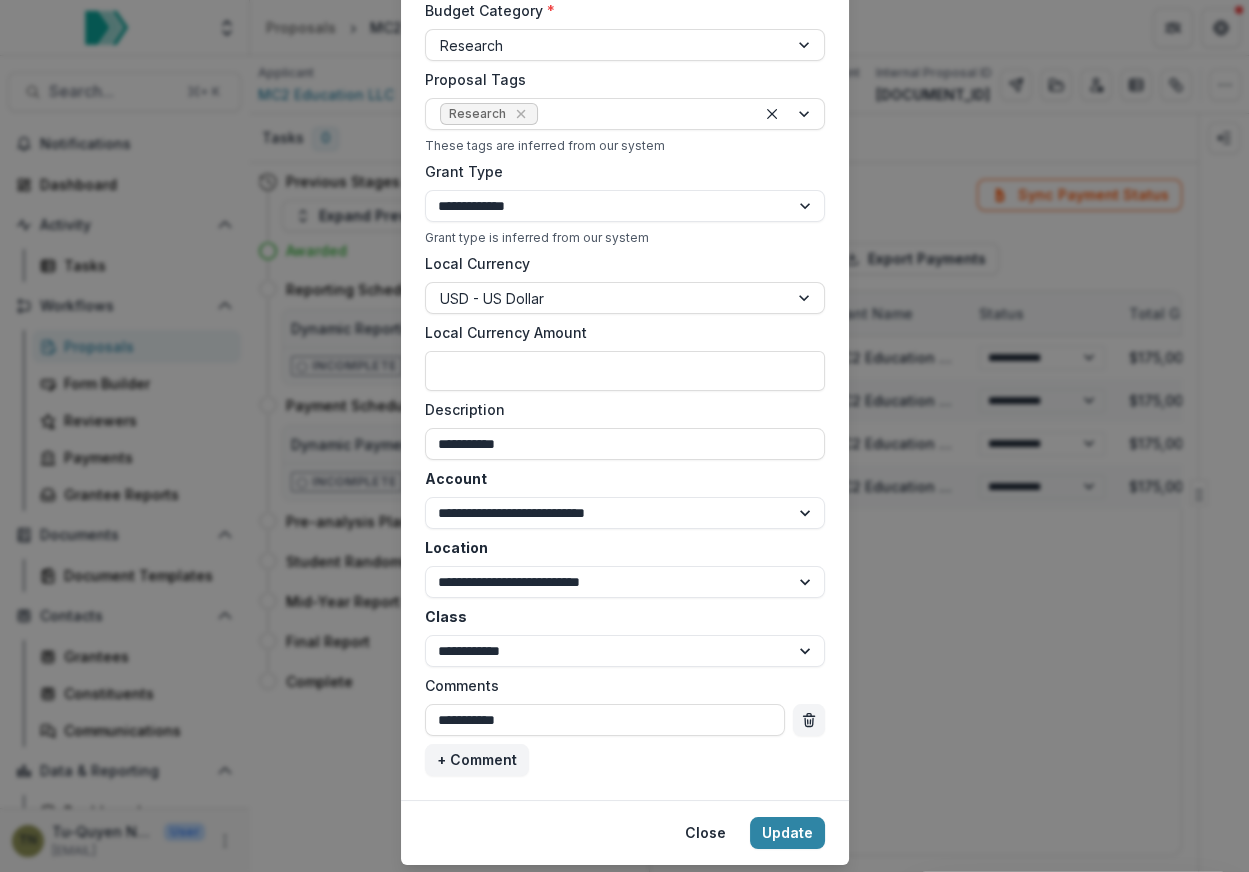 scroll, scrollTop: 762, scrollLeft: 0, axis: vertical 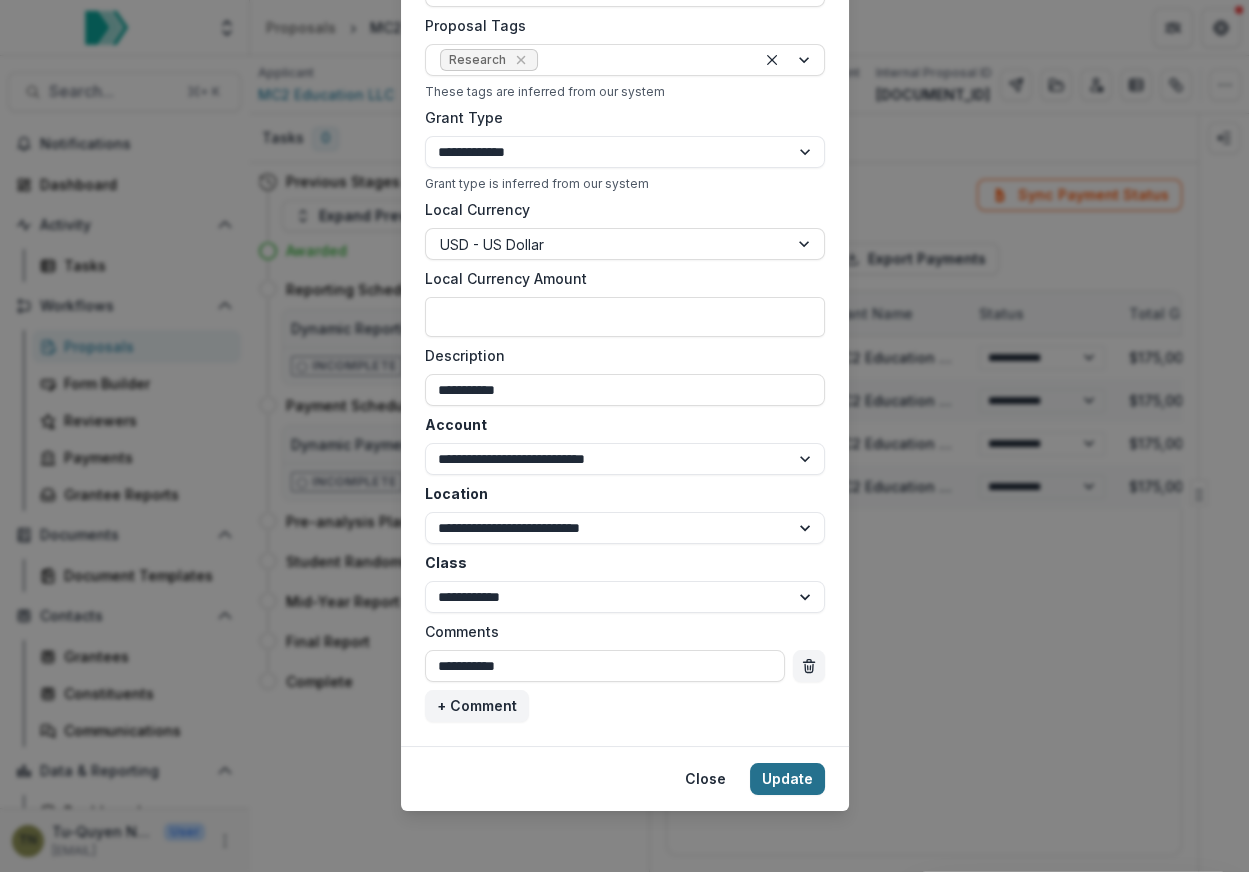 type on "**********" 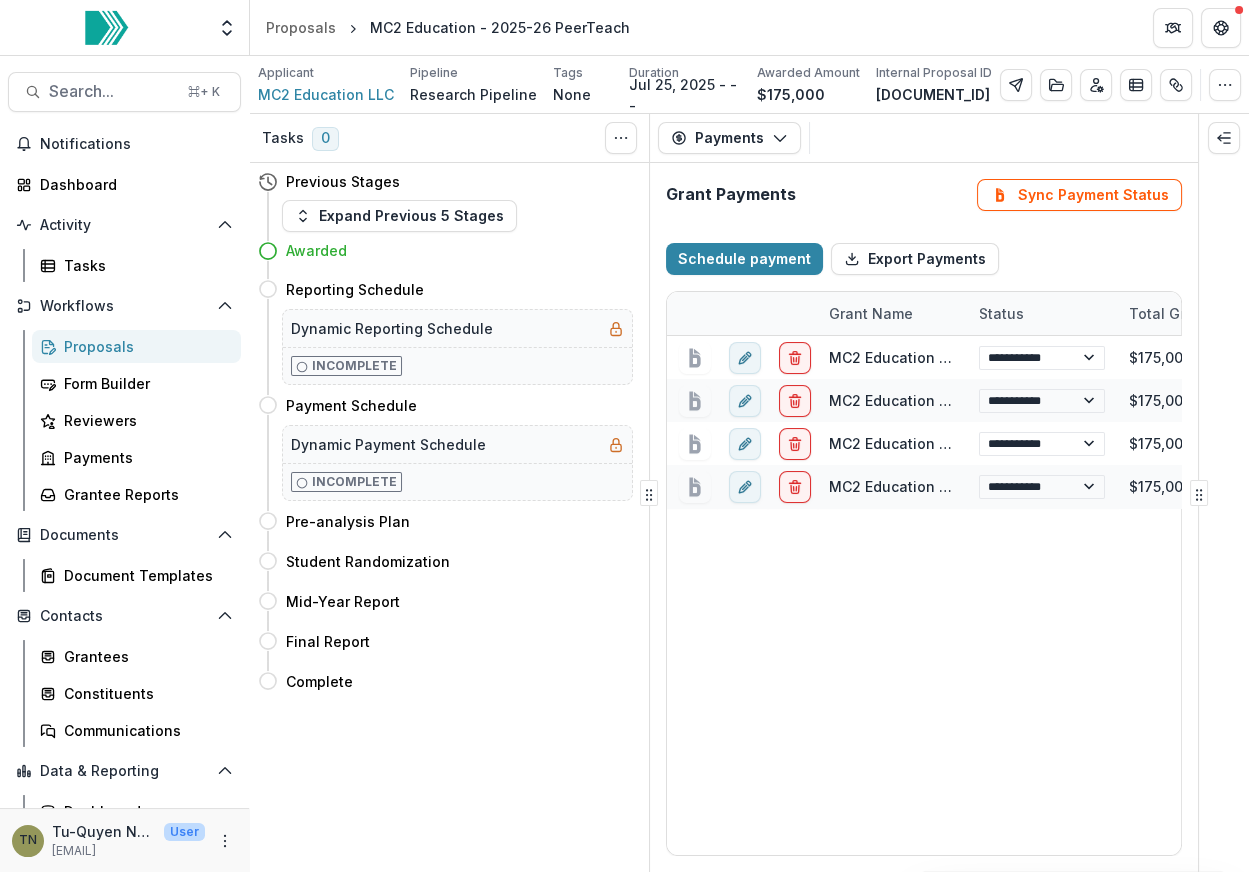 type 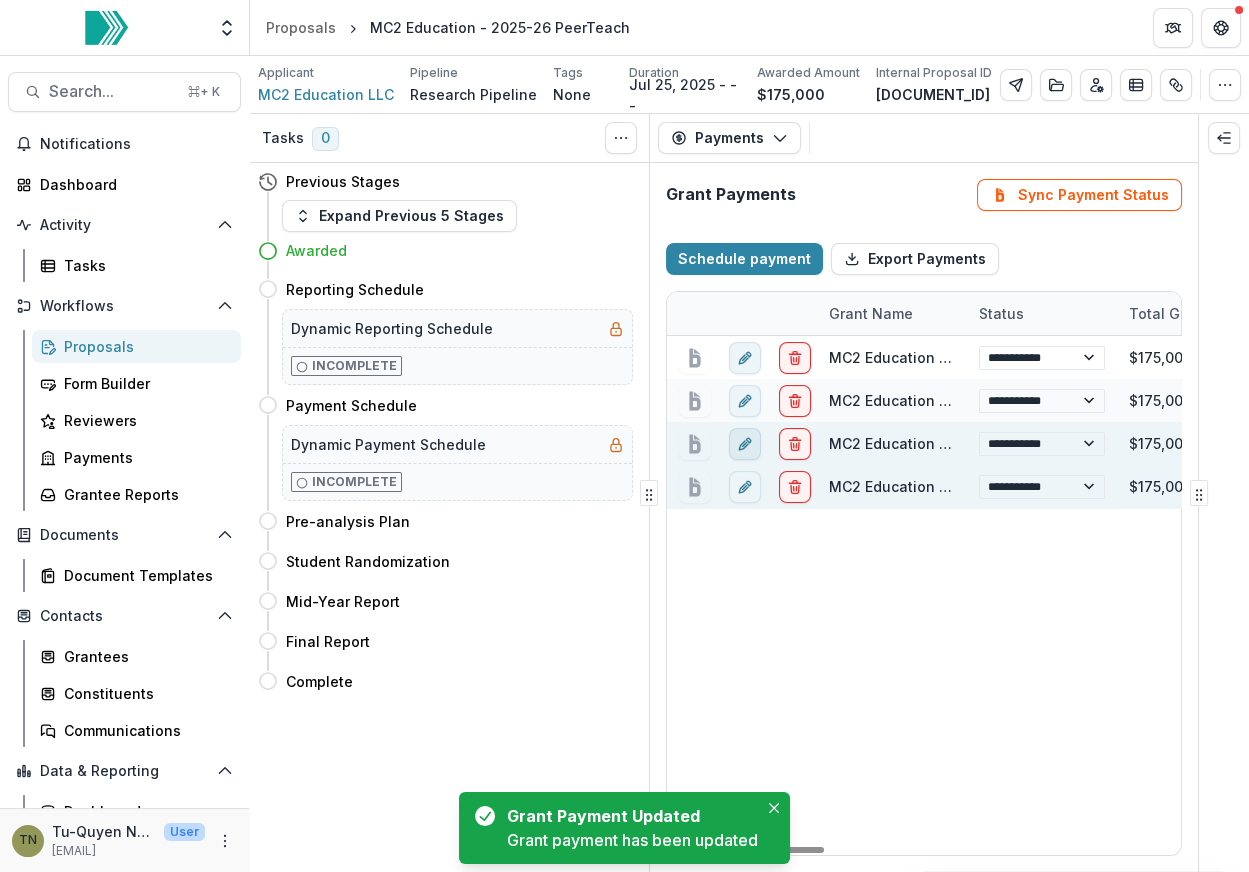 click 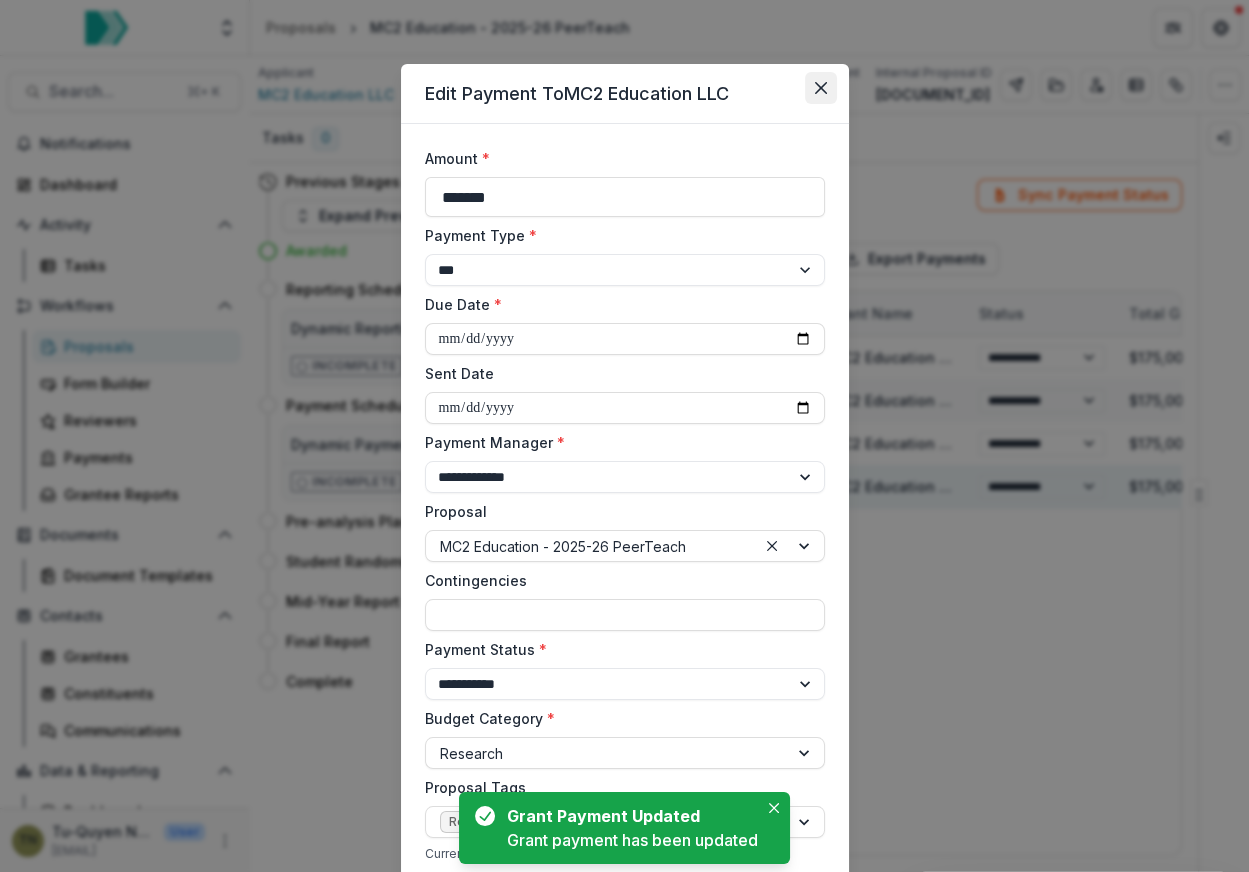 click 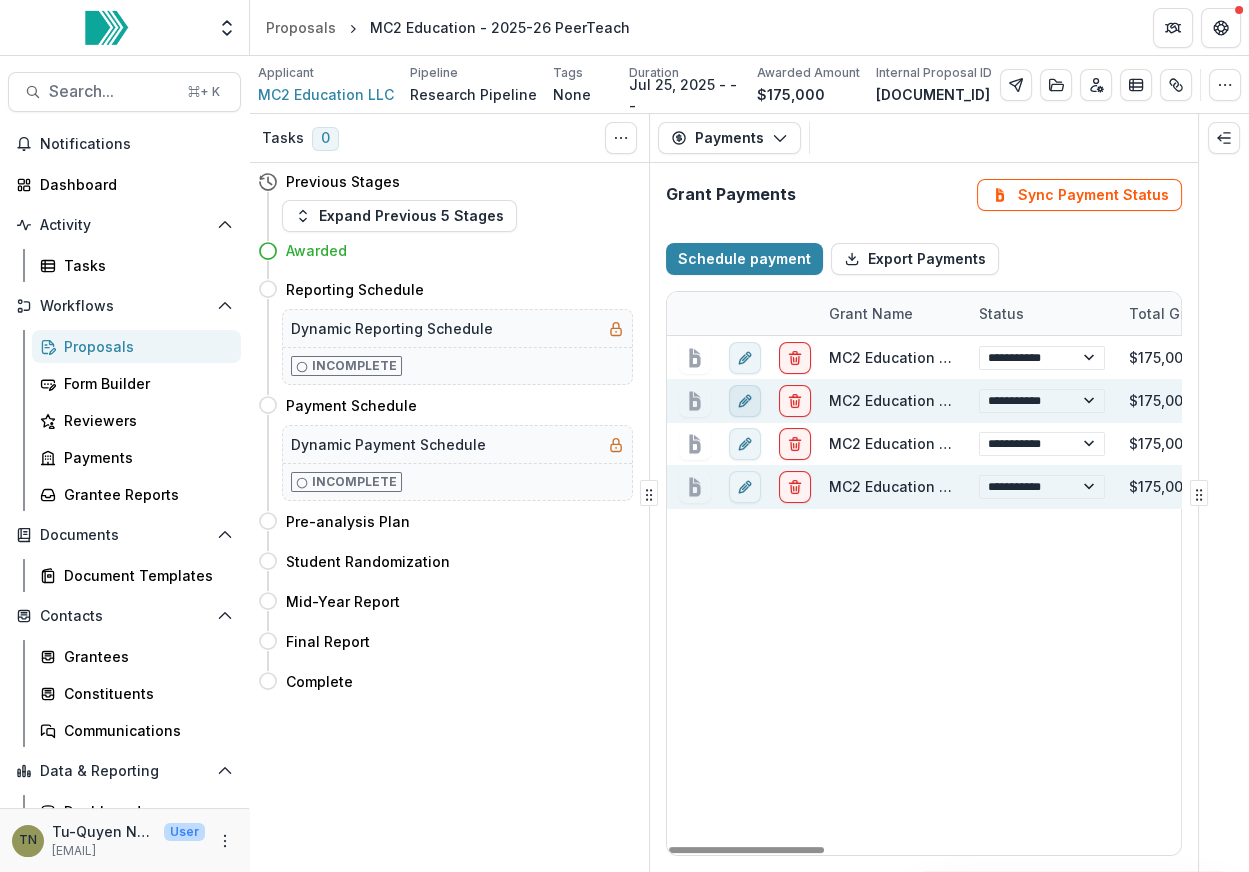 click 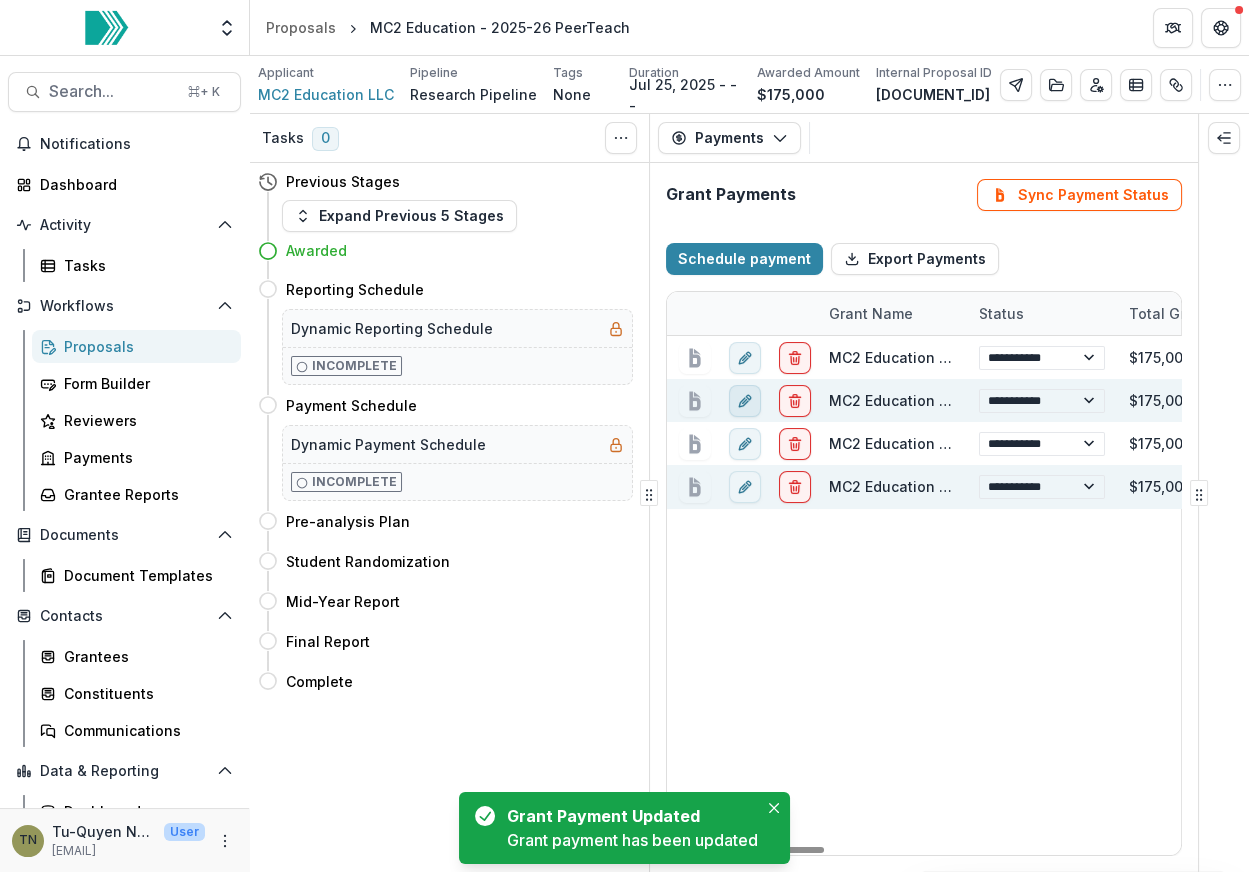select on "**********" 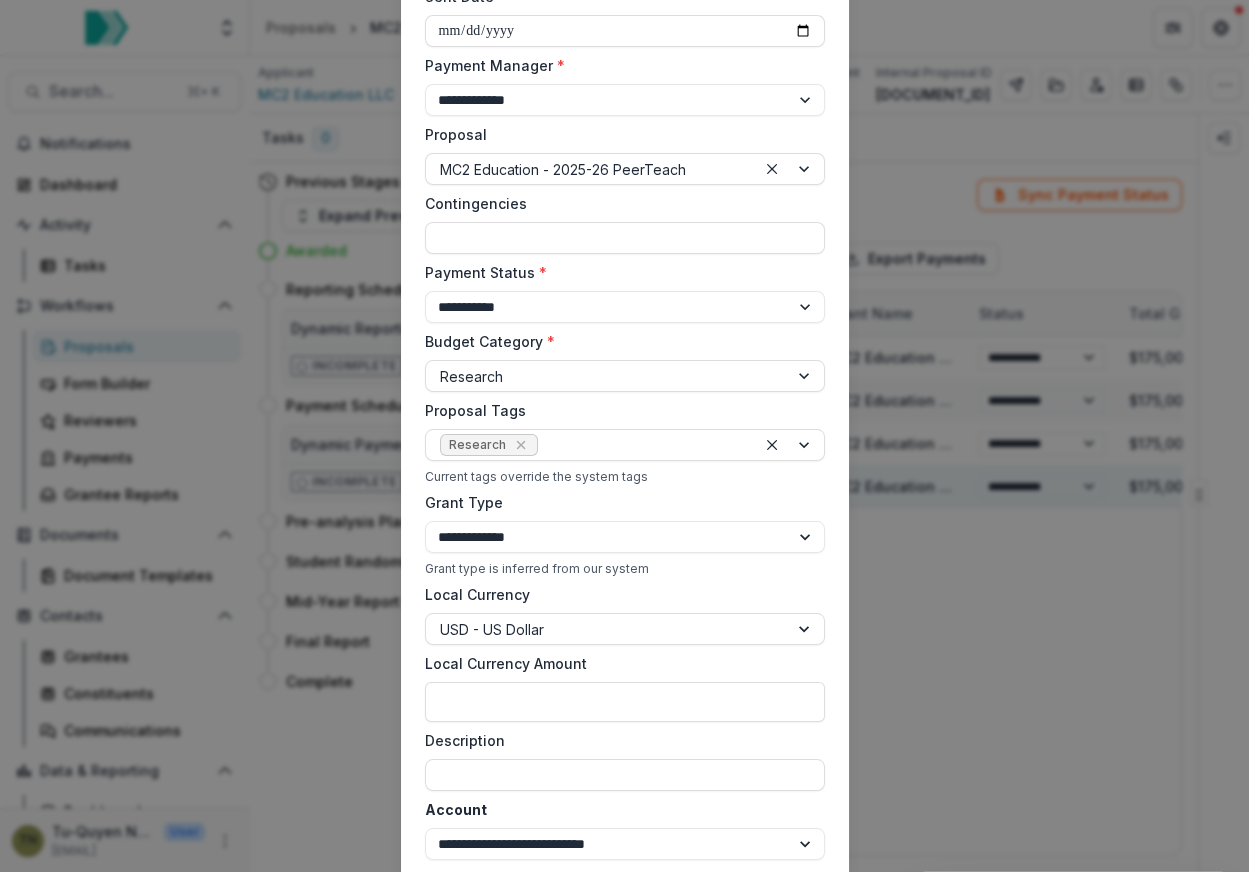 scroll, scrollTop: 458, scrollLeft: 0, axis: vertical 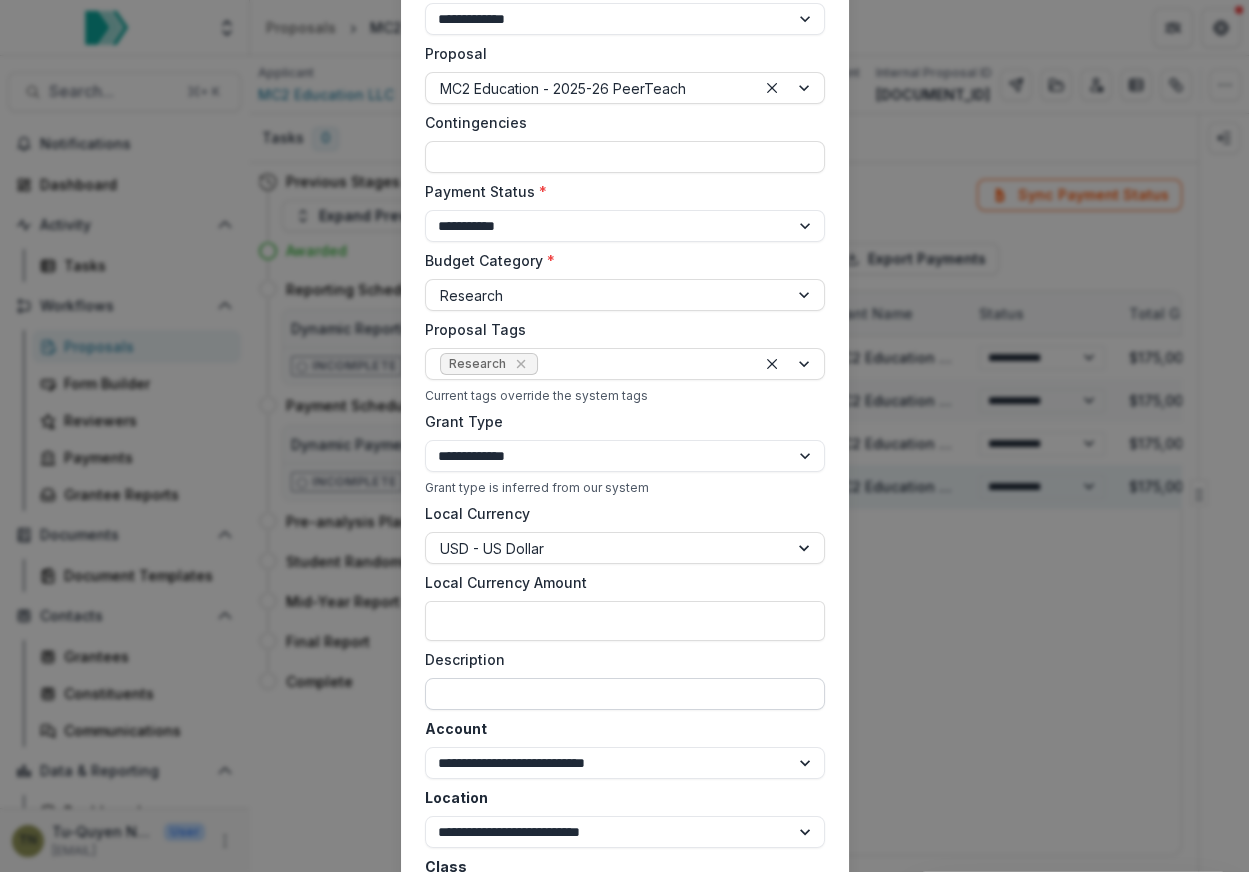 click on "Description" at bounding box center [625, 694] 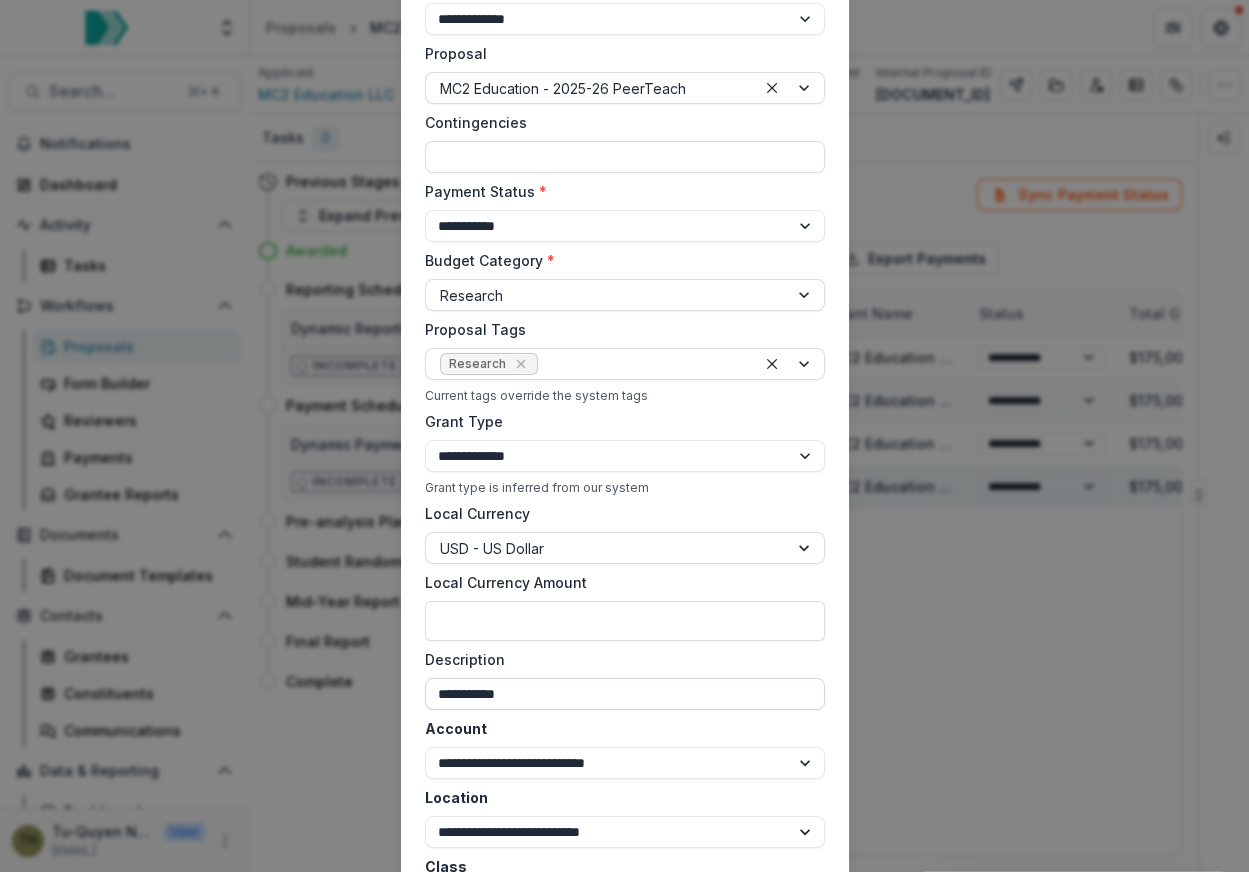 click on "**********" at bounding box center [625, 694] 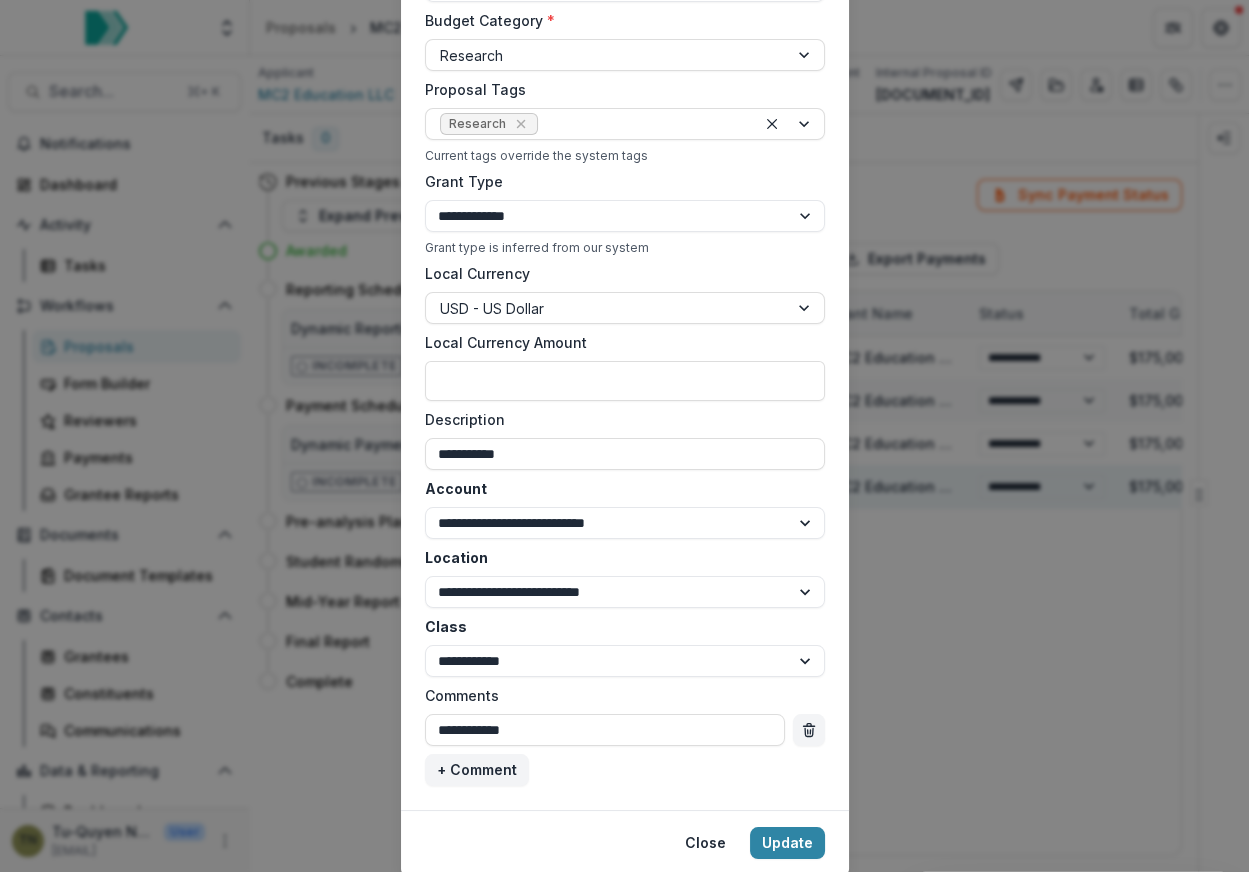scroll, scrollTop: 757, scrollLeft: 0, axis: vertical 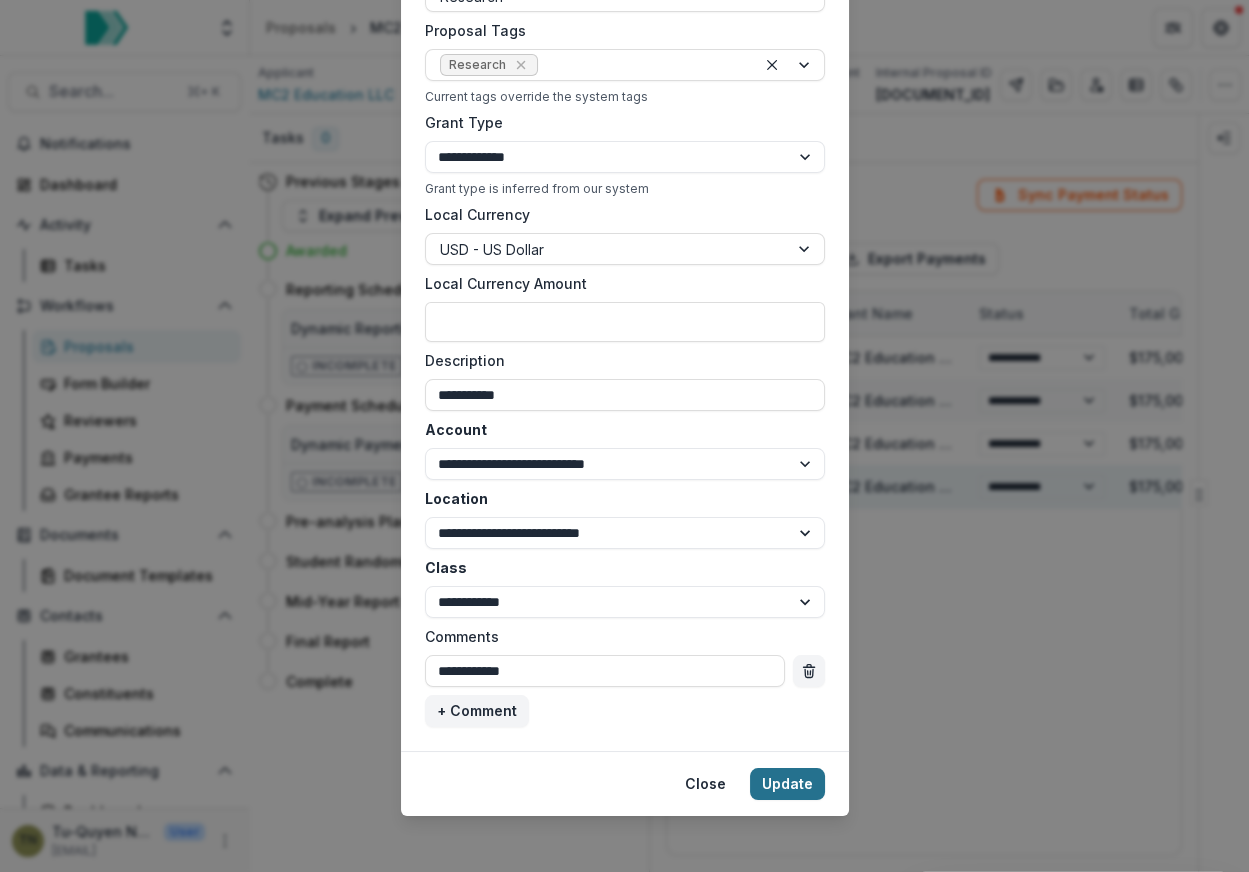 type on "**********" 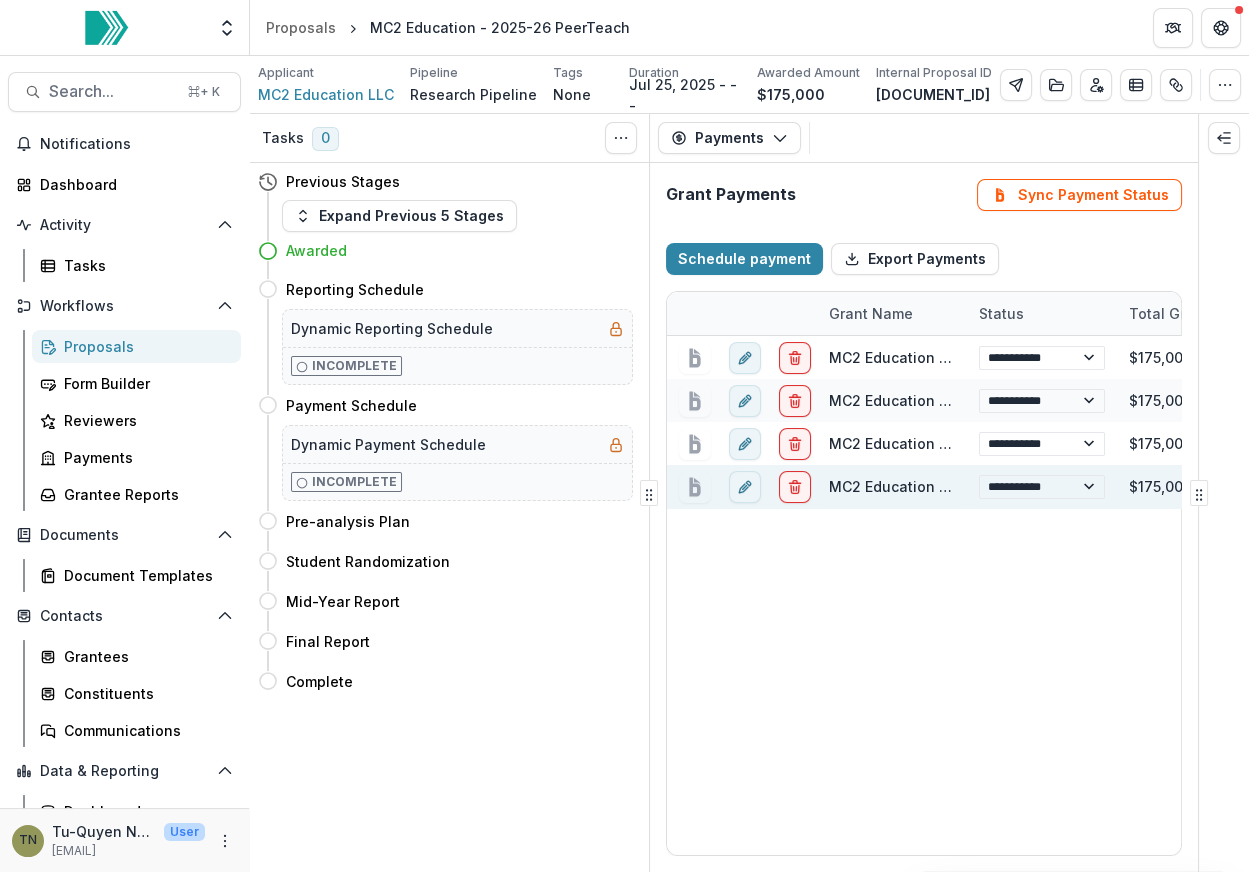 type 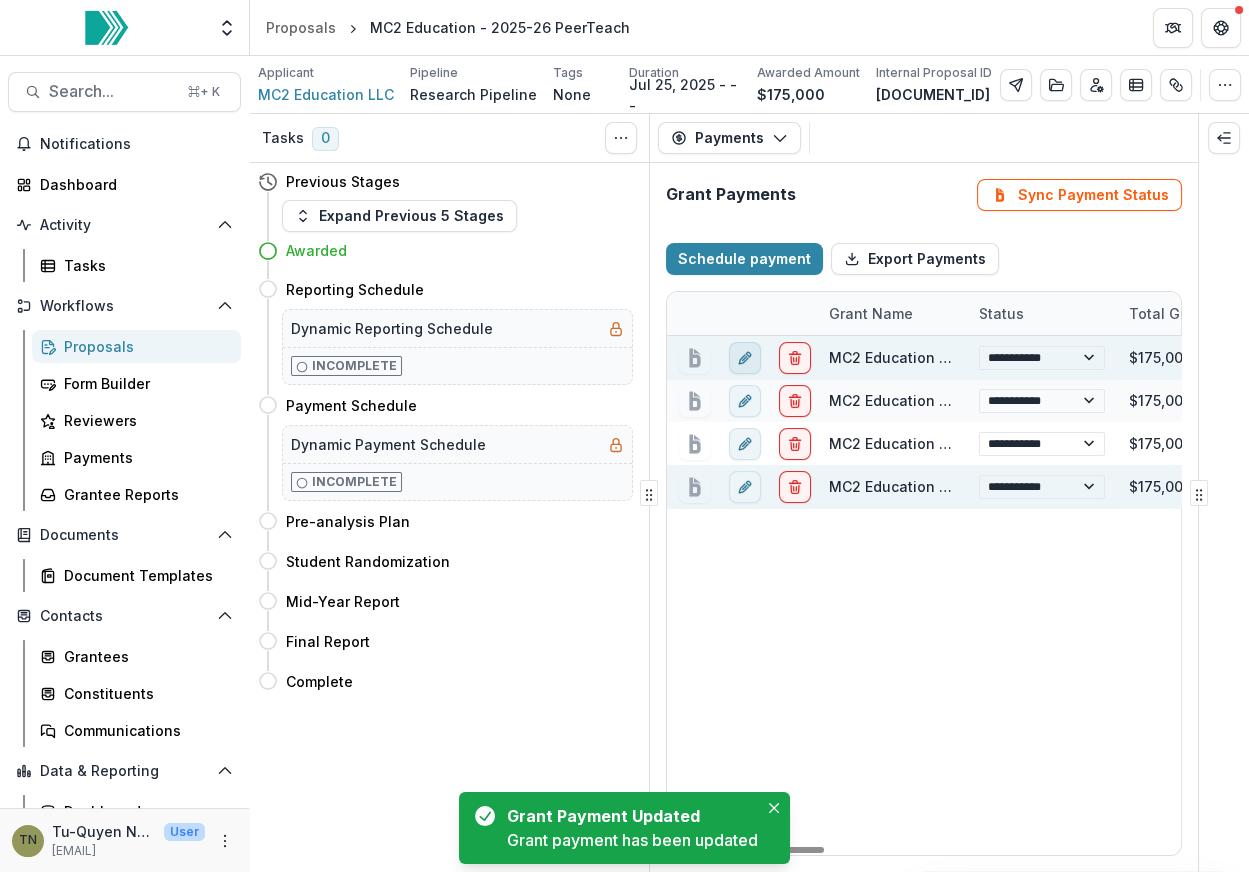 click 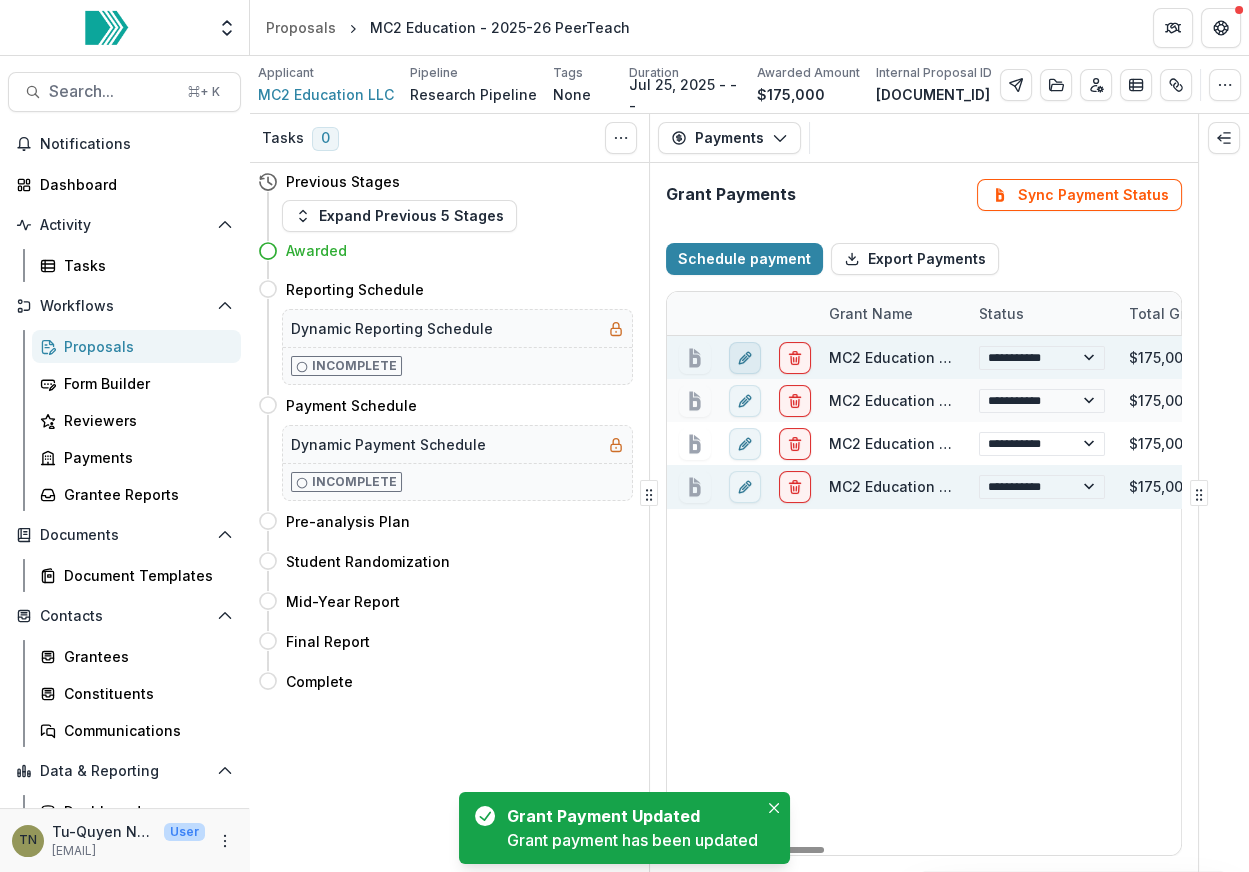 select on "**********" 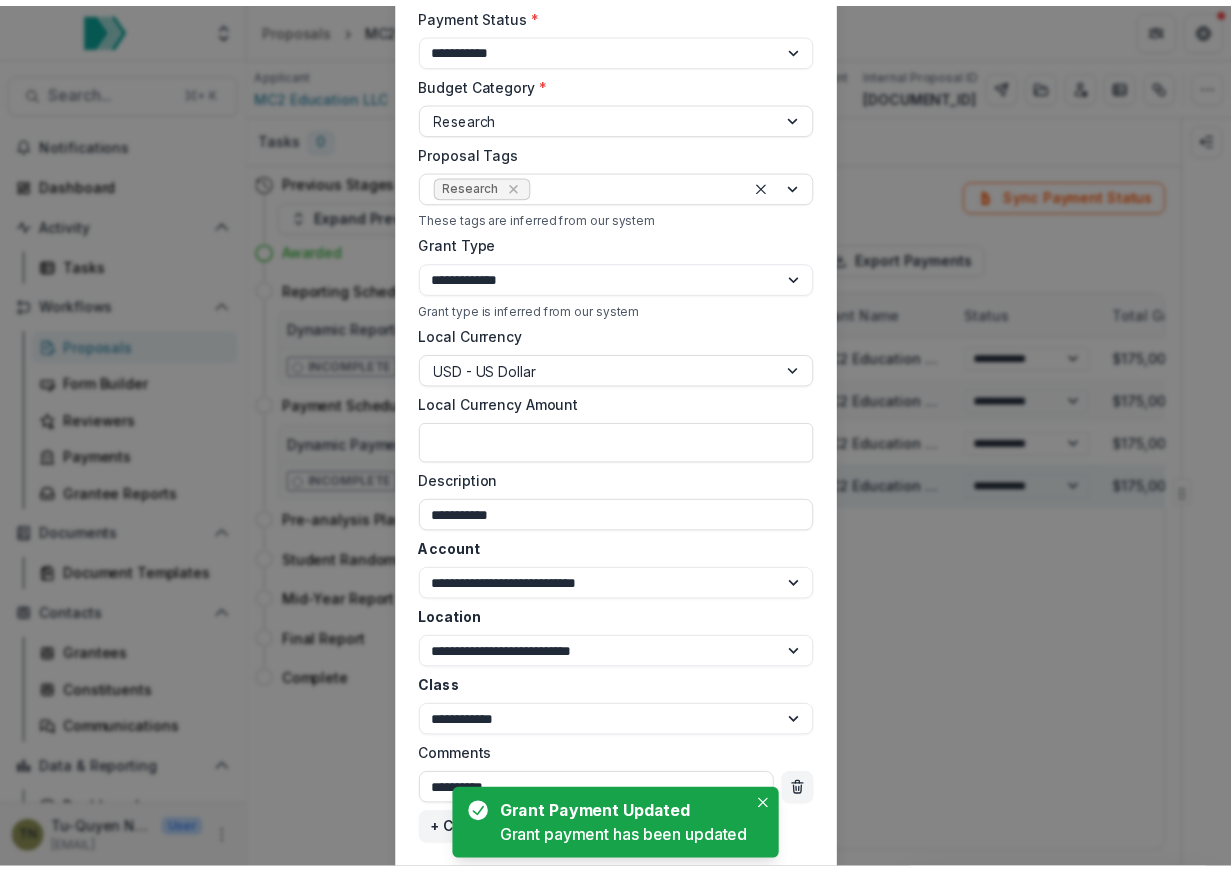 scroll, scrollTop: 762, scrollLeft: 0, axis: vertical 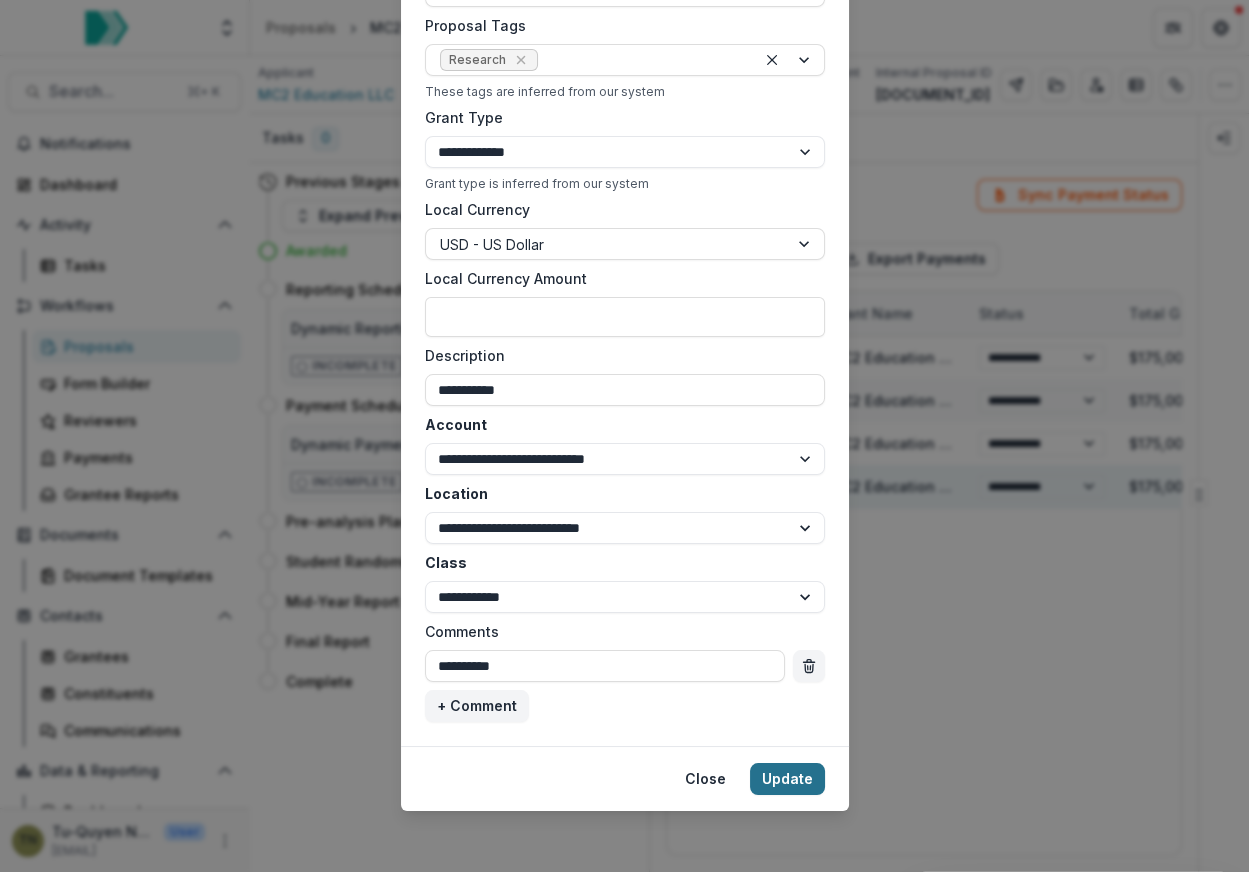 click on "Update" at bounding box center (787, 779) 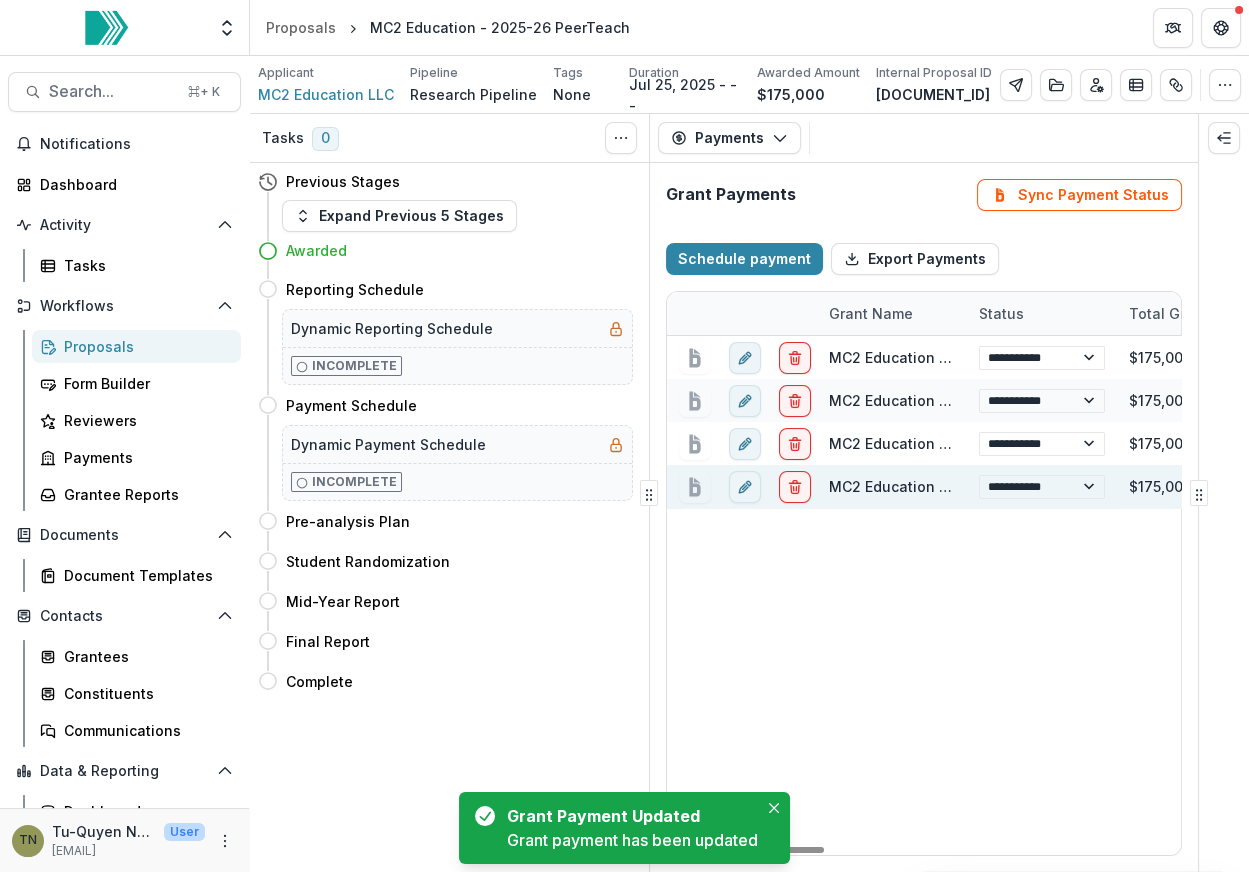 click on "**********" at bounding box center [1517, 595] 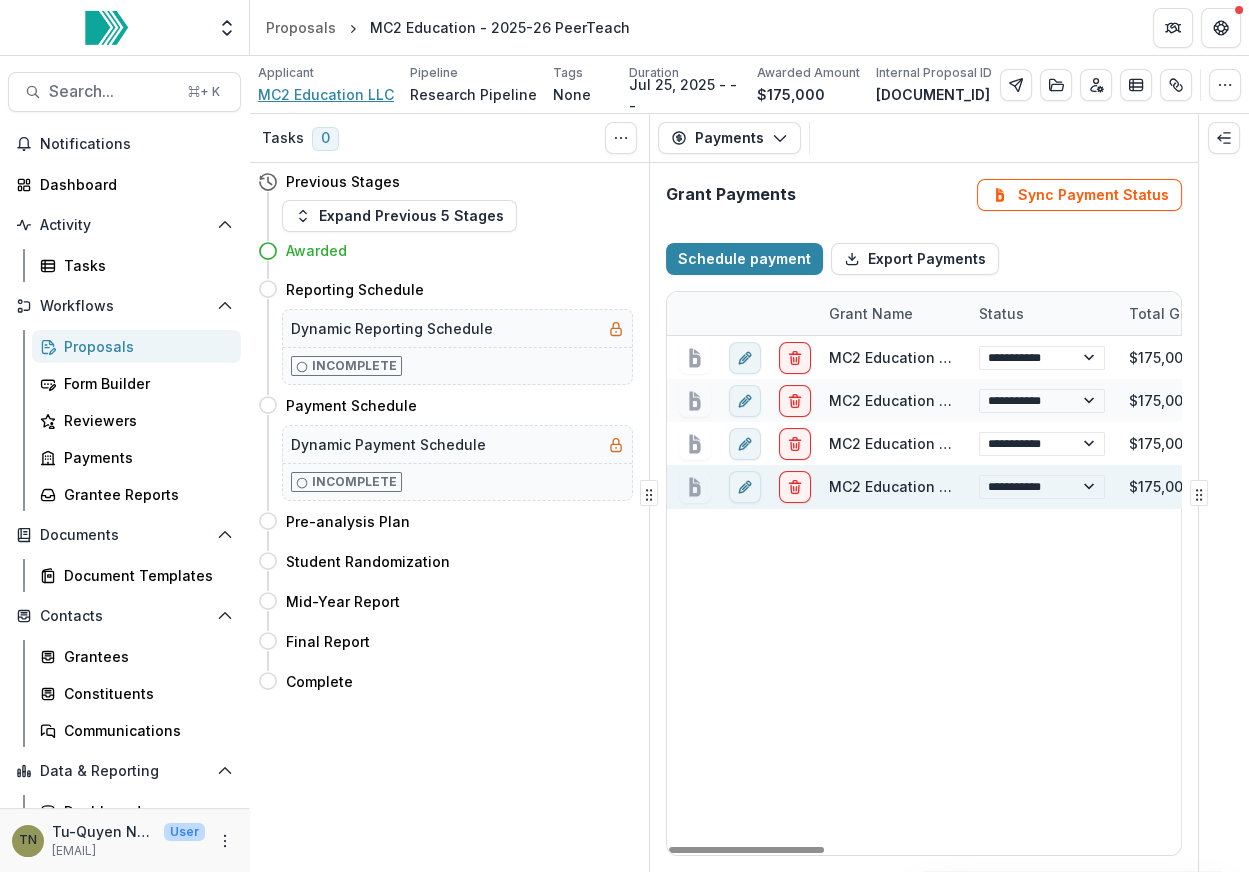 click on "MC2 Education LLC" at bounding box center [326, 94] 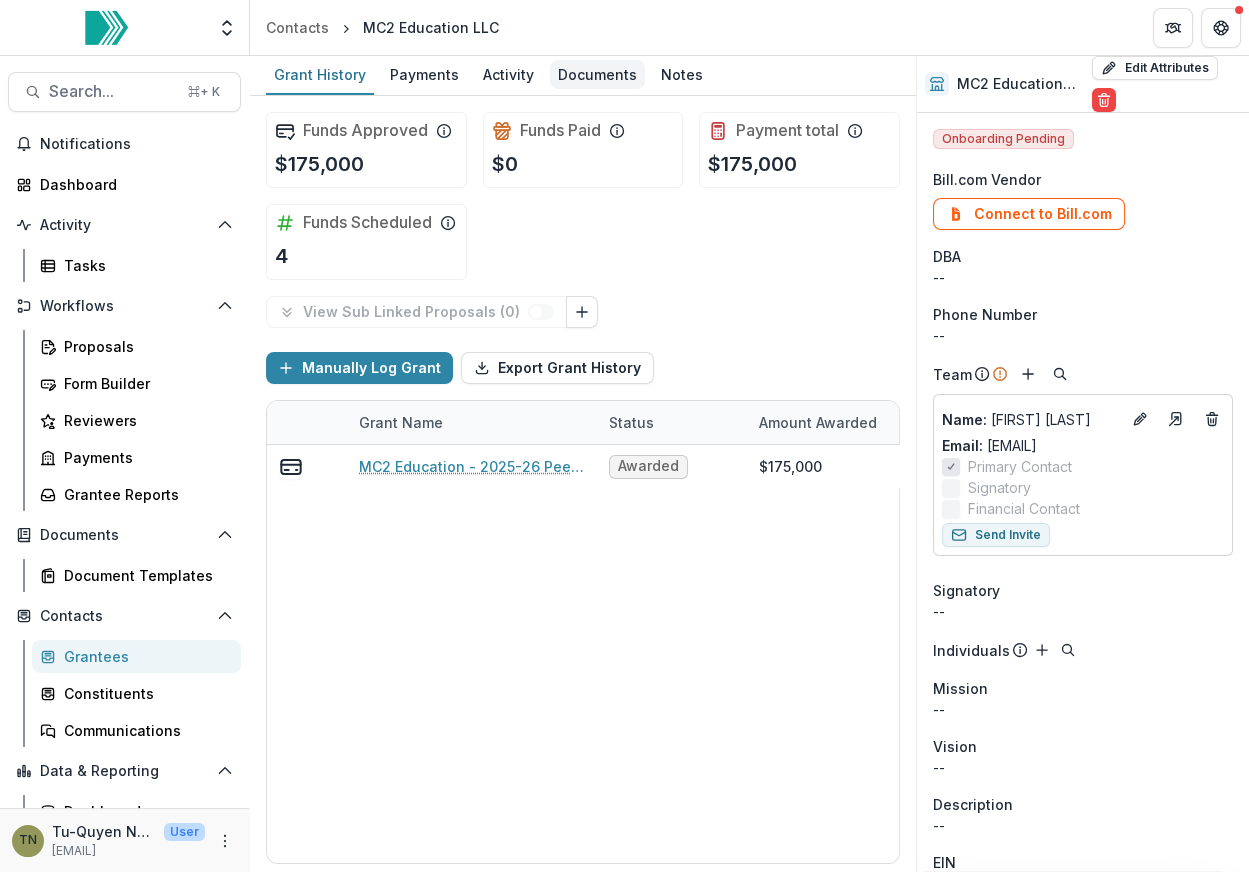 click on "Documents" at bounding box center (597, 74) 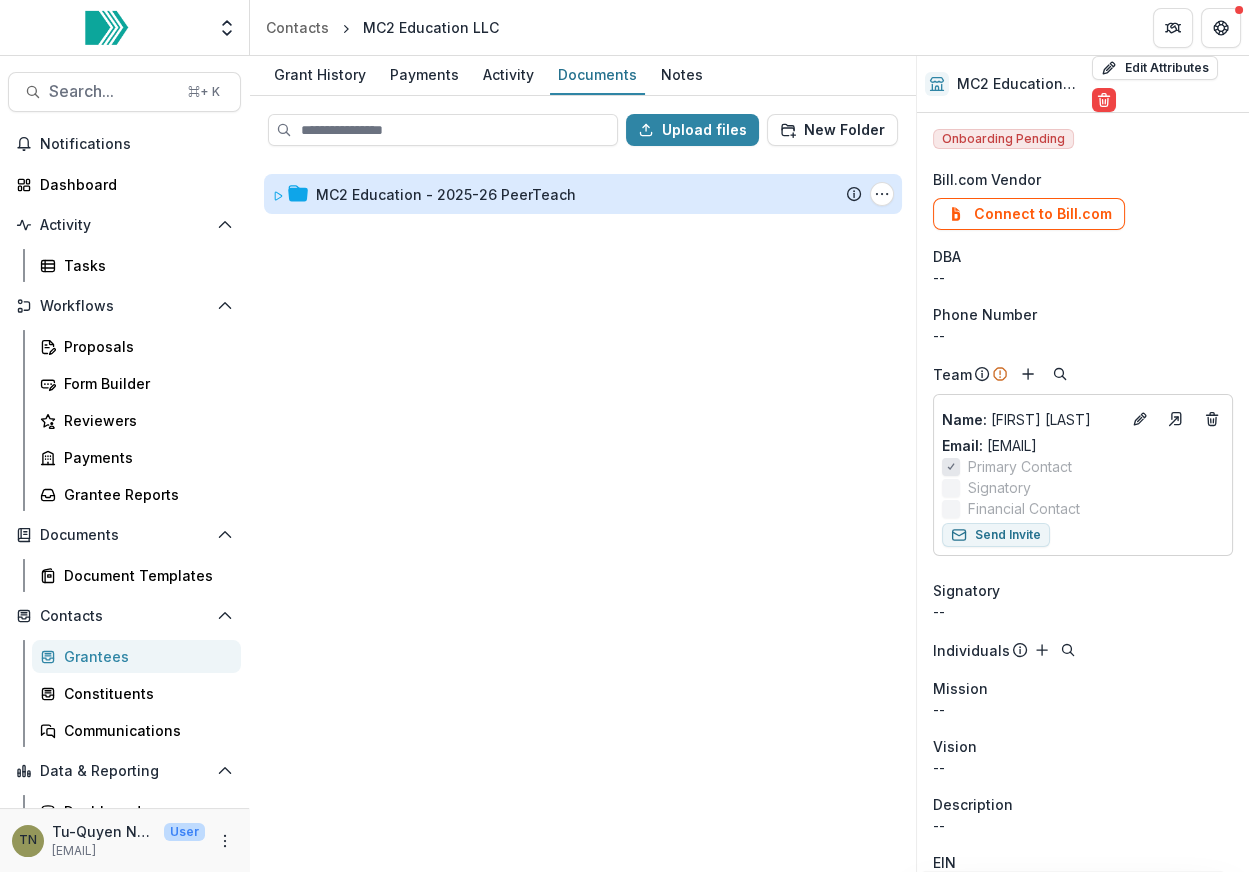 click on "MC2 Education - 2025-26 PeerTeach" at bounding box center (446, 194) 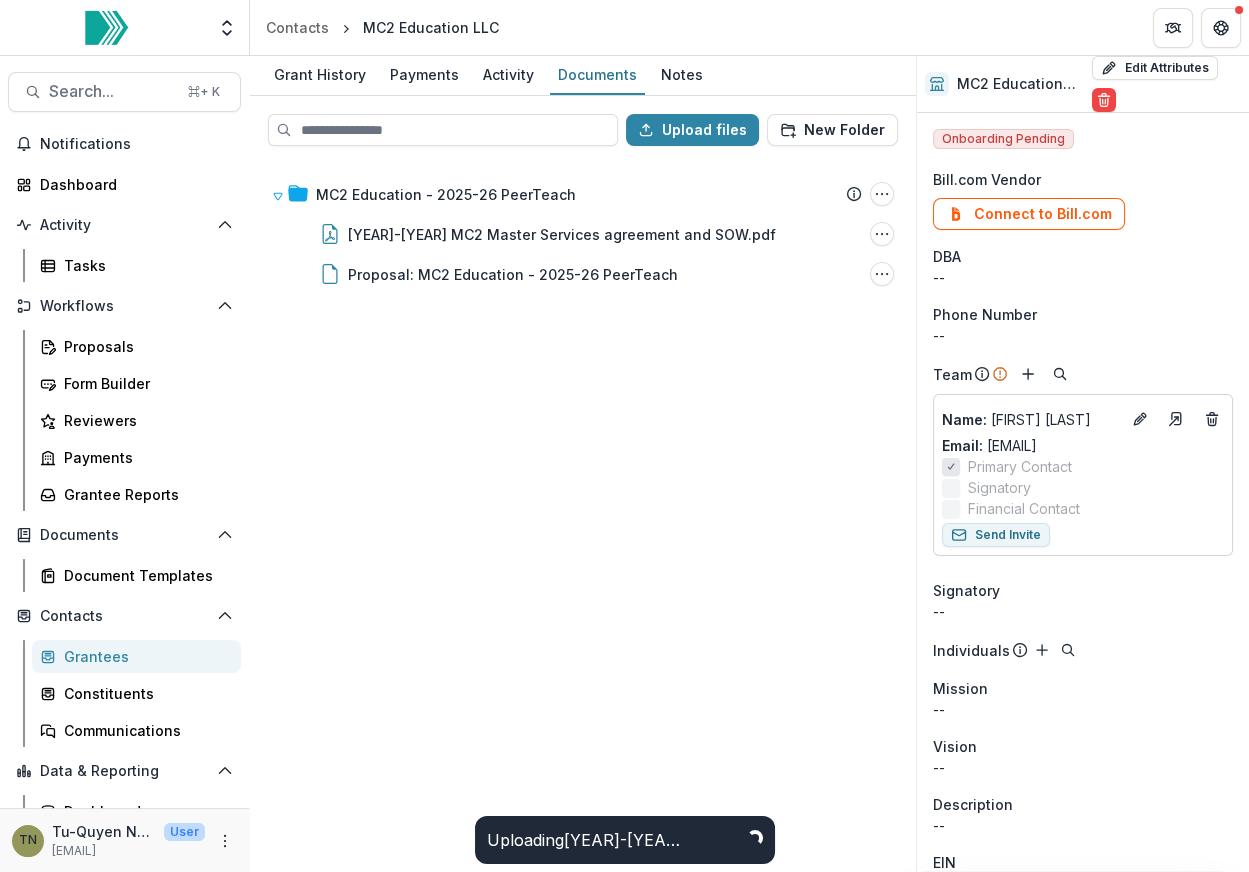 click on "MC2 Education - 2025-26 PeerTeach Submission Temelio Proposal Attached Submission Report Tasks No tasks Folder Options Rename Add Subfolder Delete 25-26 MC2 Master Services agreement and SOW.pdf File Options Download Rename Delete Proposal: MC2 Education - 2025-26 PeerTeach File Options Download Rename Delete" at bounding box center [583, 516] 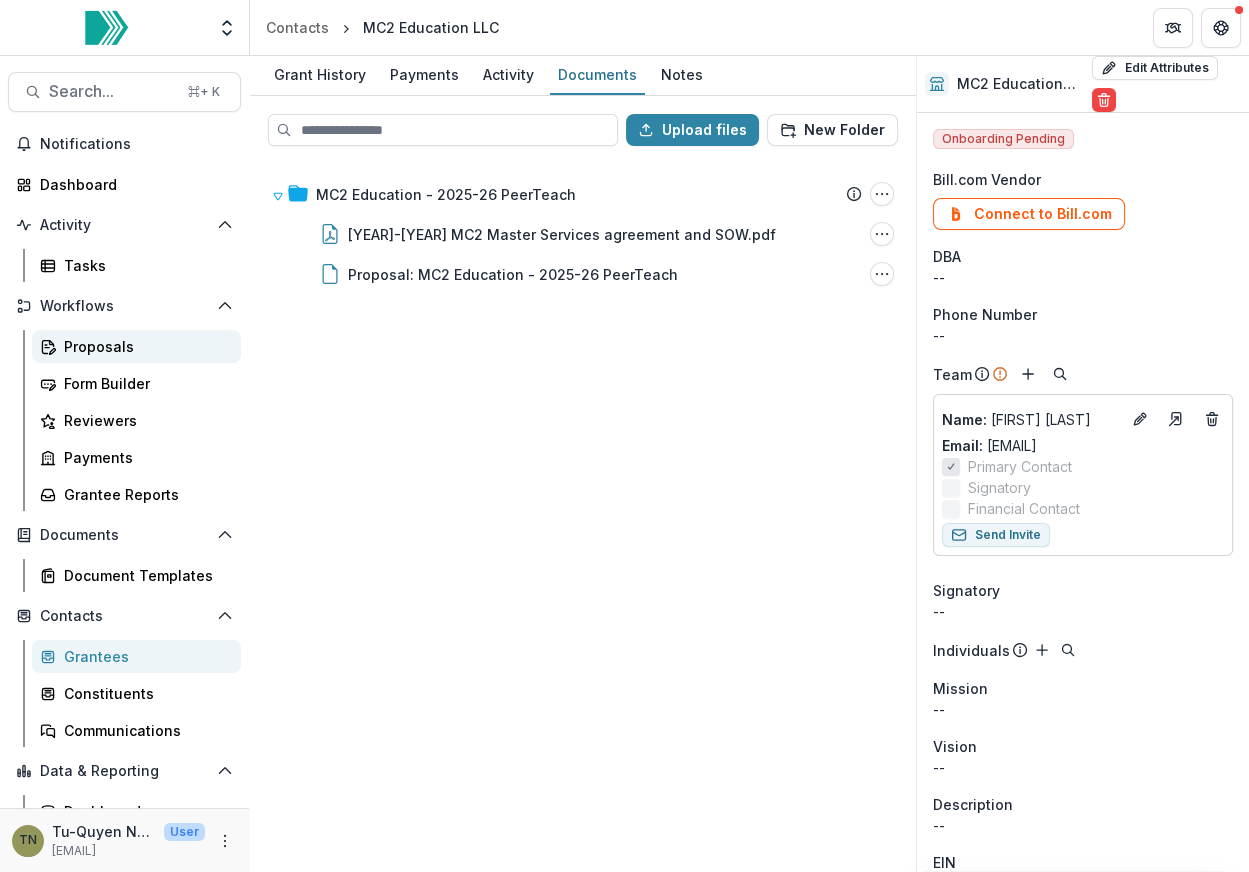 click on "Proposals" at bounding box center (144, 346) 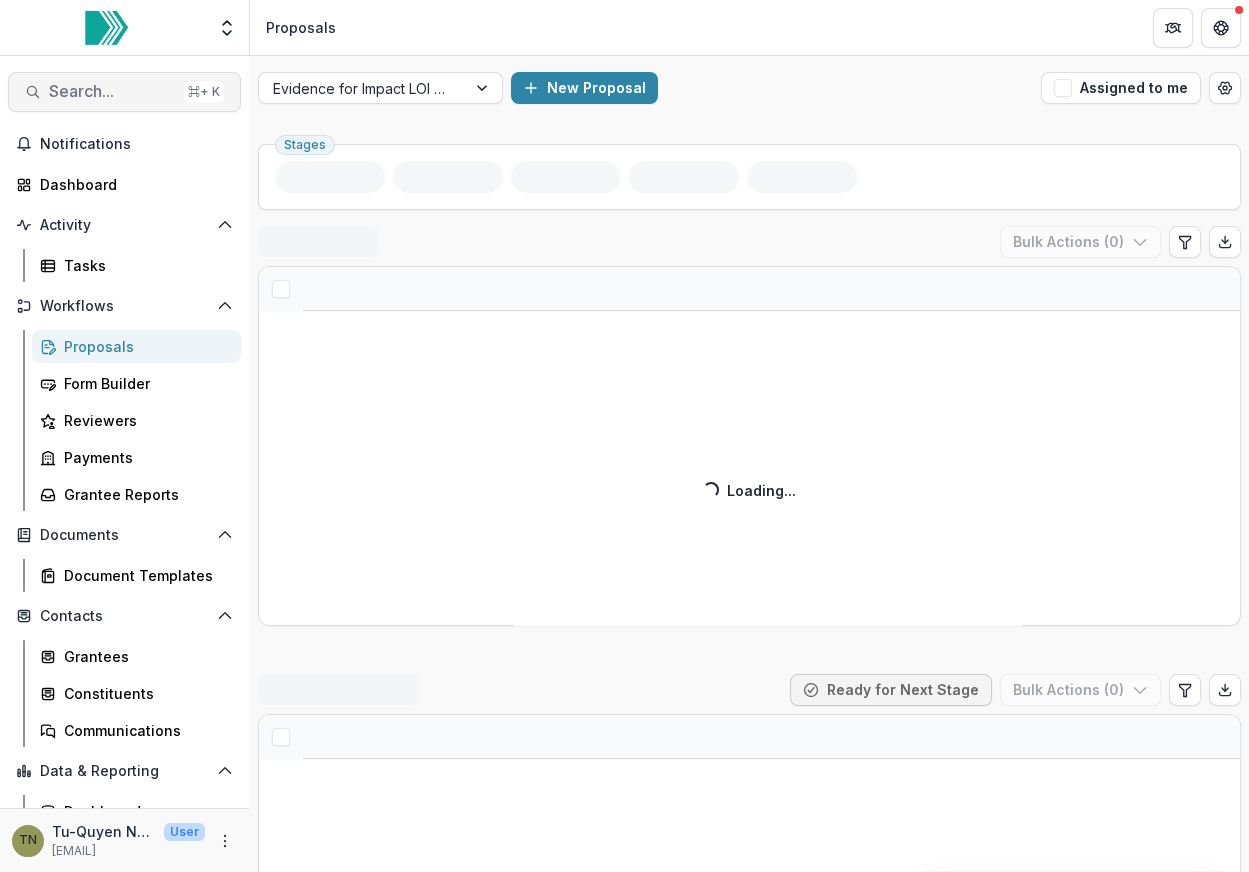 click on "Search..." at bounding box center [112, 91] 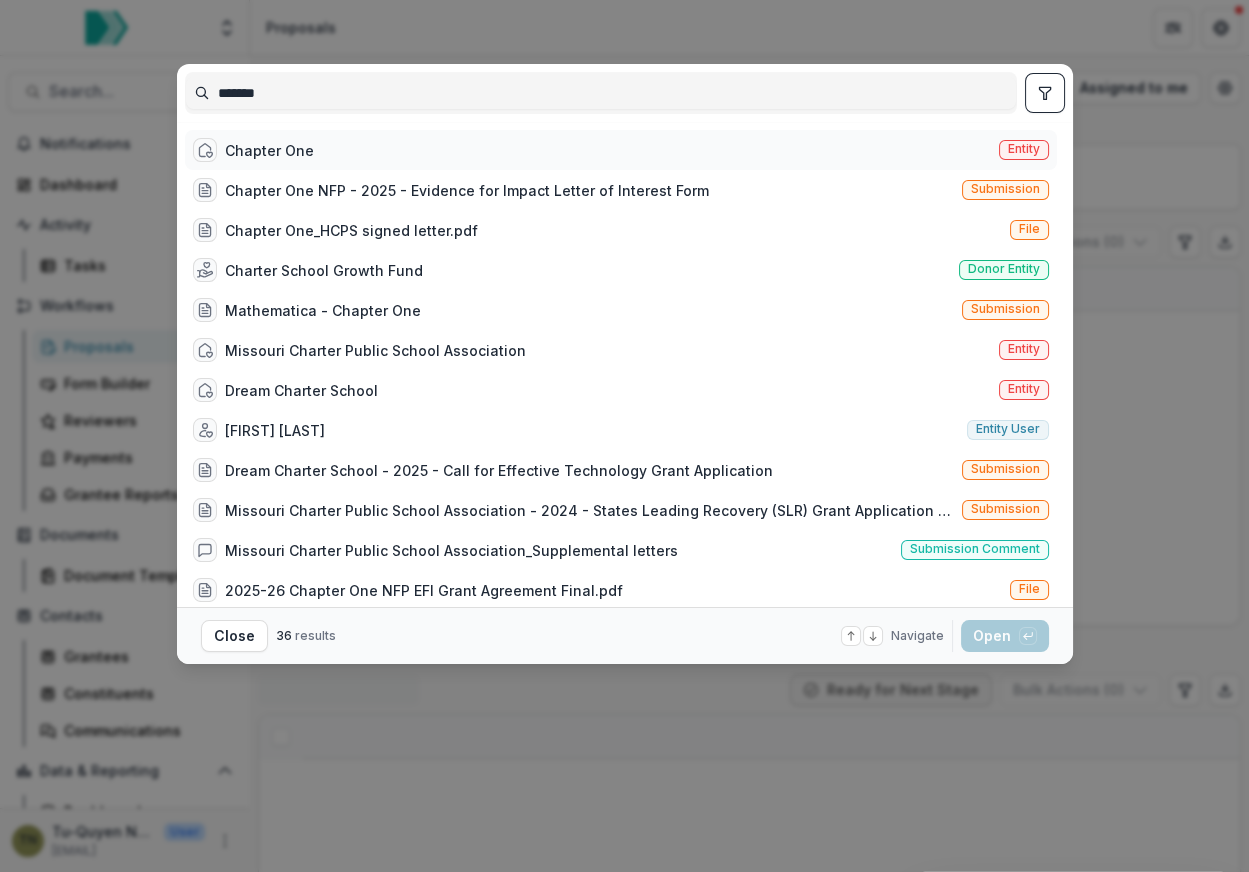 type on "*******" 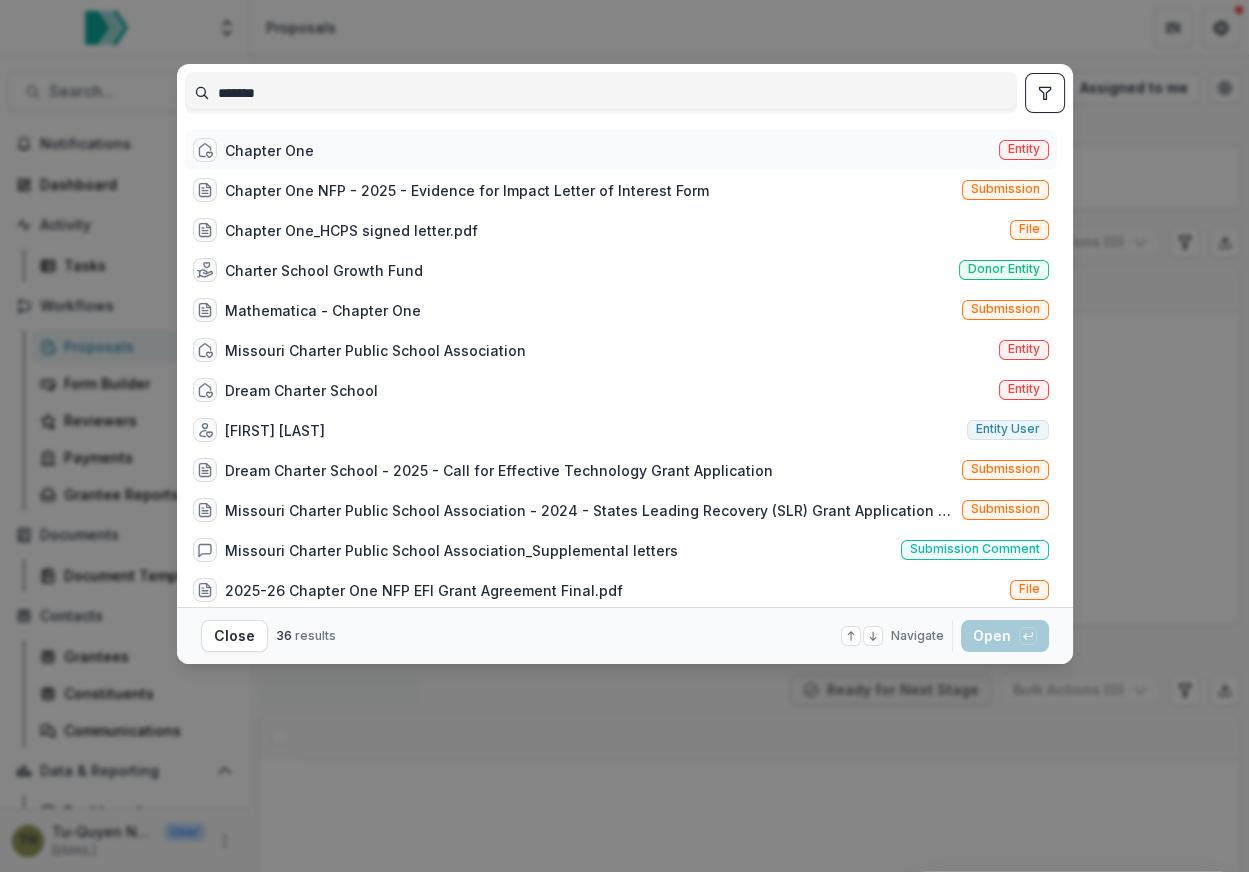 click on "Chapter One Entity" at bounding box center [621, 150] 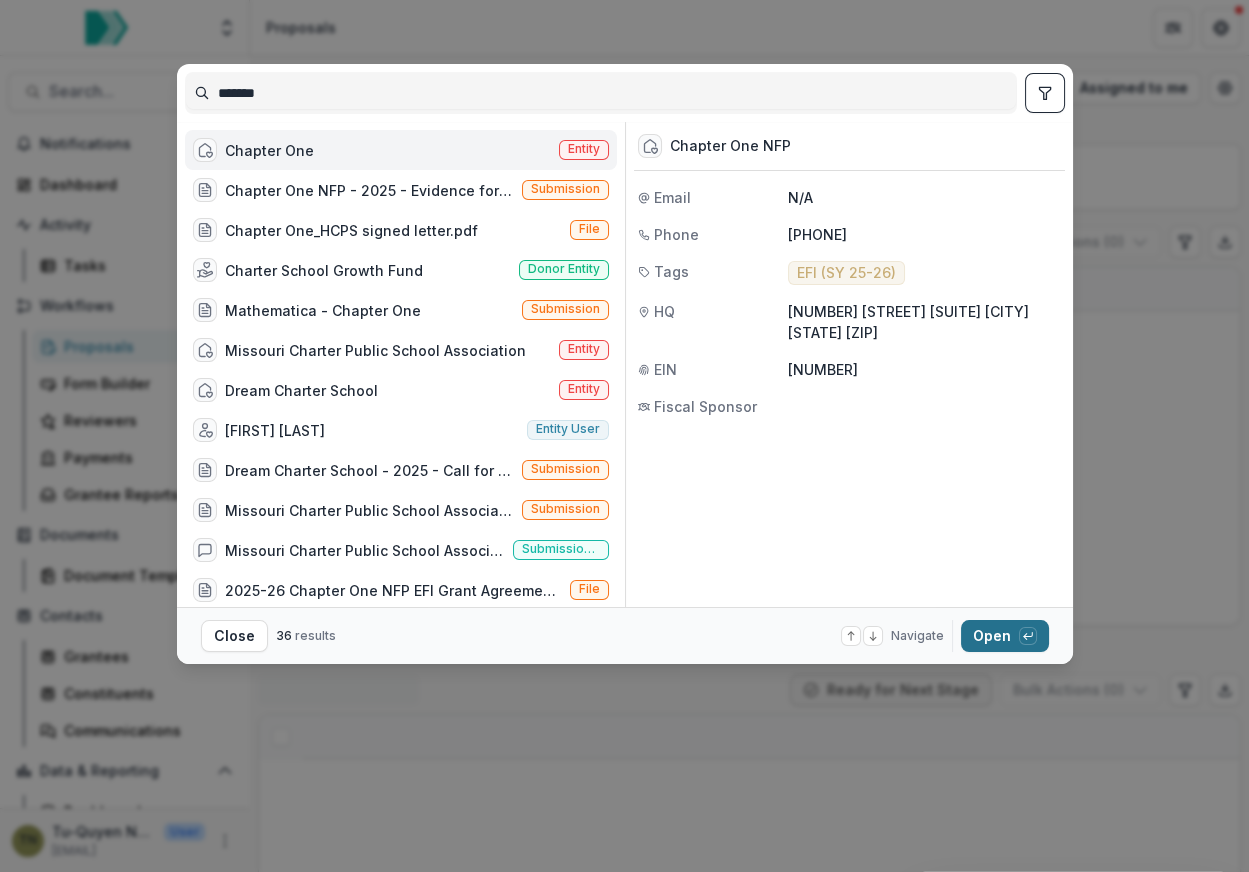 click on "Open with enter key" at bounding box center [1005, 636] 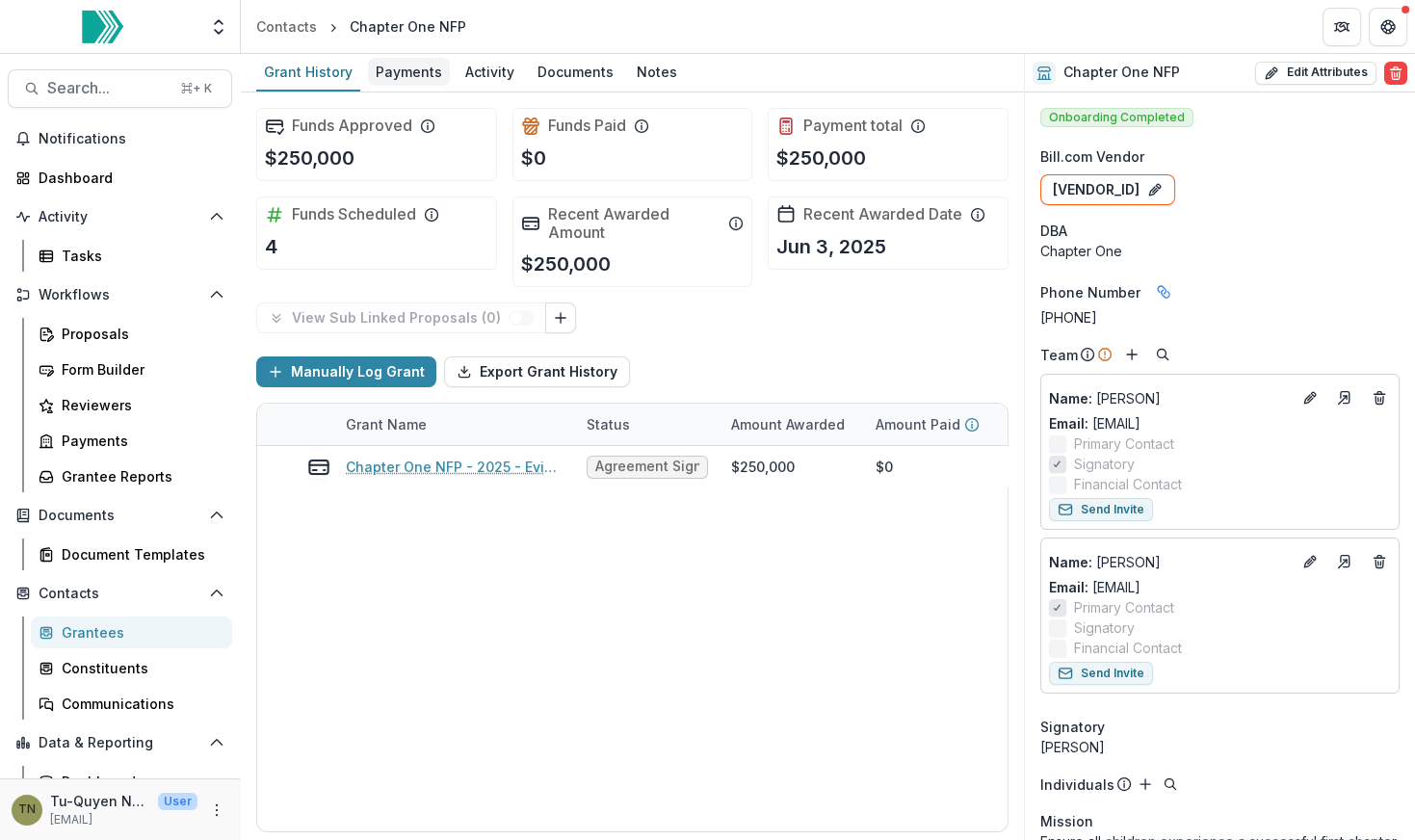 click on "Payments" at bounding box center (408, 71) 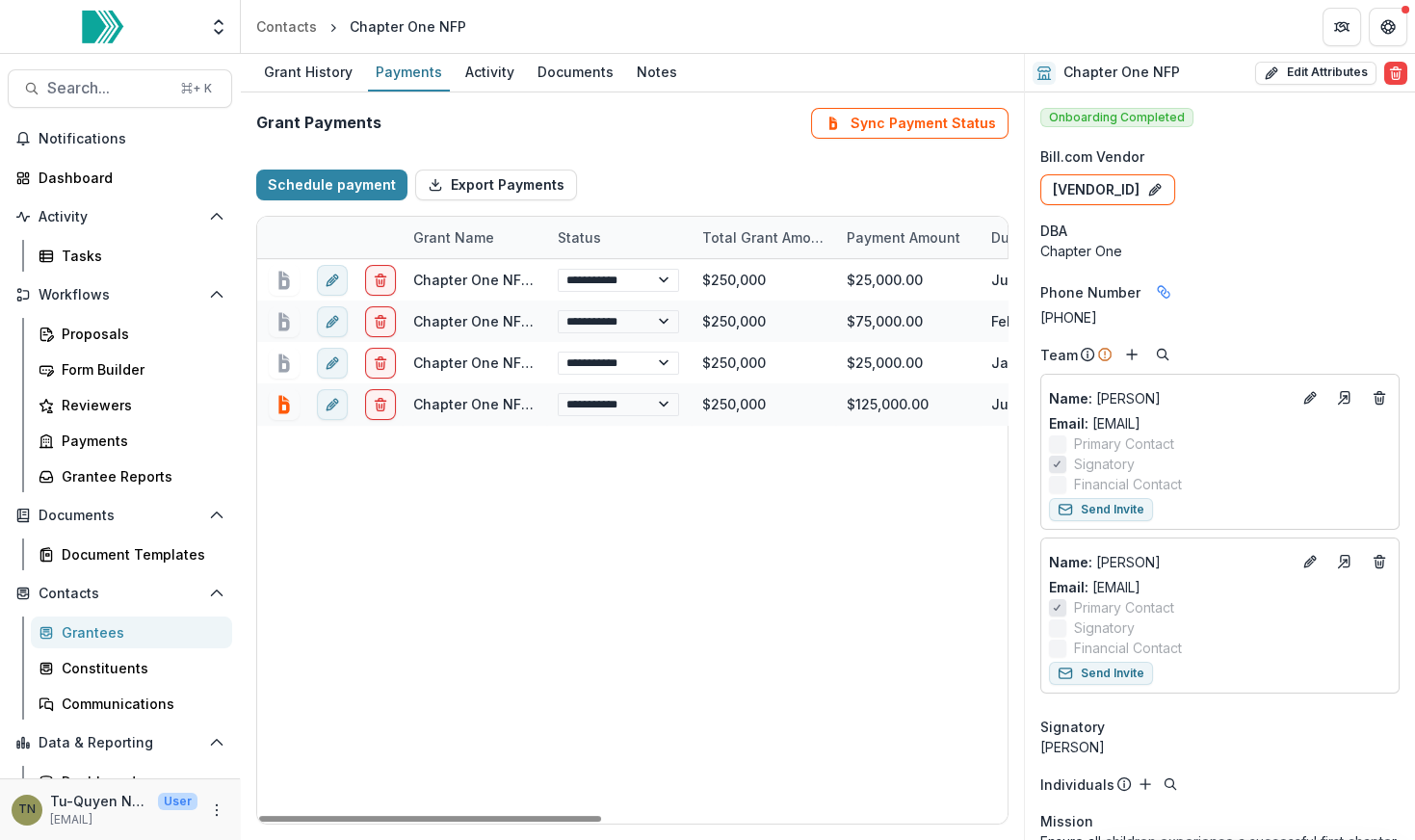 click on "**********" at bounding box center (1076, 541) 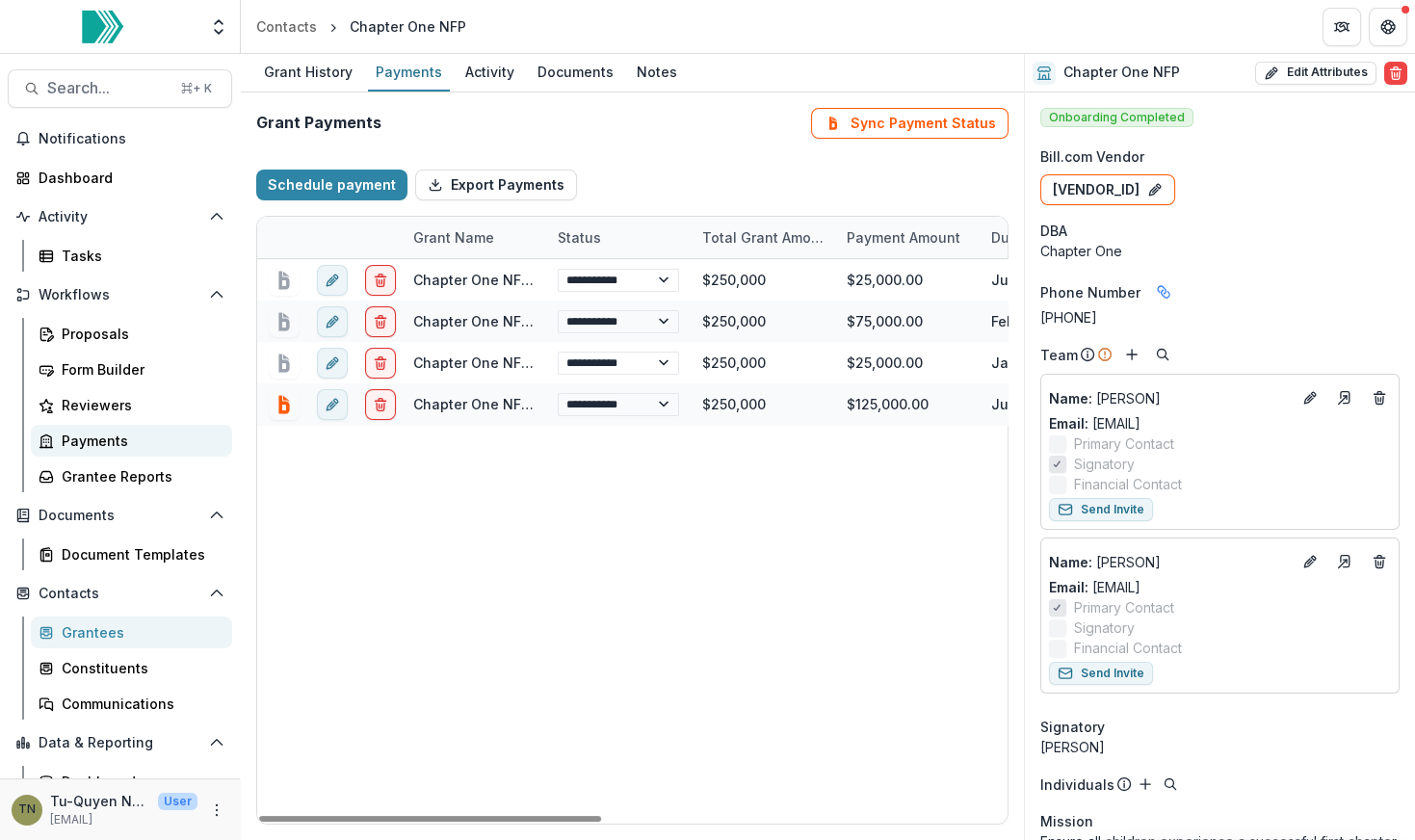 click on "Payments" at bounding box center [139, 440] 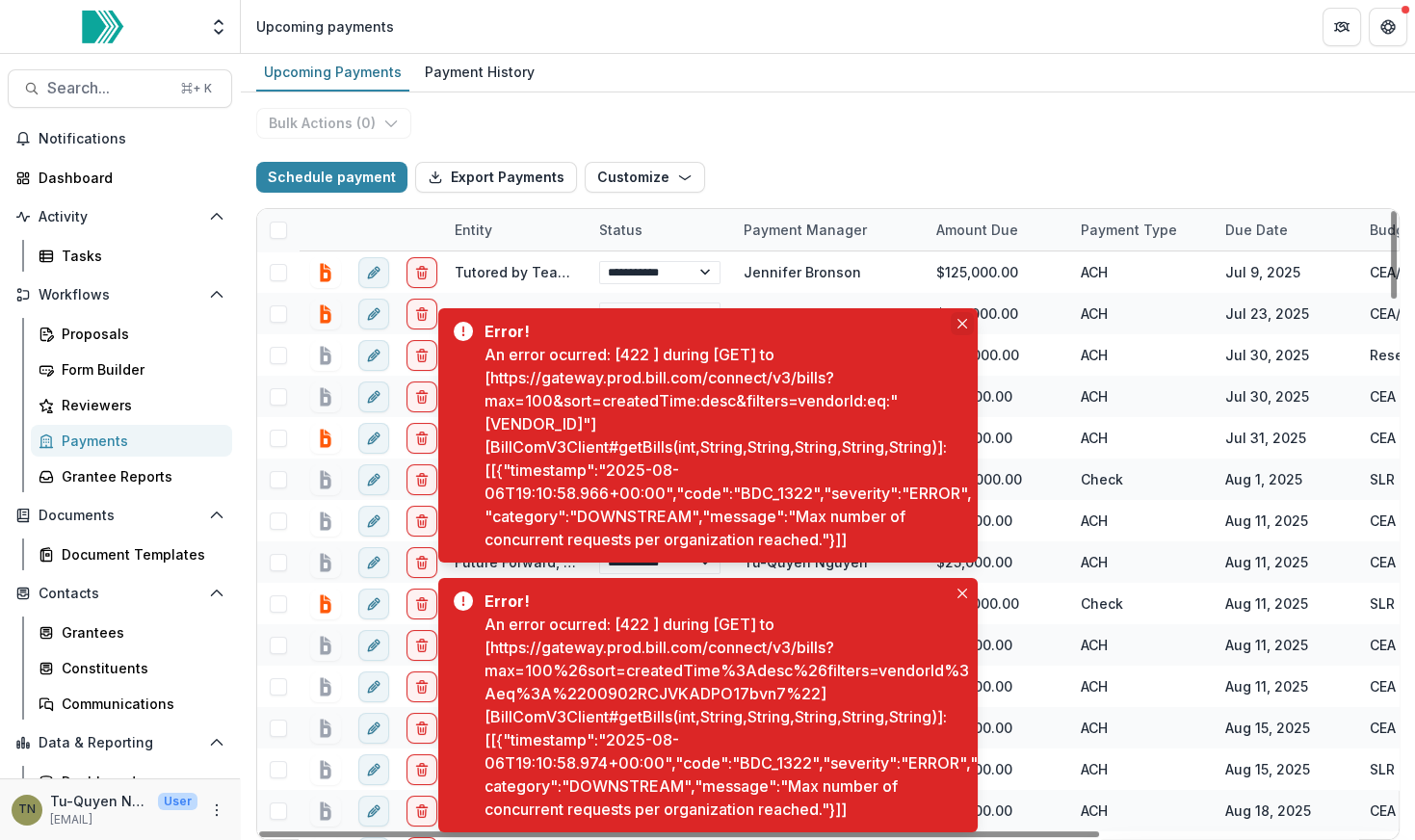 click at bounding box center (962, 324) 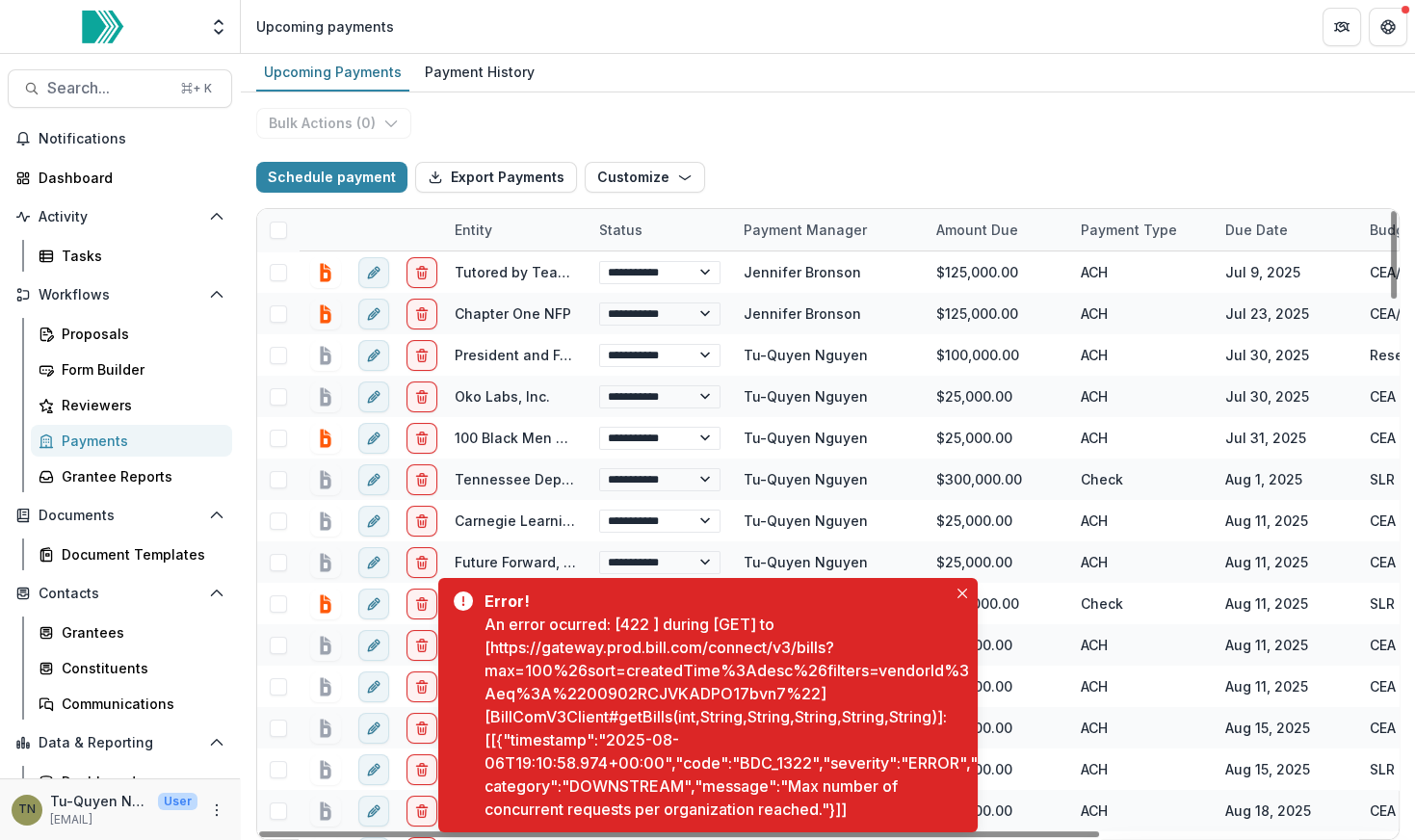 click on "Error! An error ocurred: [422 ] during [GET] to [https://gateway.prod.bill.com/connect/v3/bills?max=100%26sort=createdTime%3Adesc%26filters=vendorId%3Aeq%3A%2200902RCJVKADPO17bvn7%22] [BillComV3Client#getBills(int,String,String,String,String,String)]: [[{"timestamp":"2025-08-06T19:10:58.974+00:00","code":"BDC_1322","severity":"ERROR","category":"DOWNSTREAM","message":"Max number of concurrent requests per organization reached."}]]" at bounding box center [708, 705] 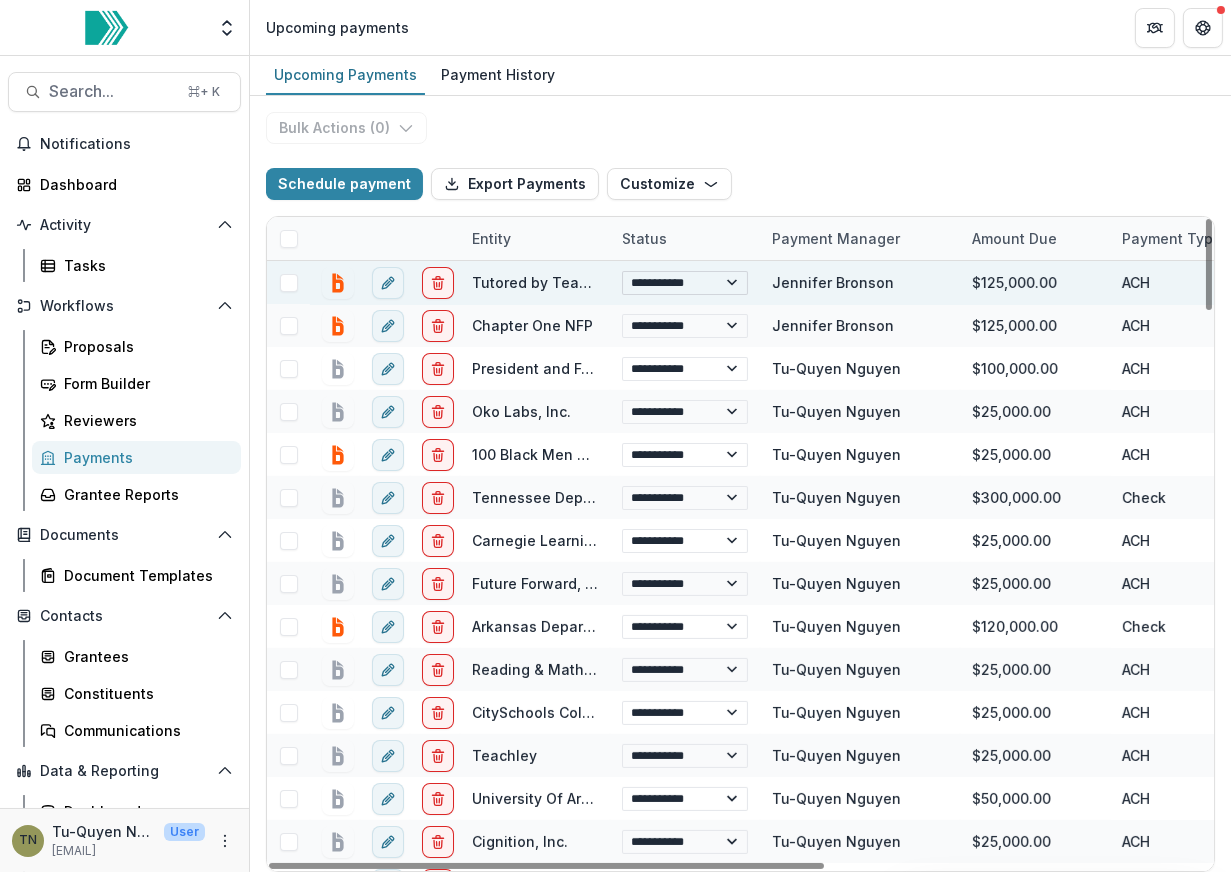 click on "**********" at bounding box center (685, 283) 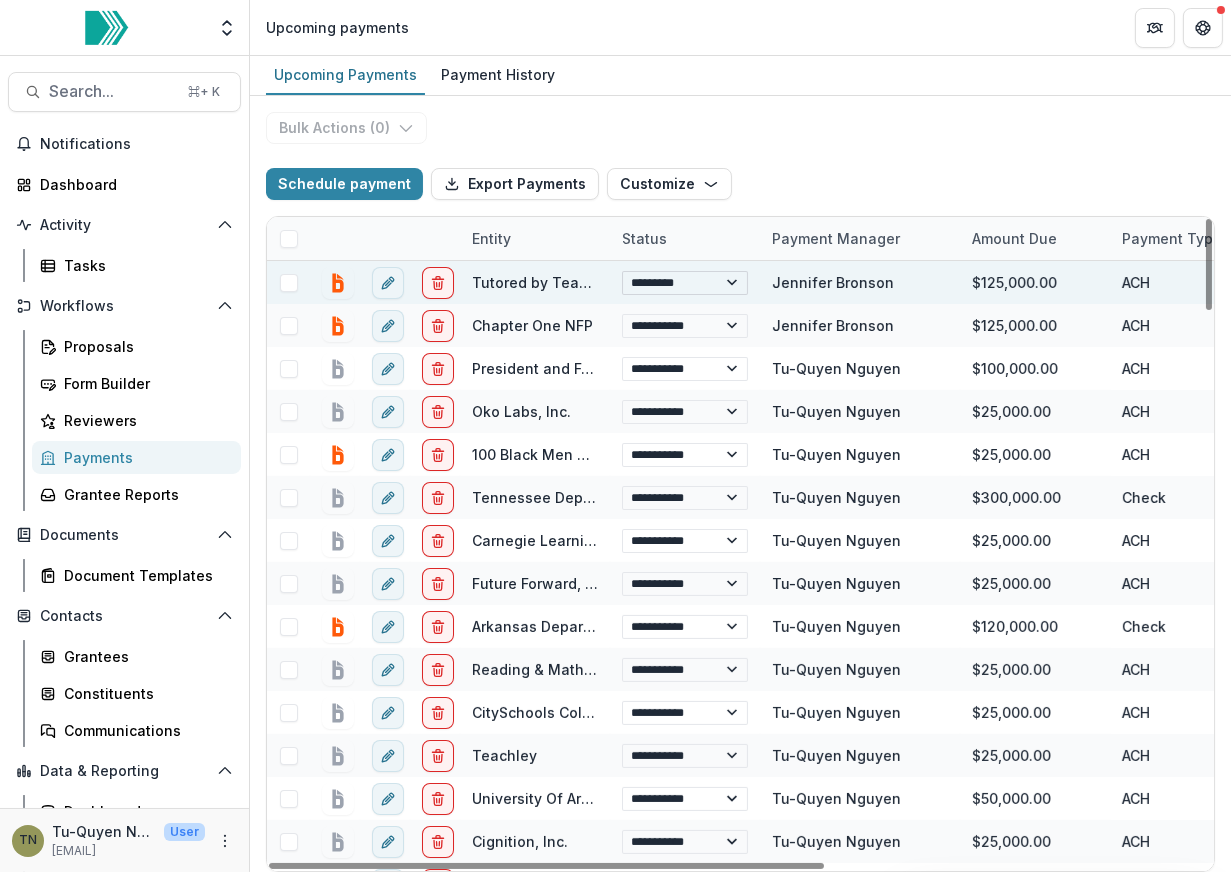 select on "**********" 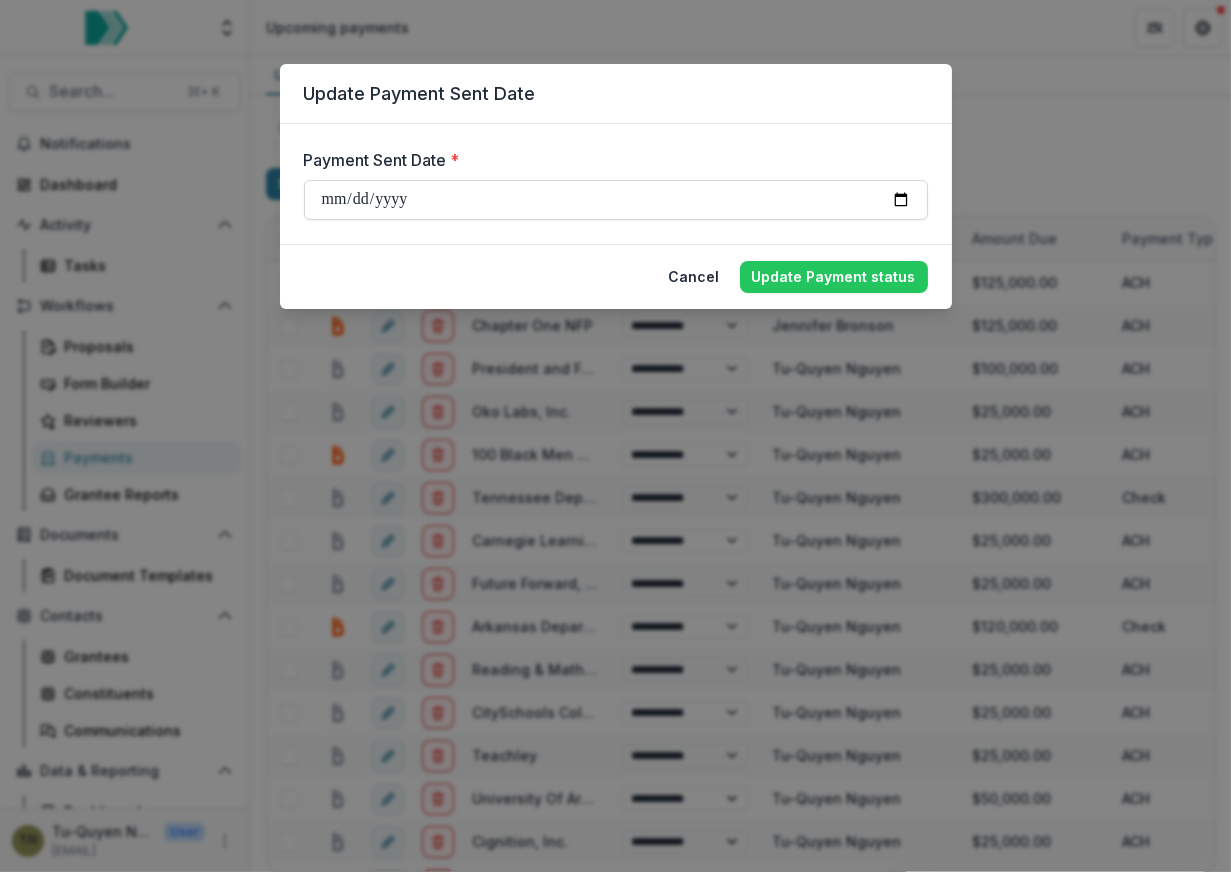 type on "**********" 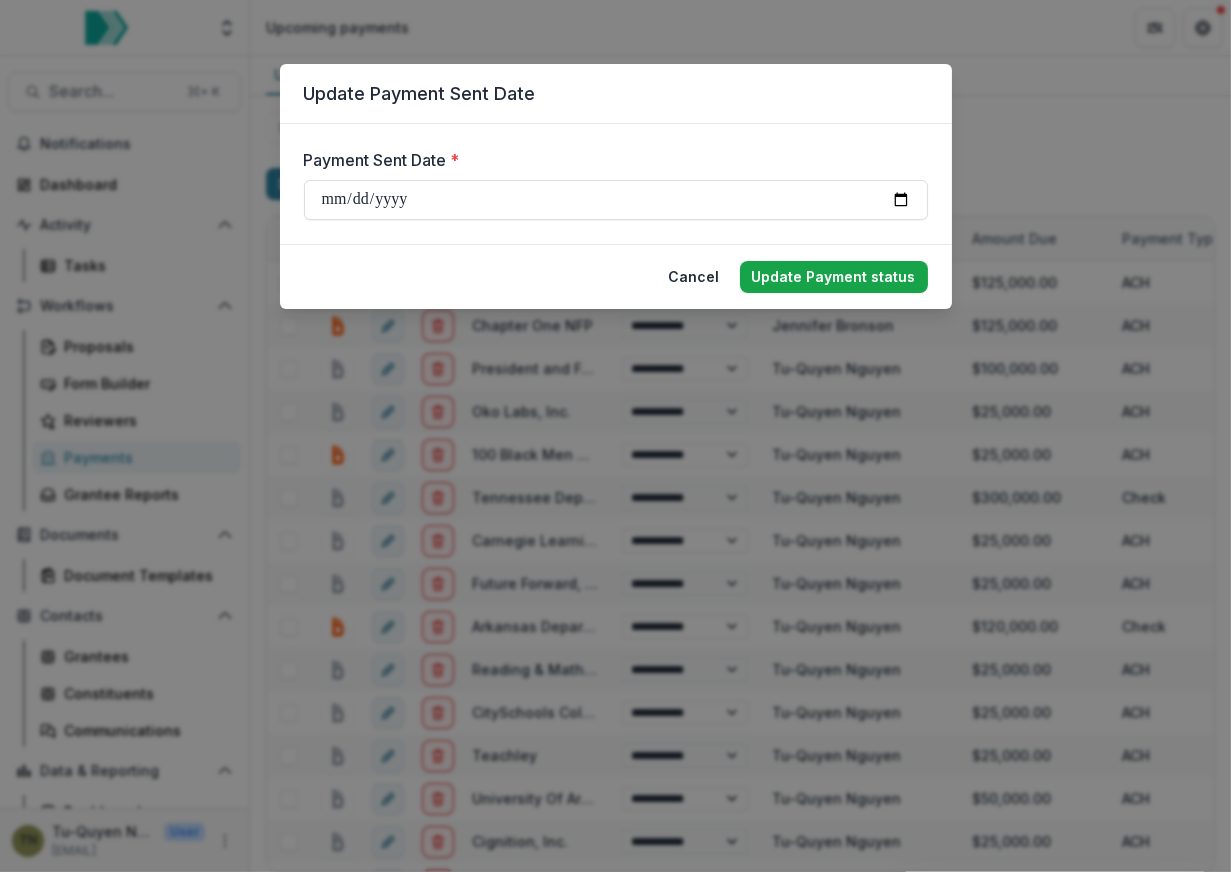 click on "Update Payment status" at bounding box center [834, 277] 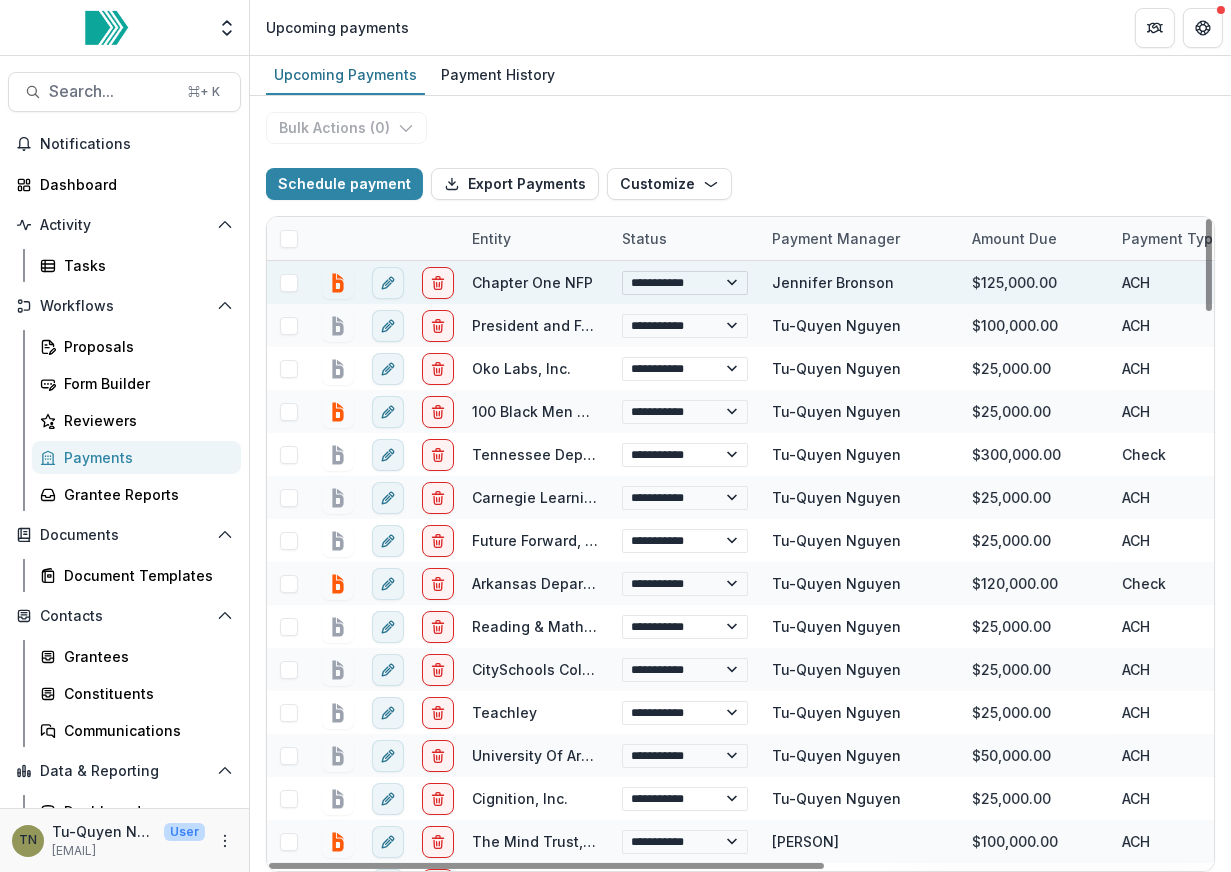 click on "**********" at bounding box center (685, 283) 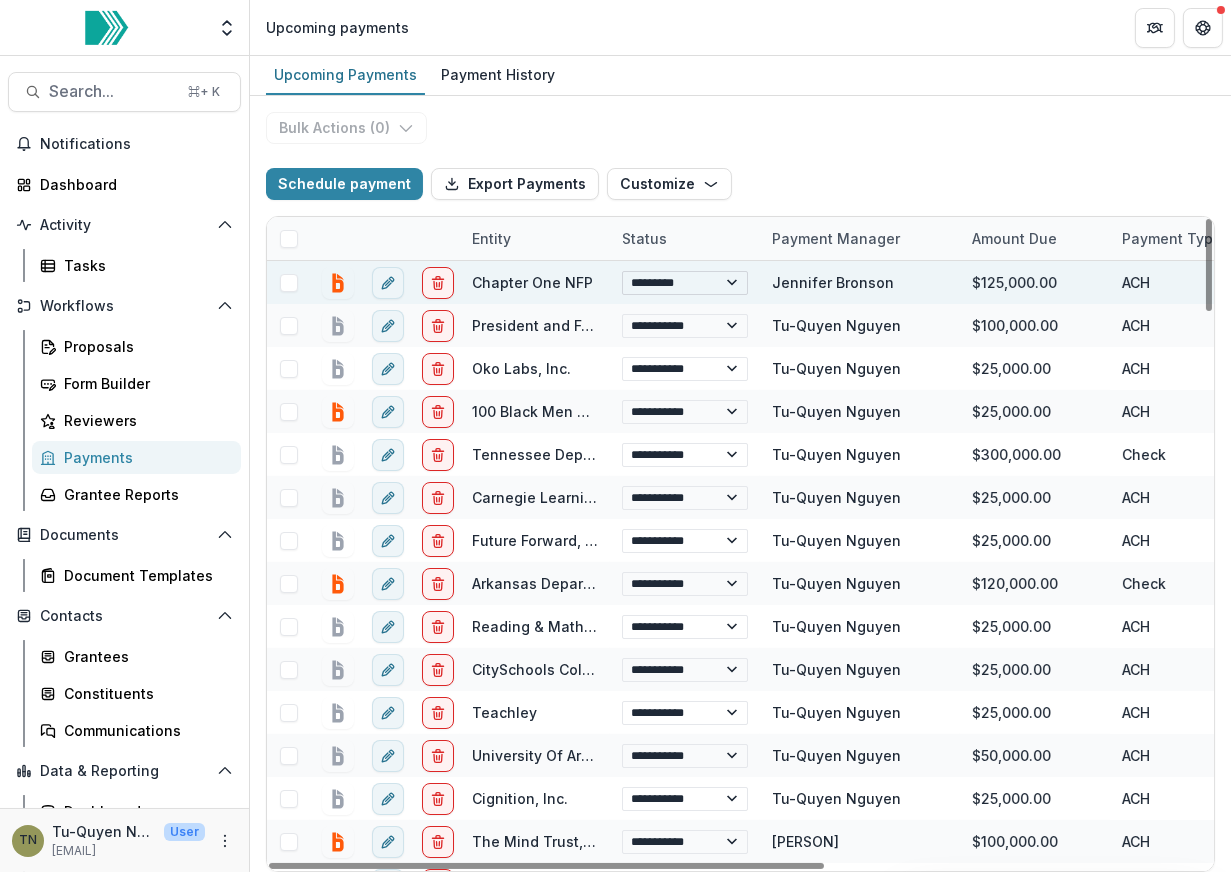 select on "**********" 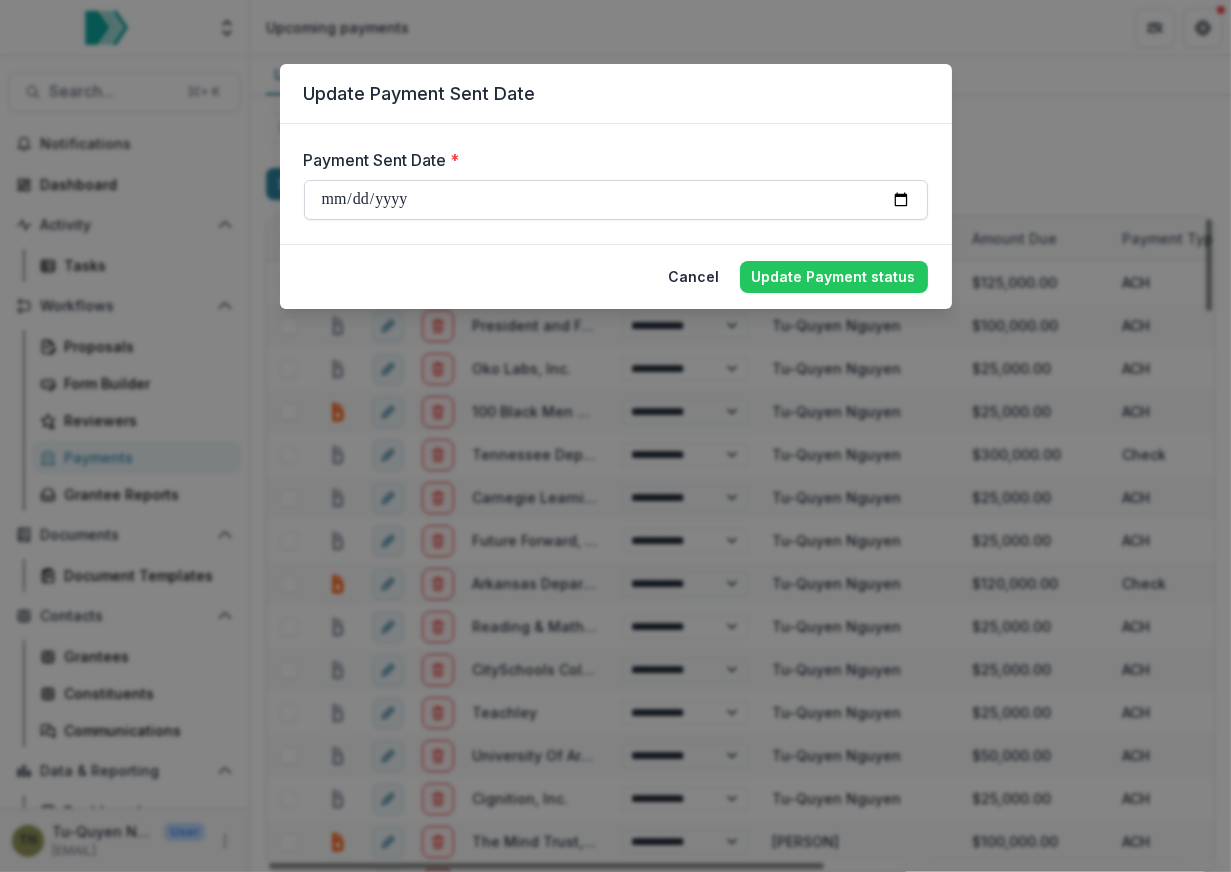 click on "**********" at bounding box center (616, 200) 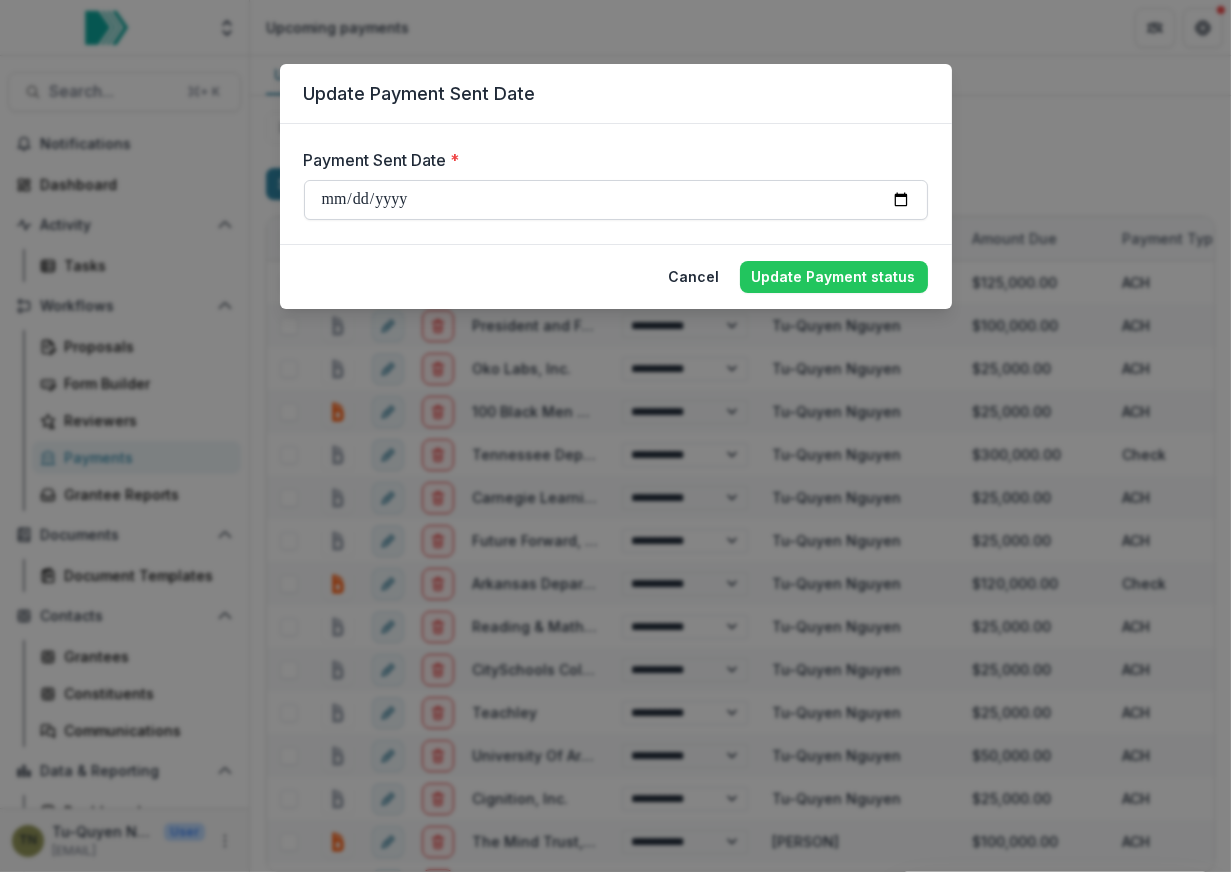 type on "**********" 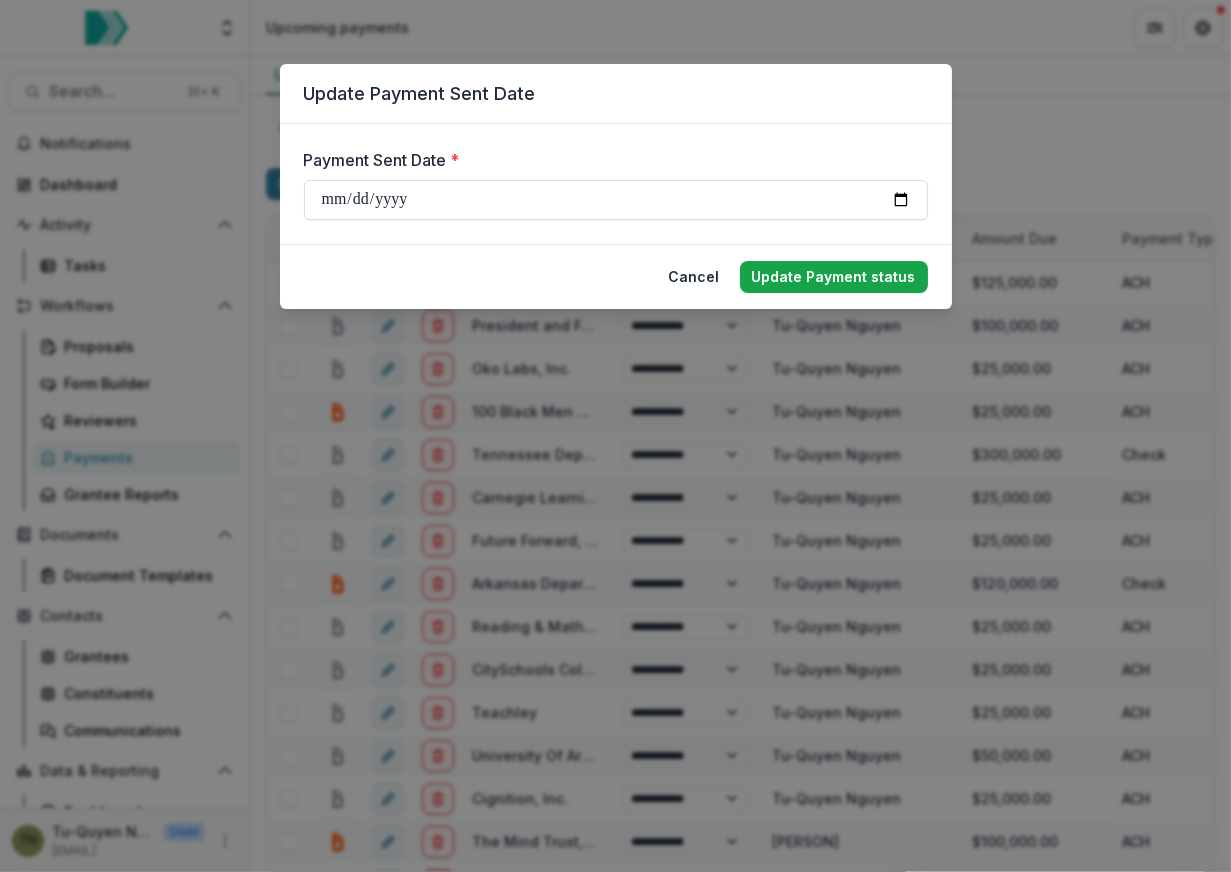 click on "Update Payment status" at bounding box center (834, 277) 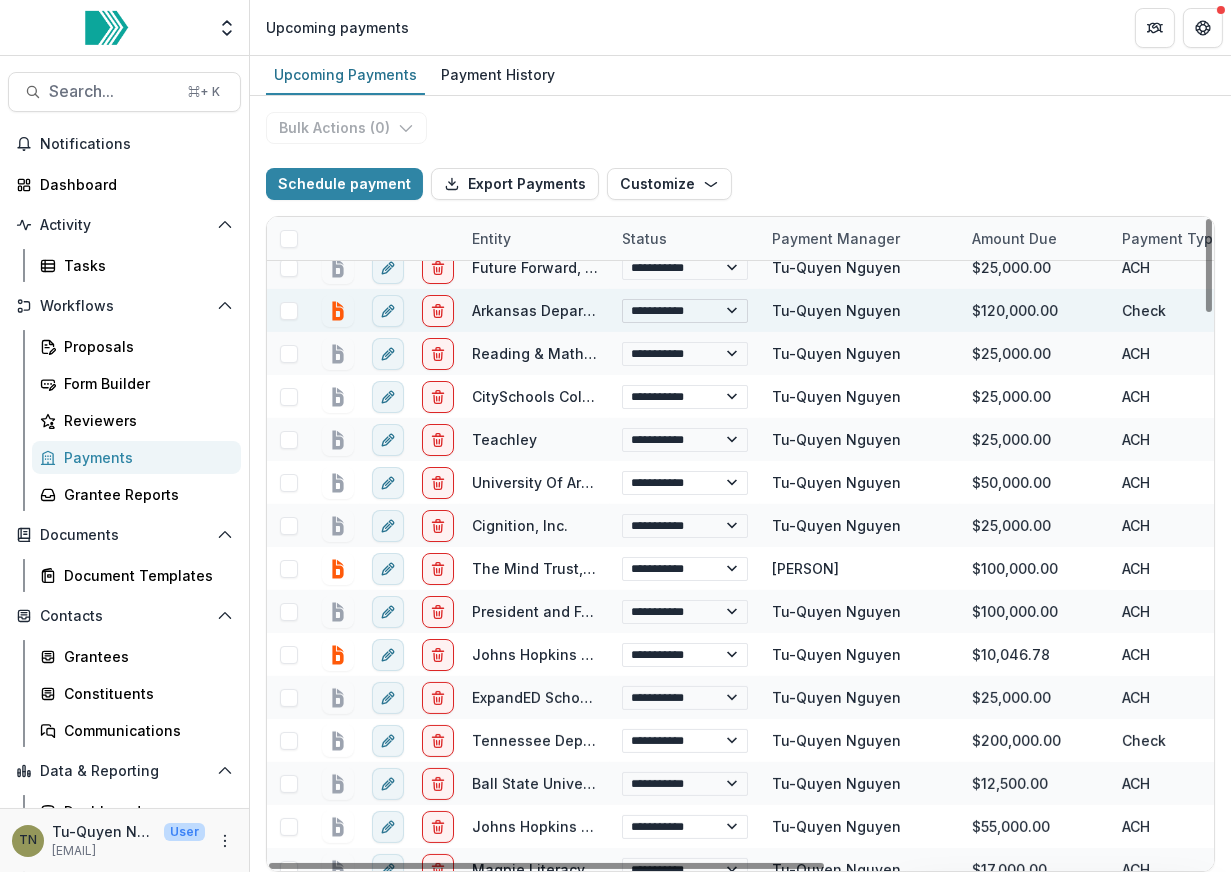 scroll, scrollTop: 232, scrollLeft: 0, axis: vertical 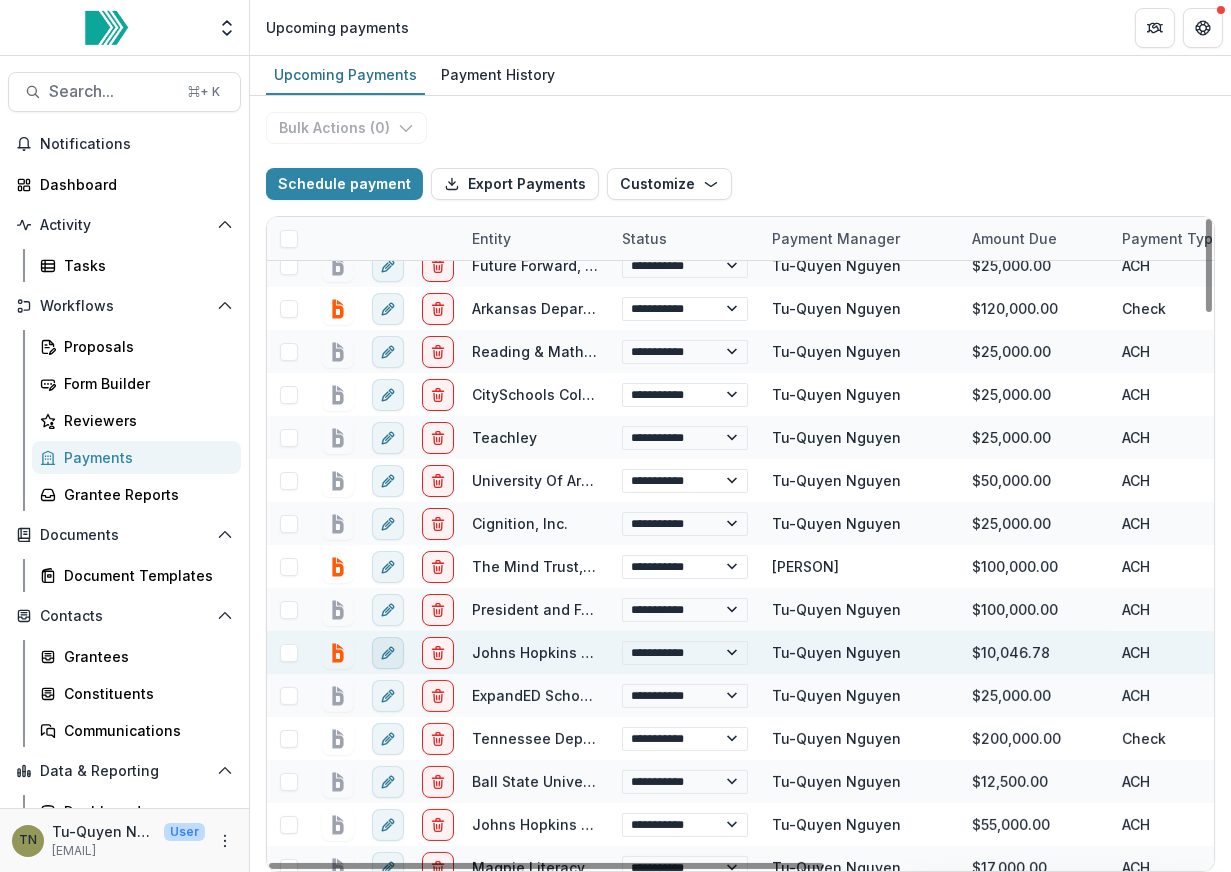 click 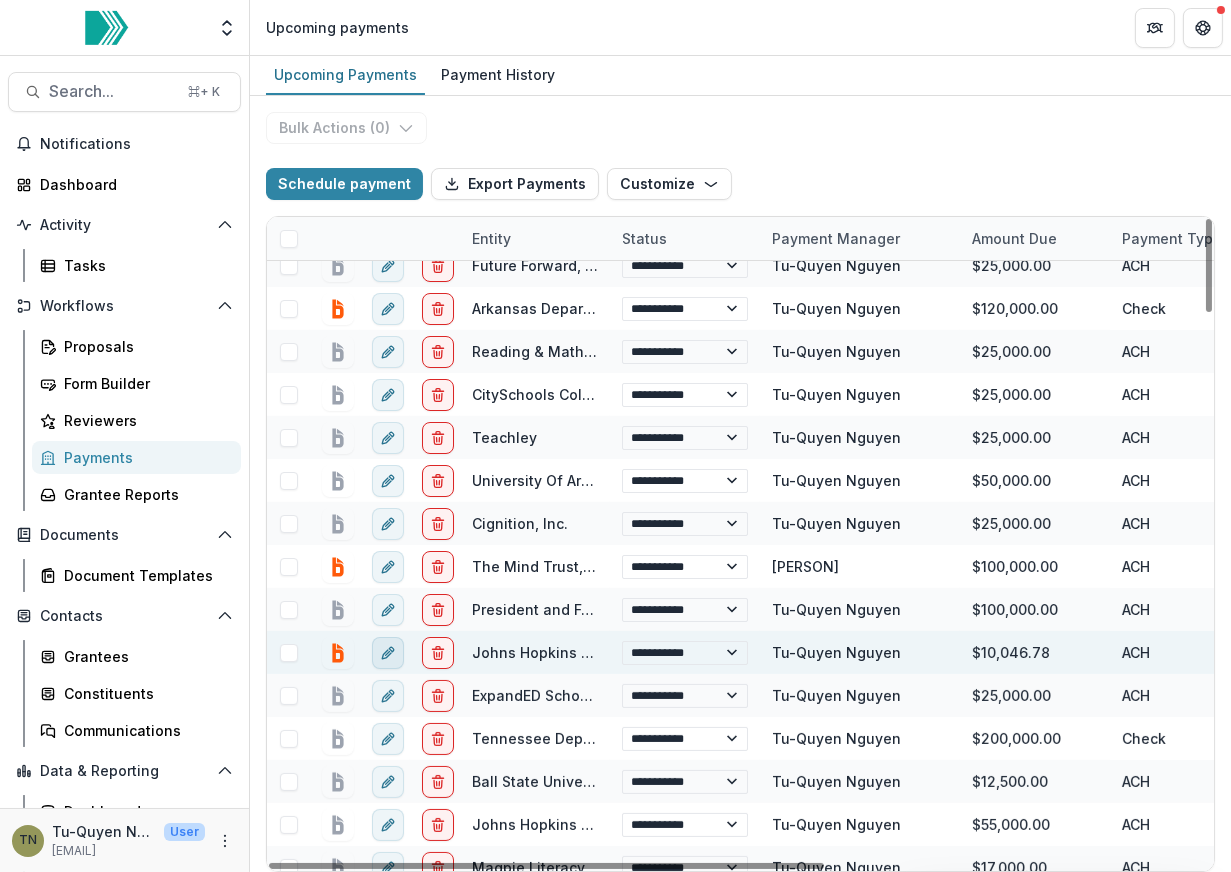 select on "**********" 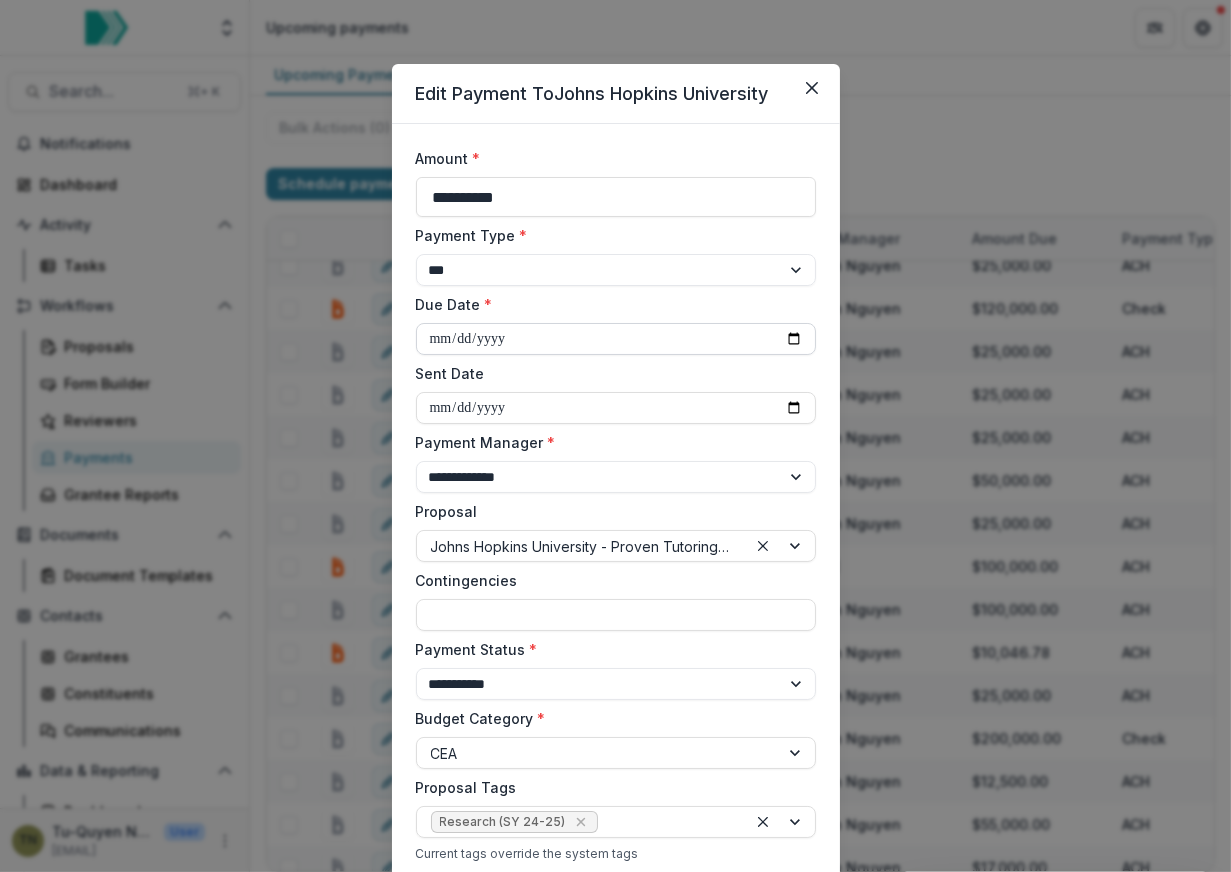click on "**********" at bounding box center [616, 339] 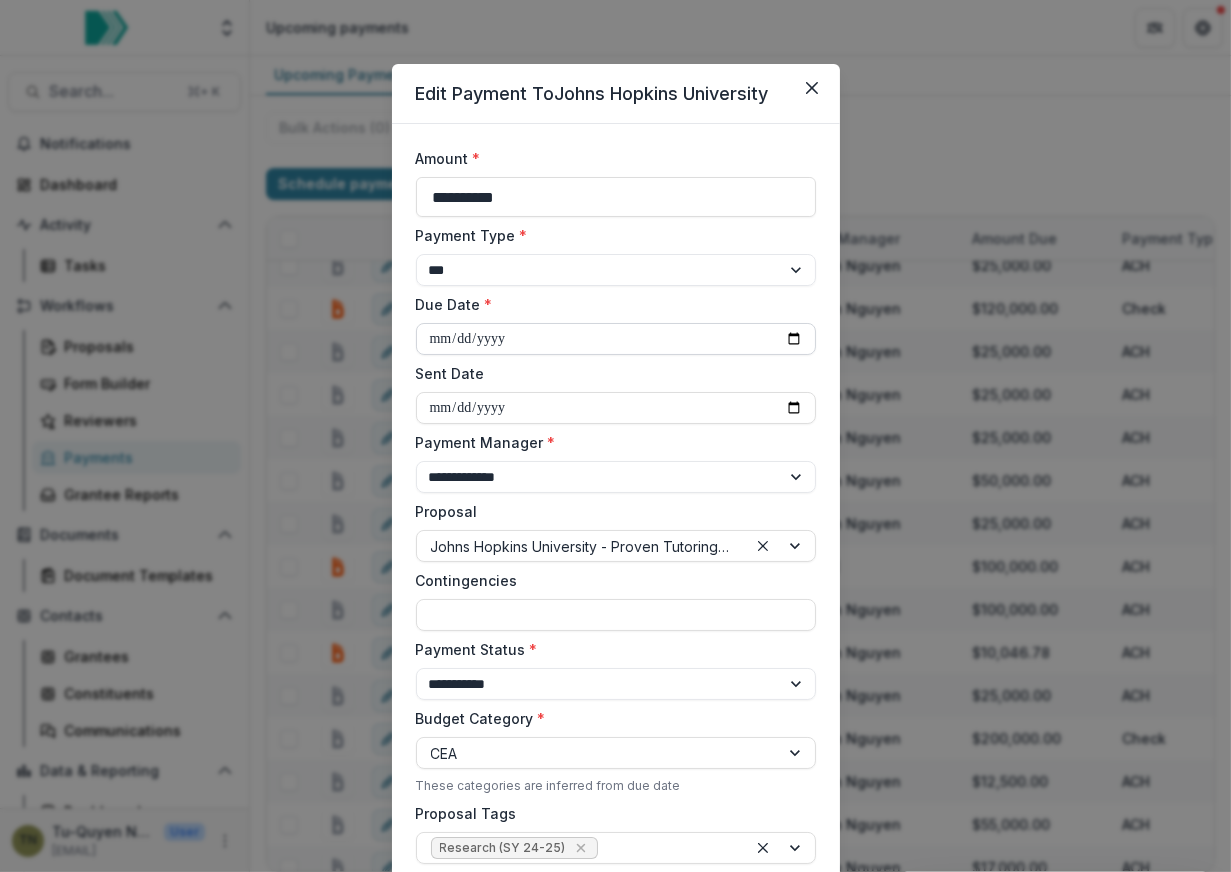 type on "**********" 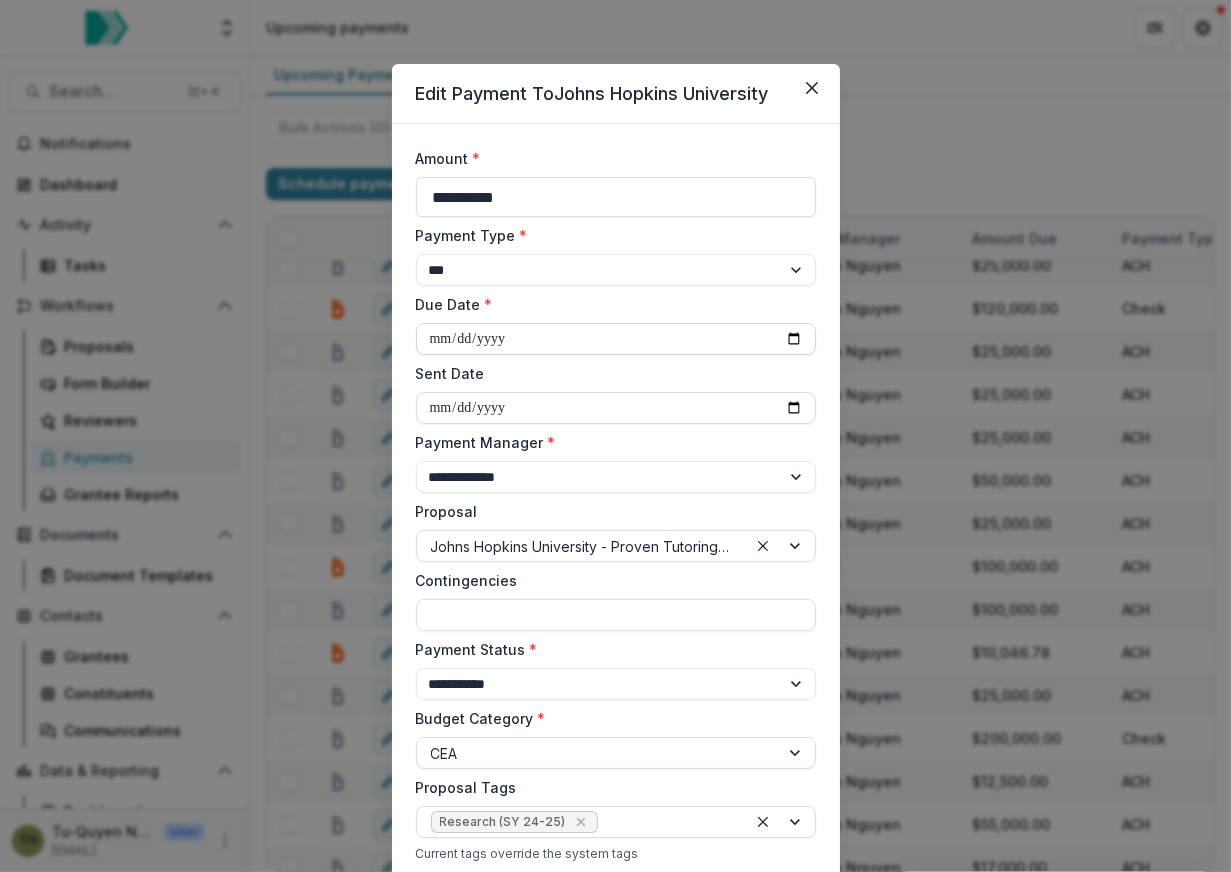 click on "**********" at bounding box center (616, 339) 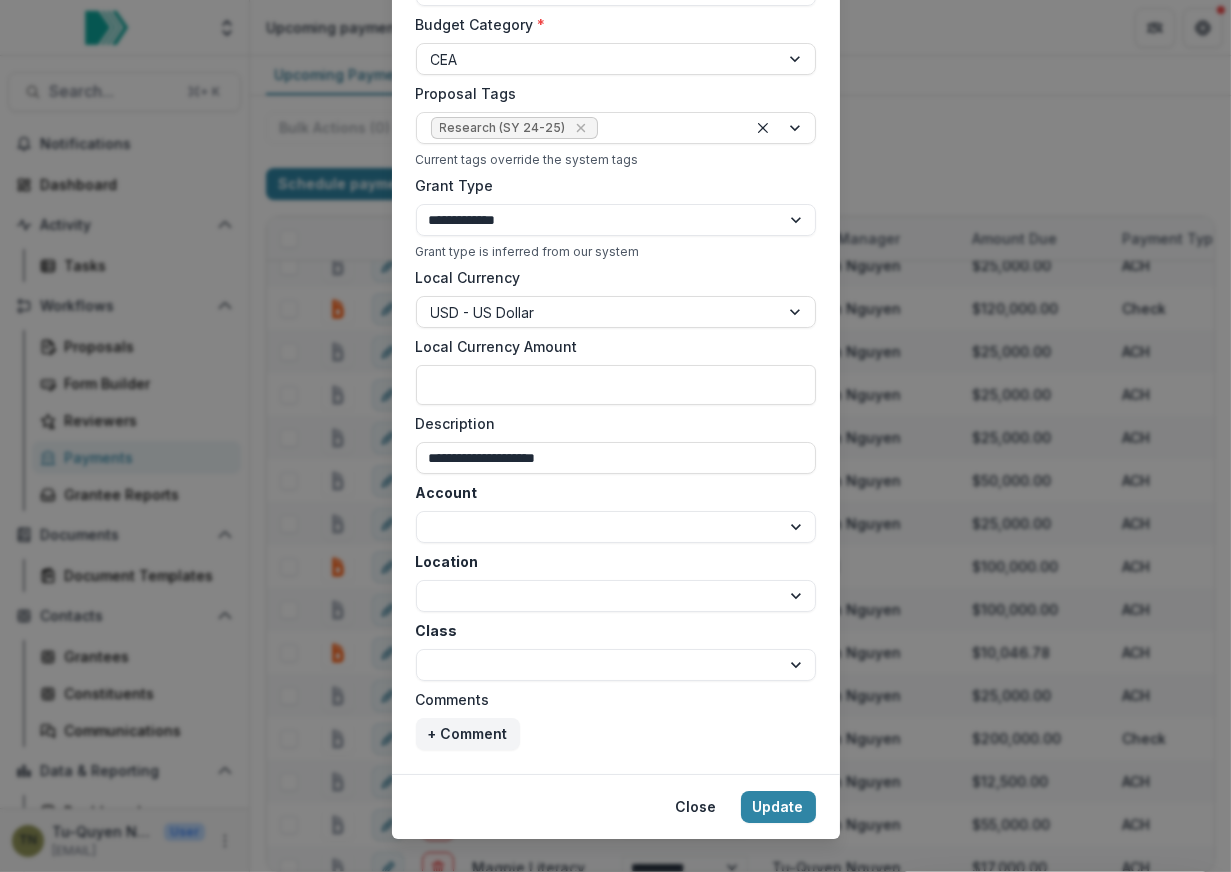 scroll, scrollTop: 722, scrollLeft: 0, axis: vertical 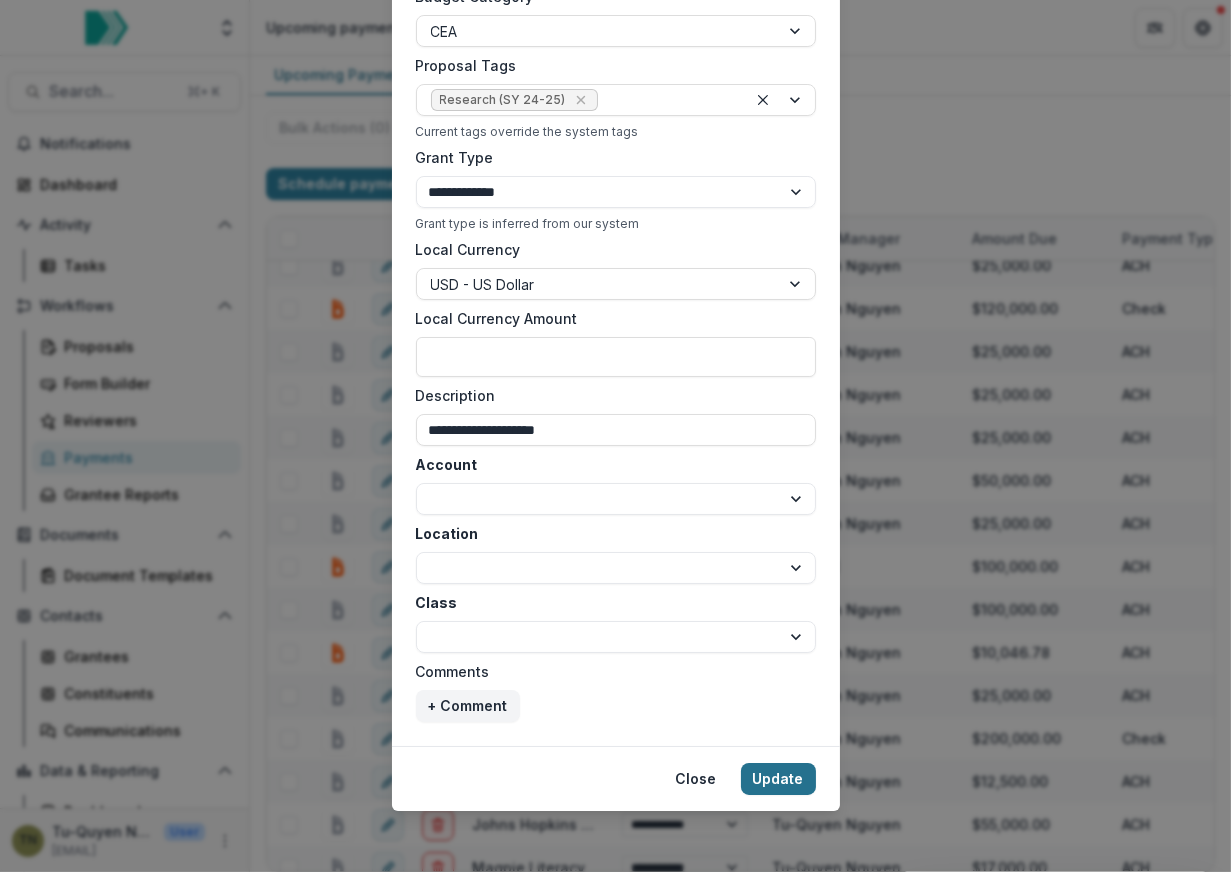click on "Update" at bounding box center (778, 779) 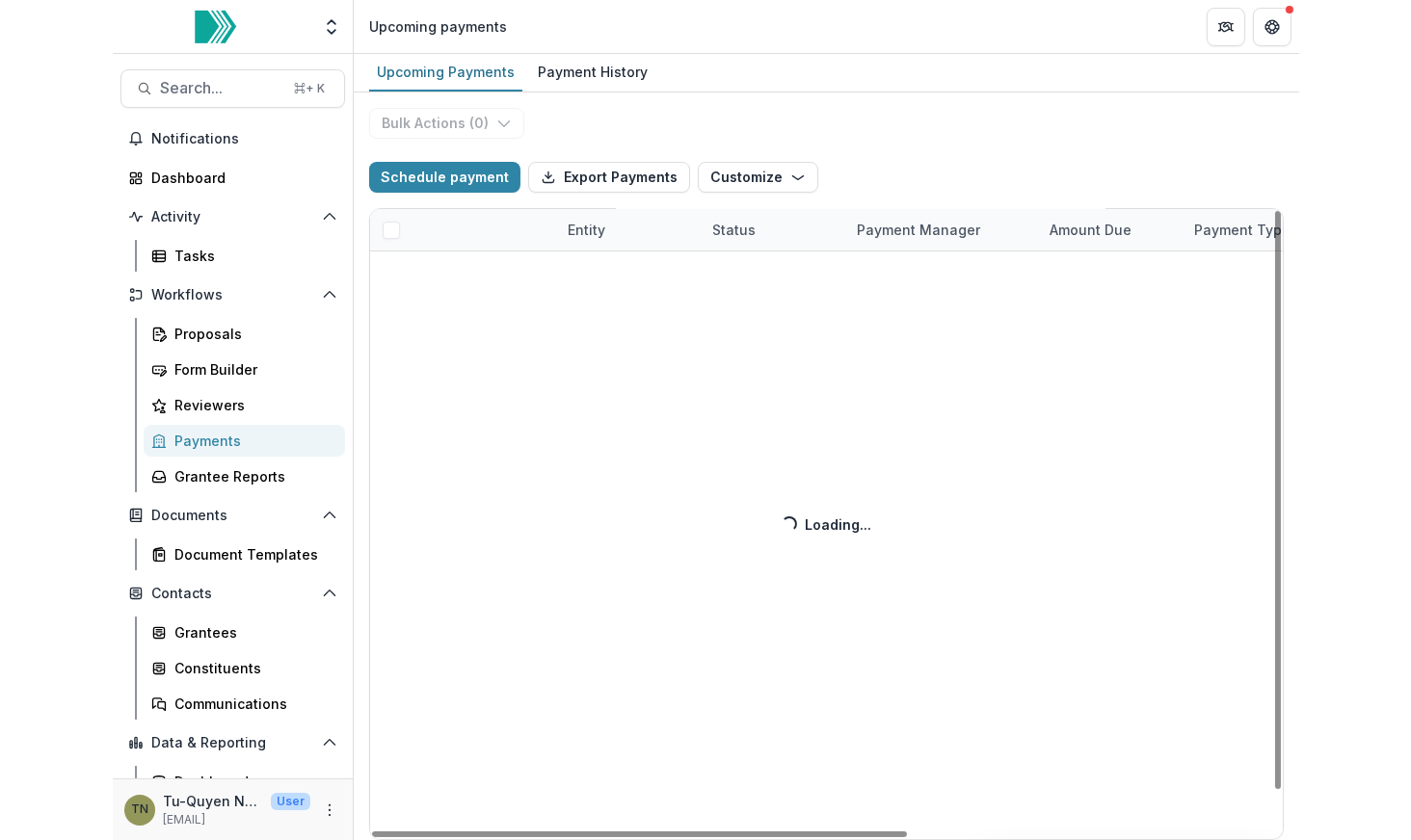 scroll, scrollTop: 41, scrollLeft: 0, axis: vertical 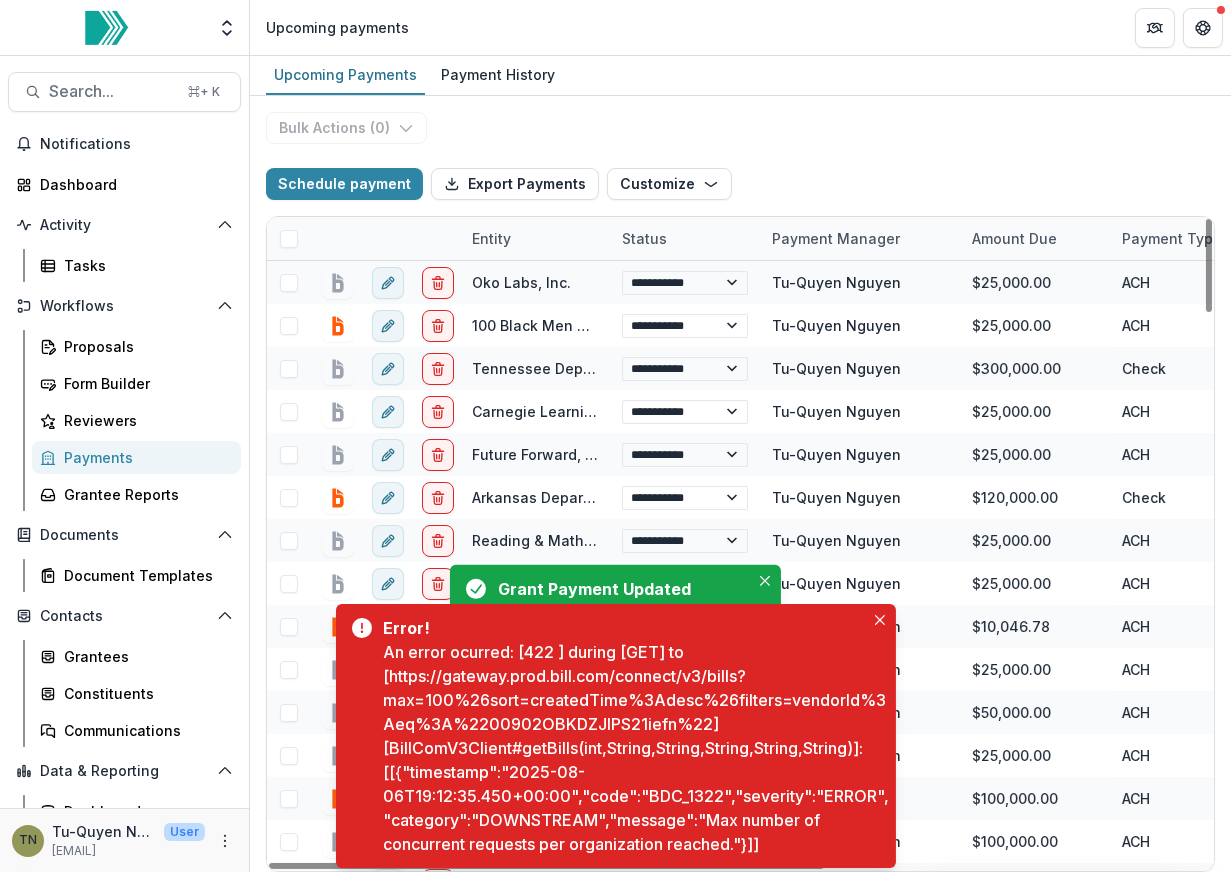 click on "**********" at bounding box center (740, 484) 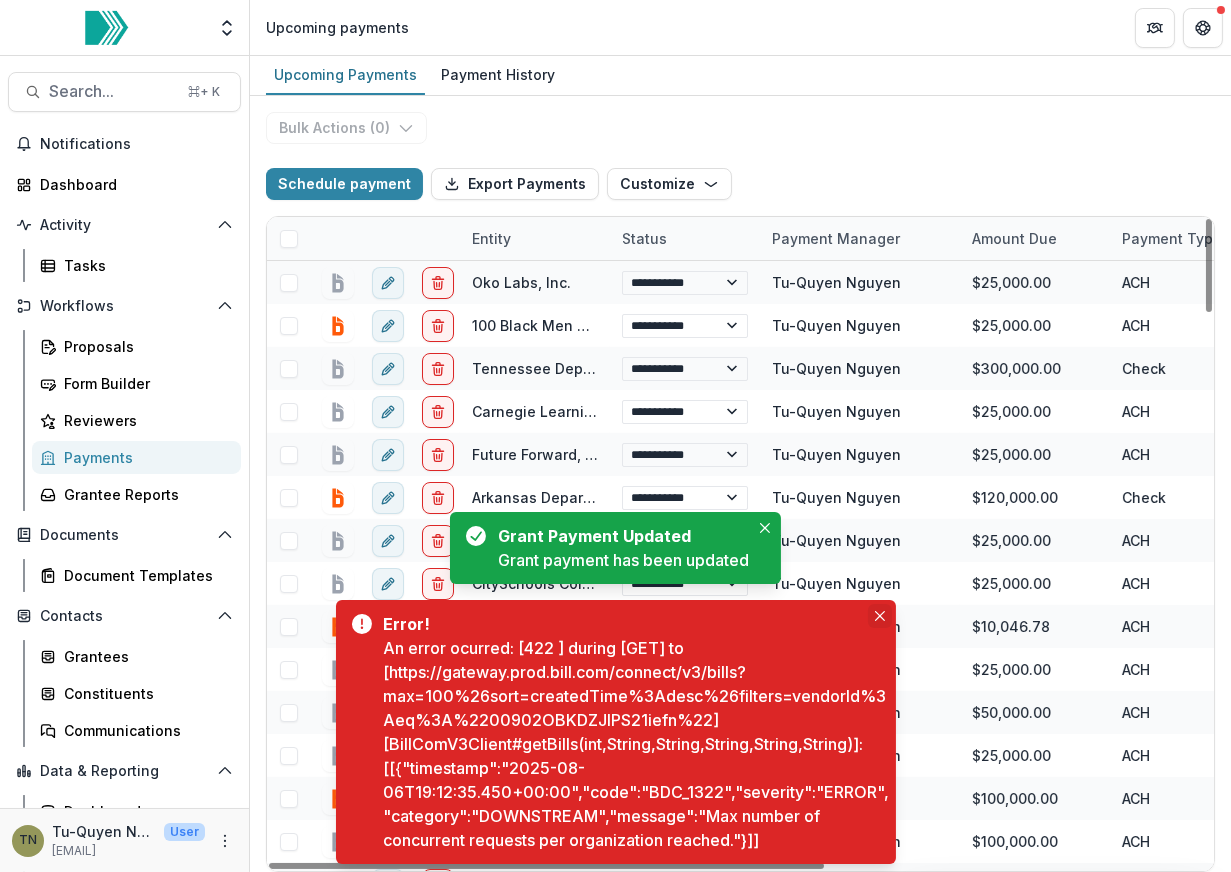 click at bounding box center [880, 616] 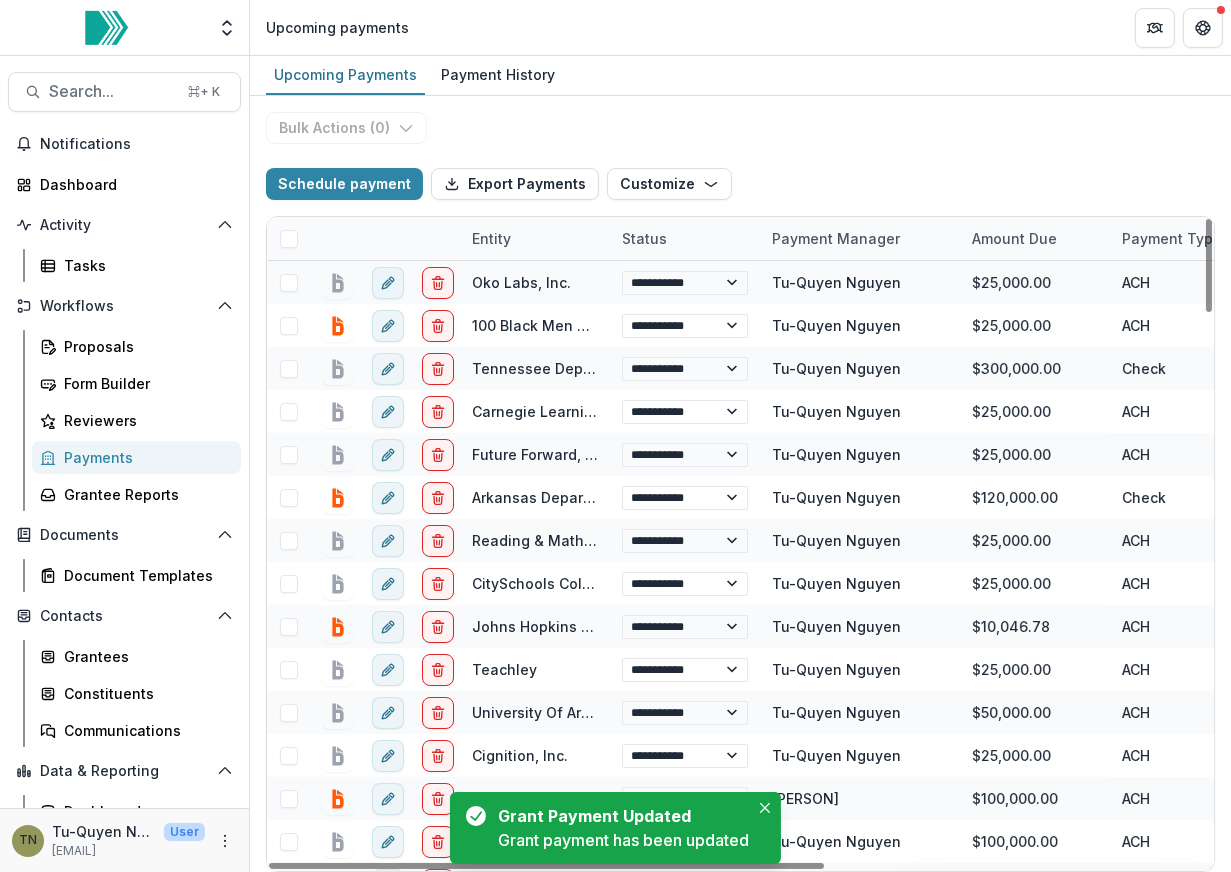 click on "**********" at bounding box center (740, 484) 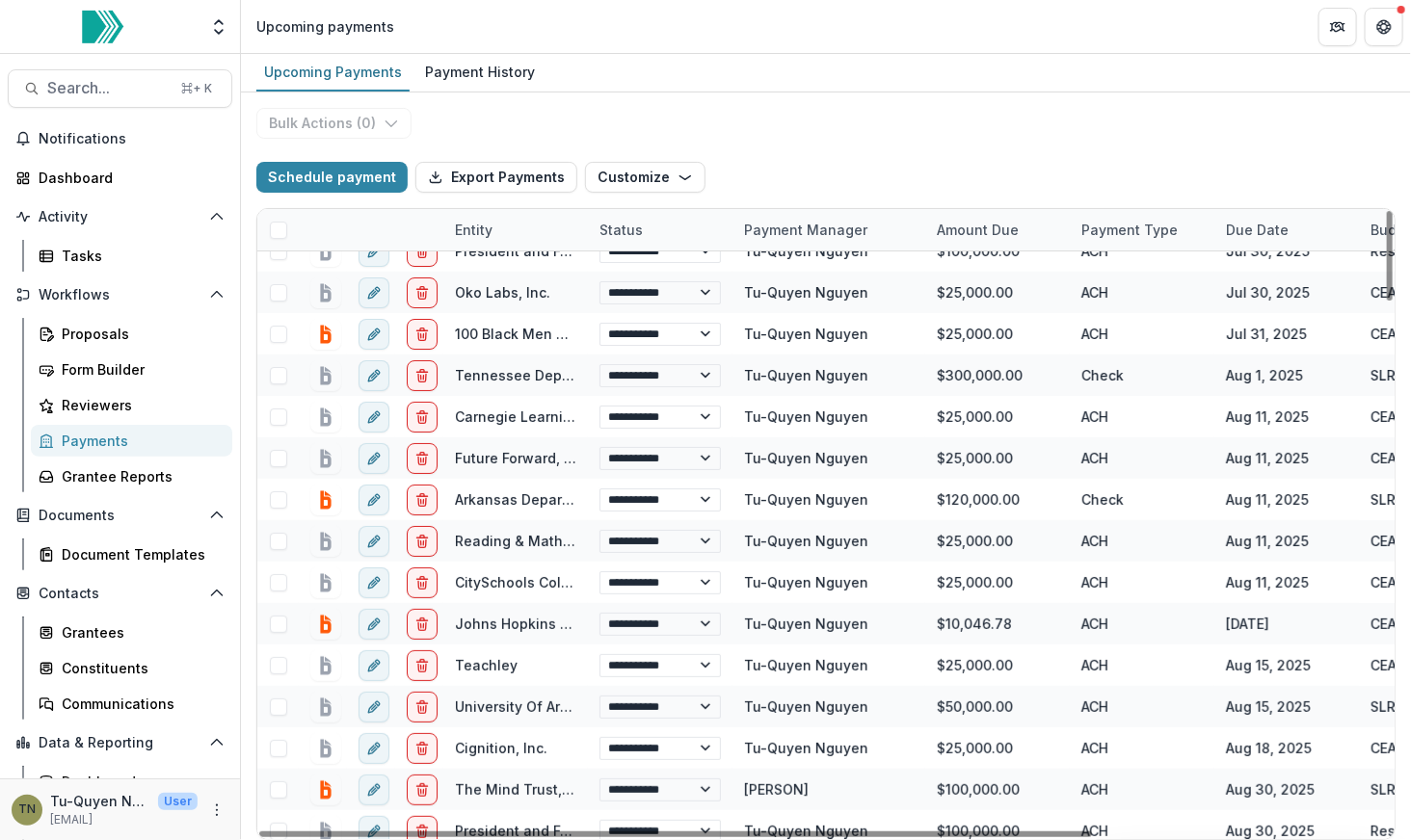scroll, scrollTop: 0, scrollLeft: 0, axis: both 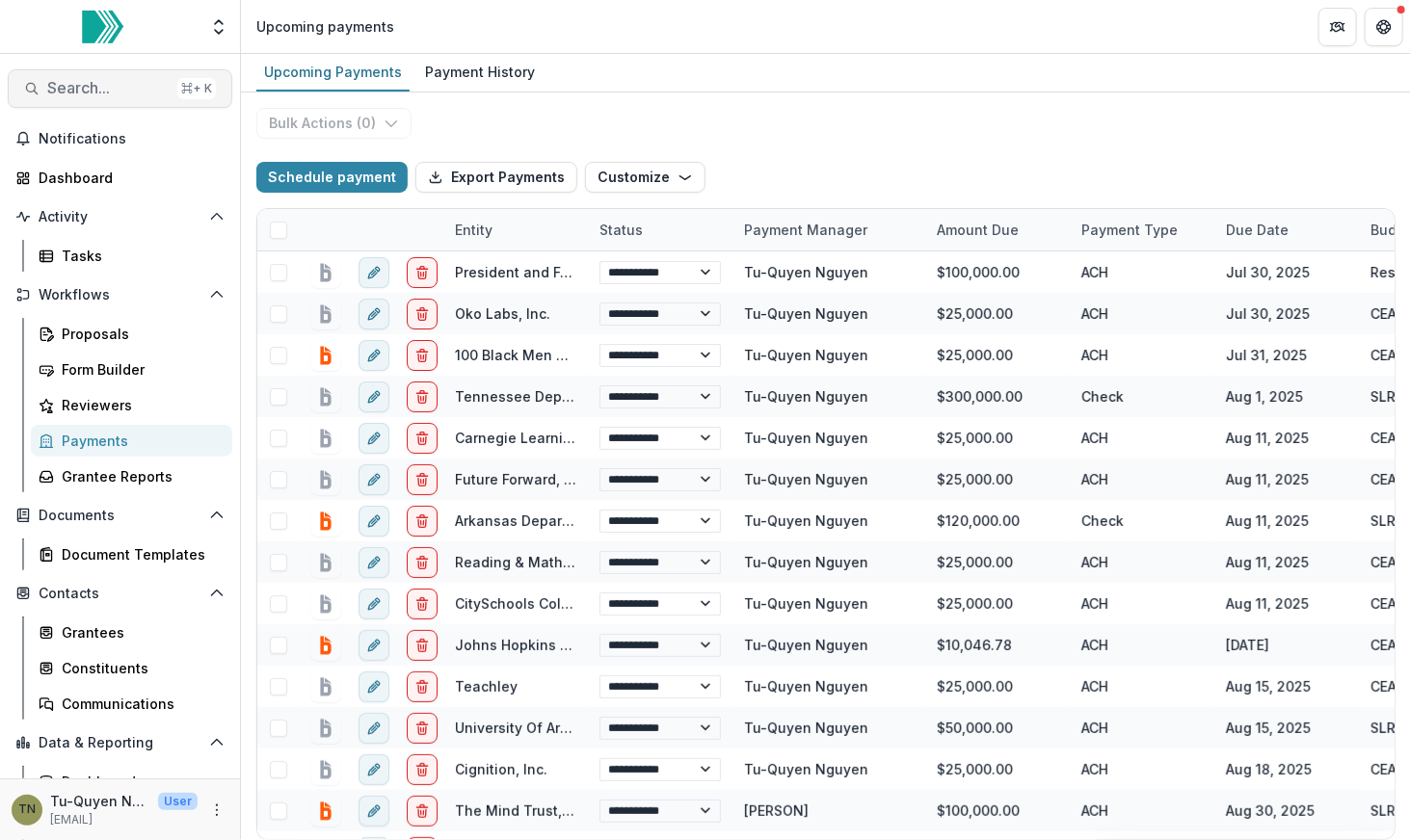click on "Search..." at bounding box center (108, 88) 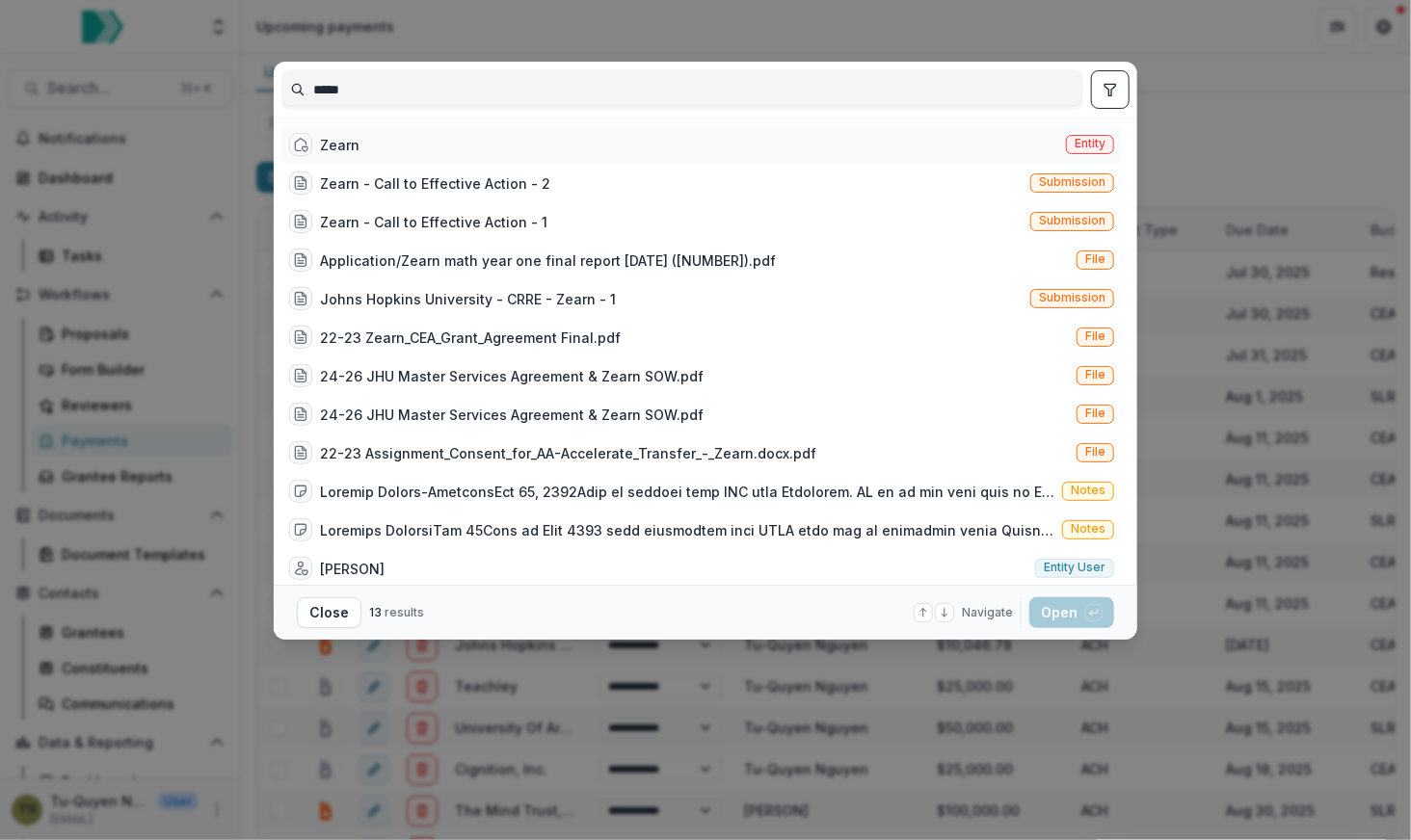type on "*****" 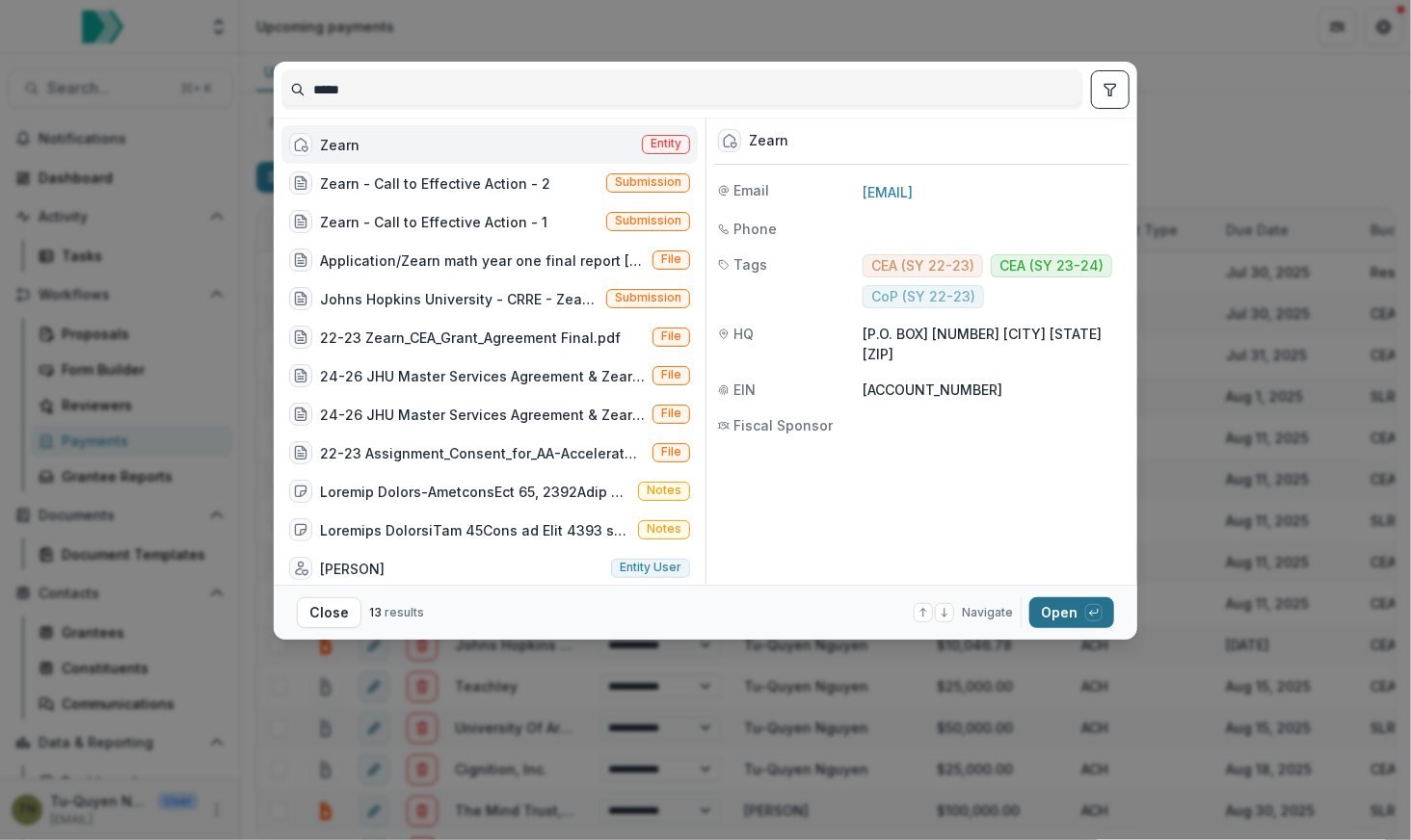 click on "Open with enter key" at bounding box center [1072, 613] 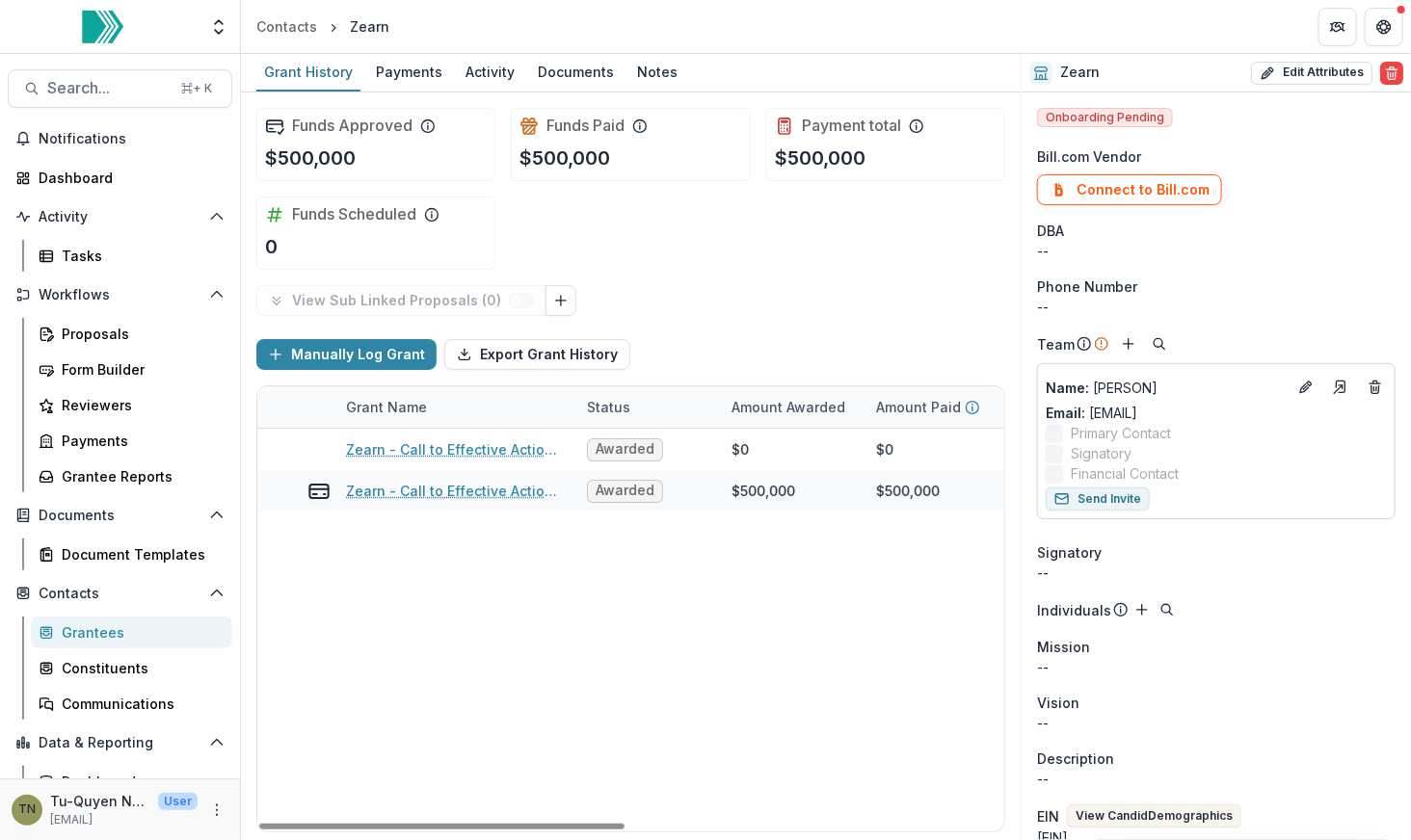 click on "Grant Name Status Amount Awarded Amount Paid Amount Payable Start Date End Date Amount Requested Grant Type Zearn - Call to Effective Action - 2 Awarded $0 $0 $0 [DATE] [DATE] $0 Zearn - Call to Effective Action - 1 Awarded $500,000 $500,000 $0 [DATE] [DATE] $500,000" at bounding box center (1019, 630) 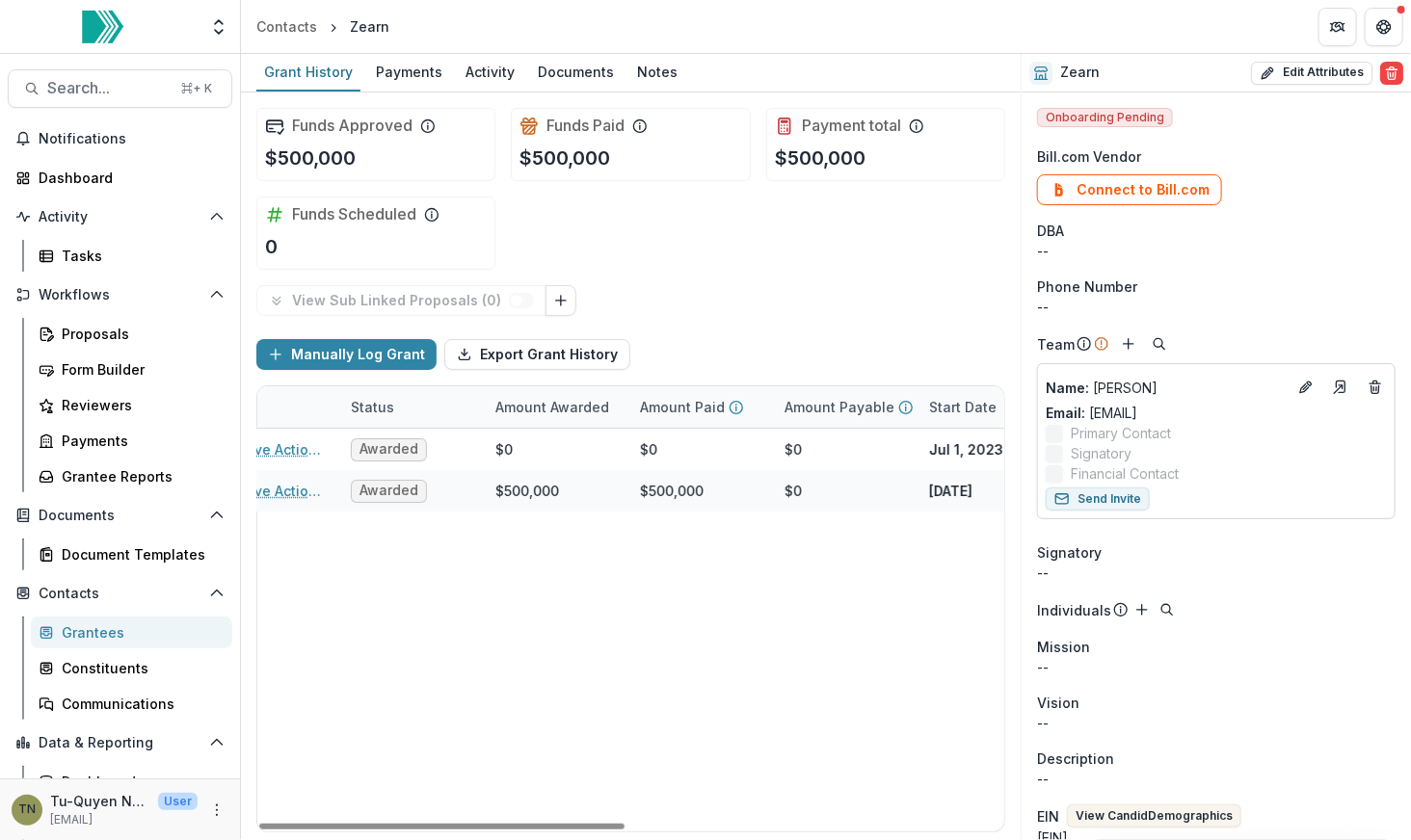scroll, scrollTop: 0, scrollLeft: 0, axis: both 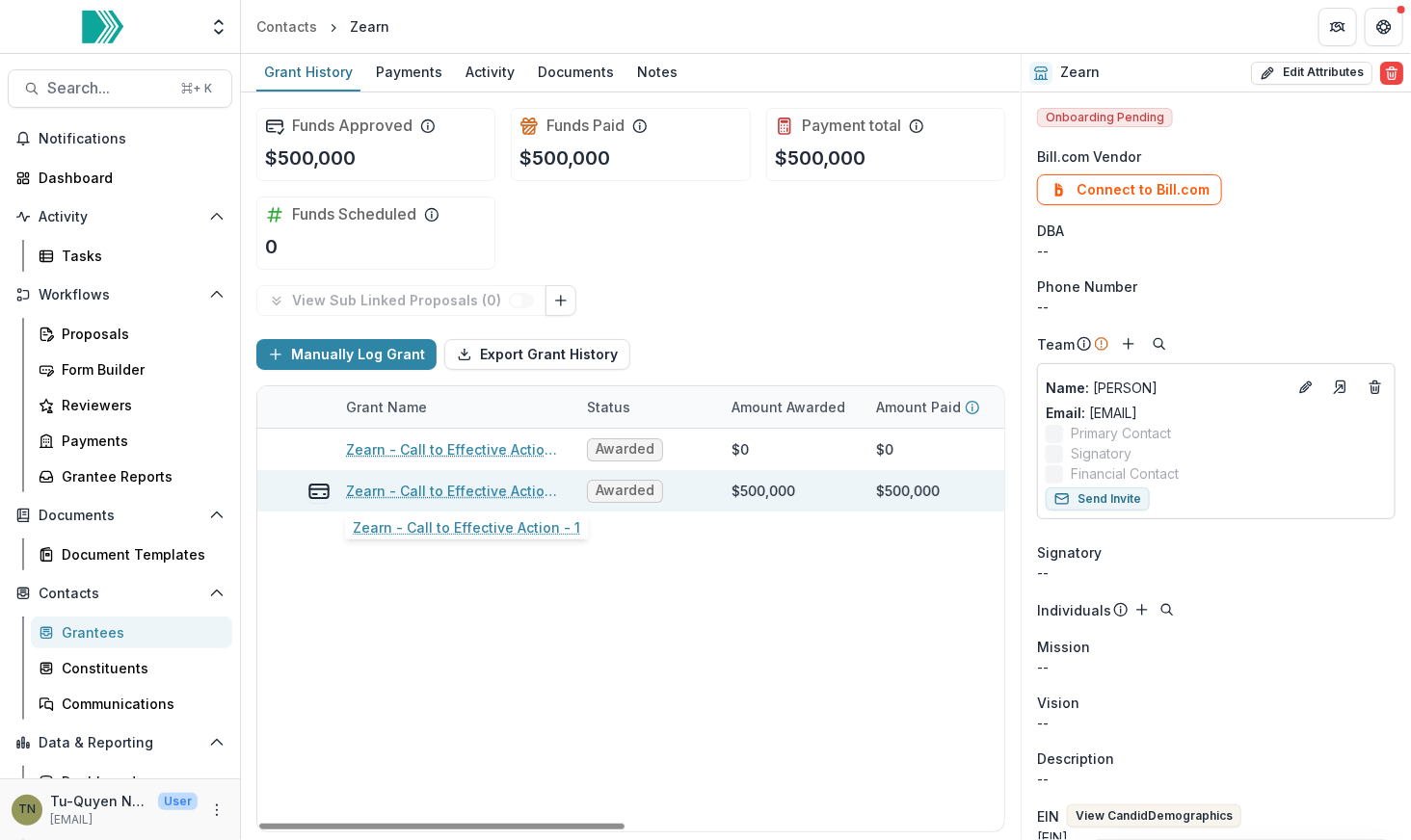 click on "Zearn - Call to Effective Action - 1" at bounding box center [455, 490] 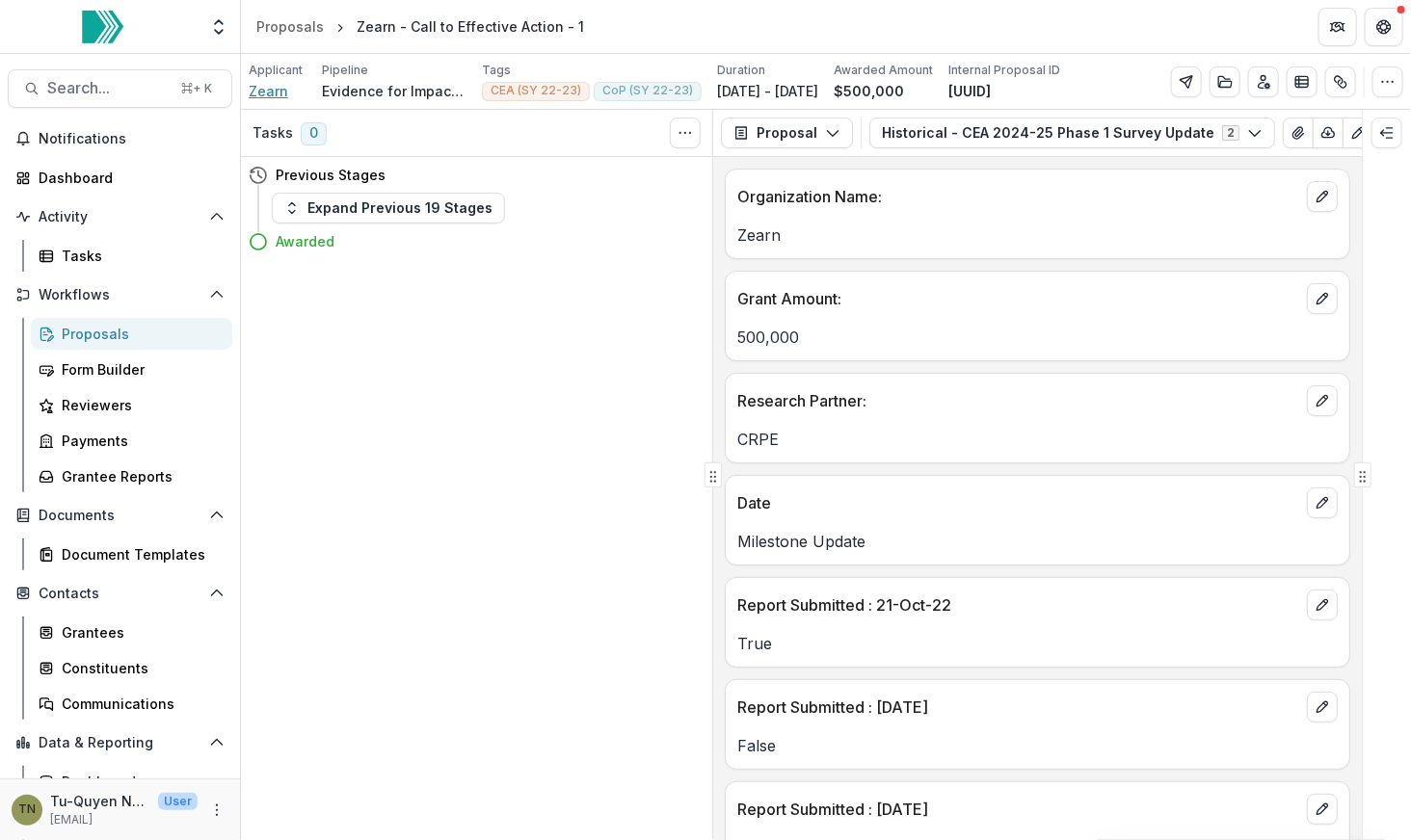 click on "Zearn" at bounding box center (268, 91) 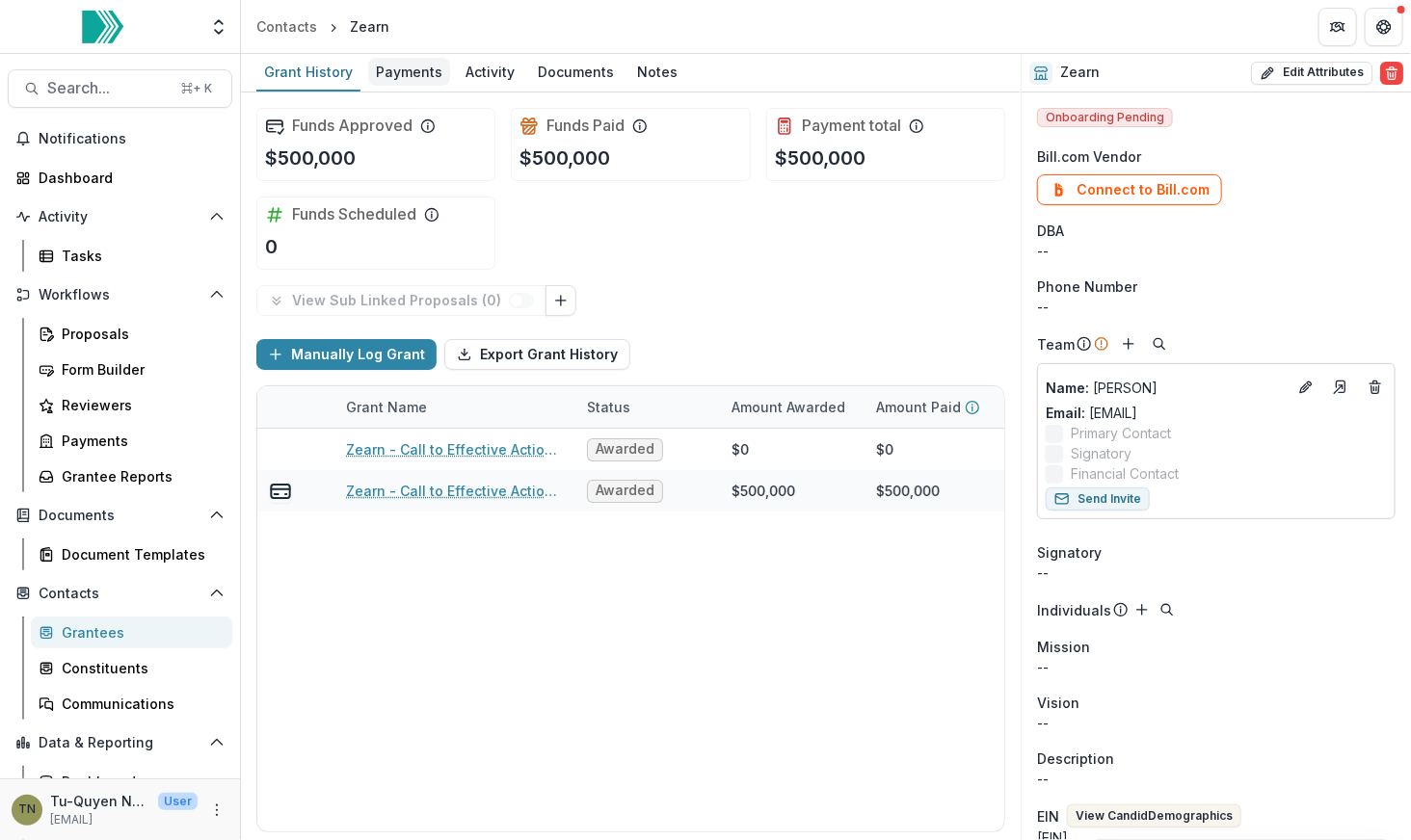 click on "Payments" at bounding box center [409, 71] 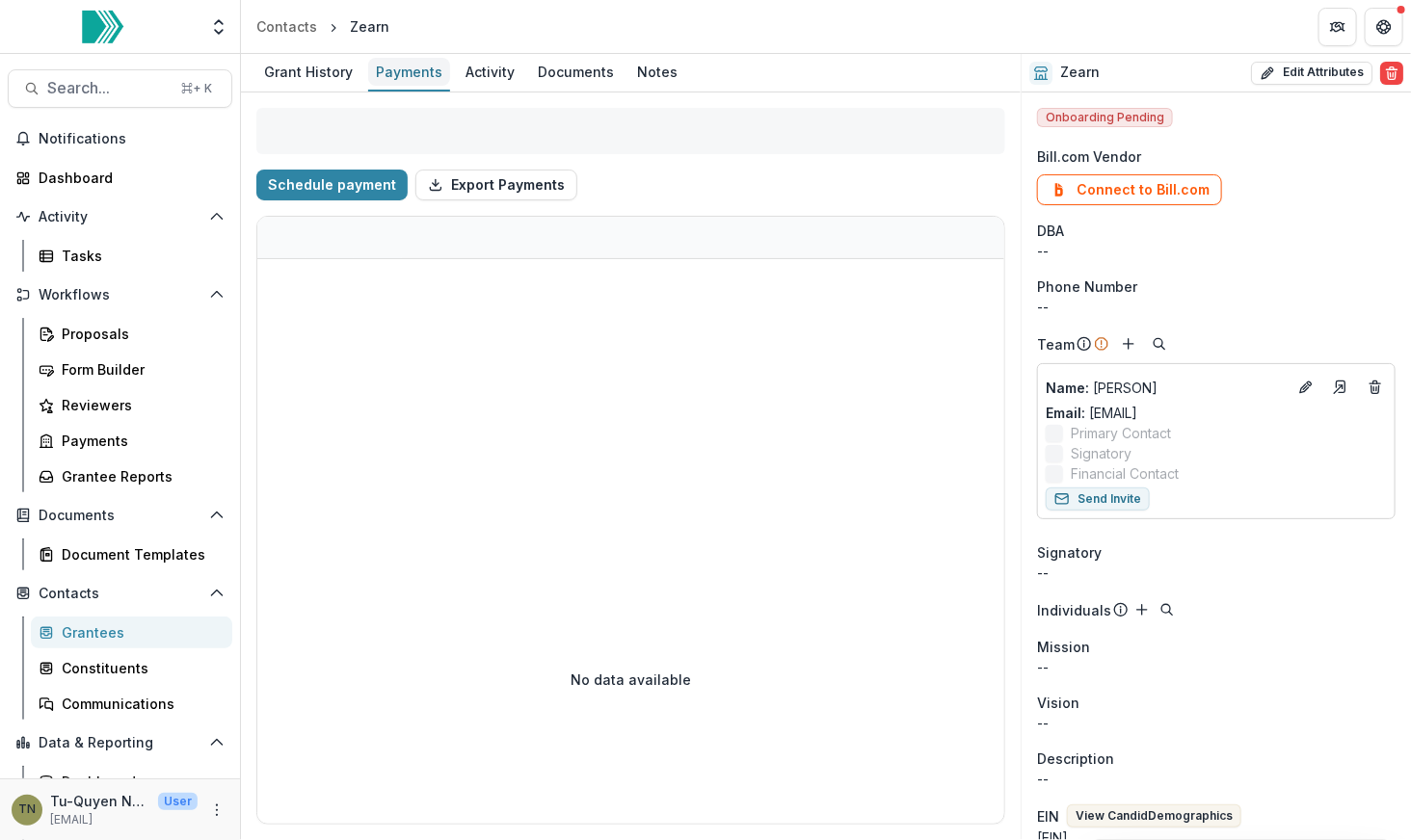 select on "****" 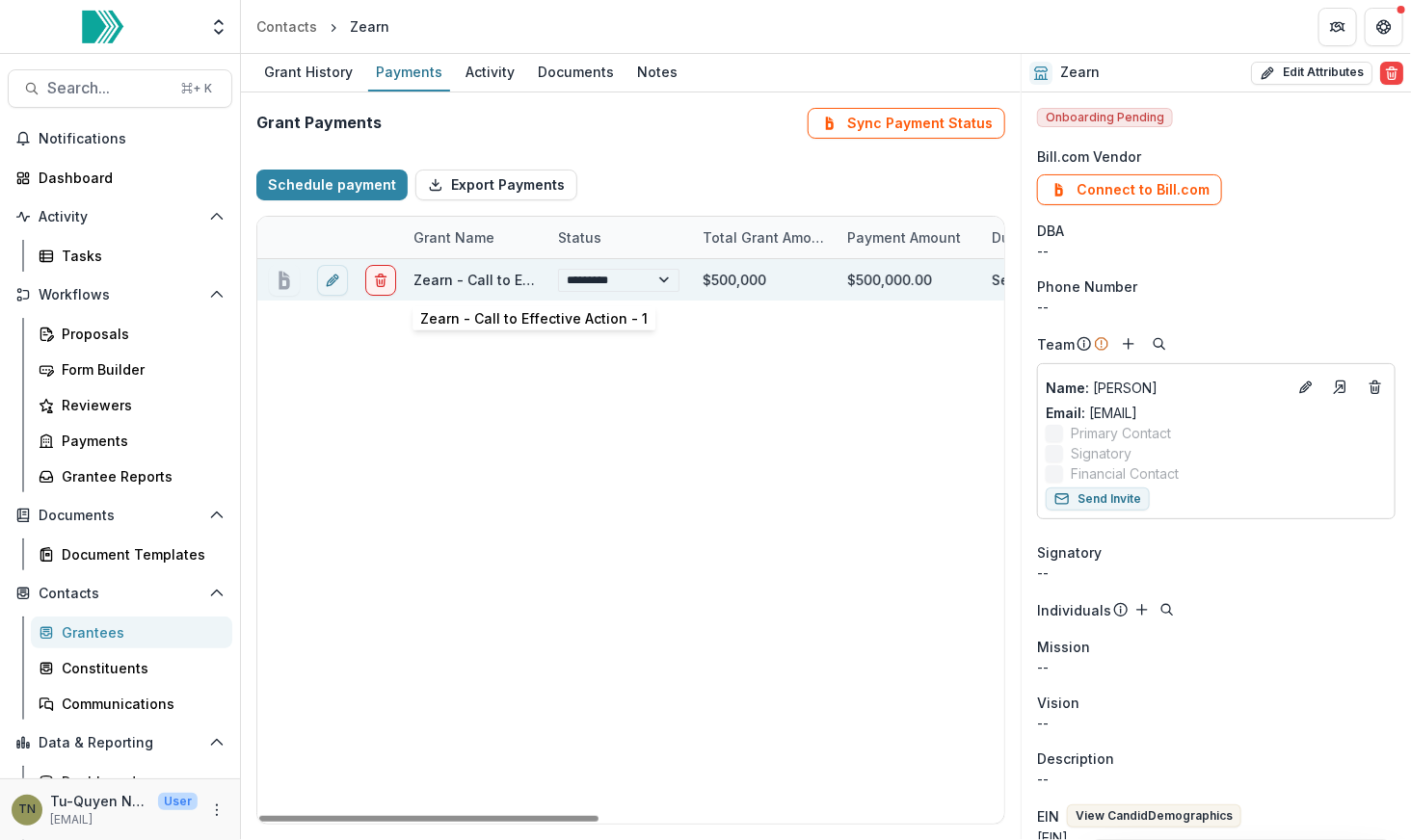 click on "Zearn - Call to Effective Action - 1" at bounding box center (527, 279) 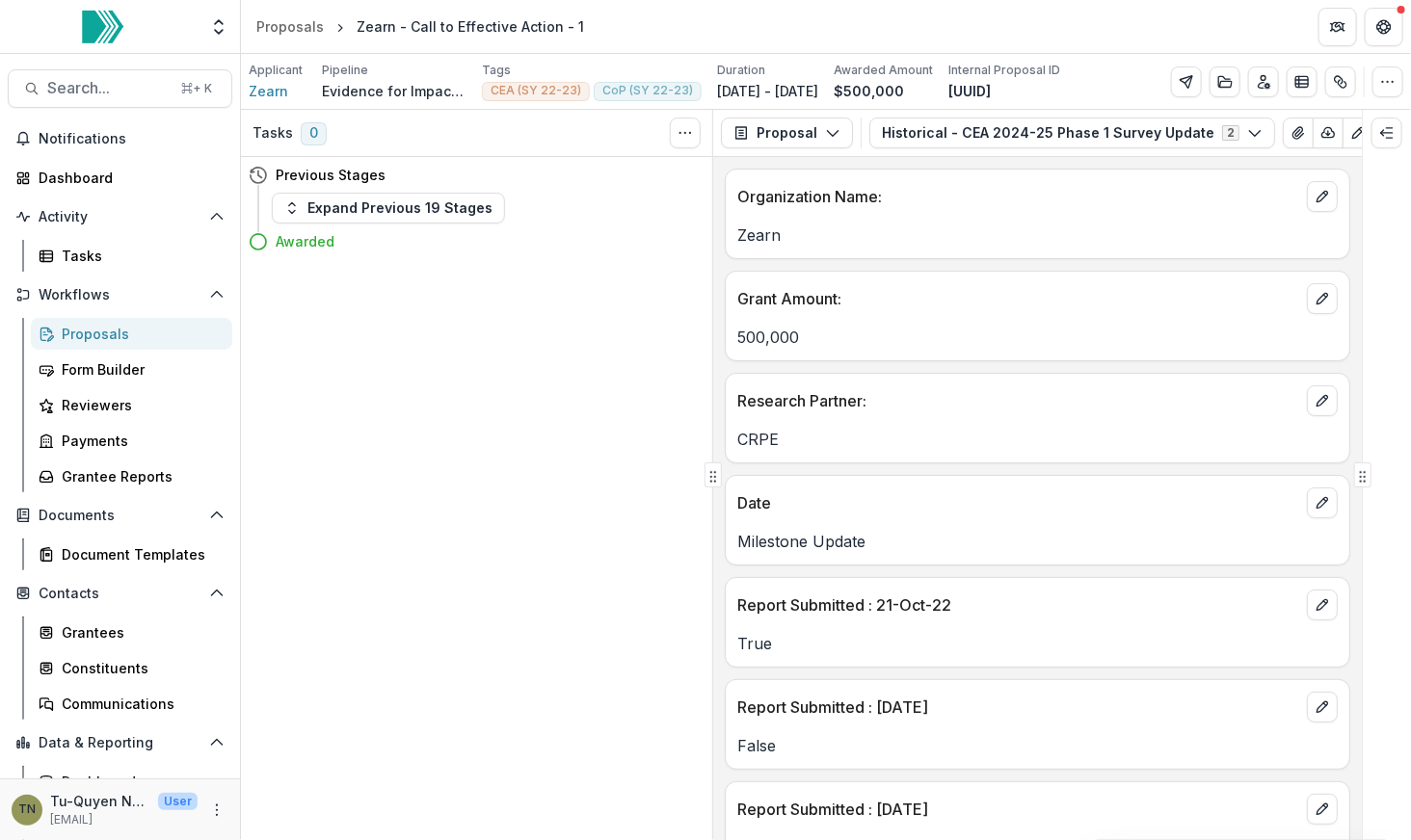 click on "Evidence for Impact LOI and Application" at bounding box center [394, 91] 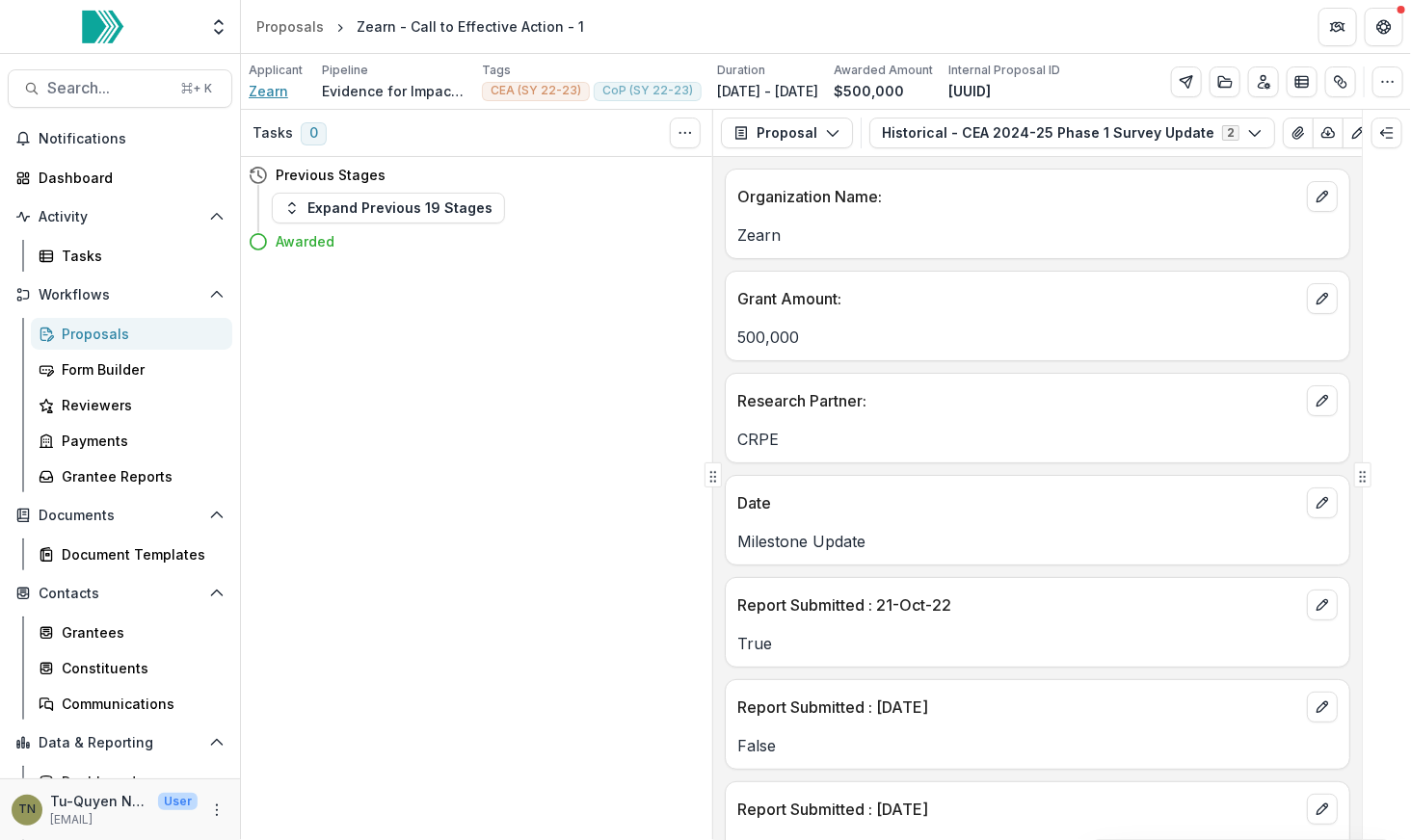 click on "Zearn" at bounding box center (268, 91) 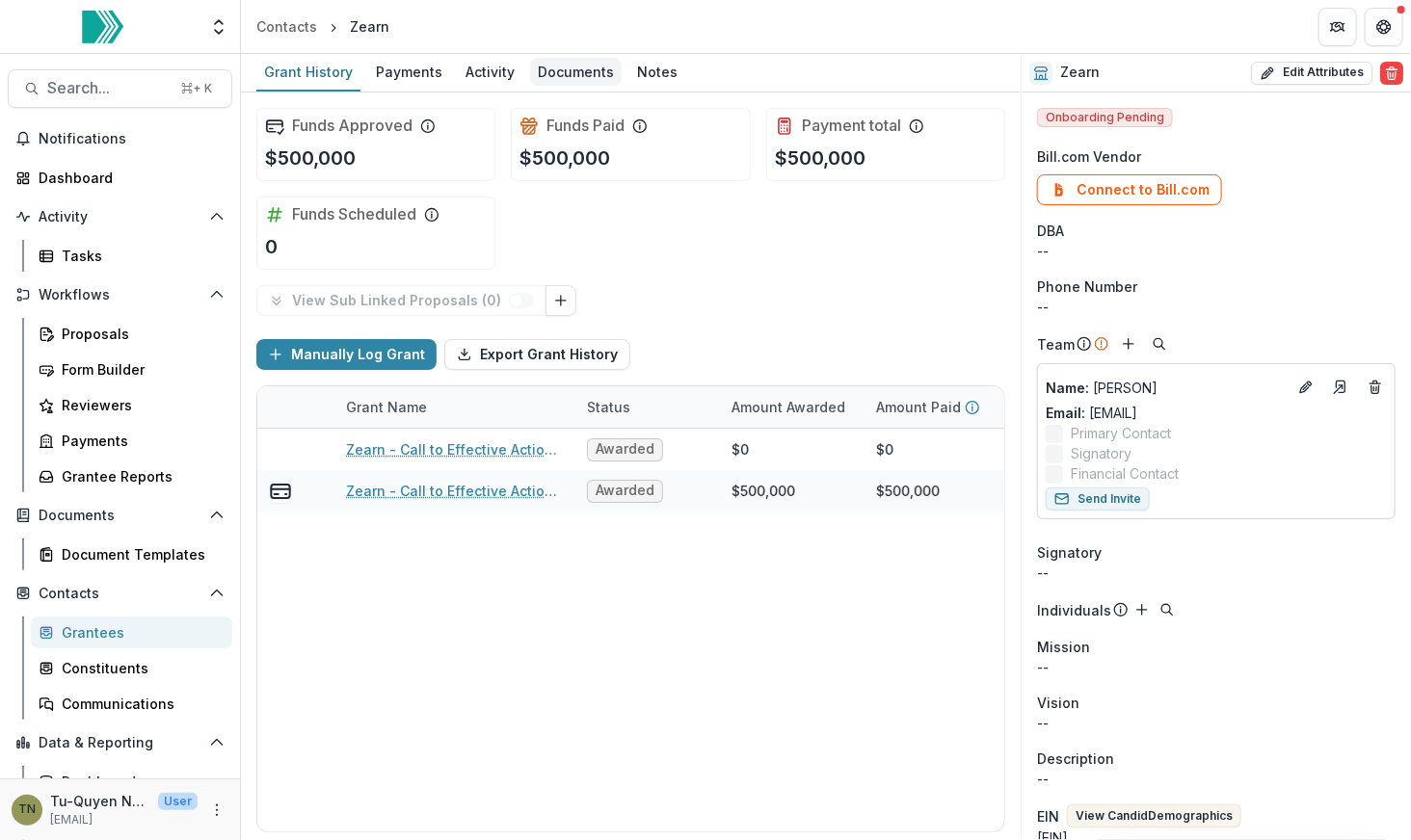 click on "Documents" at bounding box center (575, 71) 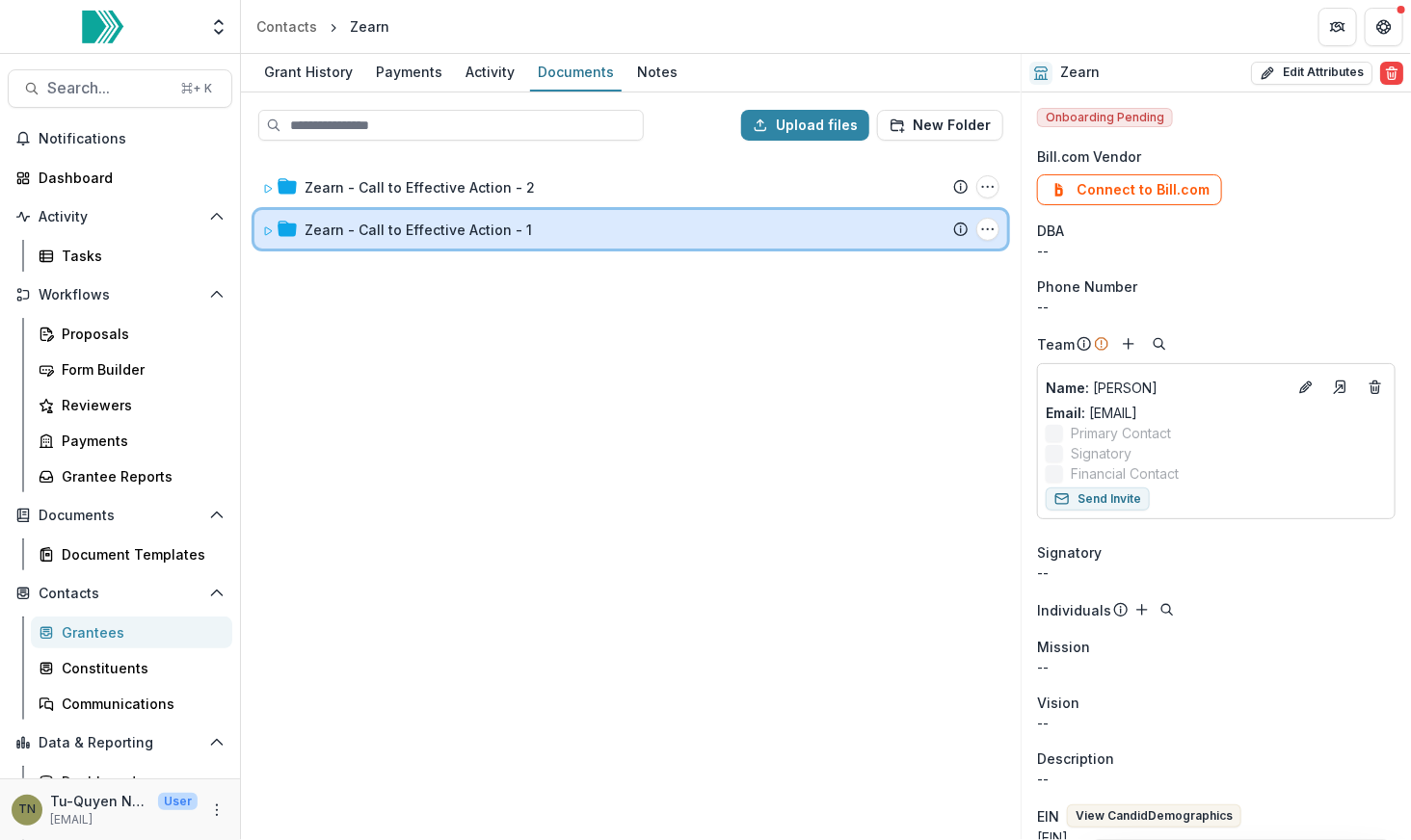 click on "Zearn - Call to Effective Action - 1 Submission Temelio Proposal Attached Submission Report Tasks No tasks Folder Options Rename Add Subfolder Delete" at bounding box center (630, 229) 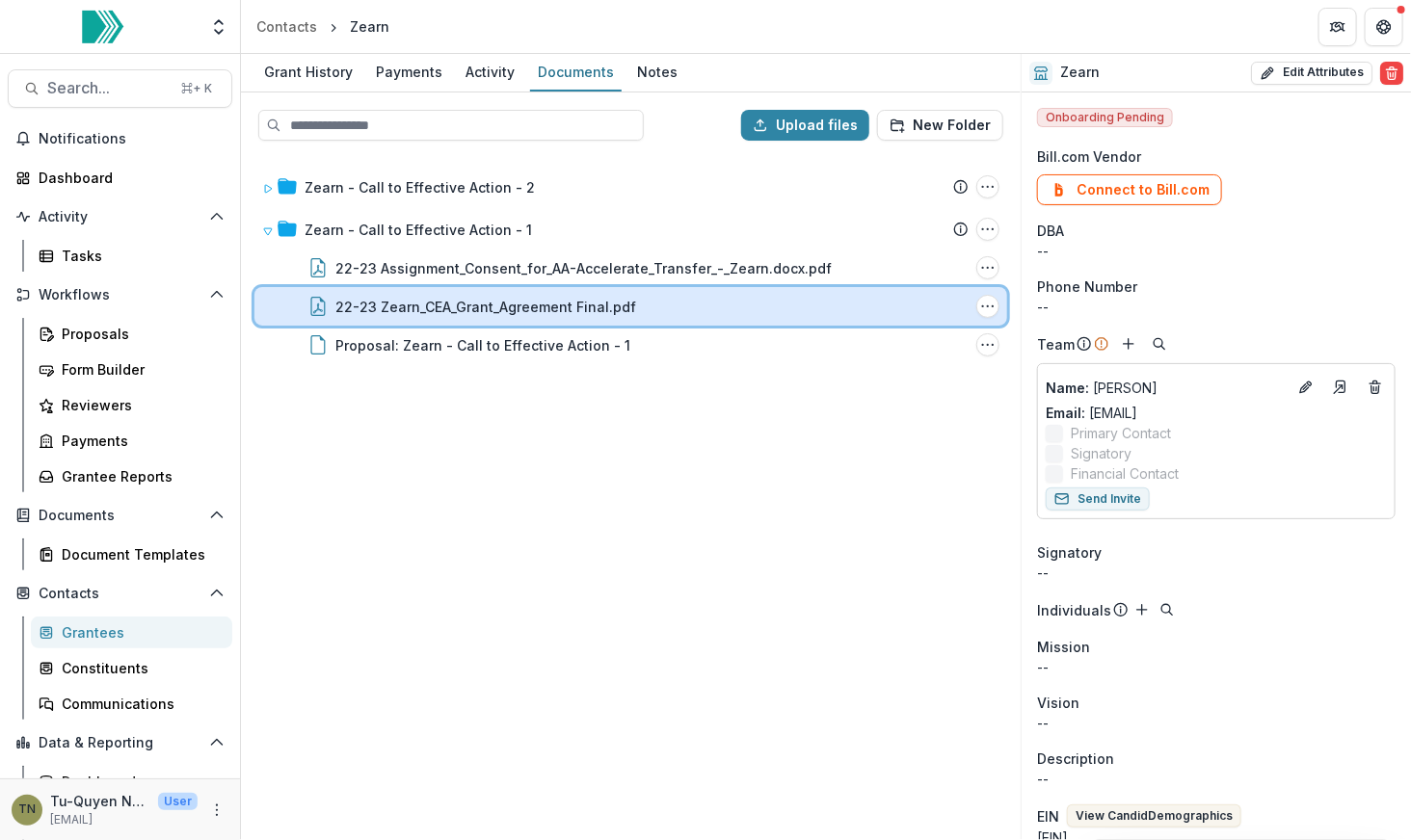 click on "22-23 Zearn_CEA_Grant_Agreement Final.pdf File Options Download Rename Delete" at bounding box center (630, 306) 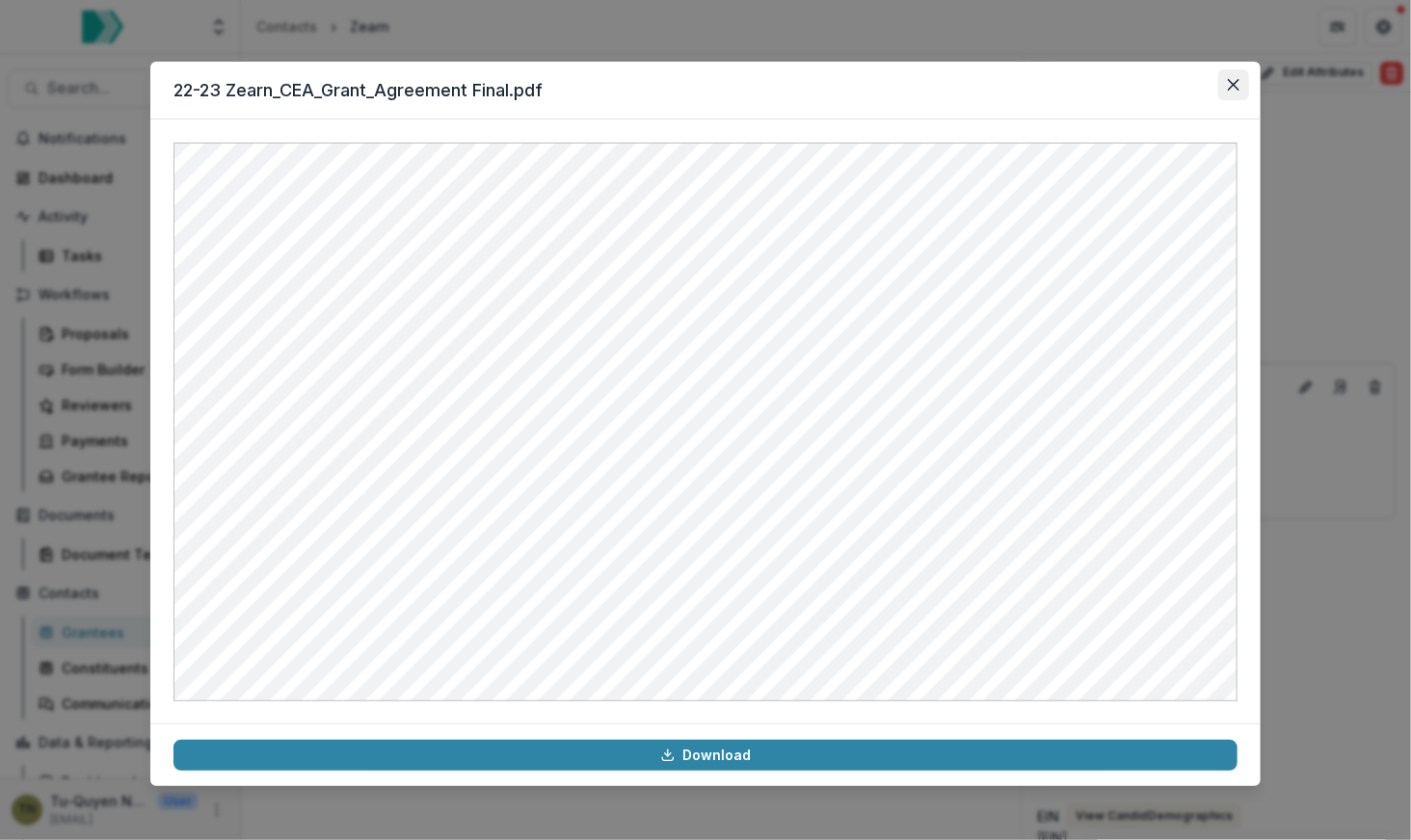 click 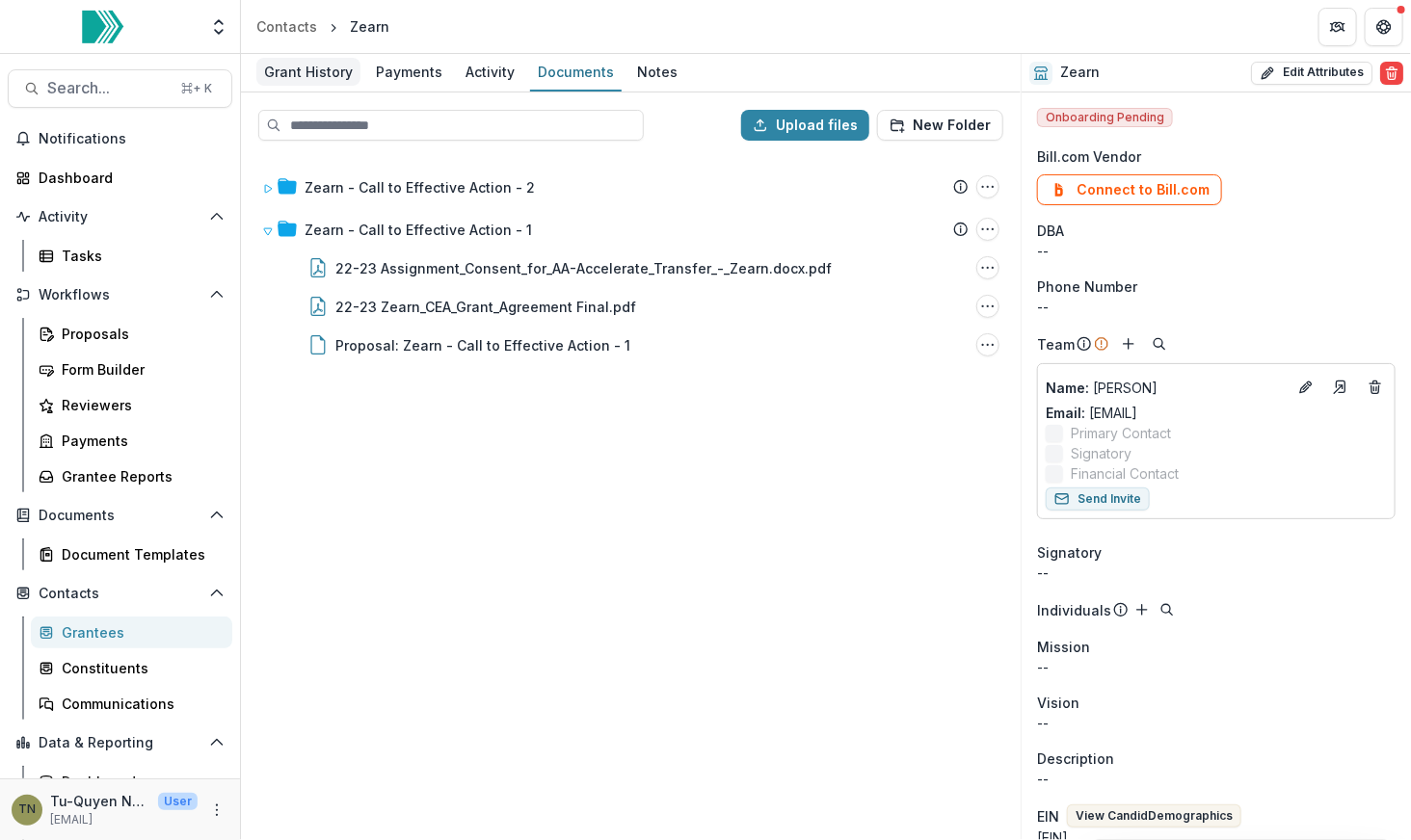 click on "Grant History" at bounding box center [308, 71] 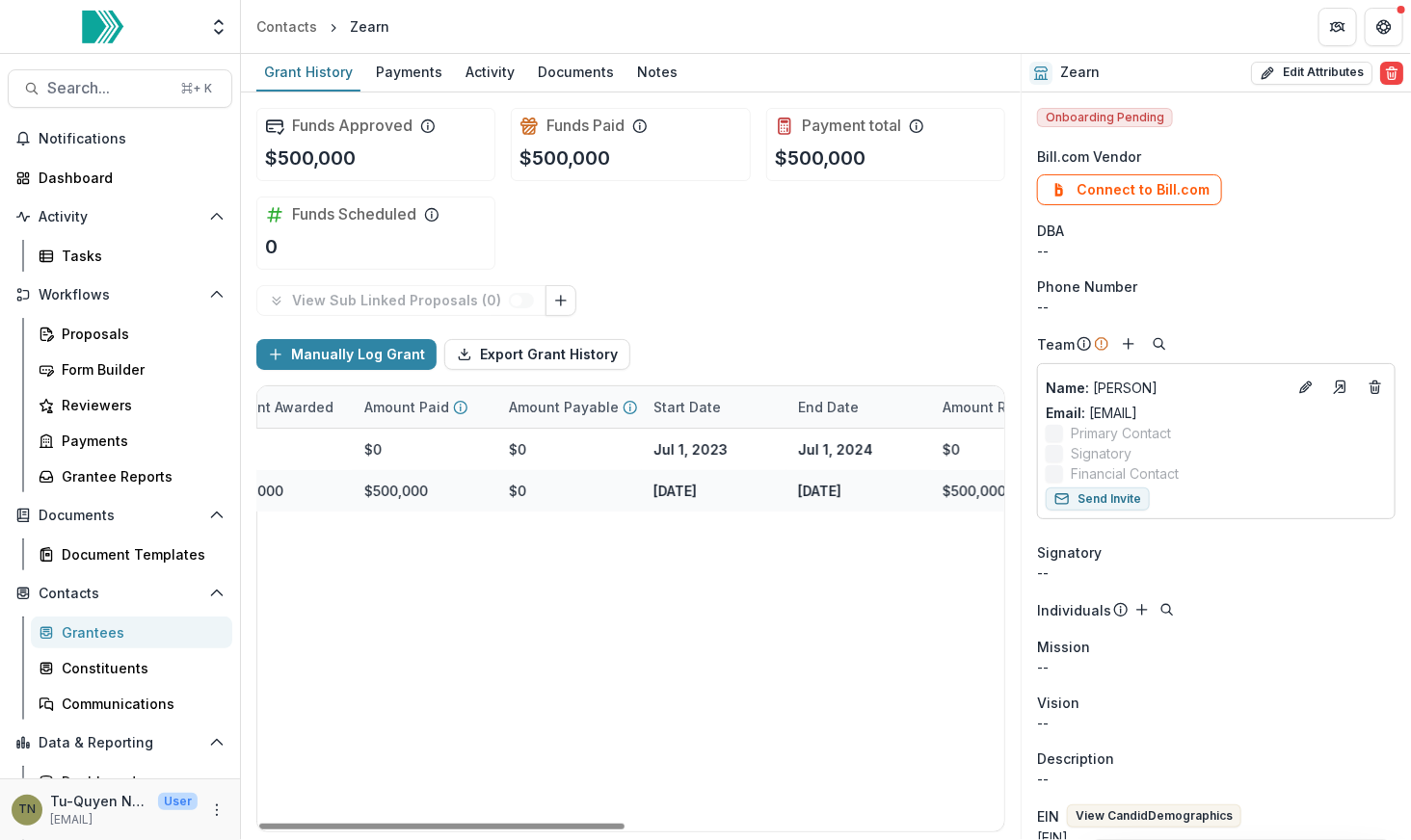 scroll, scrollTop: 0, scrollLeft: 546, axis: horizontal 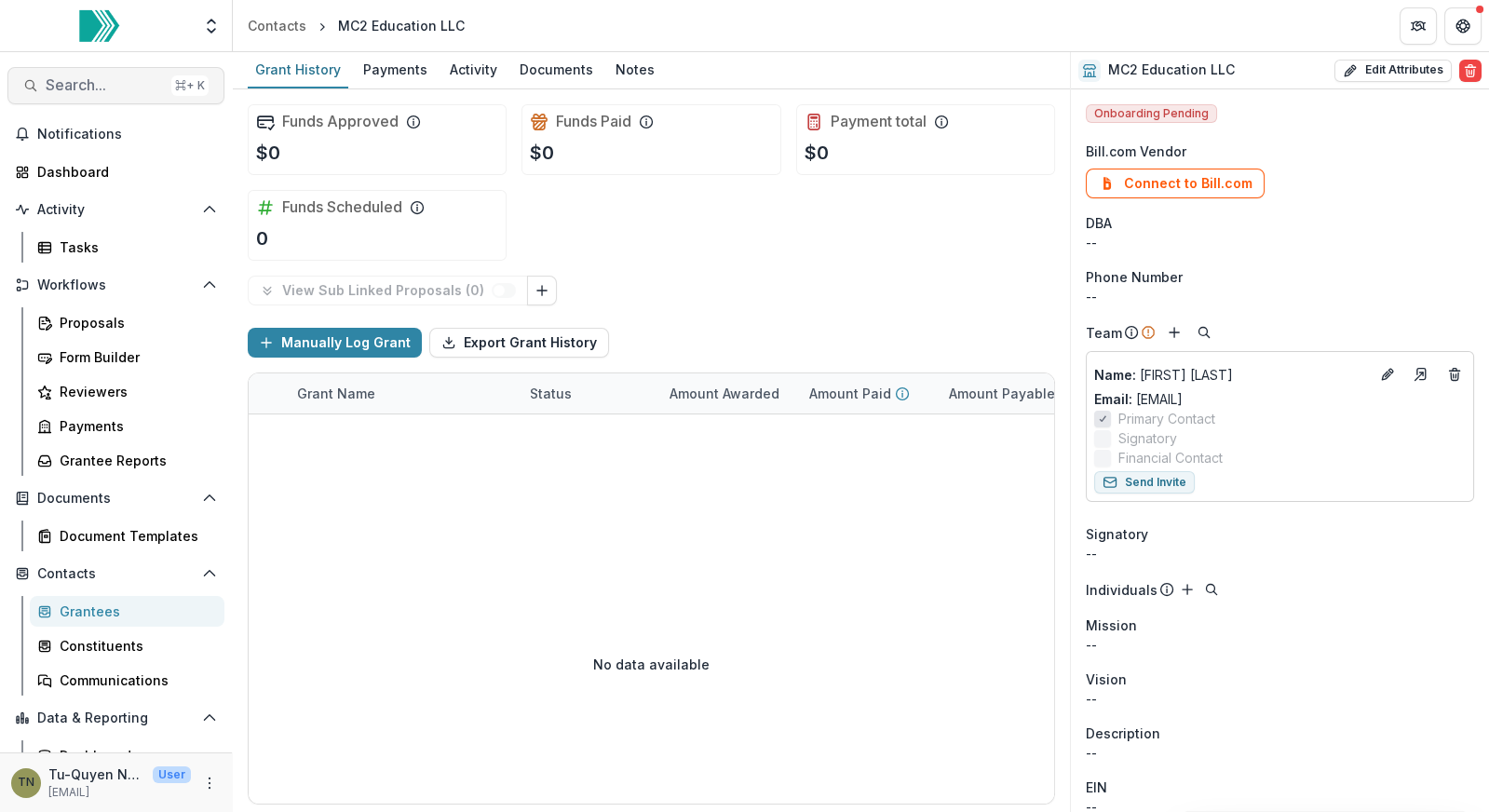 click on "Search..." at bounding box center [104, 85] 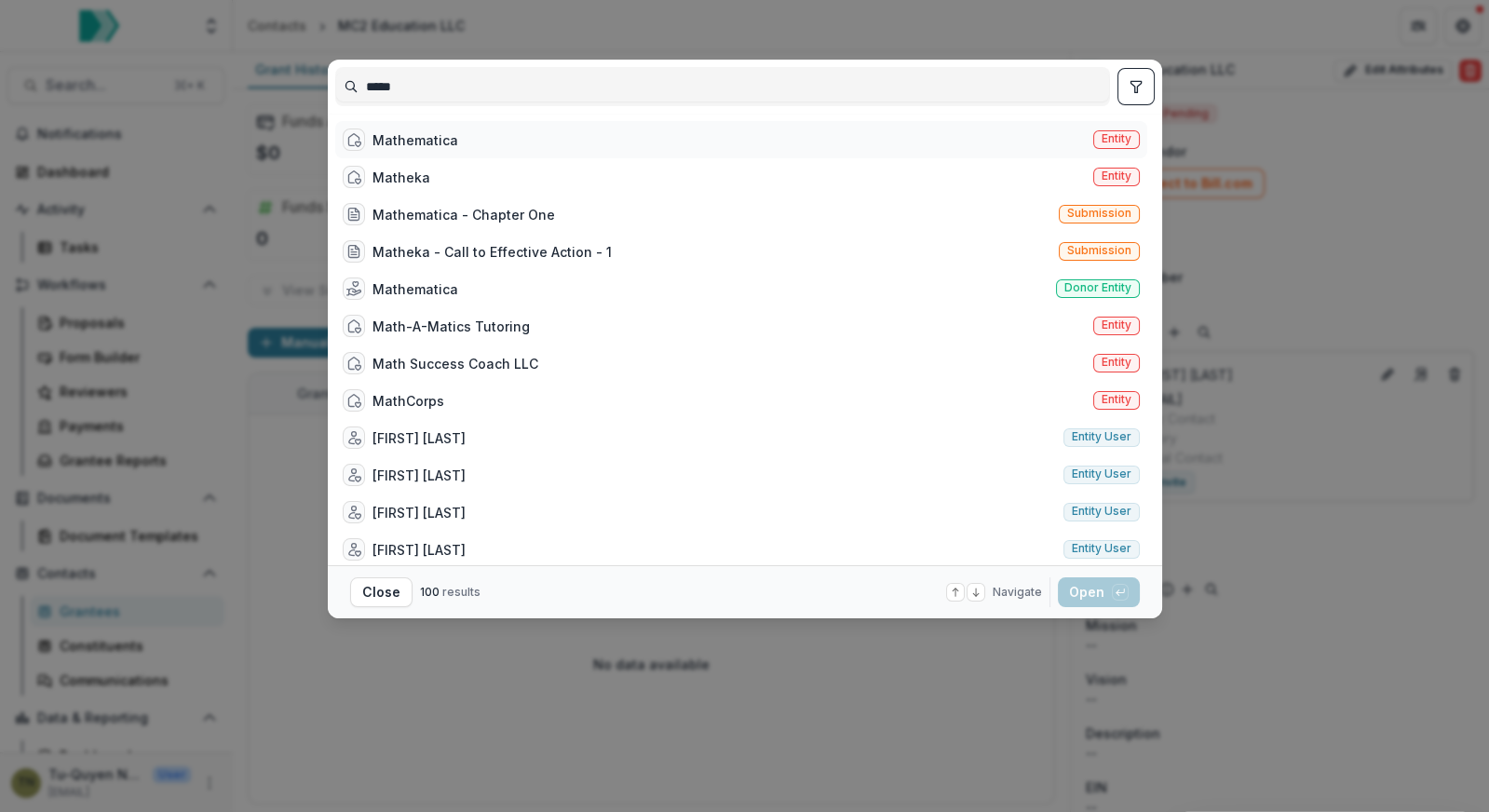 type on "*****" 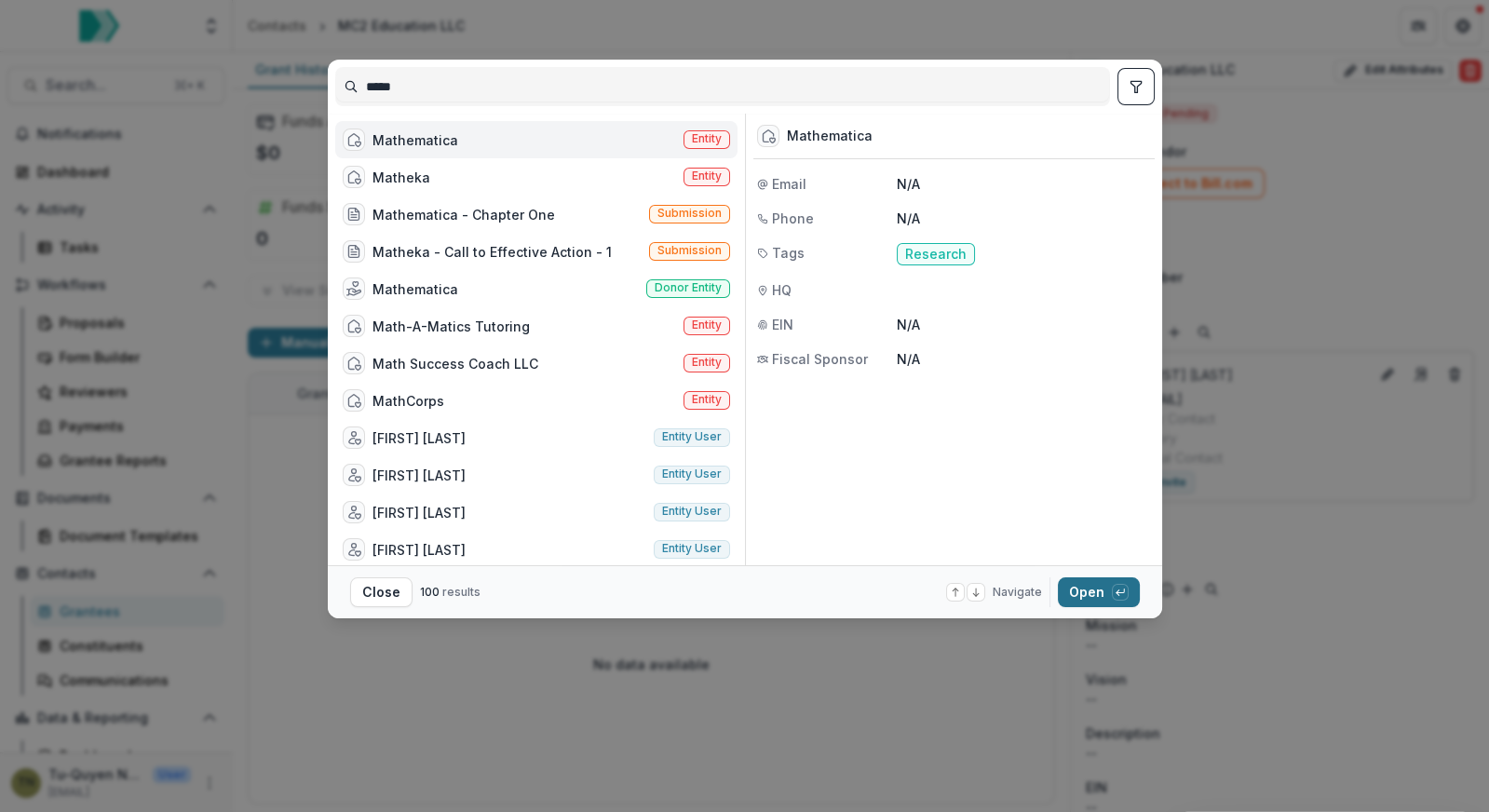 click on "Open with enter key" at bounding box center [1099, 592] 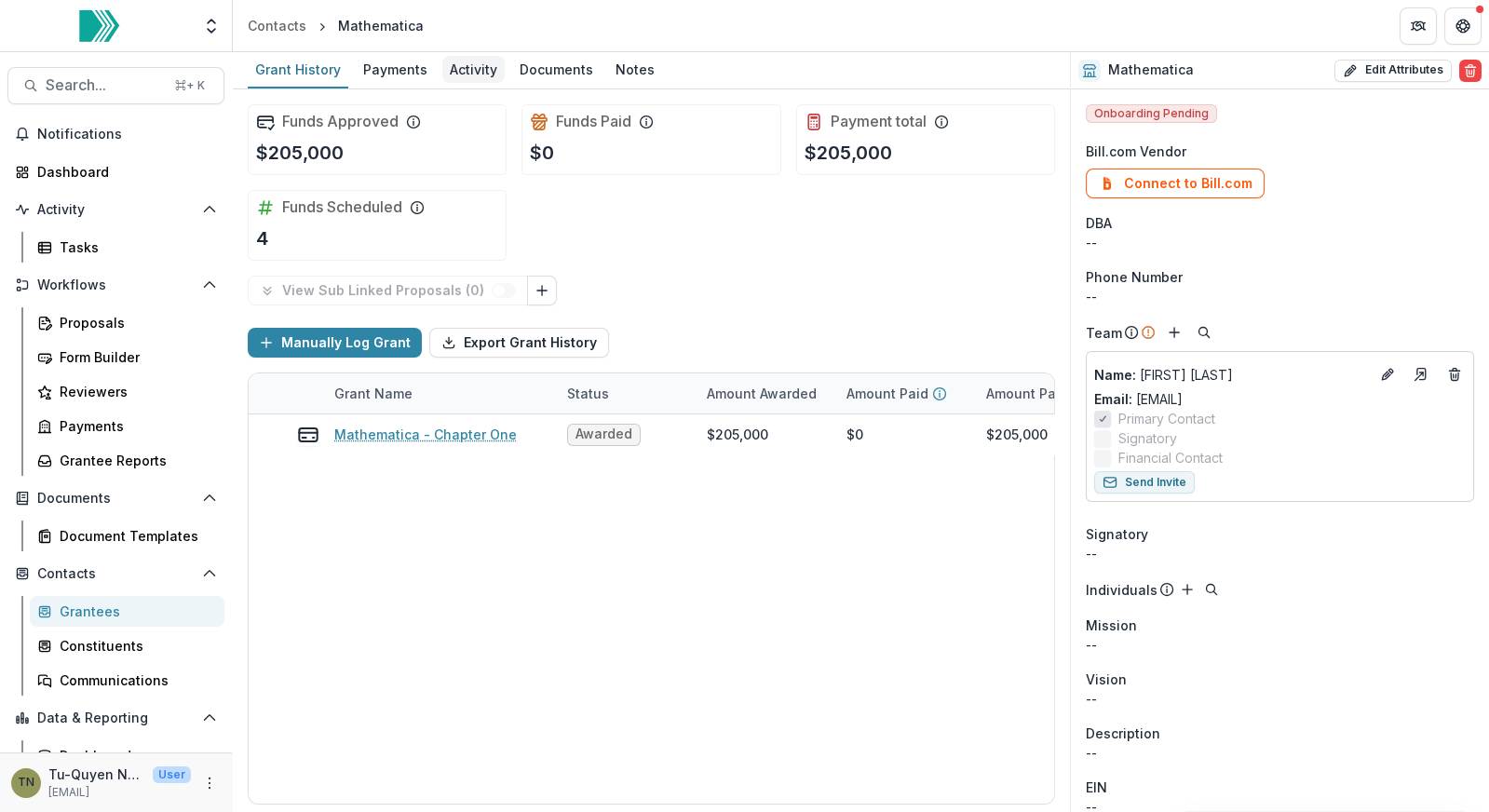 click on "Activity" at bounding box center [473, 69] 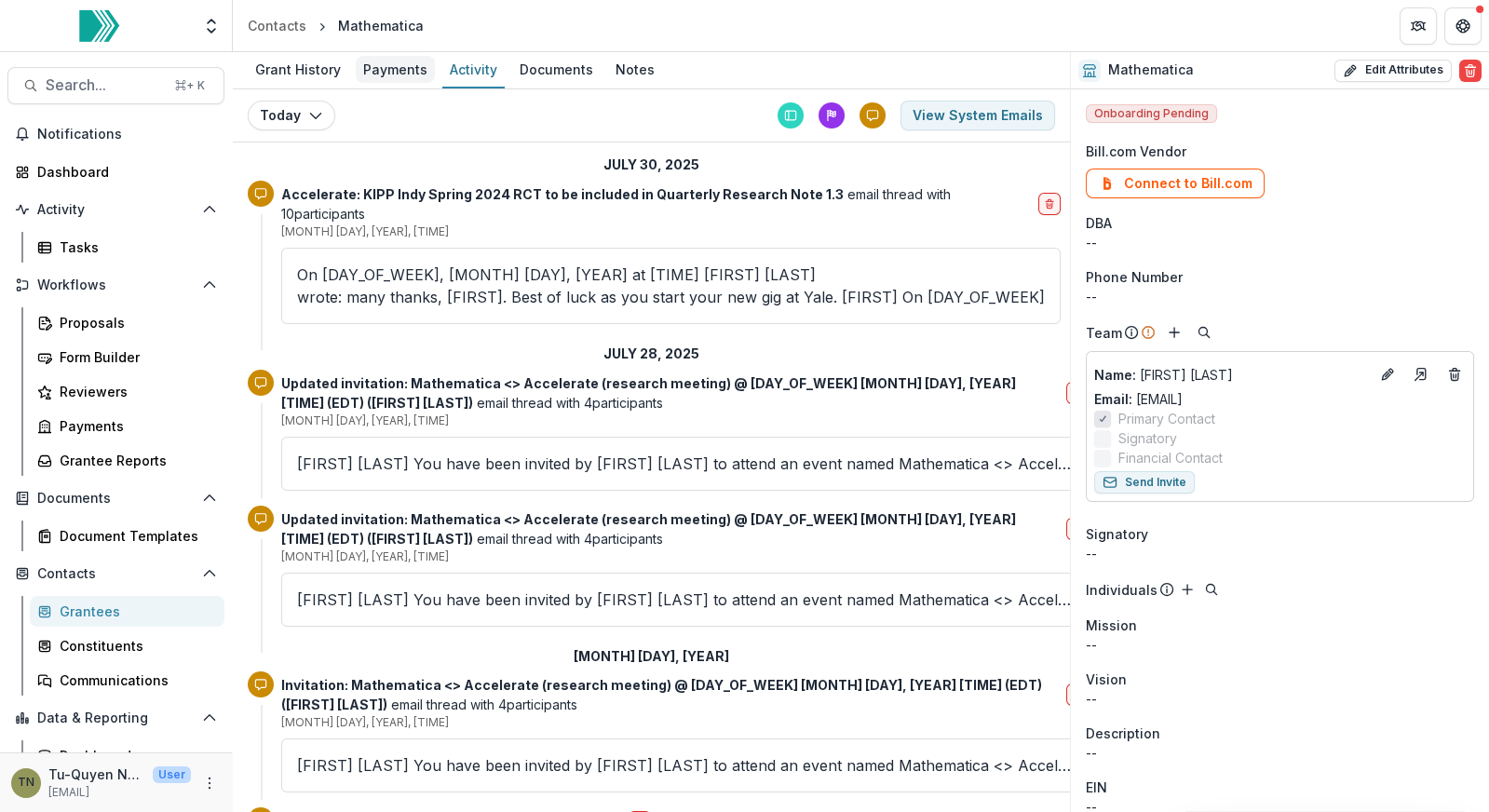 click on "Payments" at bounding box center [395, 69] 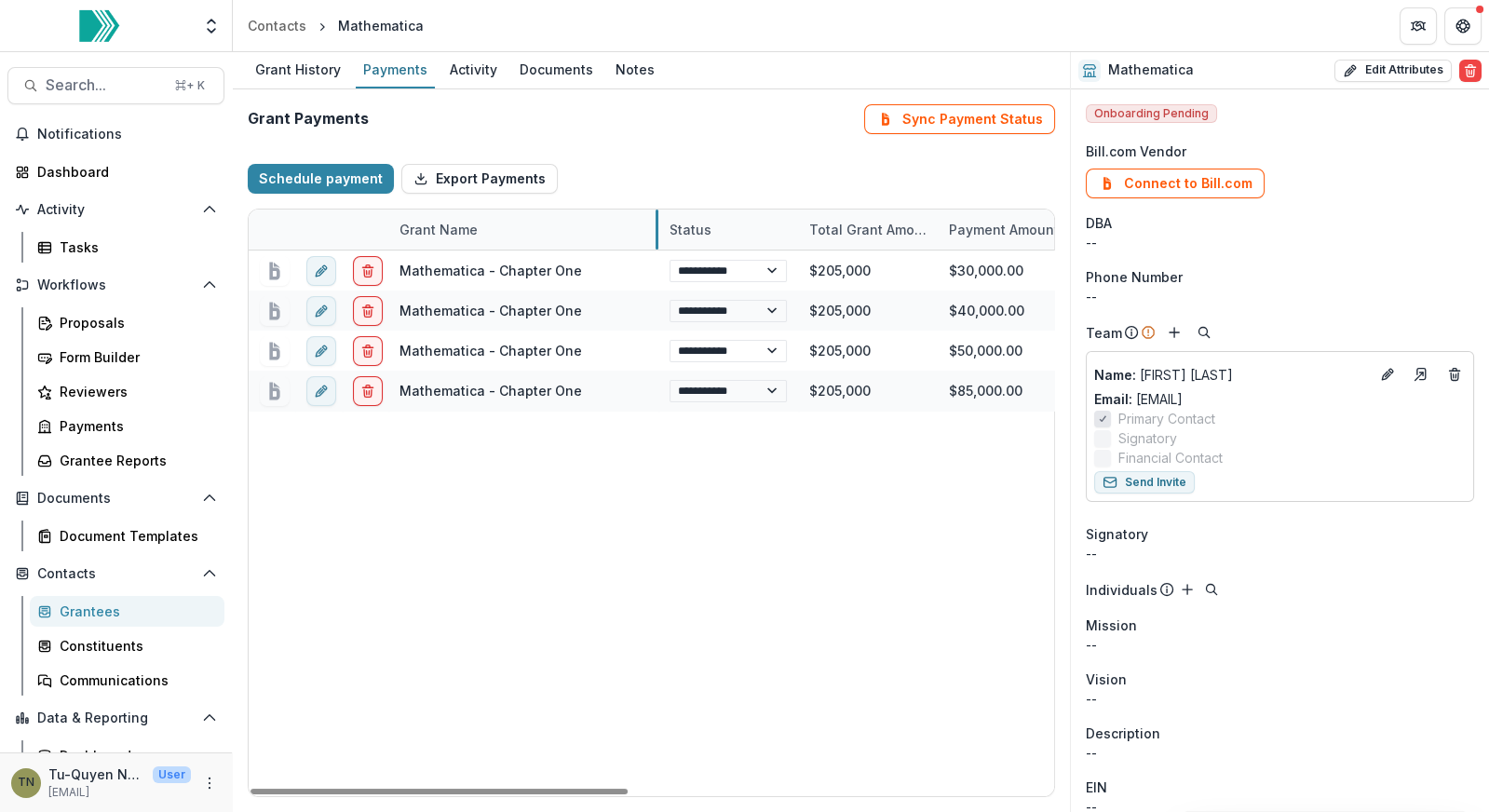 drag, startPoint x: 526, startPoint y: 223, endPoint x: 657, endPoint y: 231, distance: 131.24405 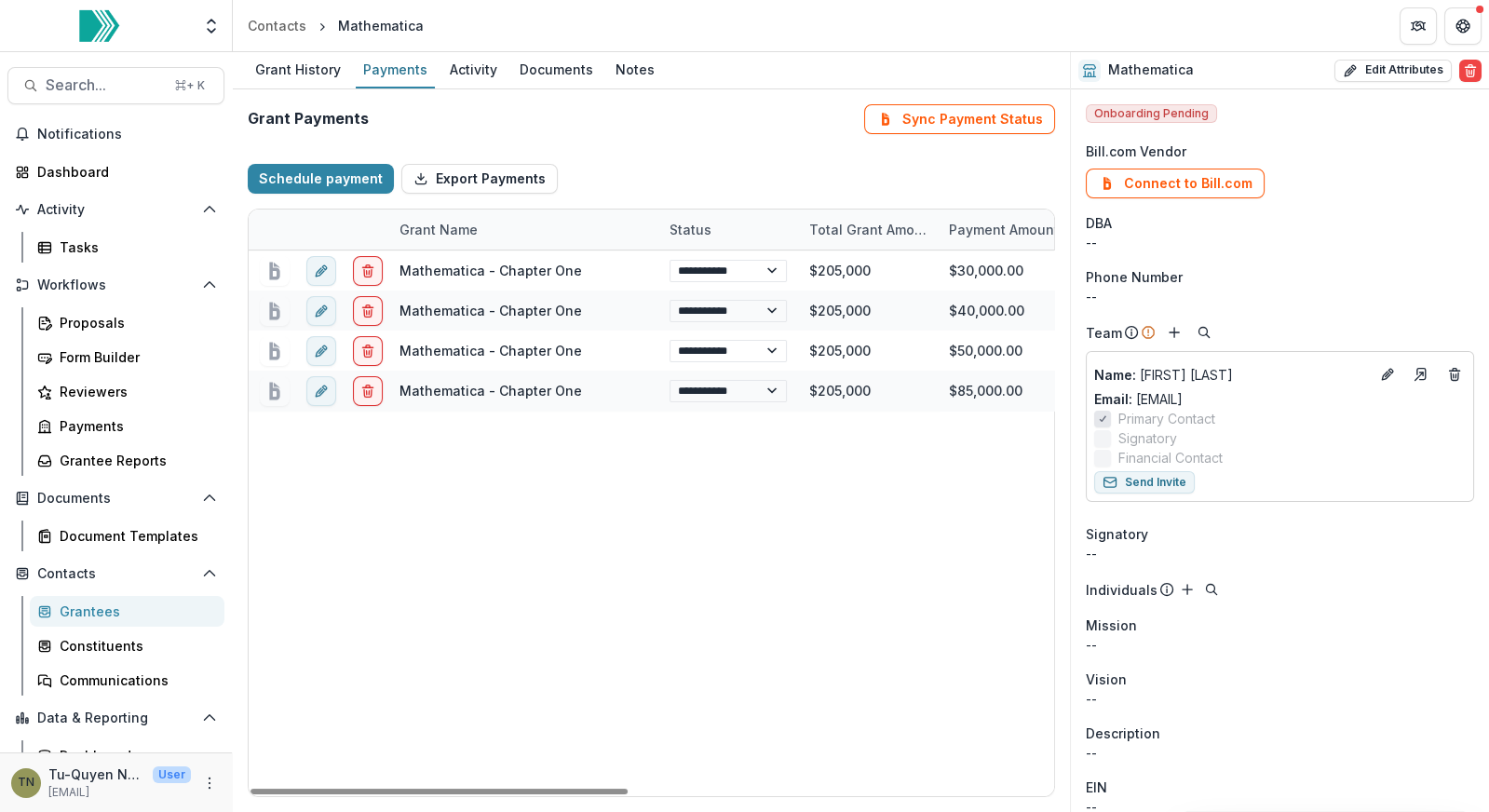 click on "**********" at bounding box center [1105, 523] 